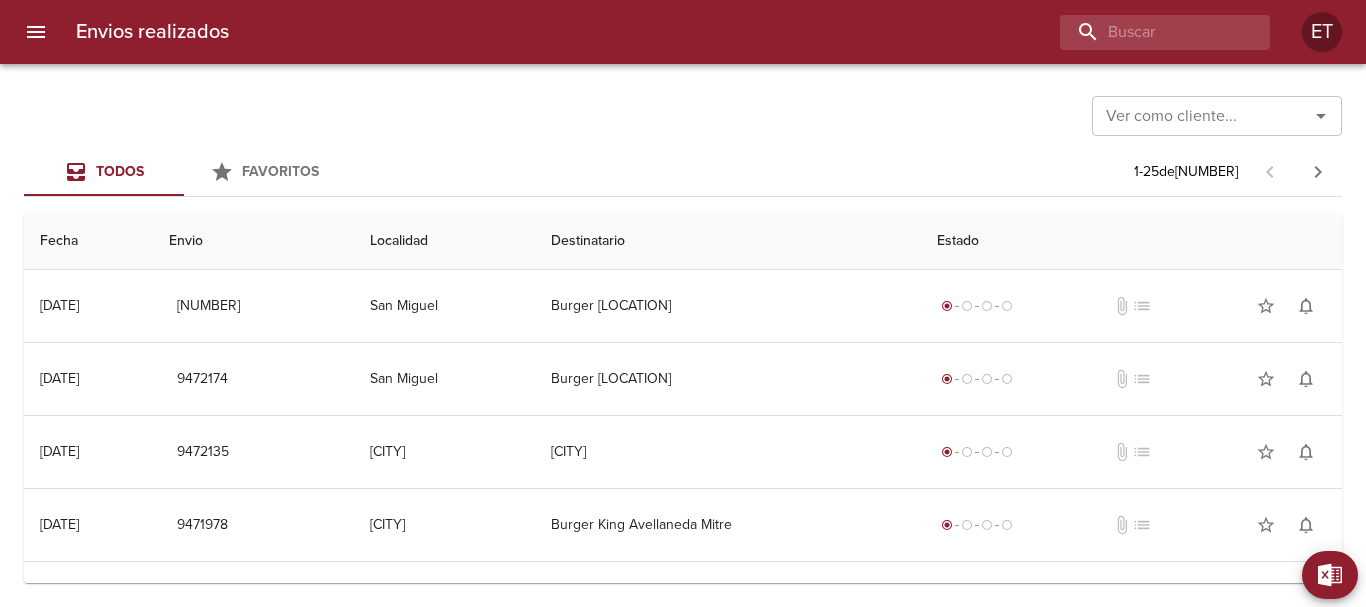 scroll, scrollTop: 0, scrollLeft: 0, axis: both 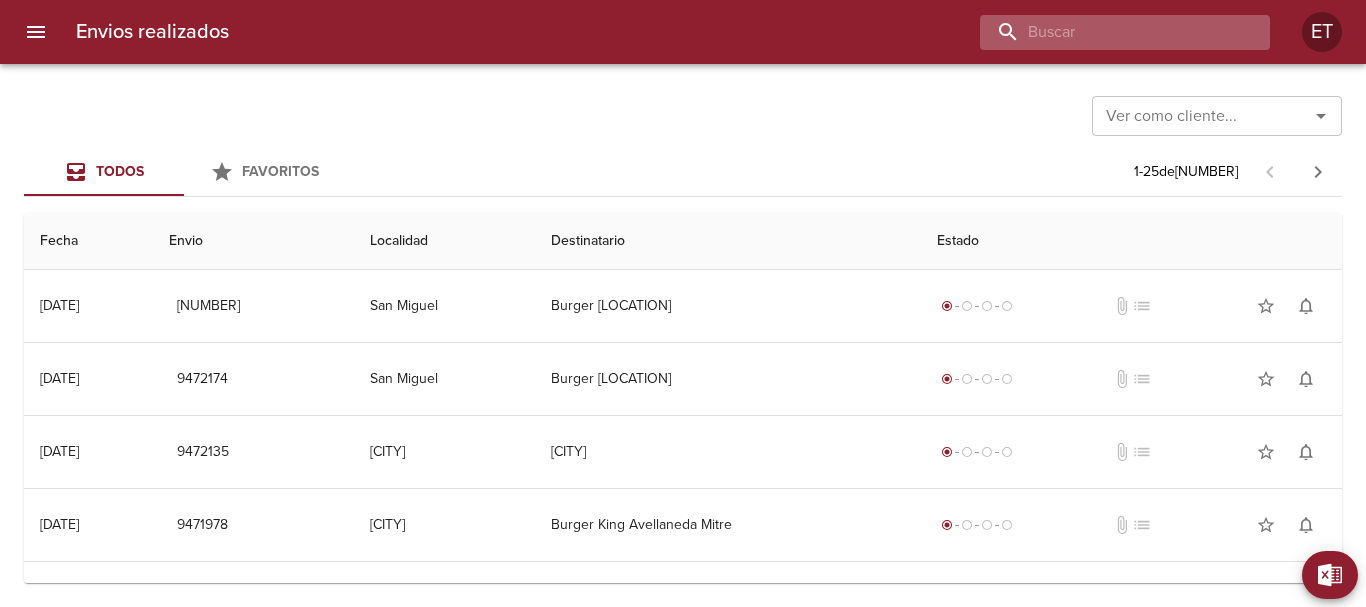 click at bounding box center (1108, 32) 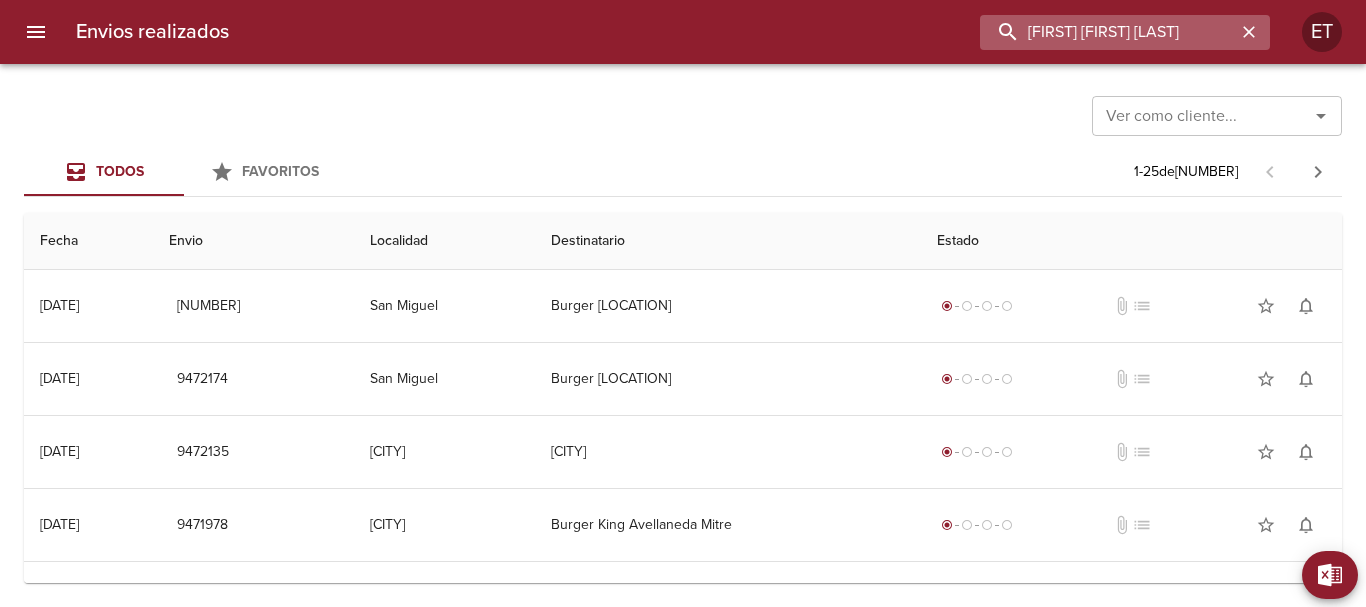 type on "[FIRST] [FIRST] [LAST]" 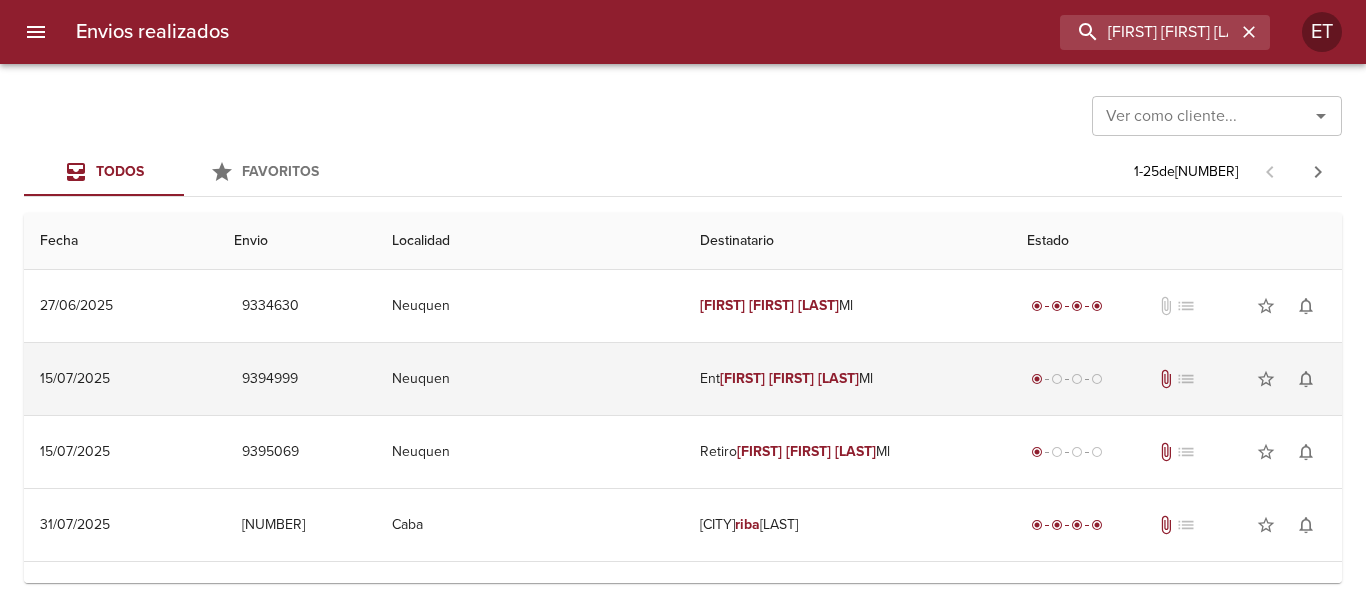 click on "Ent [FIRST] [FIRST] [LAST] Ml" at bounding box center [847, 379] 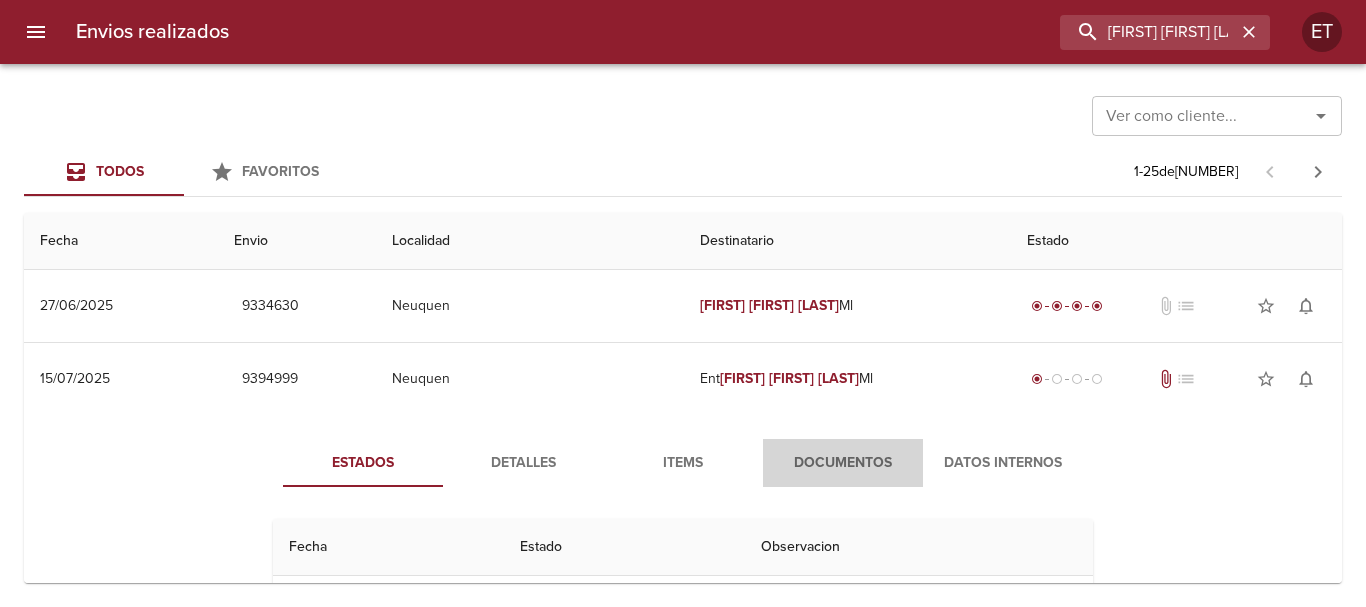 click on "Documentos" at bounding box center (843, 463) 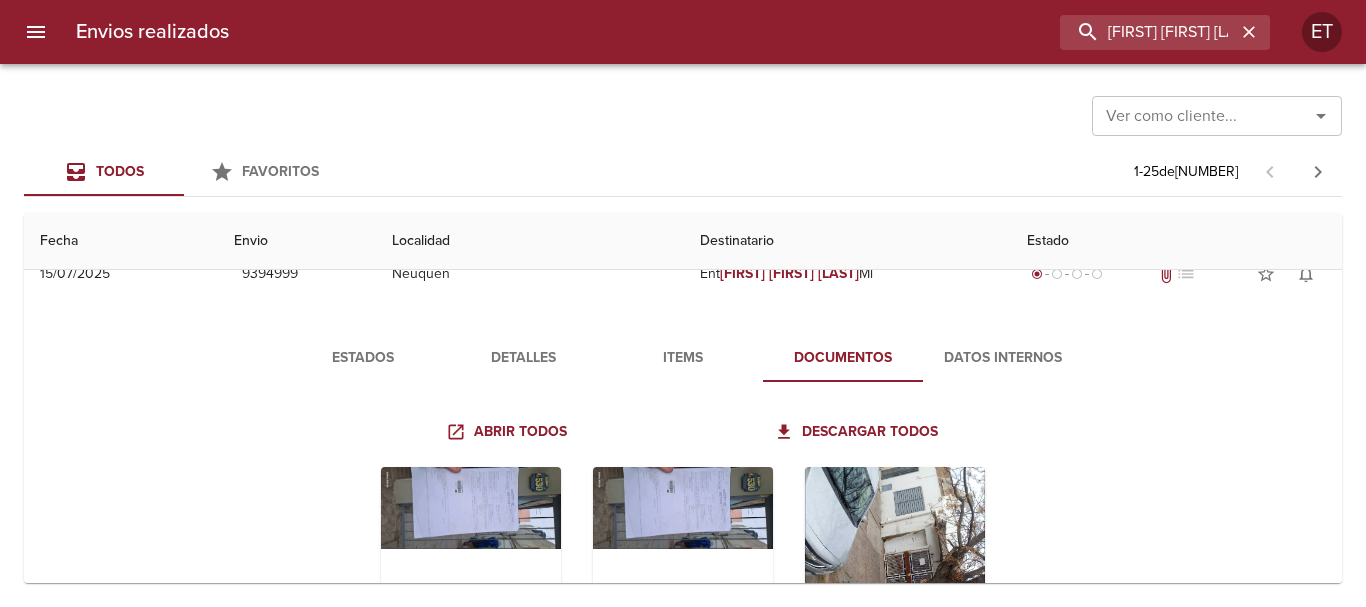 scroll, scrollTop: 0, scrollLeft: 0, axis: both 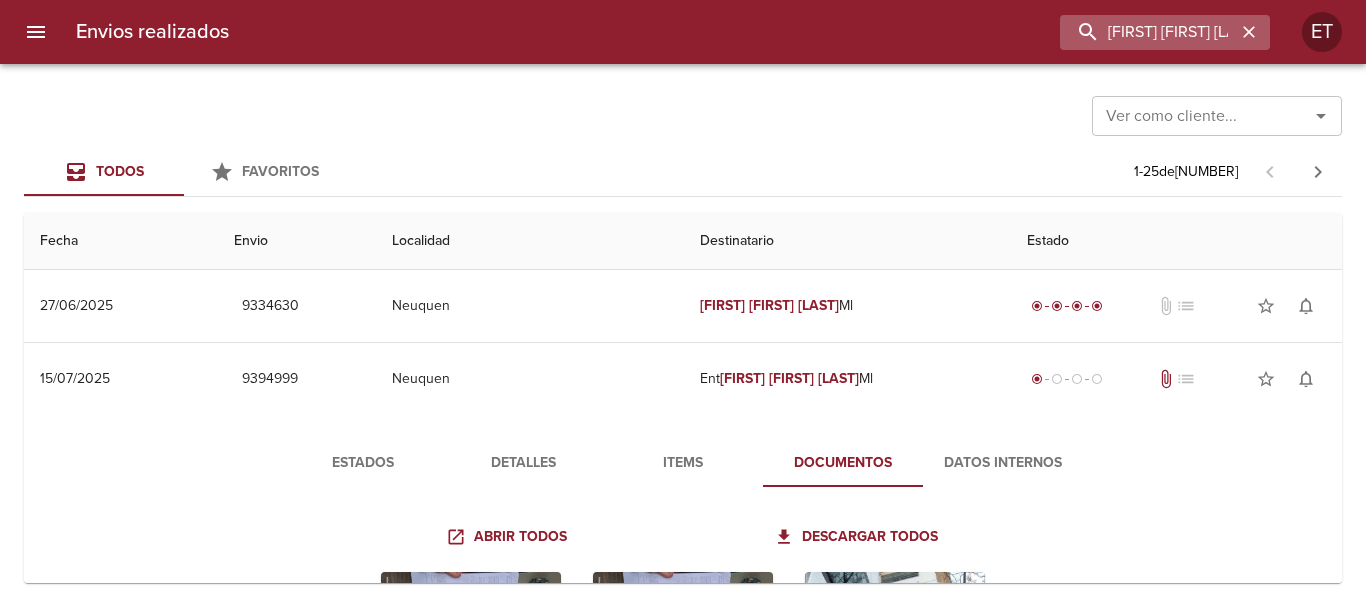 click 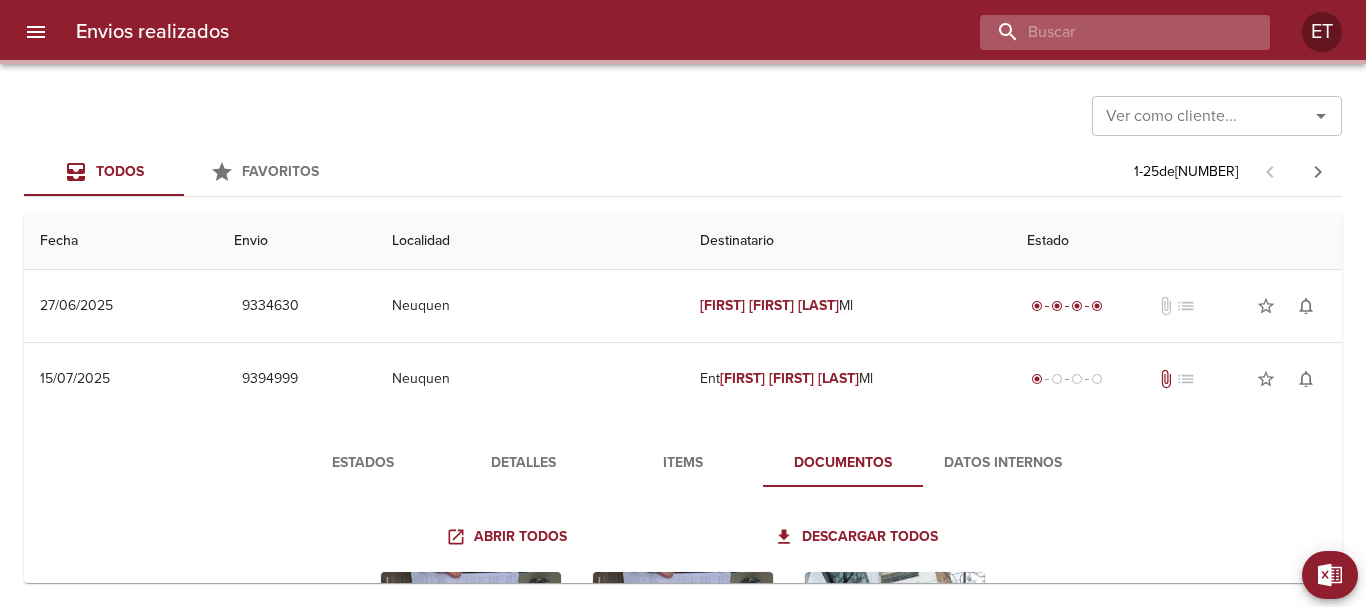 click at bounding box center (1108, 32) 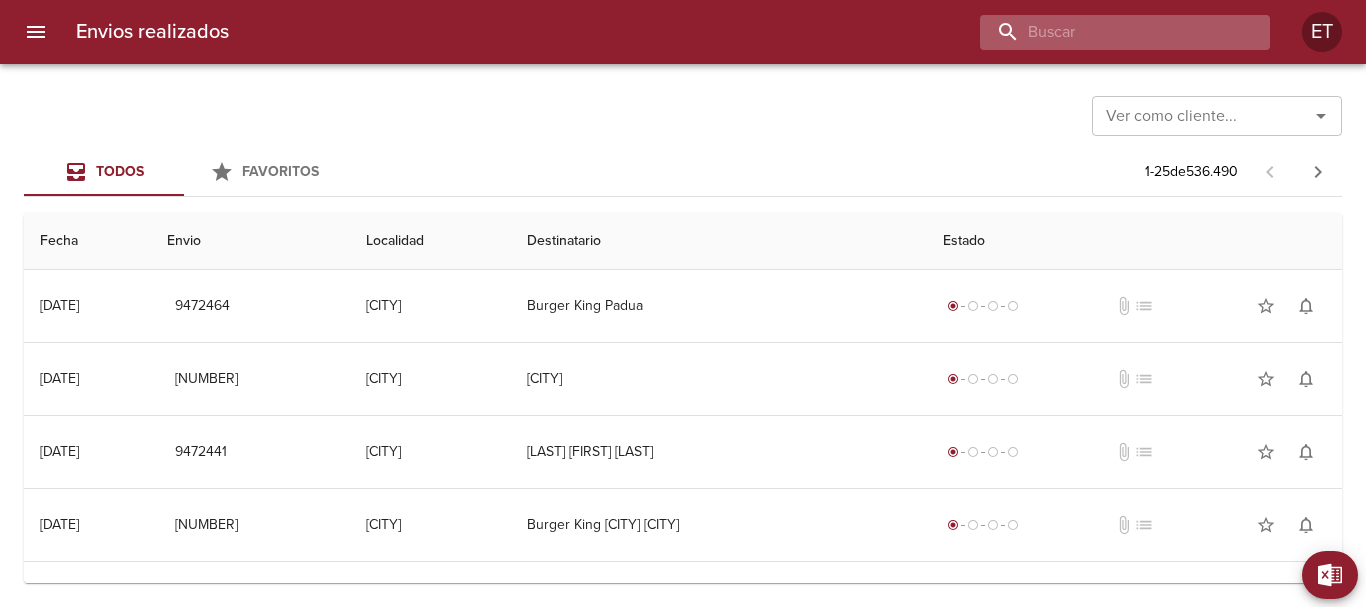 click at bounding box center (1108, 32) 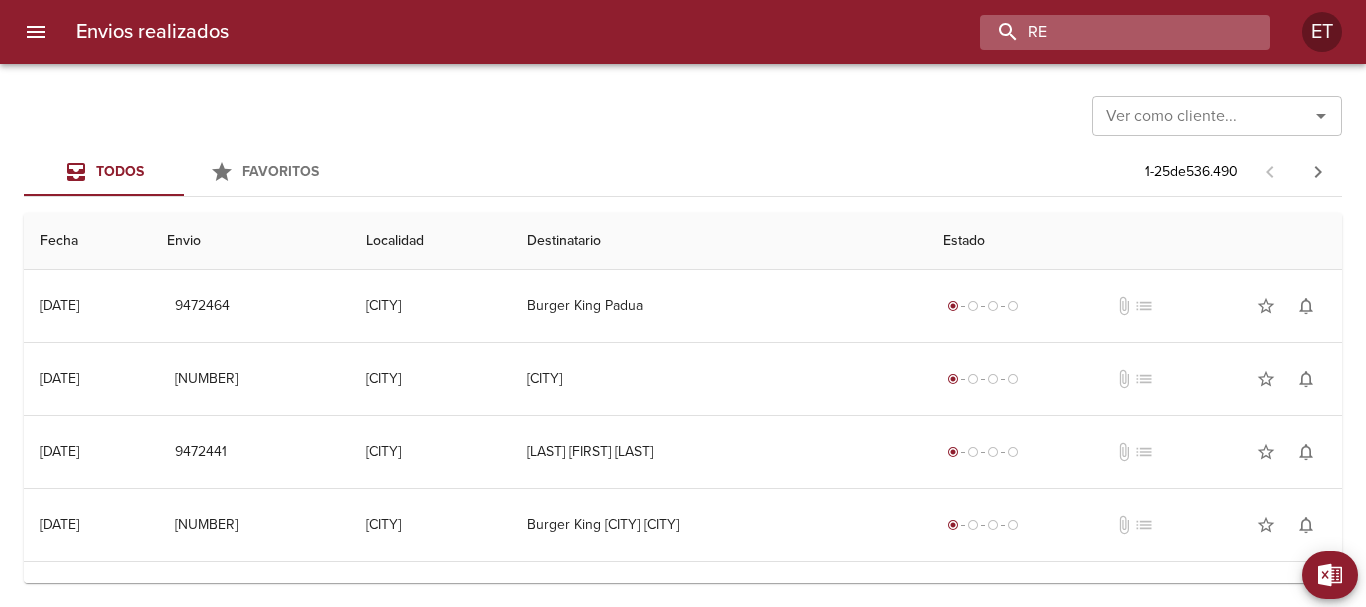type on "R" 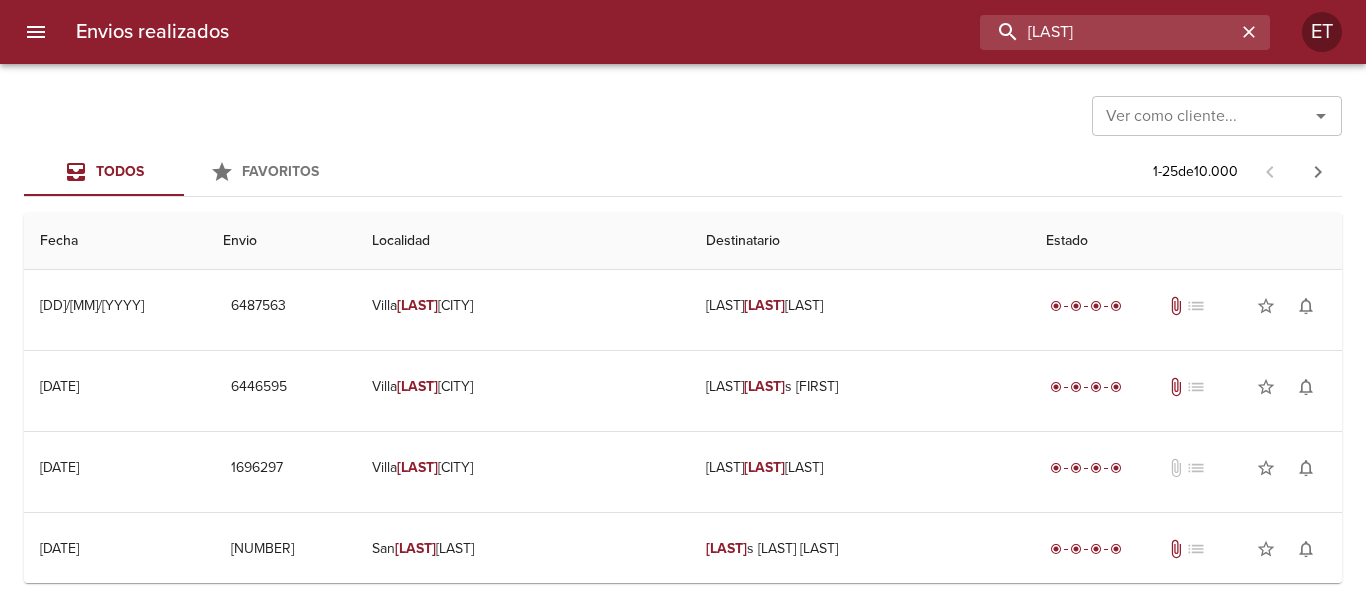 drag, startPoint x: 1155, startPoint y: 26, endPoint x: 627, endPoint y: 111, distance: 534.7981 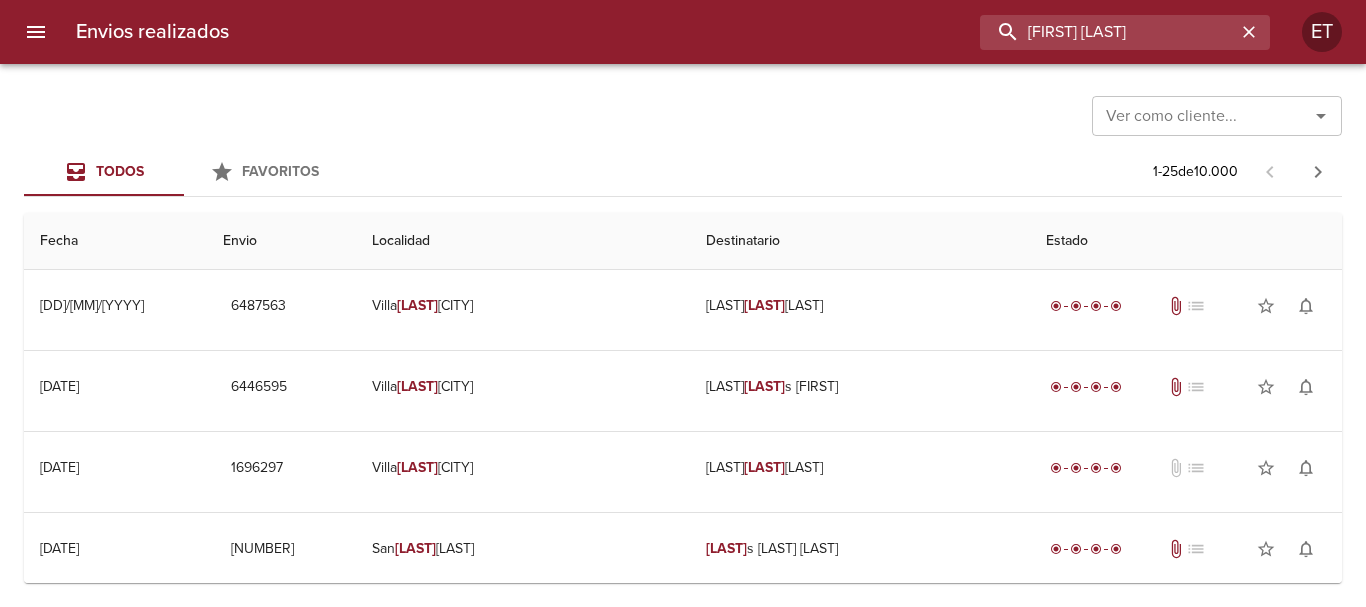 type on "[FIRST] [LAST]" 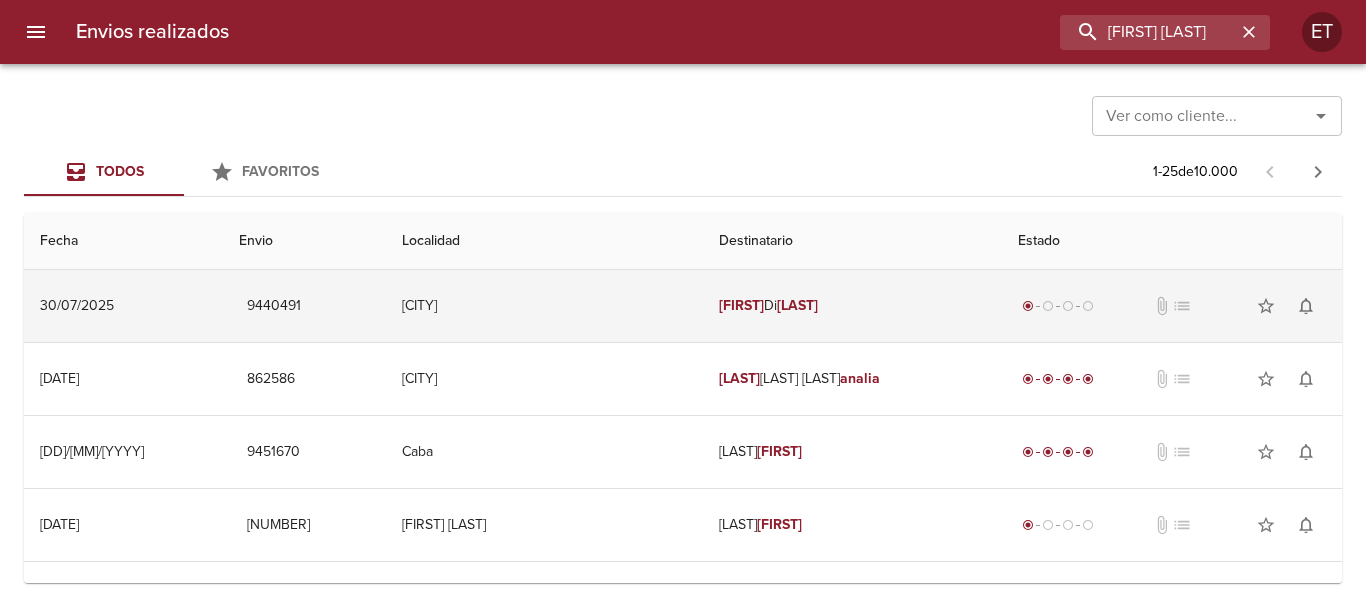 click on "[FIRST] [LAST]" at bounding box center [852, 306] 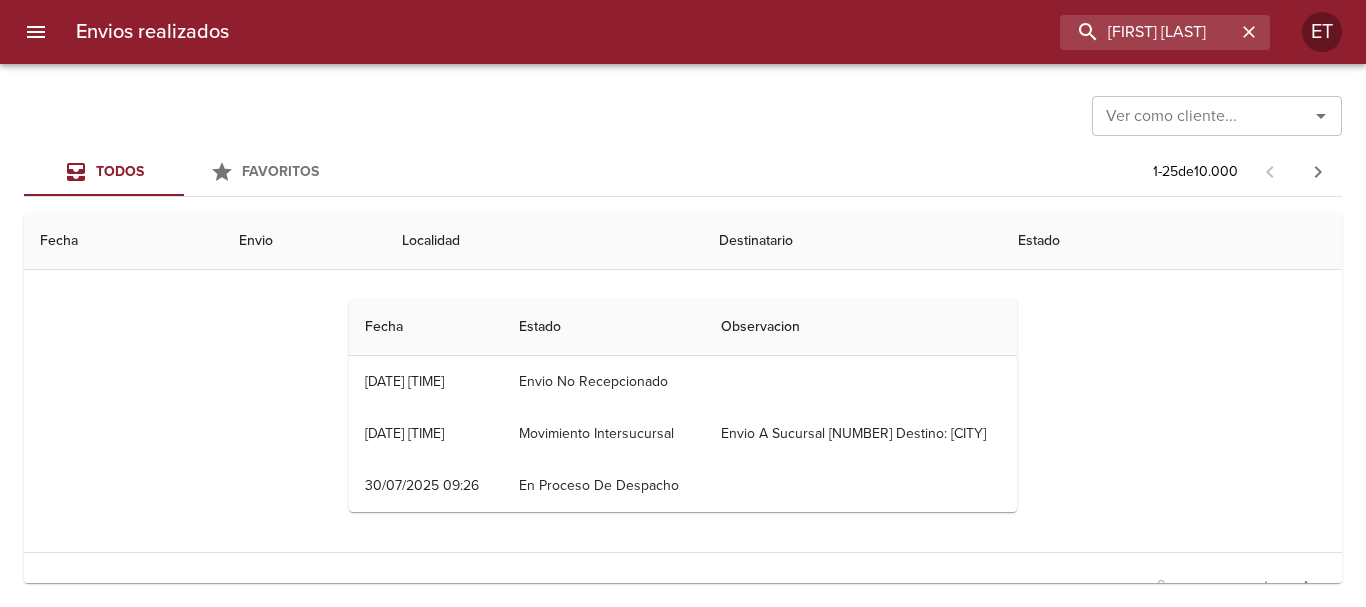 scroll, scrollTop: 100, scrollLeft: 0, axis: vertical 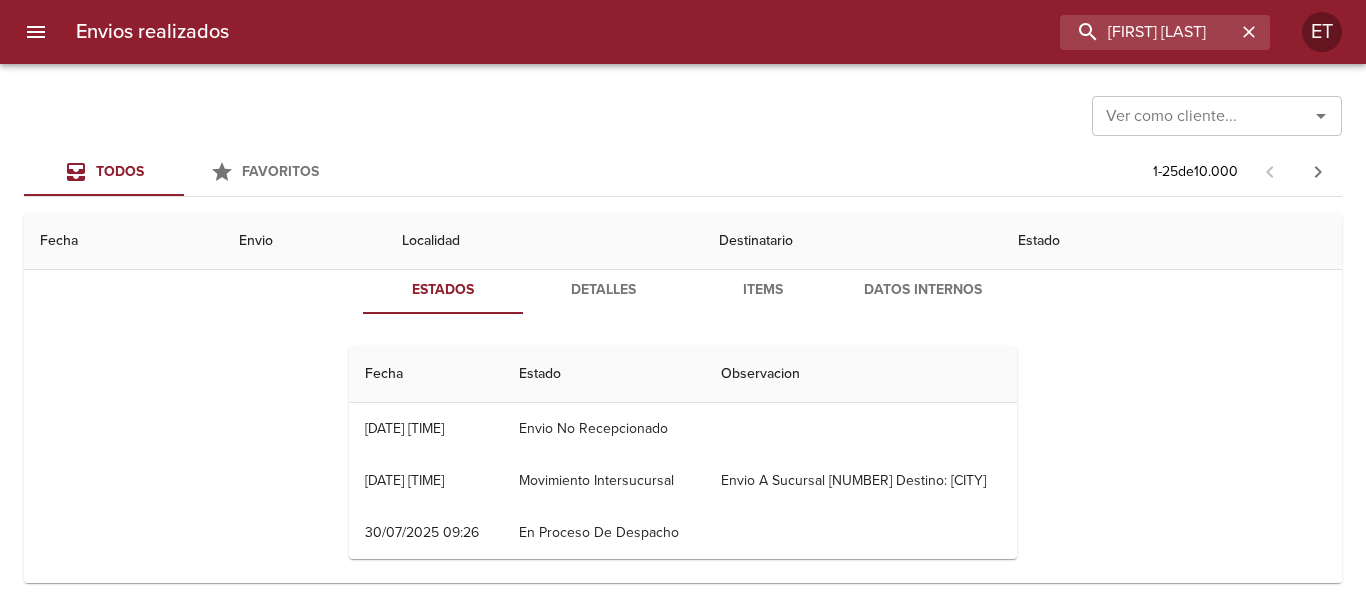 drag, startPoint x: 613, startPoint y: 276, endPoint x: 652, endPoint y: 290, distance: 41.4367 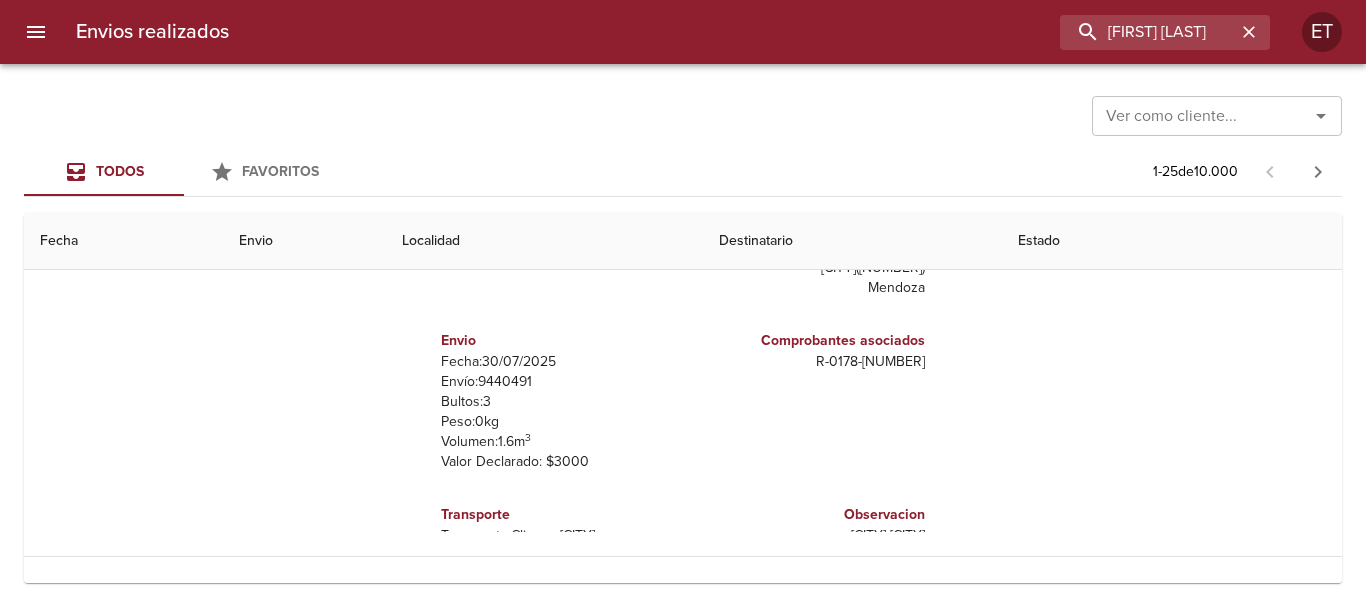 scroll, scrollTop: 300, scrollLeft: 0, axis: vertical 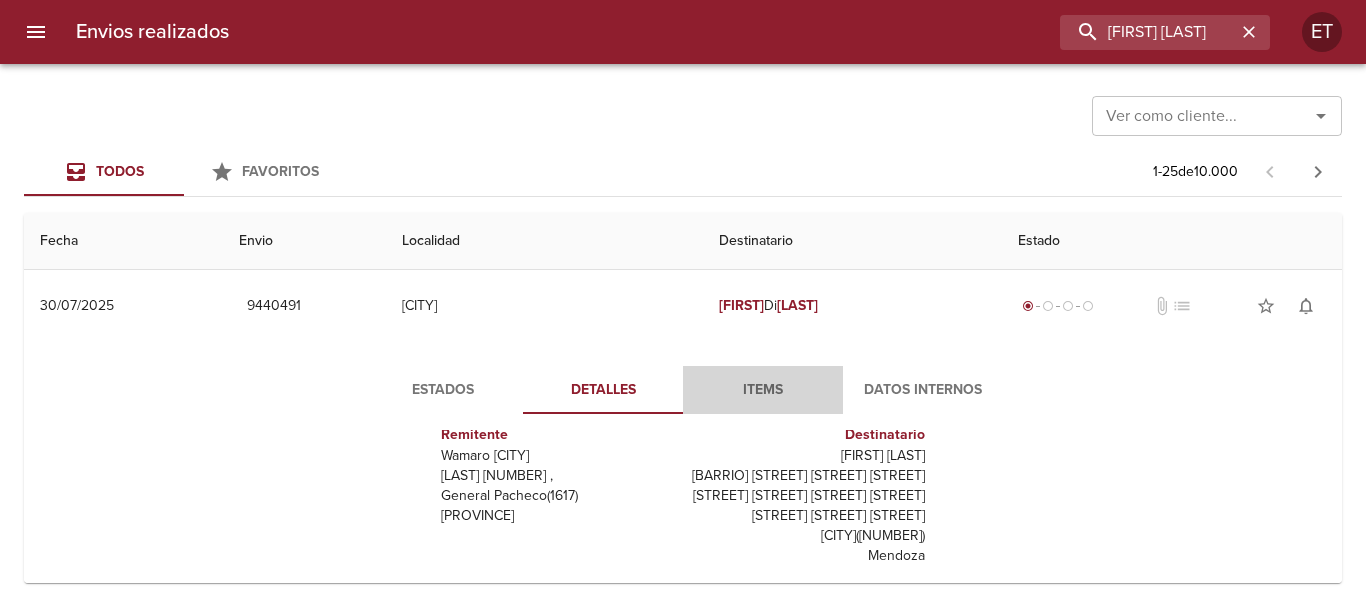 click on "Items" at bounding box center [763, 390] 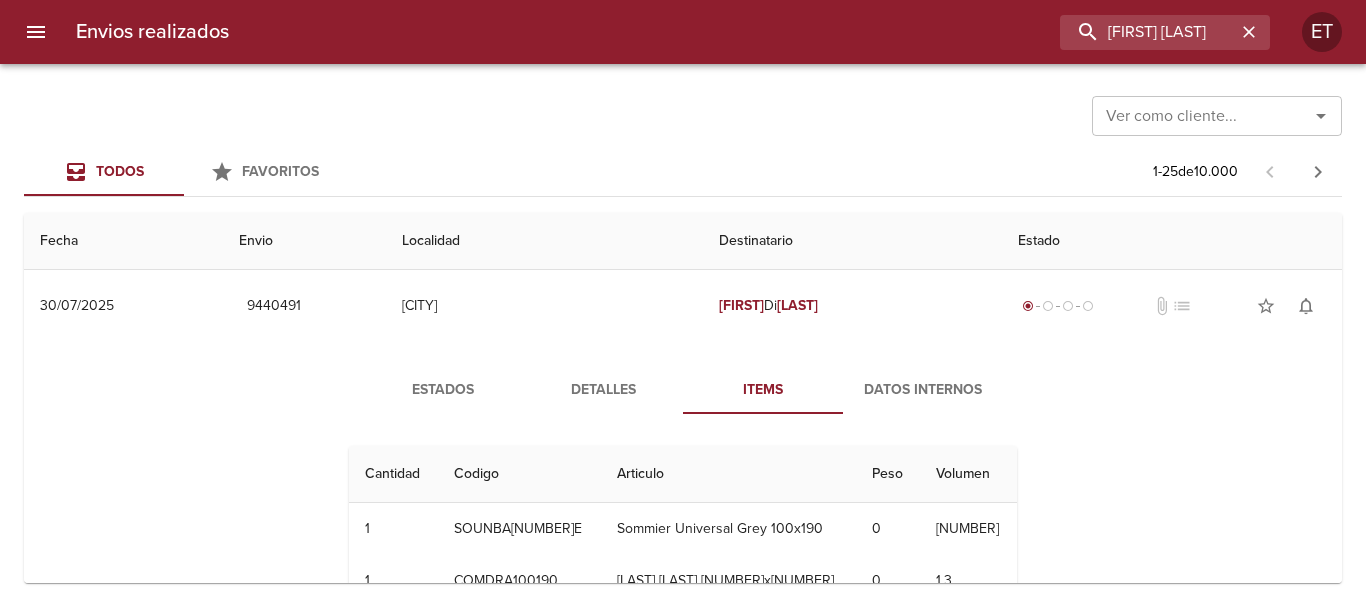 scroll, scrollTop: 0, scrollLeft: 0, axis: both 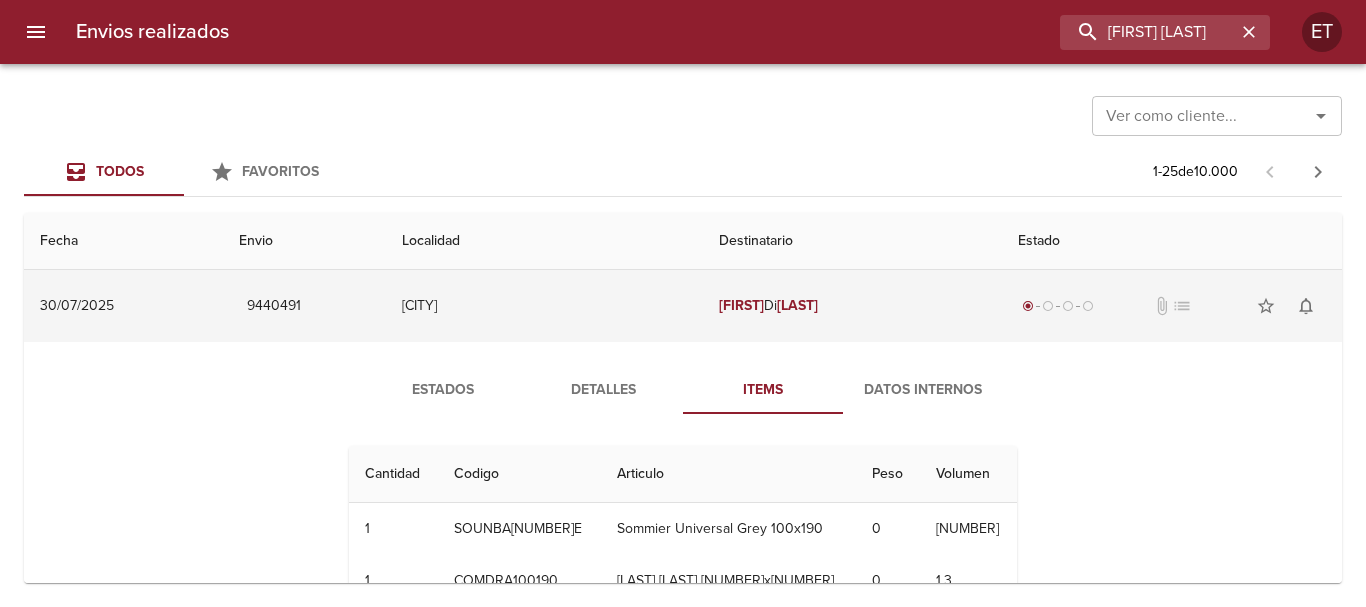 click on "[FIRST] [LAST]" at bounding box center (852, 306) 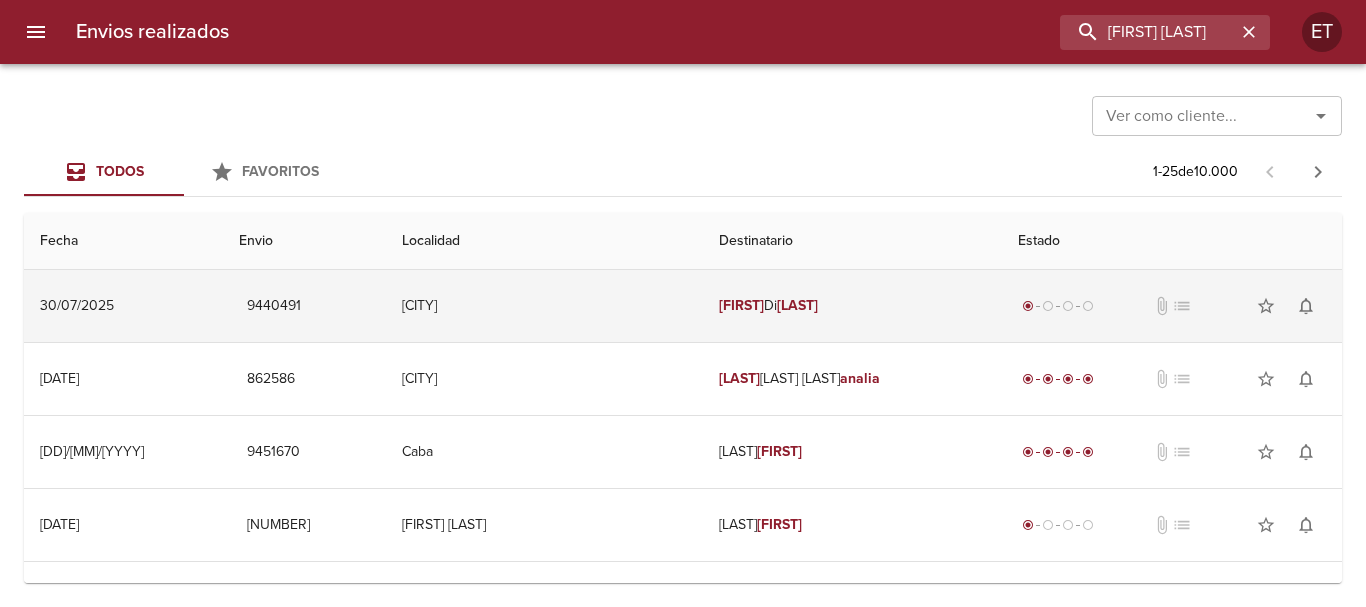 click on "[FIRST] [LAST]" at bounding box center (852, 306) 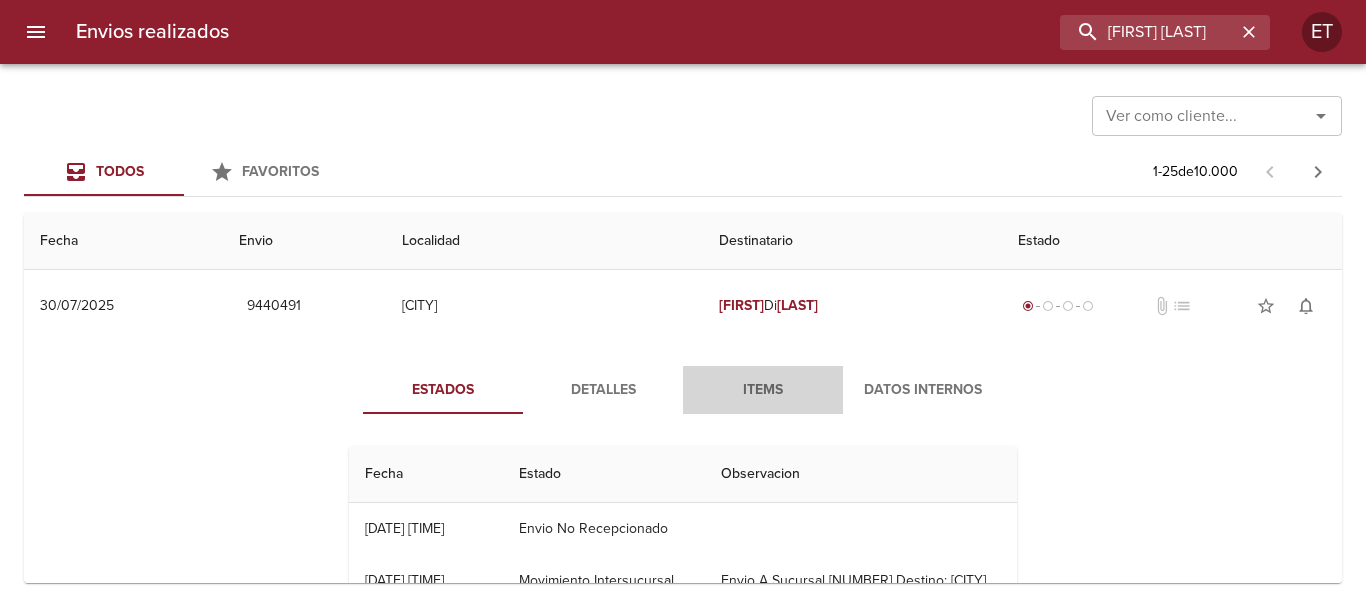 click on "Items" at bounding box center [763, 390] 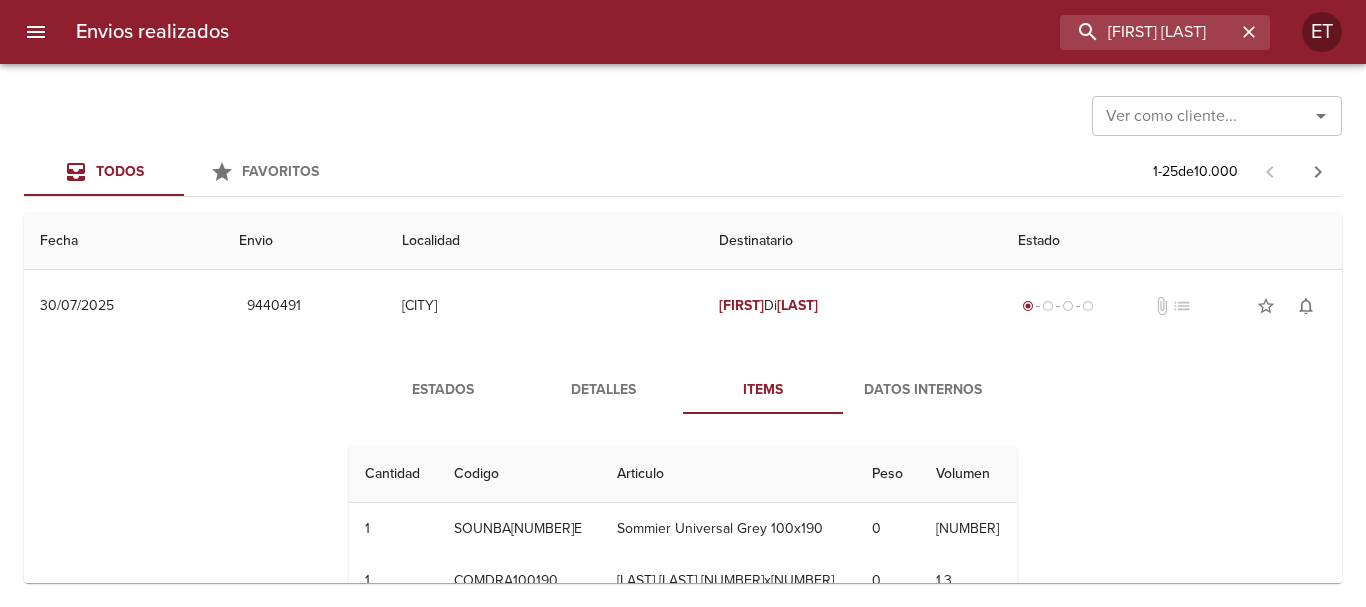 click on "Detalles" at bounding box center (603, 390) 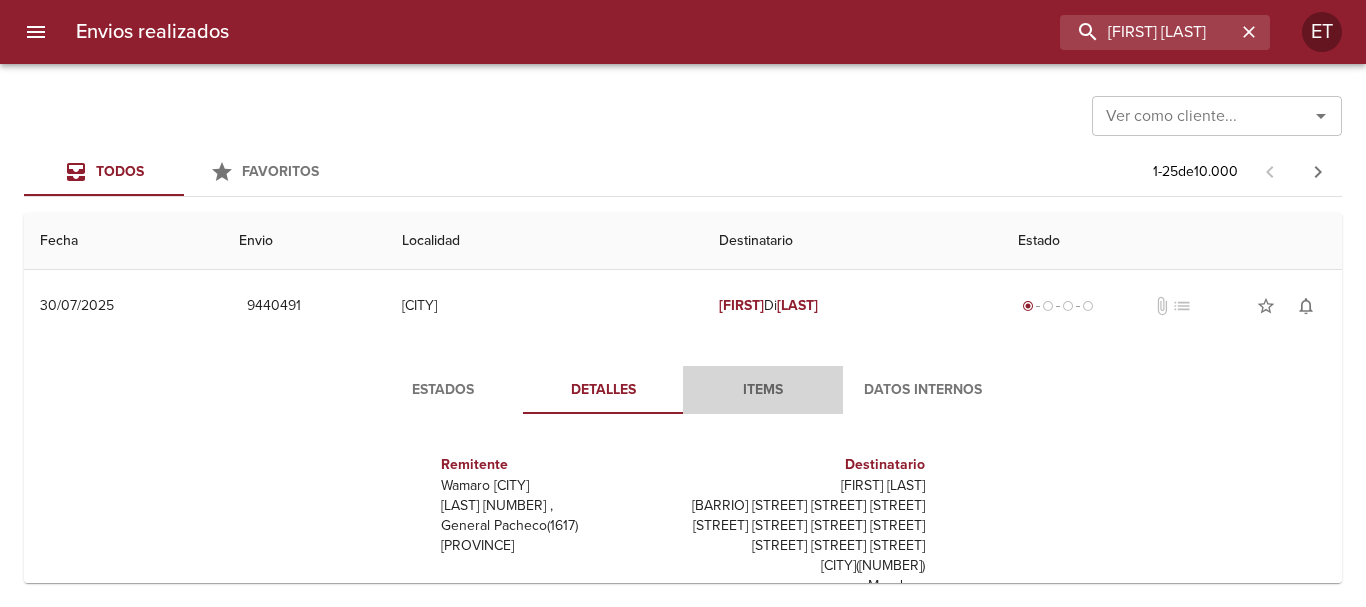 click on "Items" at bounding box center (763, 390) 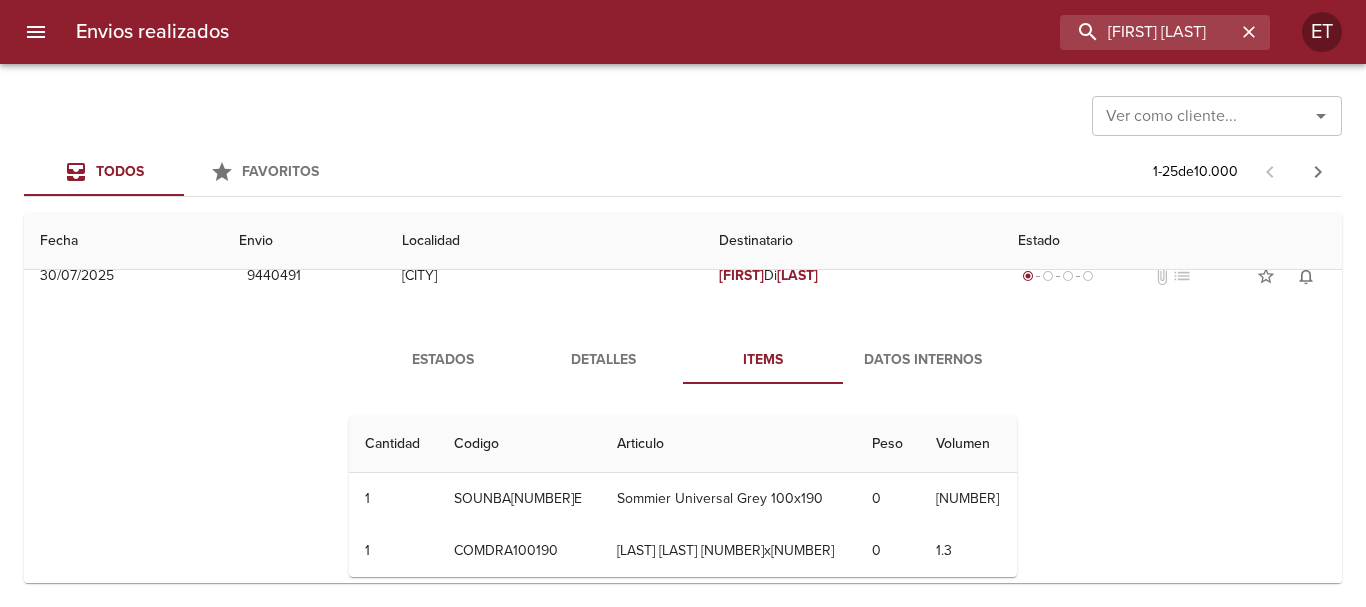 scroll, scrollTop: 0, scrollLeft: 0, axis: both 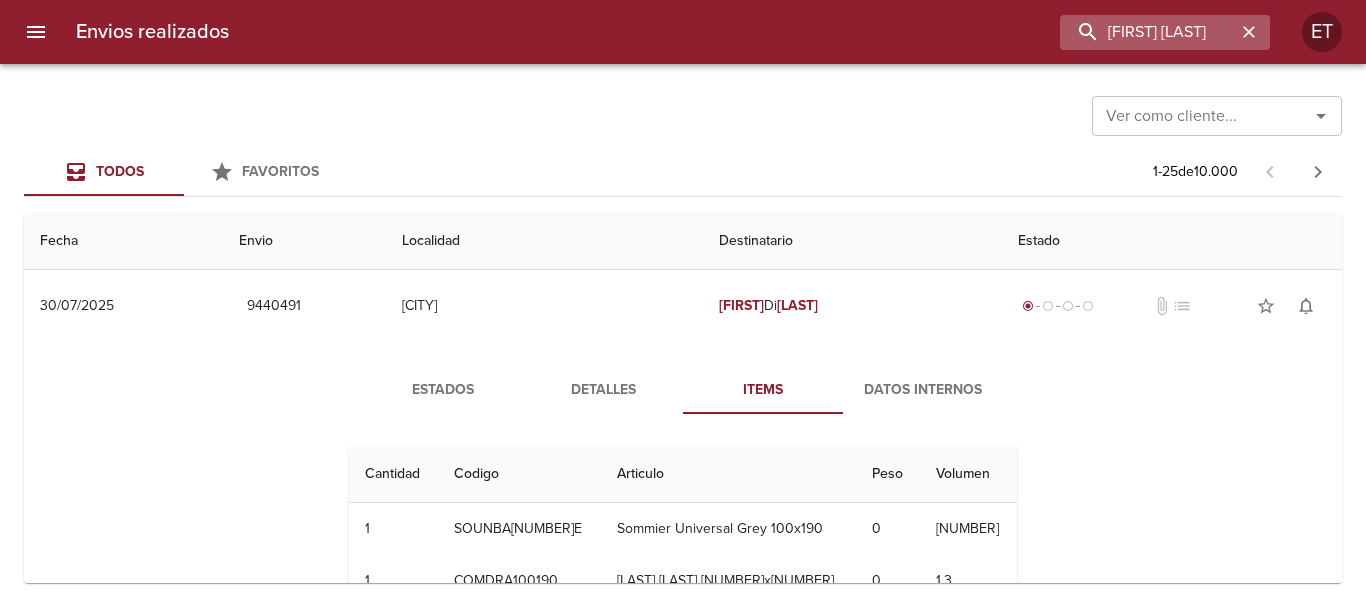 click 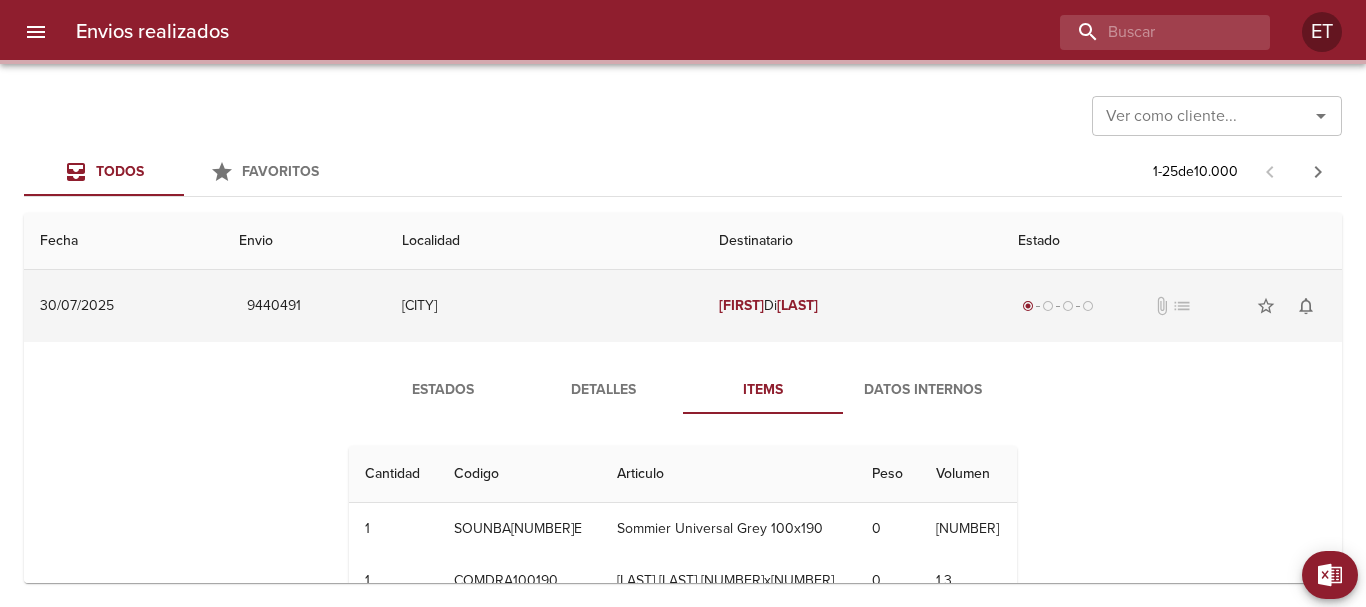 click on "[FIRST] [LAST]" at bounding box center [852, 306] 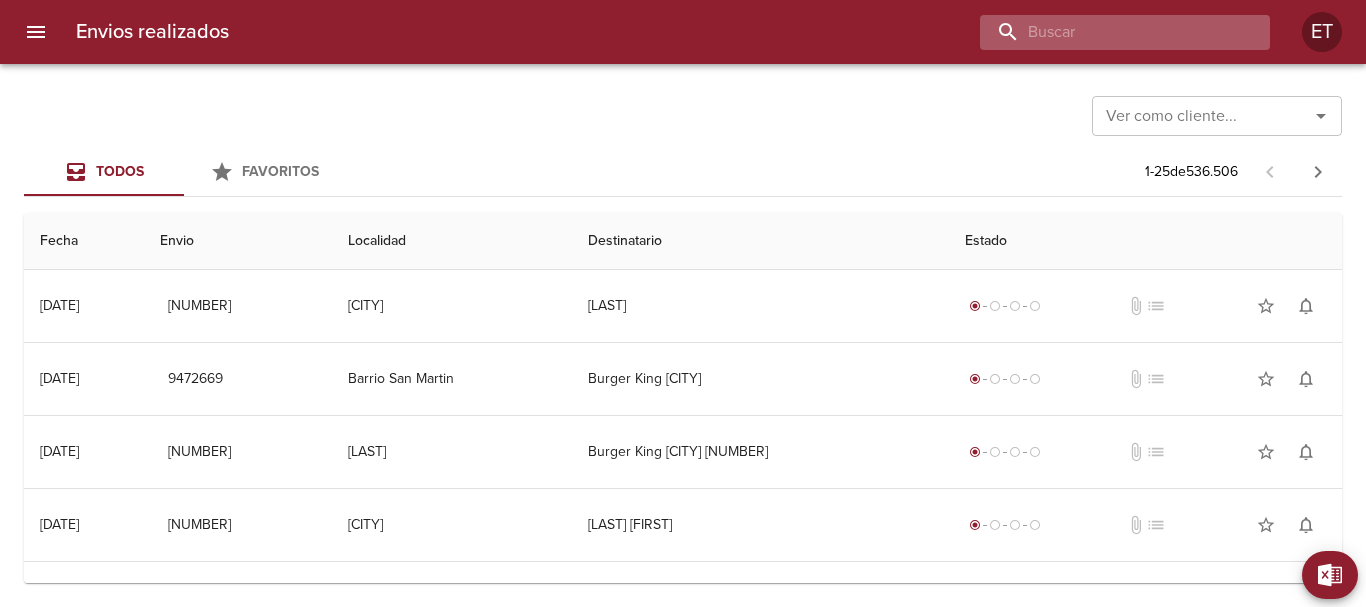 click at bounding box center (1108, 32) 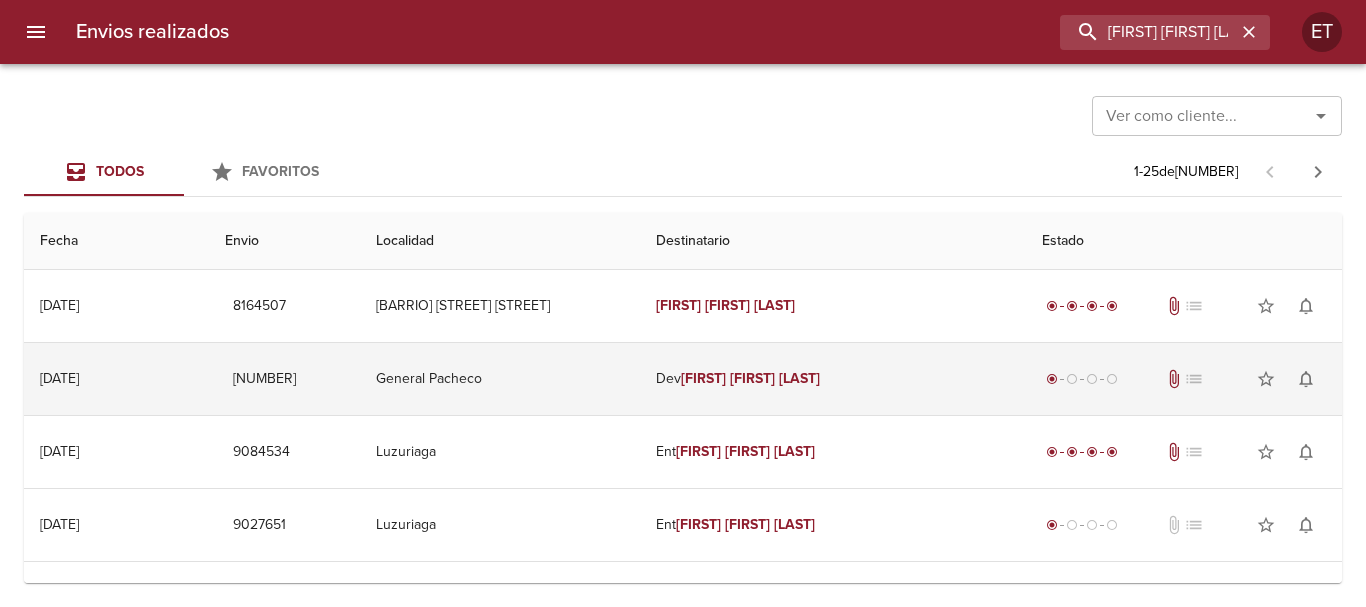 click on "Dev [FIRST] [FIRST] [LAST]" at bounding box center [833, 379] 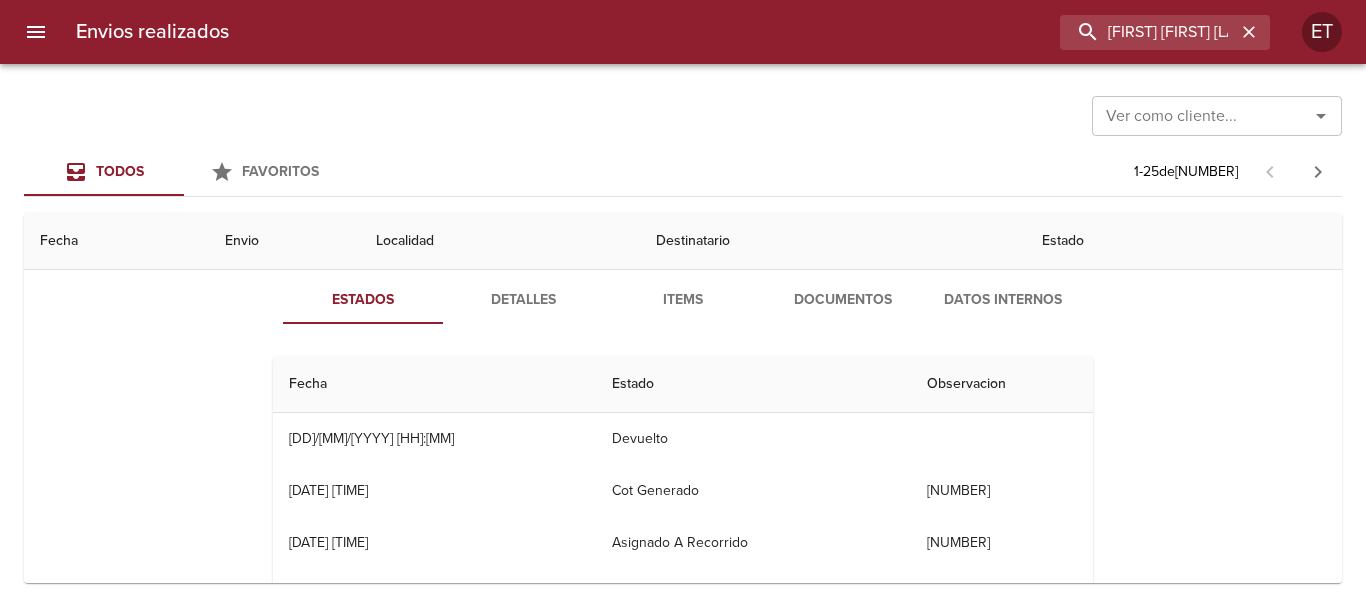 scroll, scrollTop: 100, scrollLeft: 0, axis: vertical 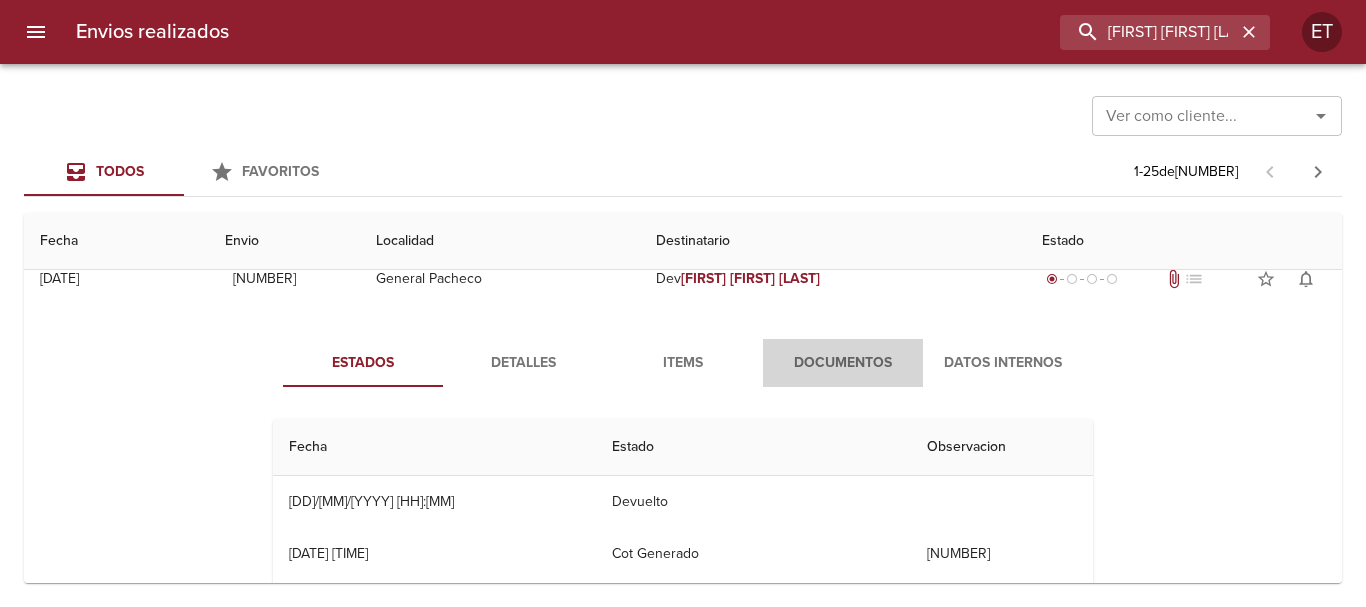click on "Documentos" at bounding box center [843, 363] 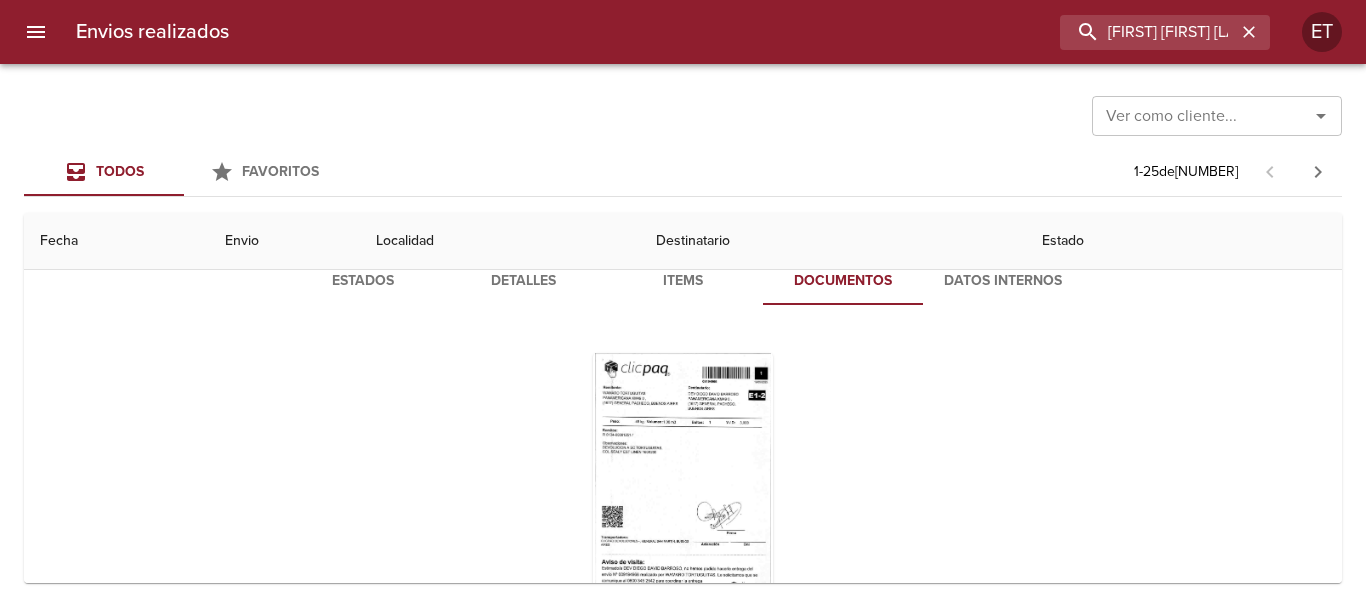 scroll, scrollTop: 200, scrollLeft: 0, axis: vertical 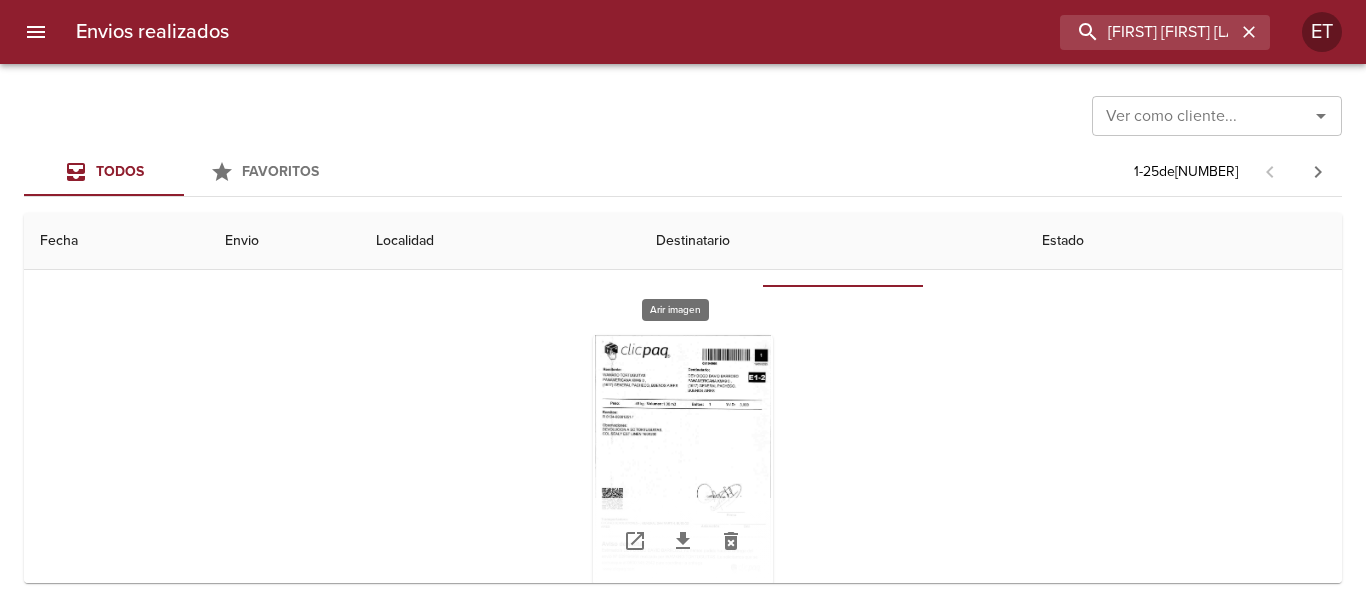click at bounding box center (683, 460) 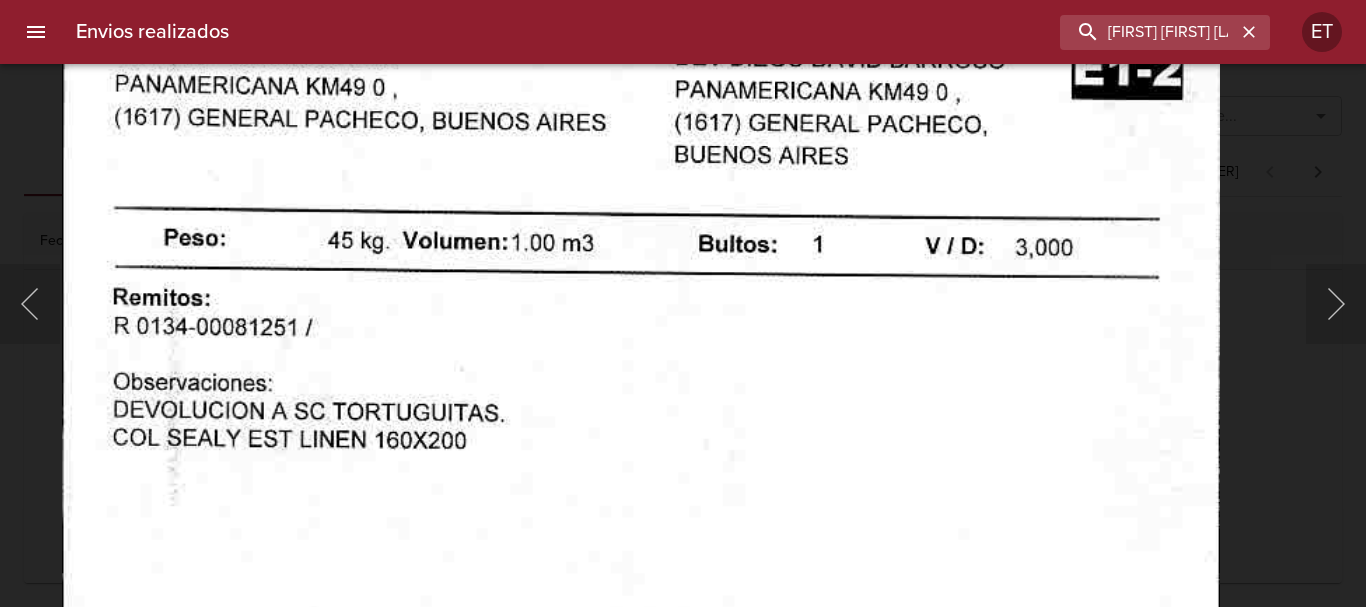 click at bounding box center [641, 610] 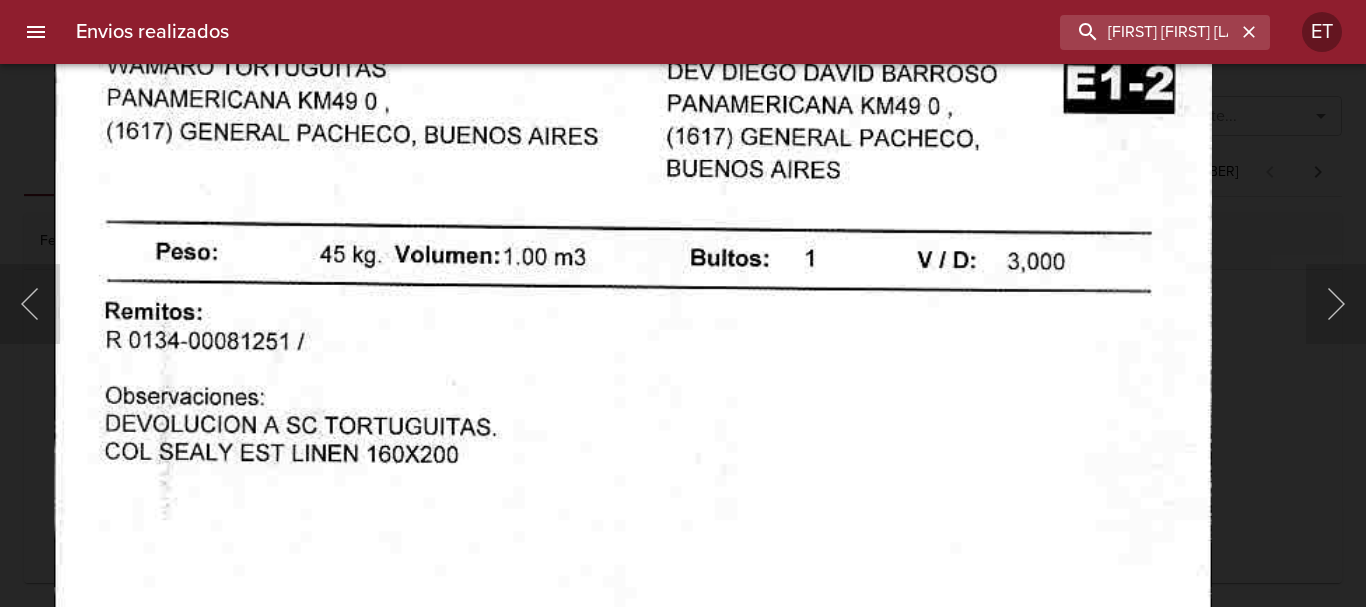 click at bounding box center (683, 303) 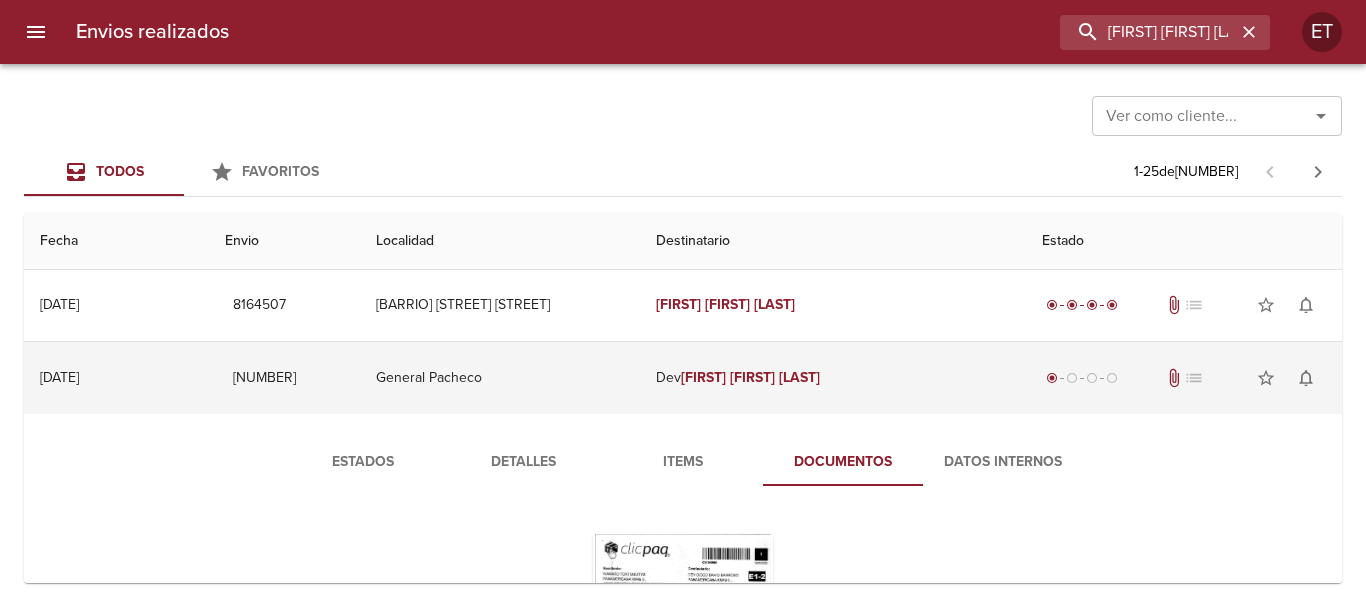 scroll, scrollTop: 0, scrollLeft: 0, axis: both 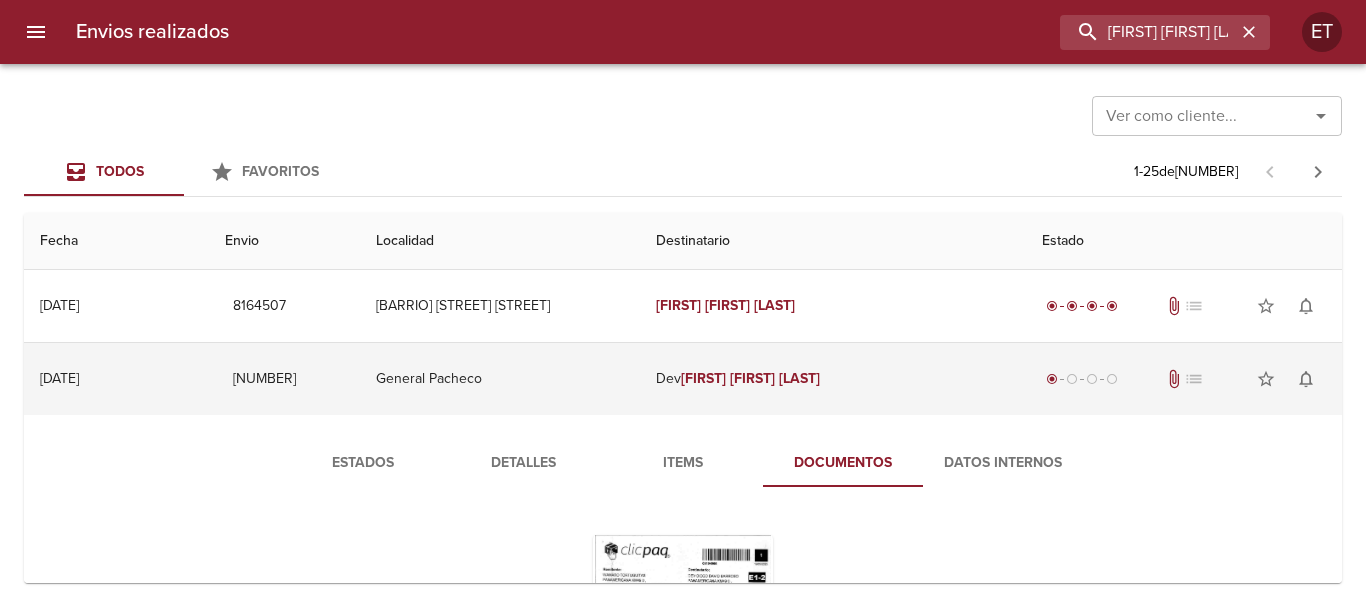 click on "Dev [FIRST] [FIRST] [LAST]" at bounding box center (833, 379) 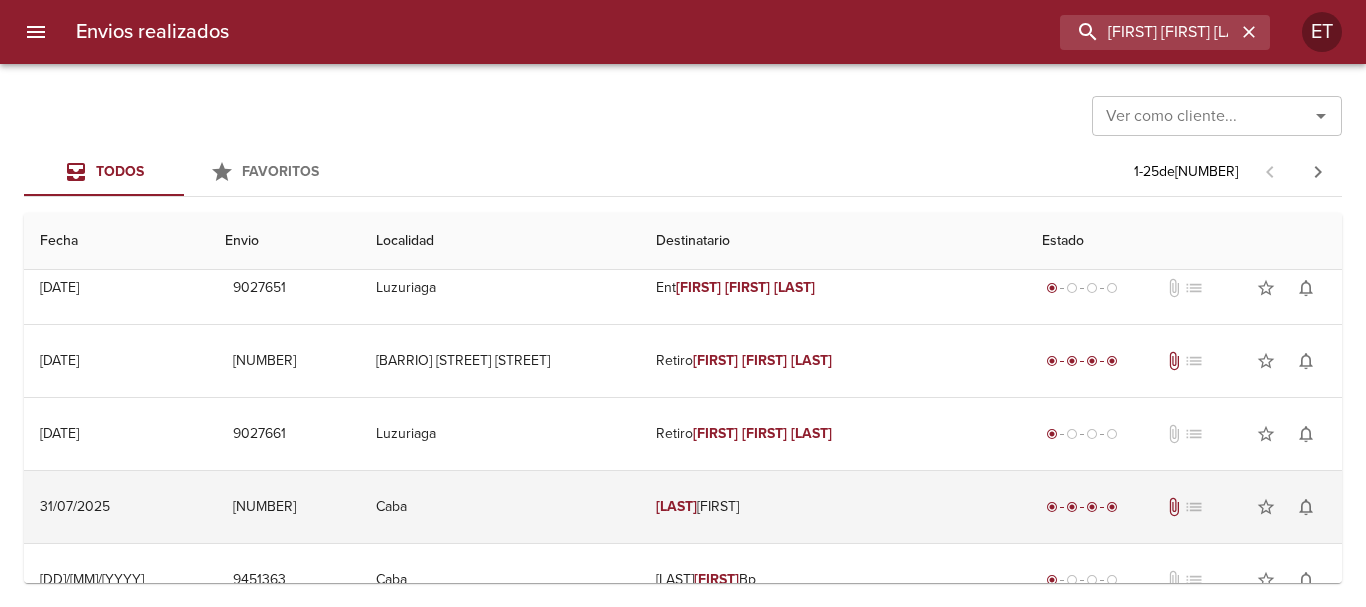 scroll, scrollTop: 300, scrollLeft: 0, axis: vertical 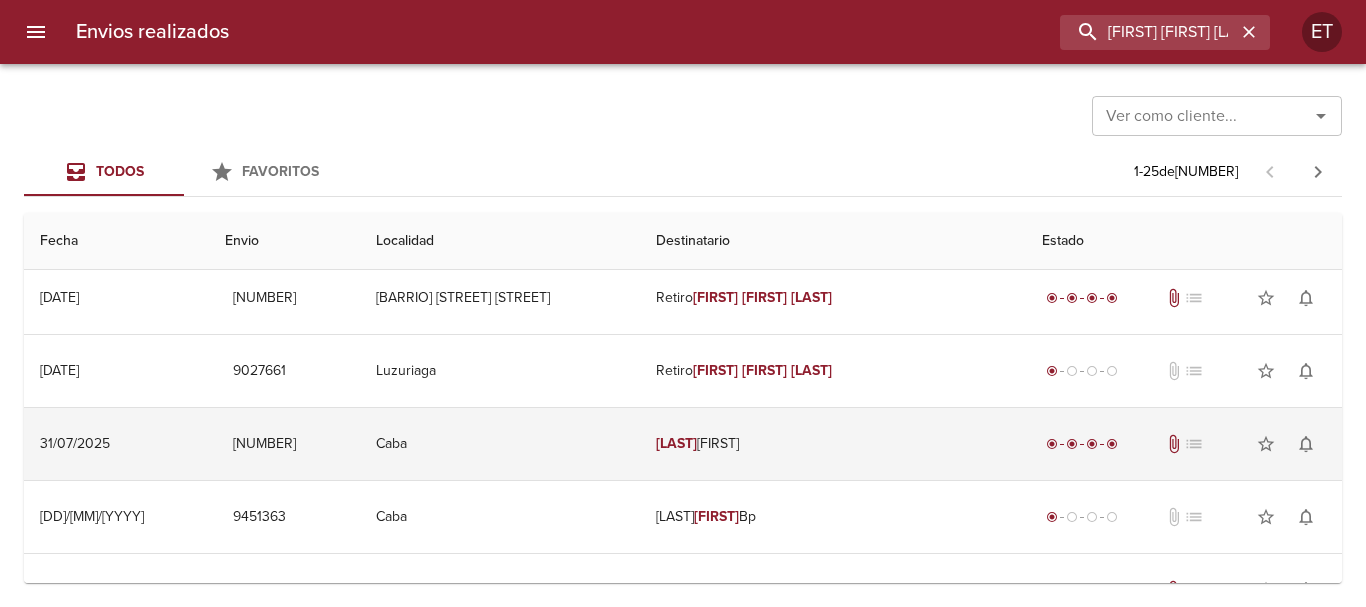 click on "[LAST] [FIRST]" at bounding box center [833, 444] 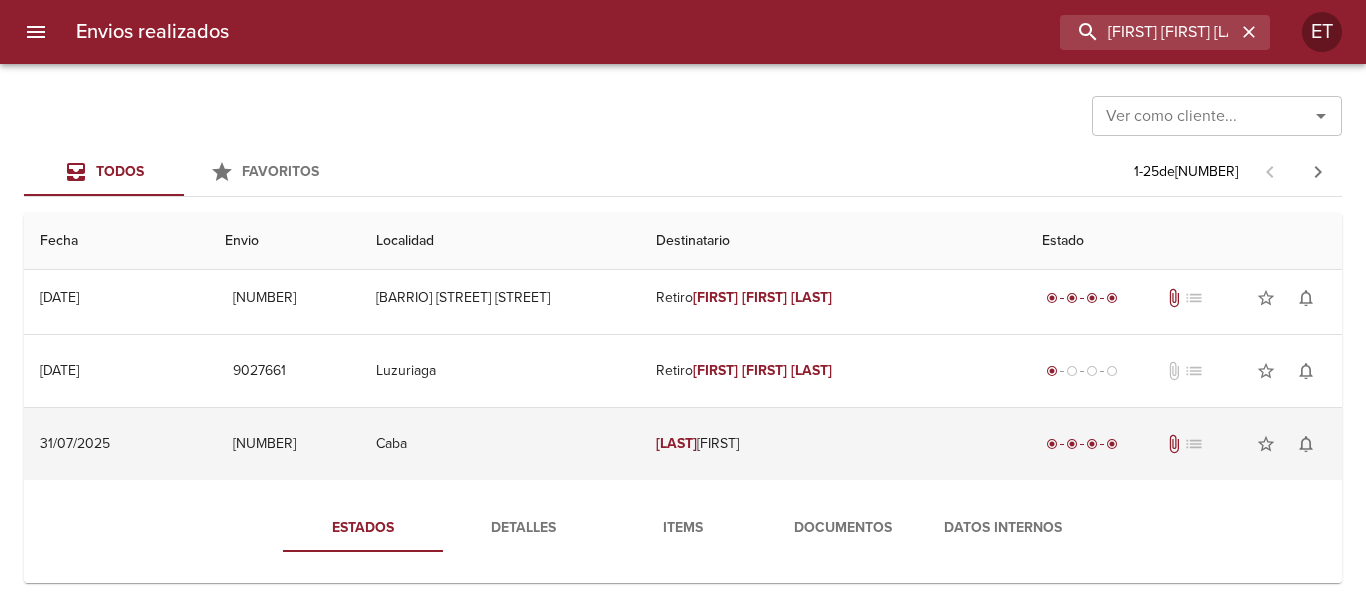 click on "[LAST] [FIRST]" at bounding box center [833, 444] 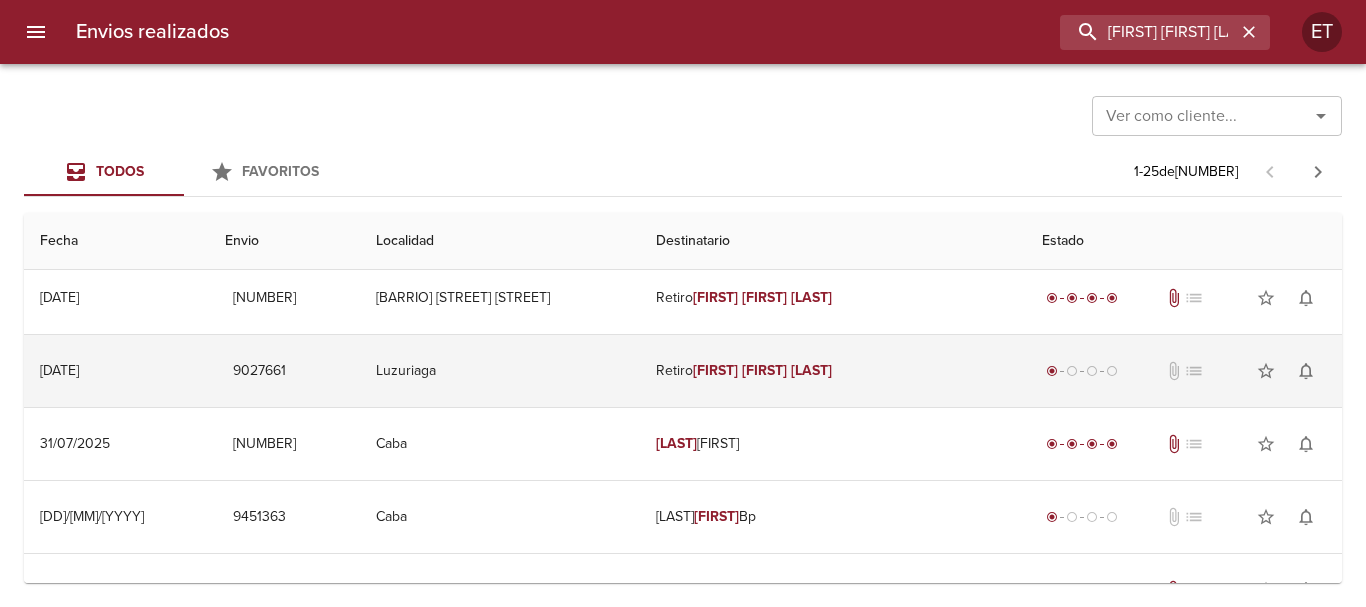click on "Retiro [FIRST] [LAST] [LAST]" at bounding box center [833, 371] 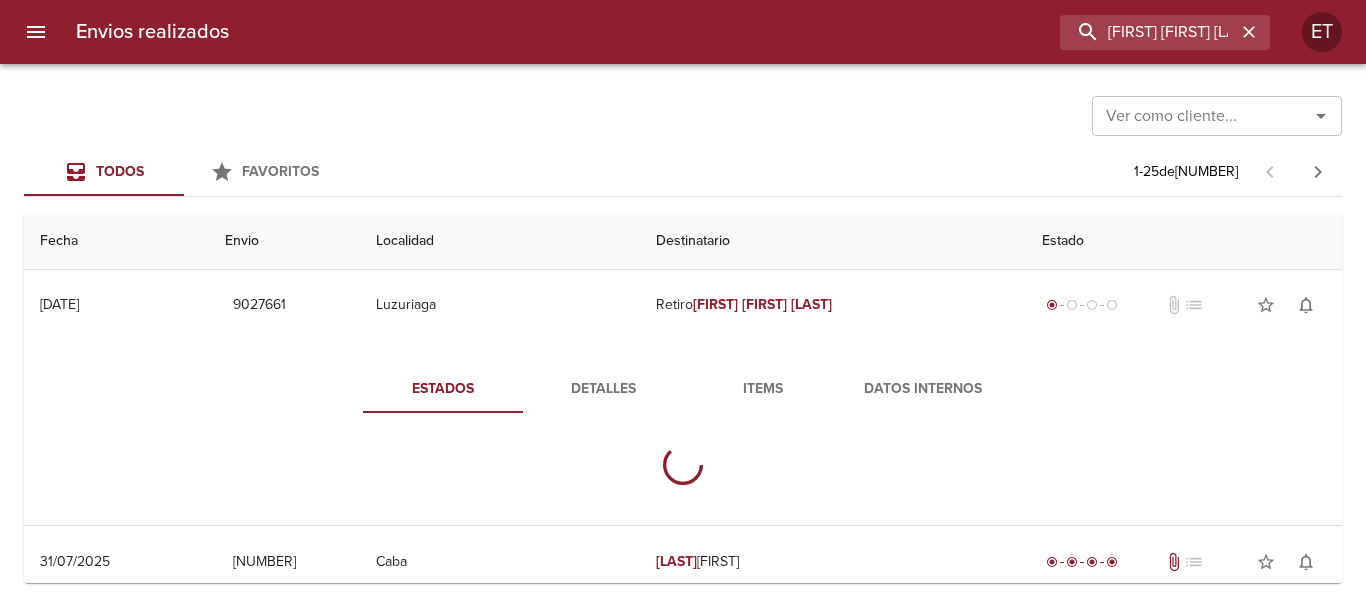 scroll, scrollTop: 400, scrollLeft: 0, axis: vertical 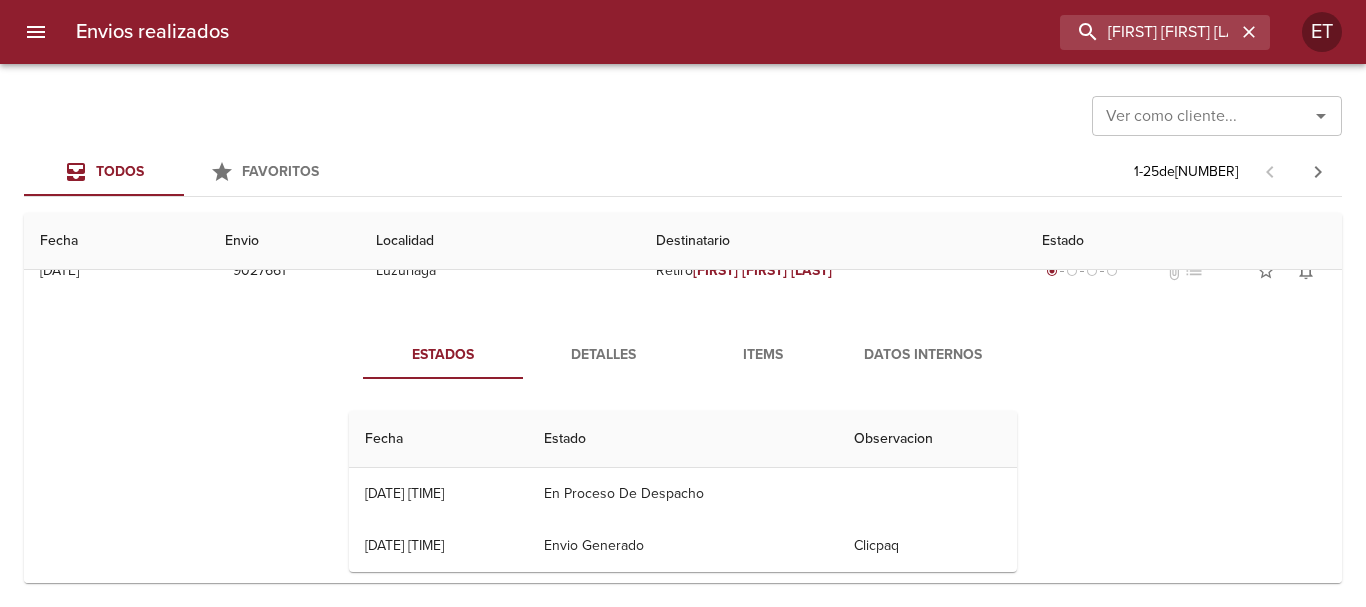 click on "Items" at bounding box center [763, 355] 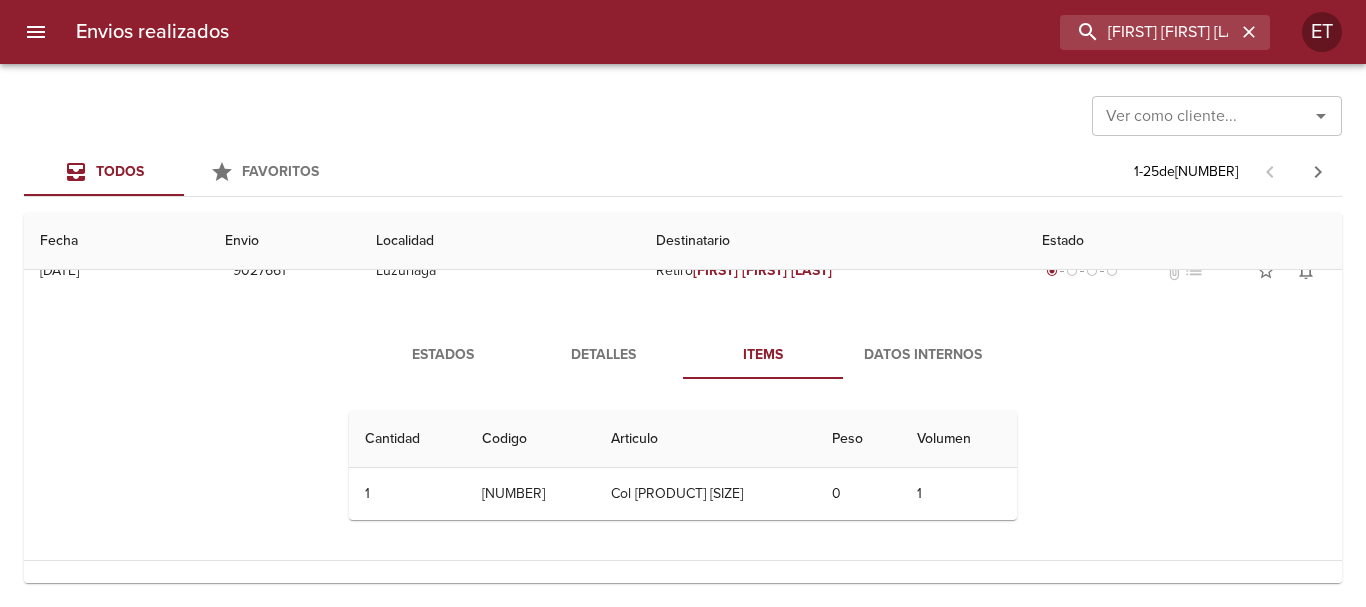 click on "Estados Detalles Items Datos Internos Cantidad Cant. Codigo Articulo Peso Volumen 1 1 COLNEA160200 Col Sealy Est Linen 160x200 0 1" at bounding box center (683, 433) 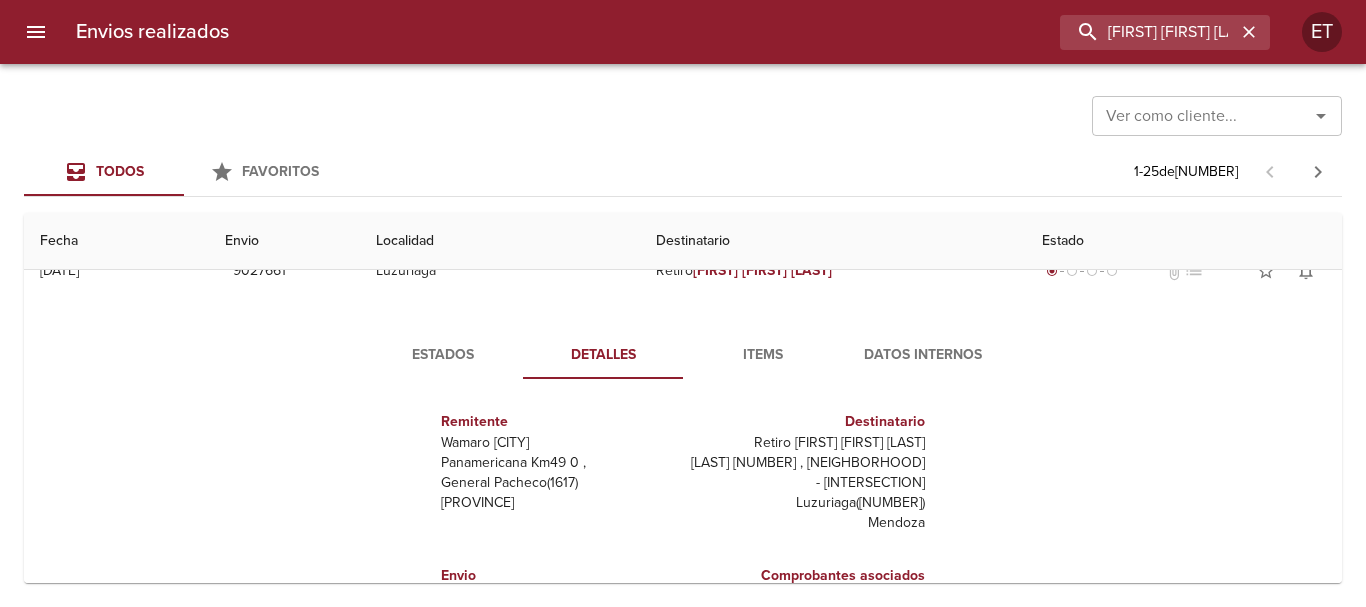 scroll, scrollTop: 10, scrollLeft: 0, axis: vertical 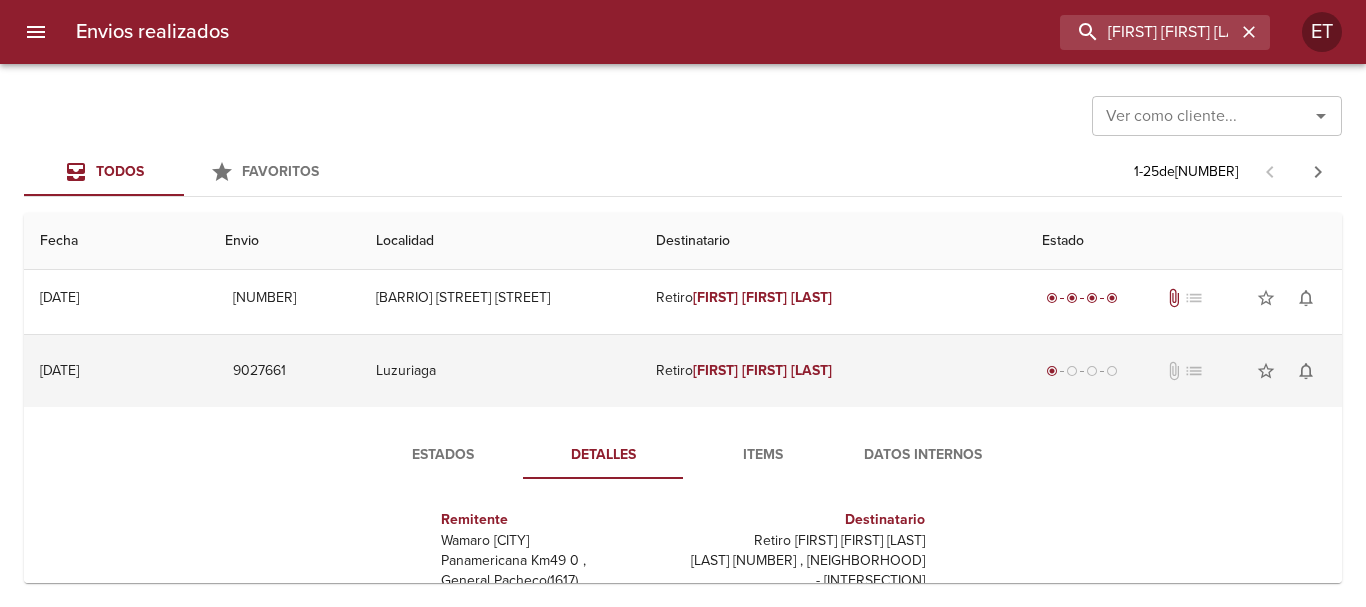 click on "Retiro [FIRST] [LAST] [LAST]" at bounding box center [833, 371] 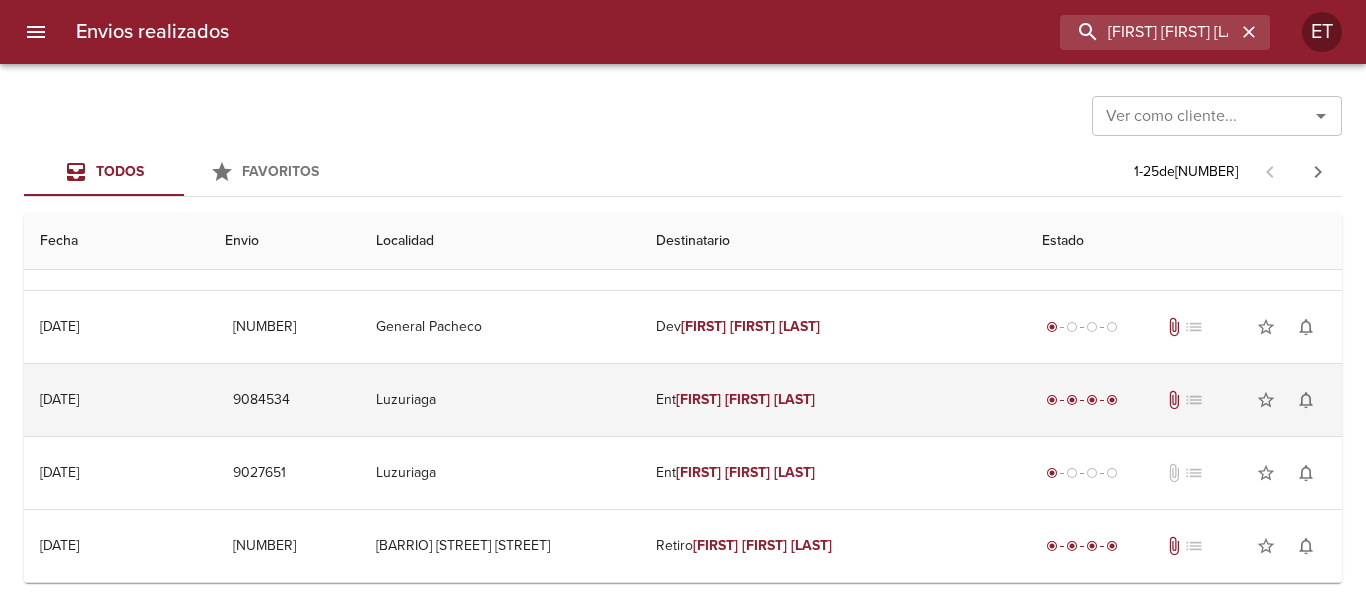 scroll, scrollTop: 200, scrollLeft: 0, axis: vertical 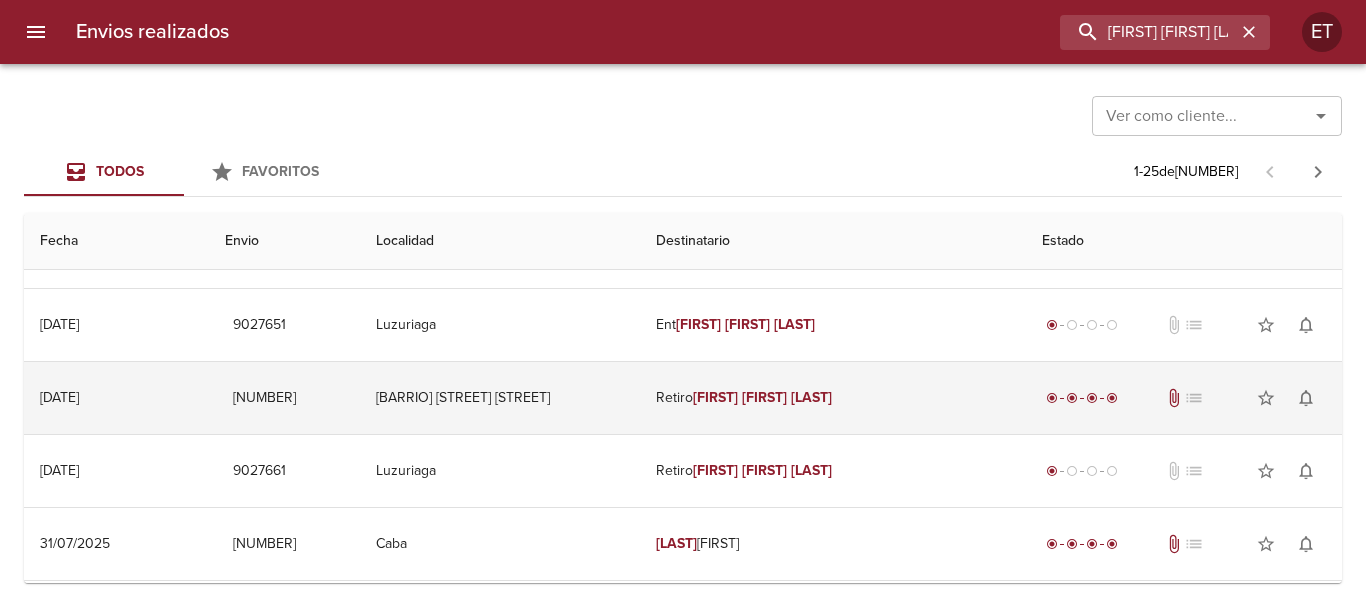click on "[LAST]" at bounding box center (811, 397) 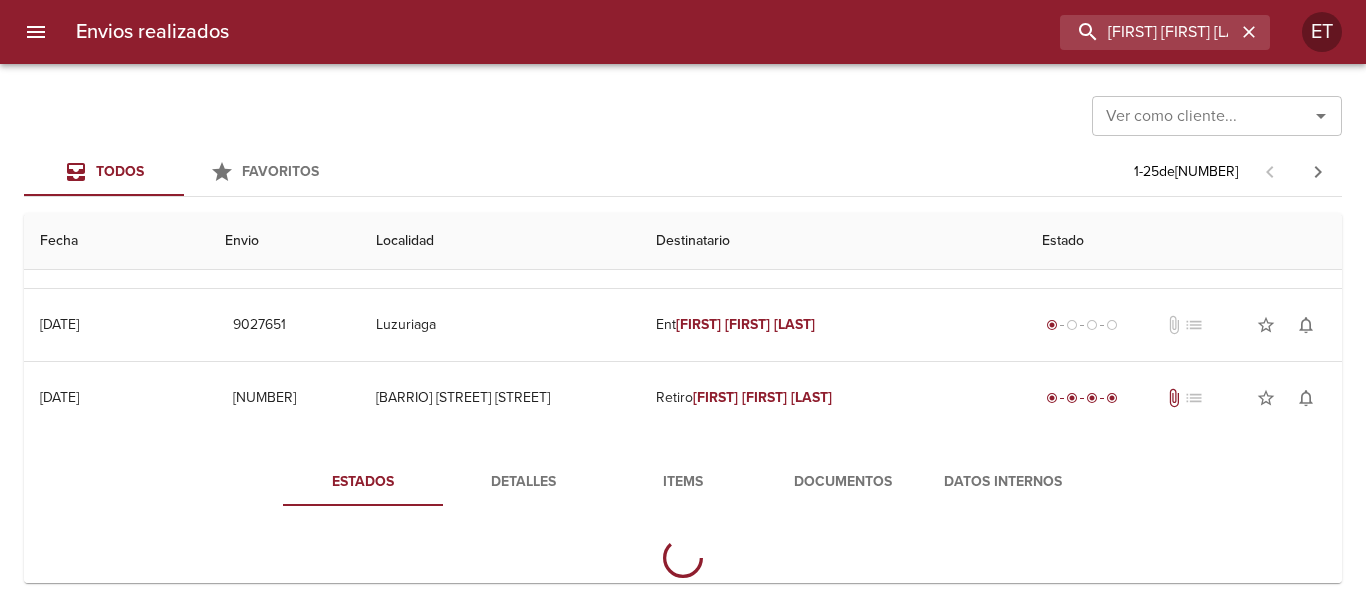click on "Documentos" at bounding box center [843, 482] 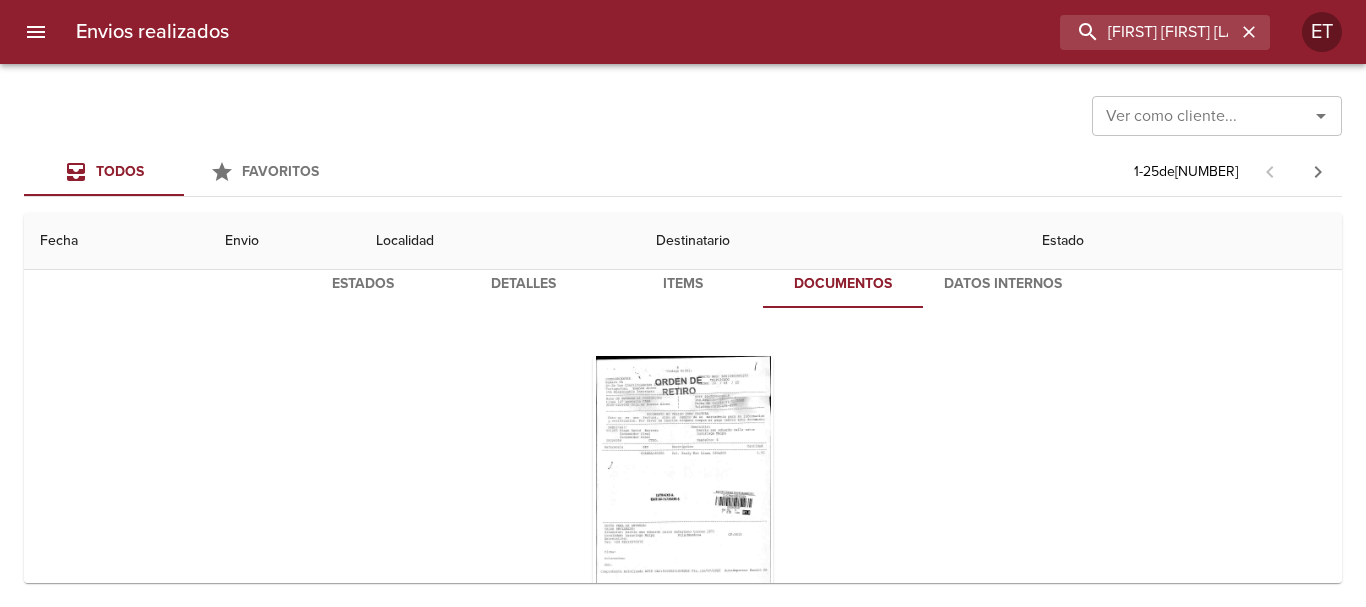 scroll, scrollTop: 400, scrollLeft: 0, axis: vertical 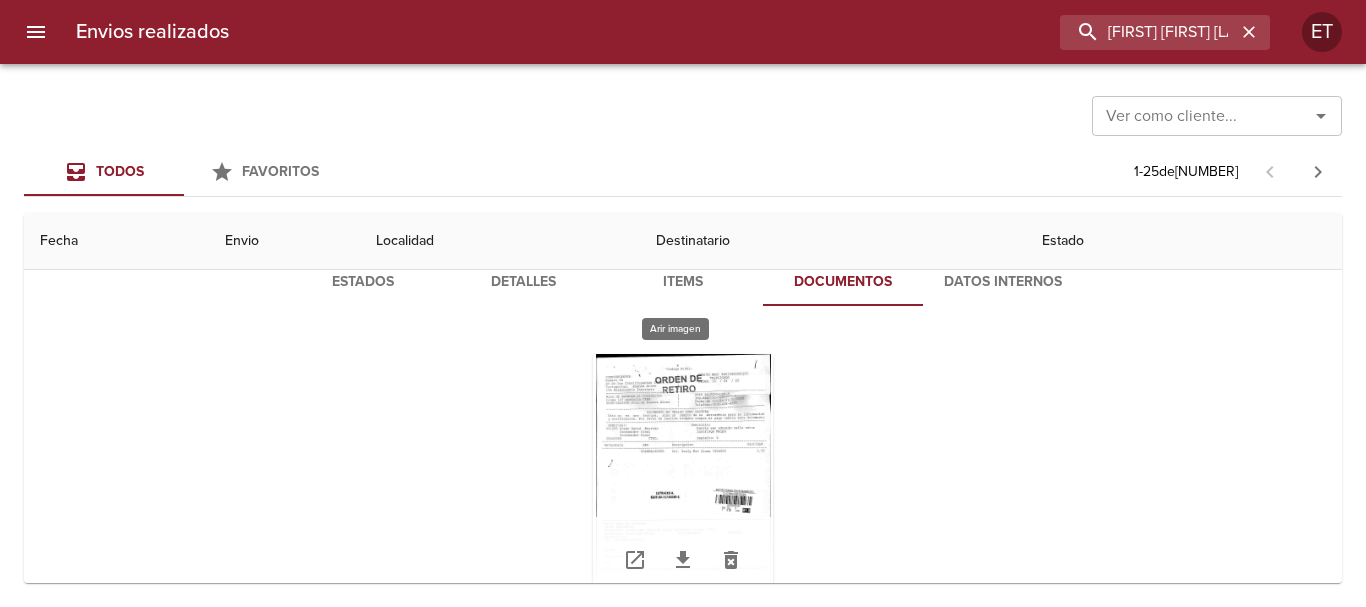 click at bounding box center (683, 479) 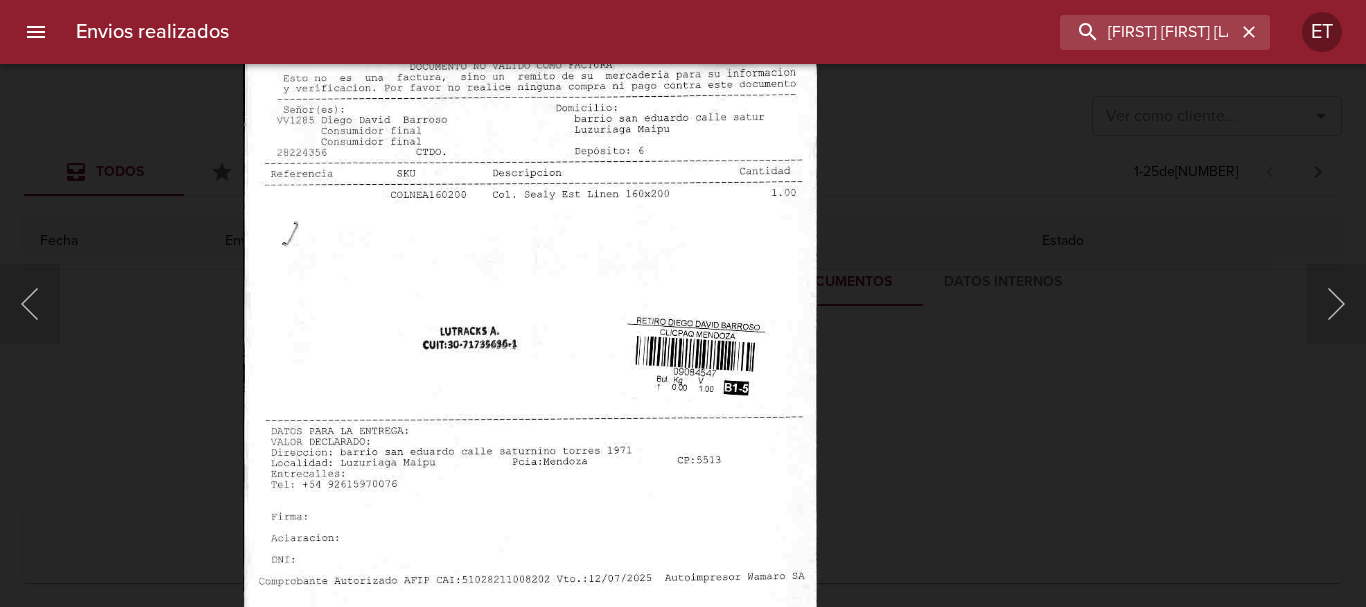 click at bounding box center [530, 285] 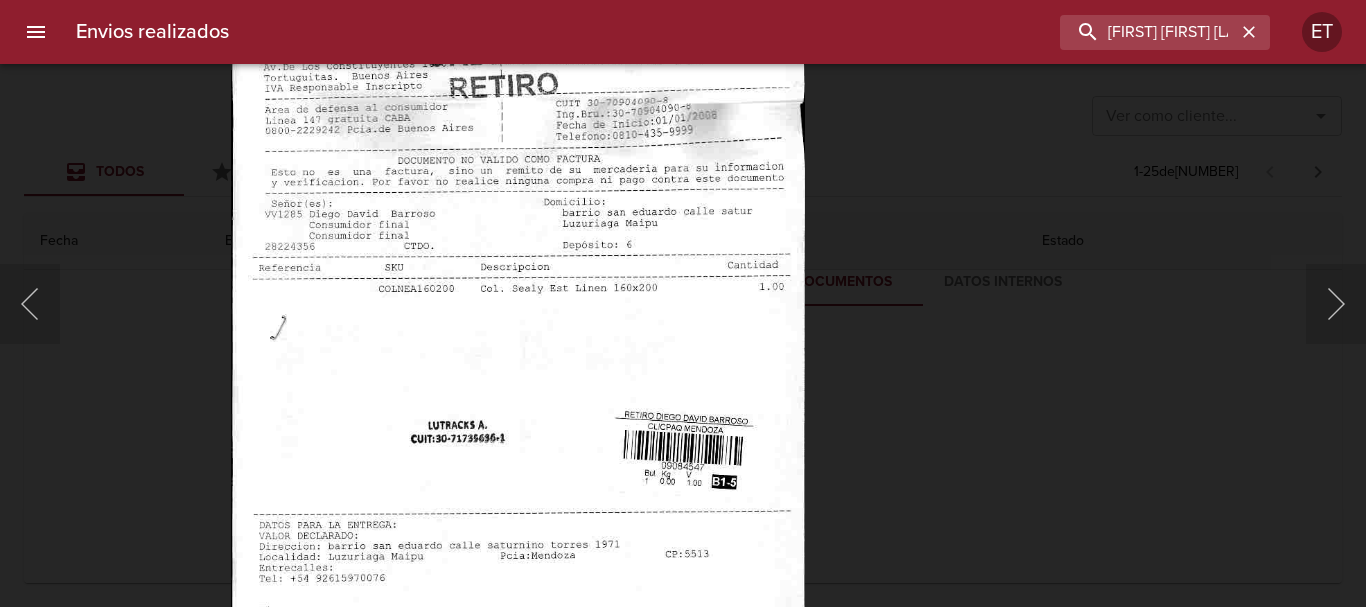 click at bounding box center [518, 379] 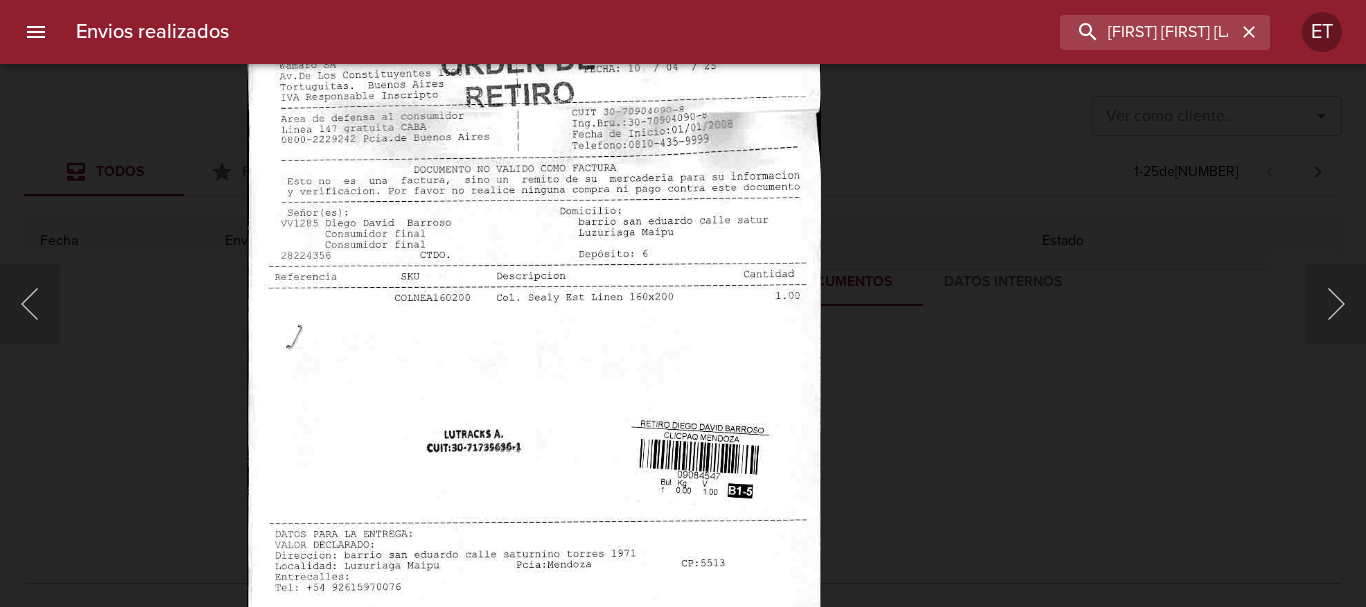 drag, startPoint x: 1056, startPoint y: 435, endPoint x: 1040, endPoint y: 423, distance: 20 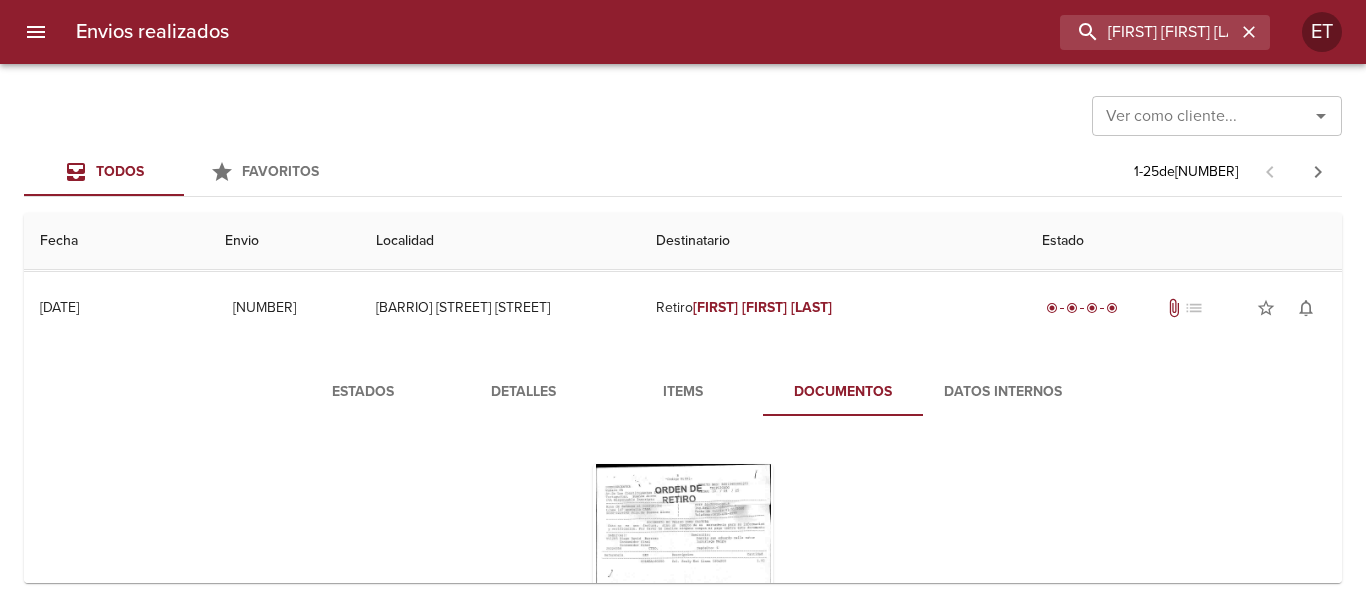 scroll, scrollTop: 100, scrollLeft: 0, axis: vertical 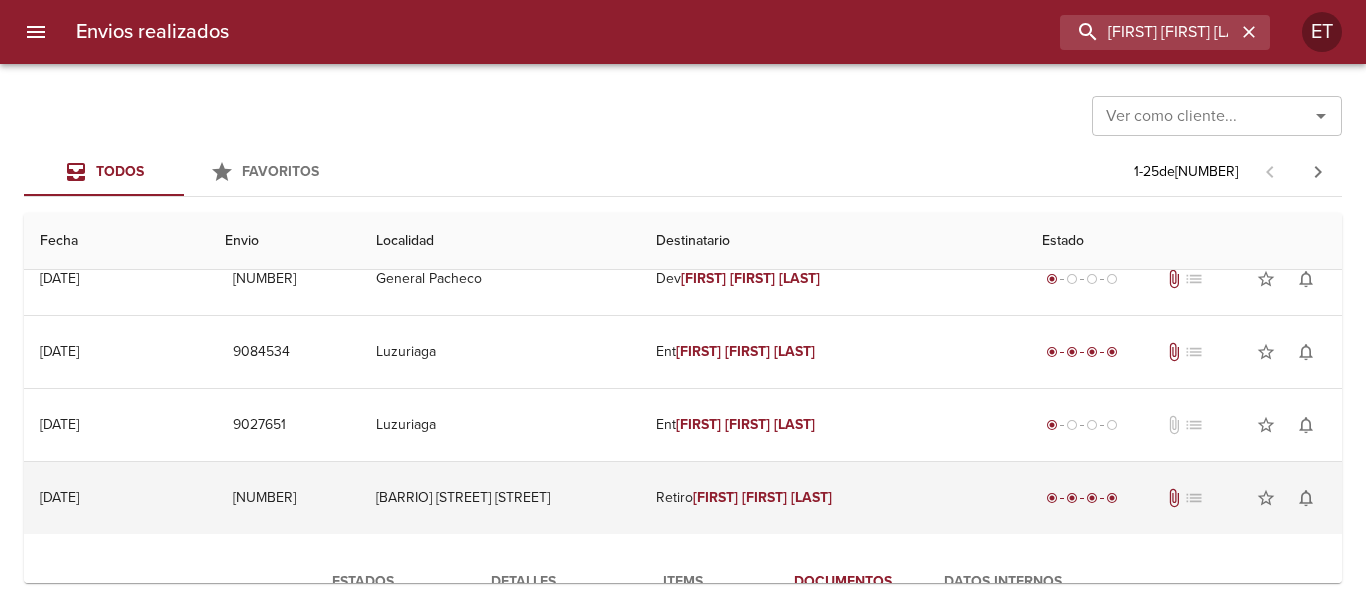 click on "Retiro [FIRST] [LAST] [LAST]" at bounding box center [833, 498] 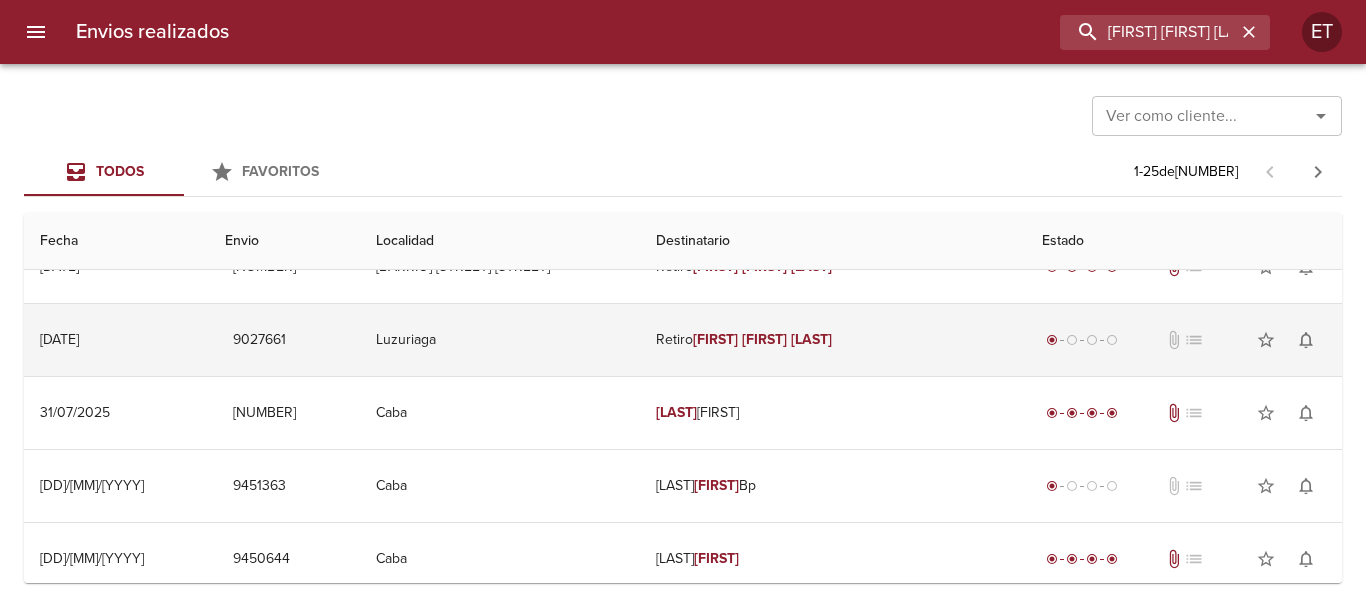 scroll, scrollTop: 300, scrollLeft: 0, axis: vertical 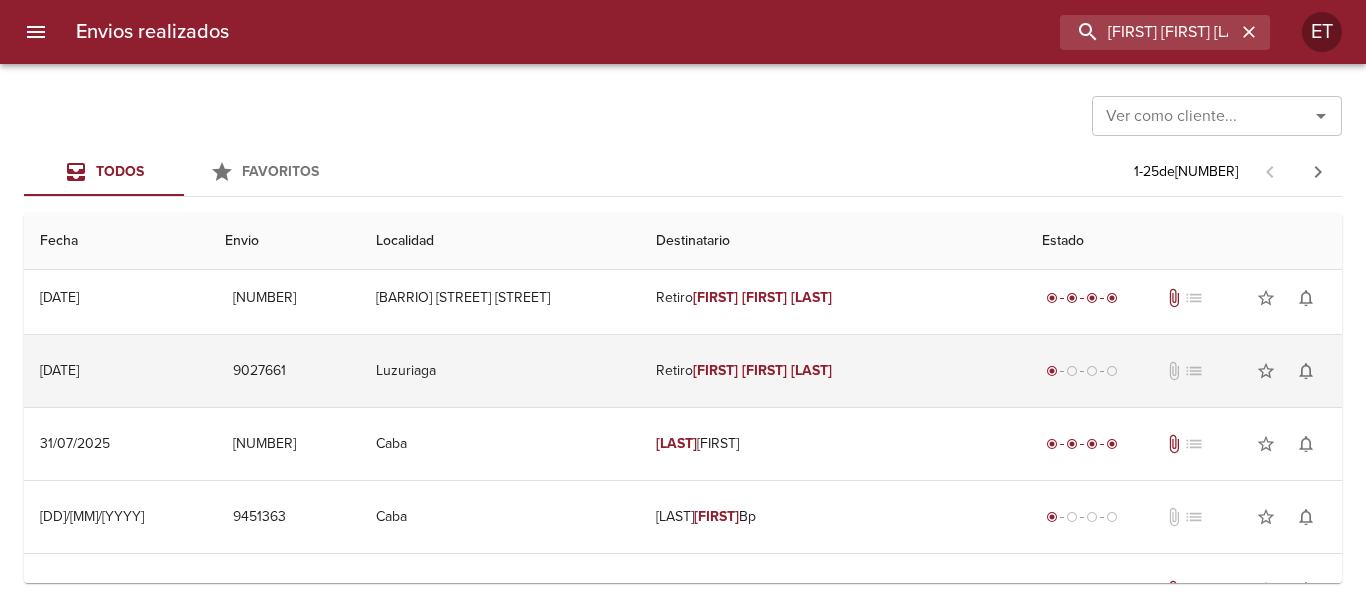 click on "Retiro [FIRST] [LAST] [LAST]" at bounding box center [833, 371] 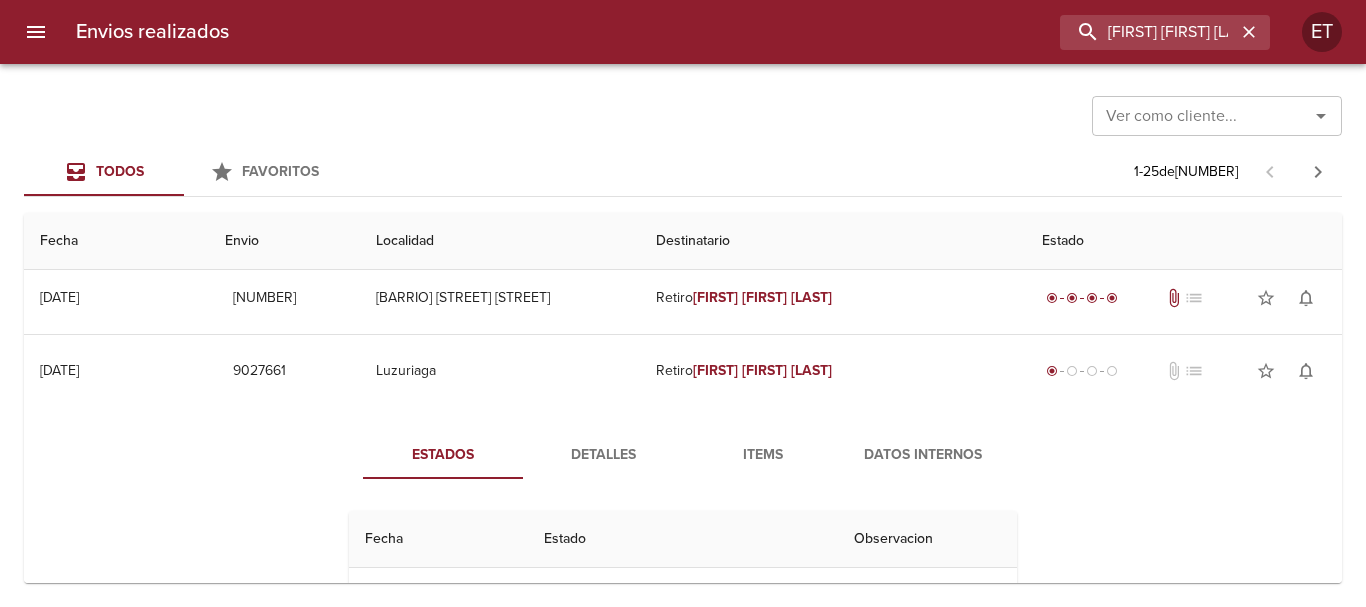 click on "Detalles" at bounding box center (603, 455) 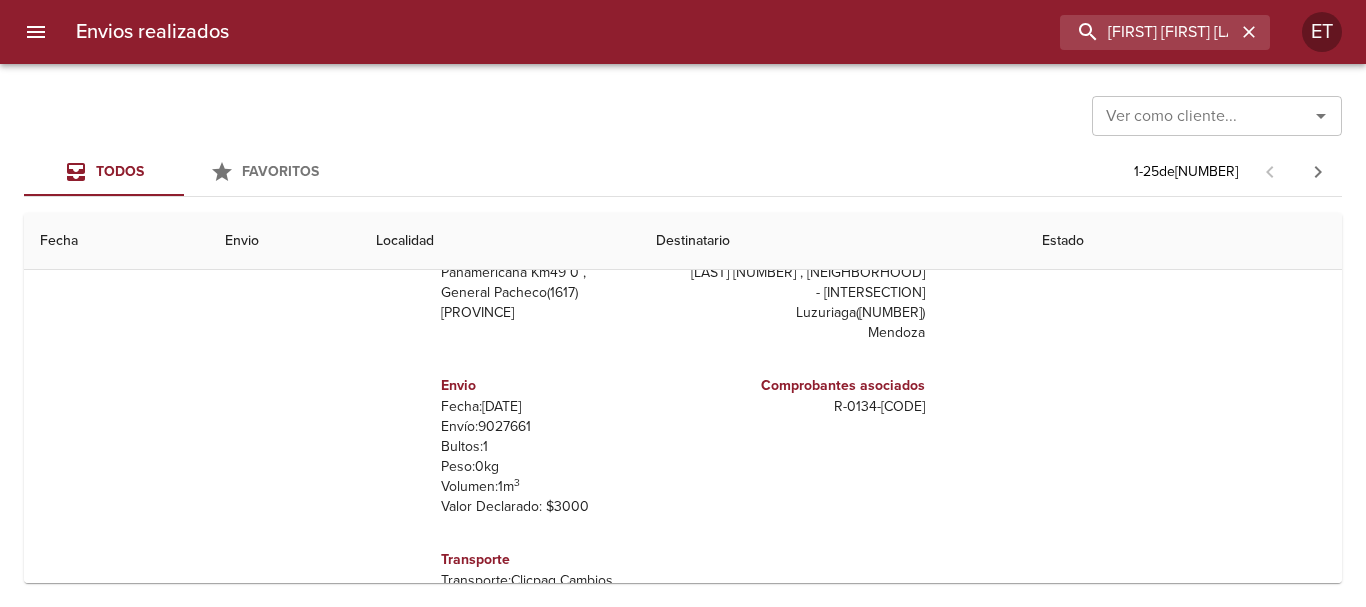 scroll, scrollTop: 600, scrollLeft: 0, axis: vertical 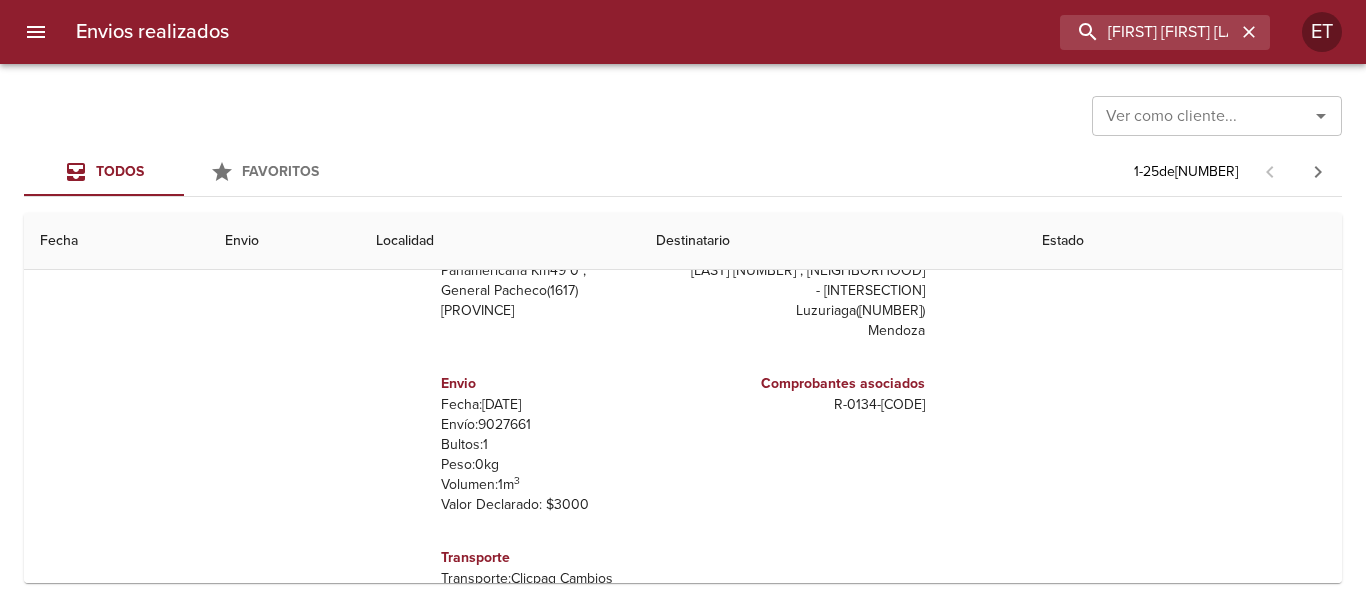 click on "Envío:  9027661" at bounding box center [558, 425] 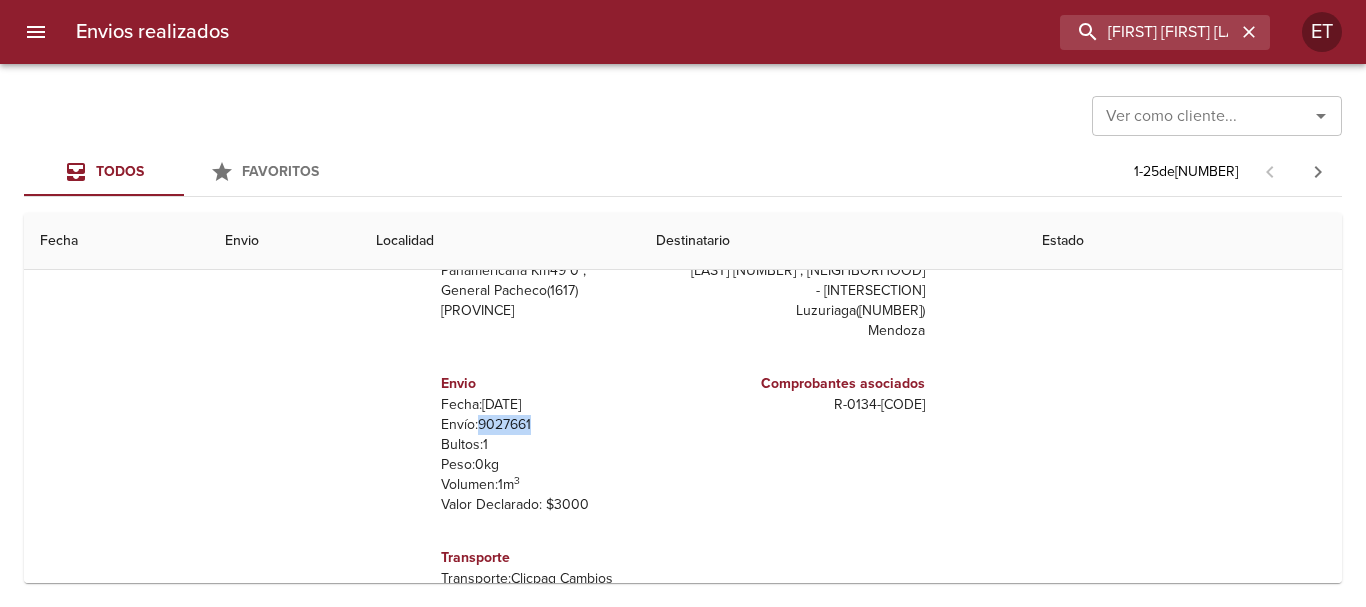 click on "Envío:  9027661" at bounding box center [558, 425] 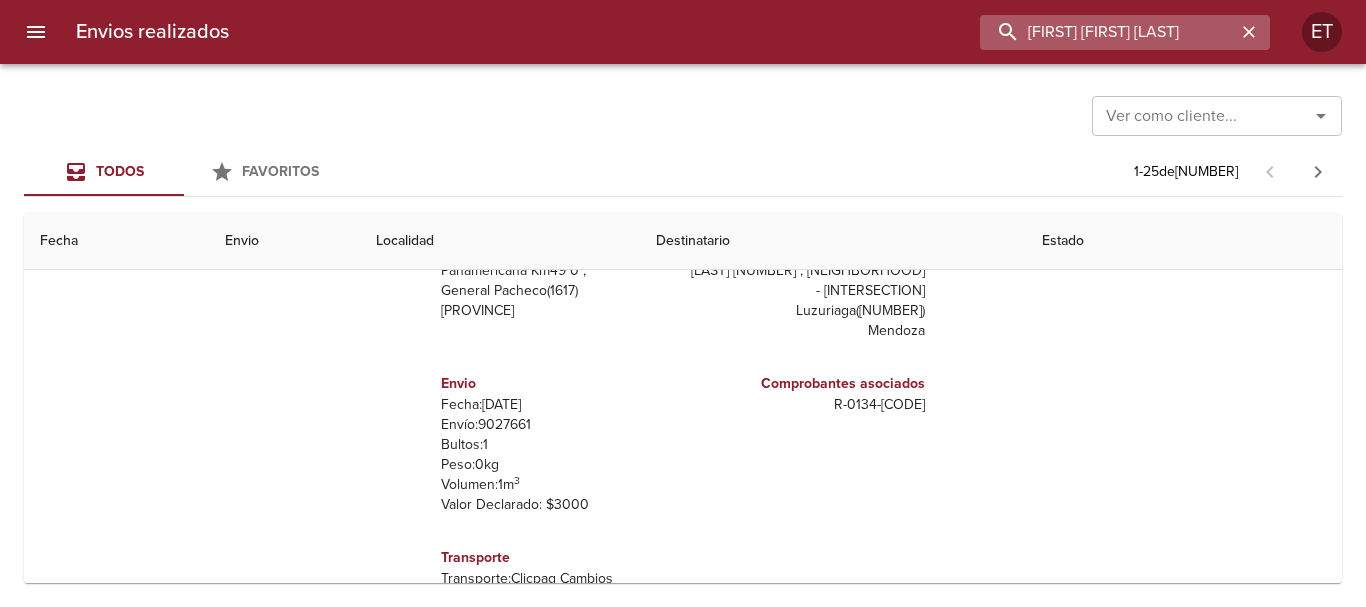 click on "[FIRST] [FIRST] [LAST]" at bounding box center [1108, 32] 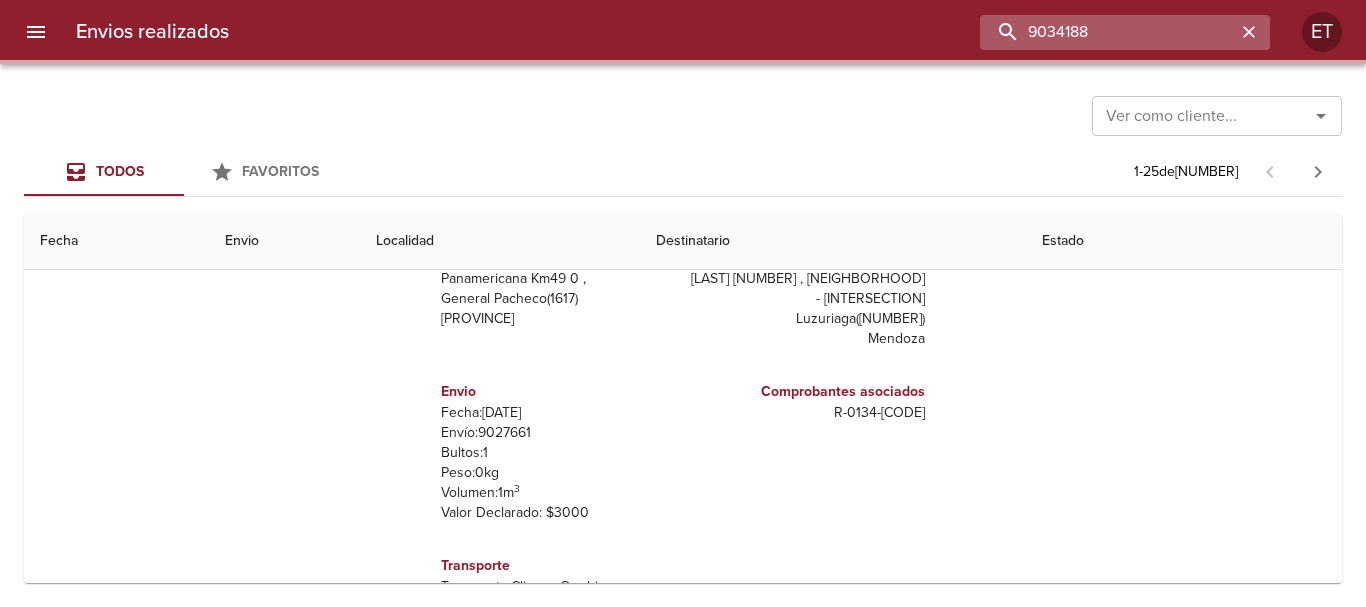 scroll, scrollTop: 0, scrollLeft: 0, axis: both 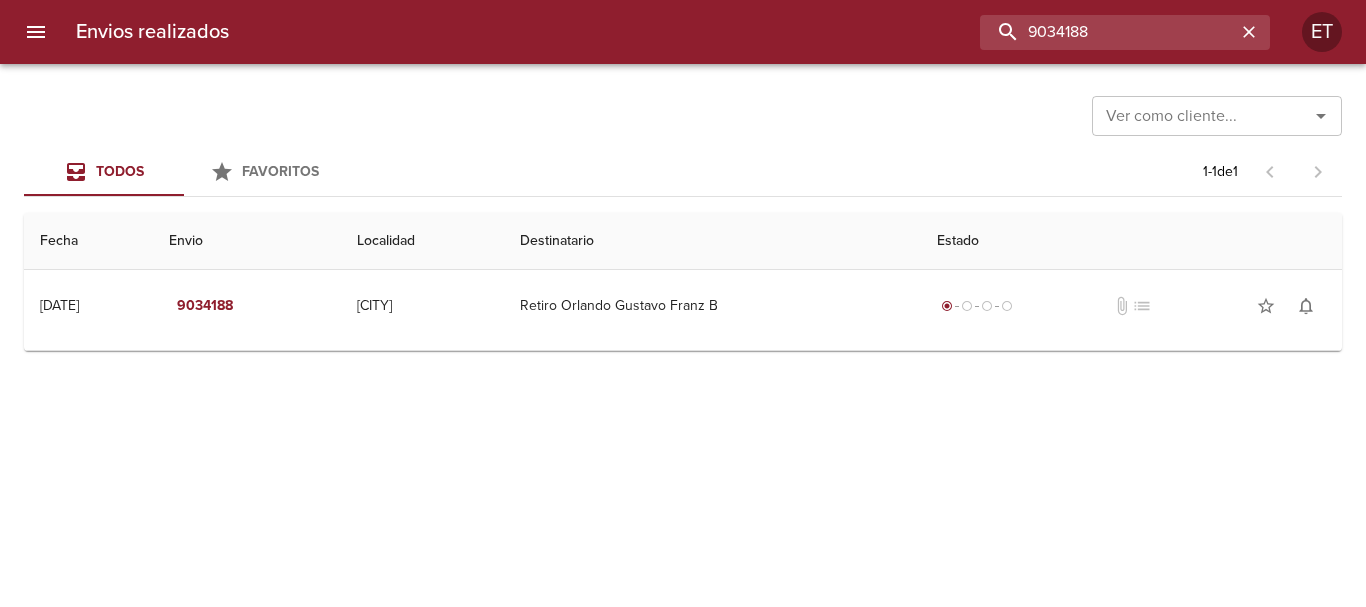 drag, startPoint x: 1179, startPoint y: 31, endPoint x: 871, endPoint y: 34, distance: 308.01462 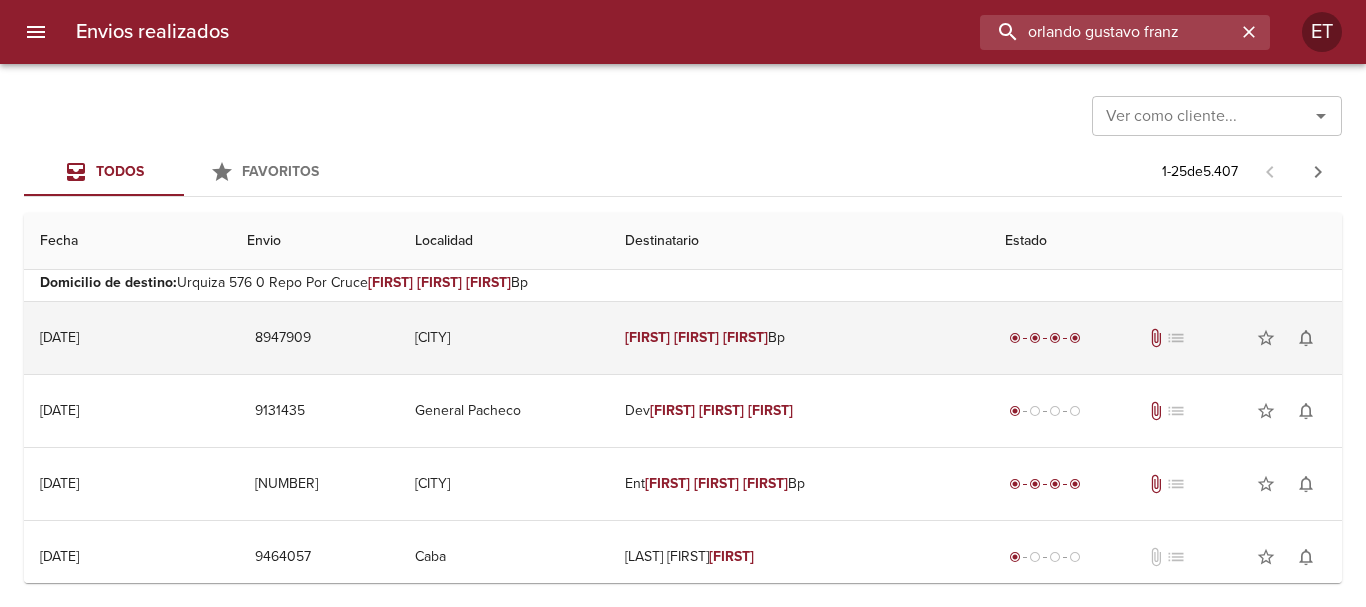 scroll, scrollTop: 100, scrollLeft: 0, axis: vertical 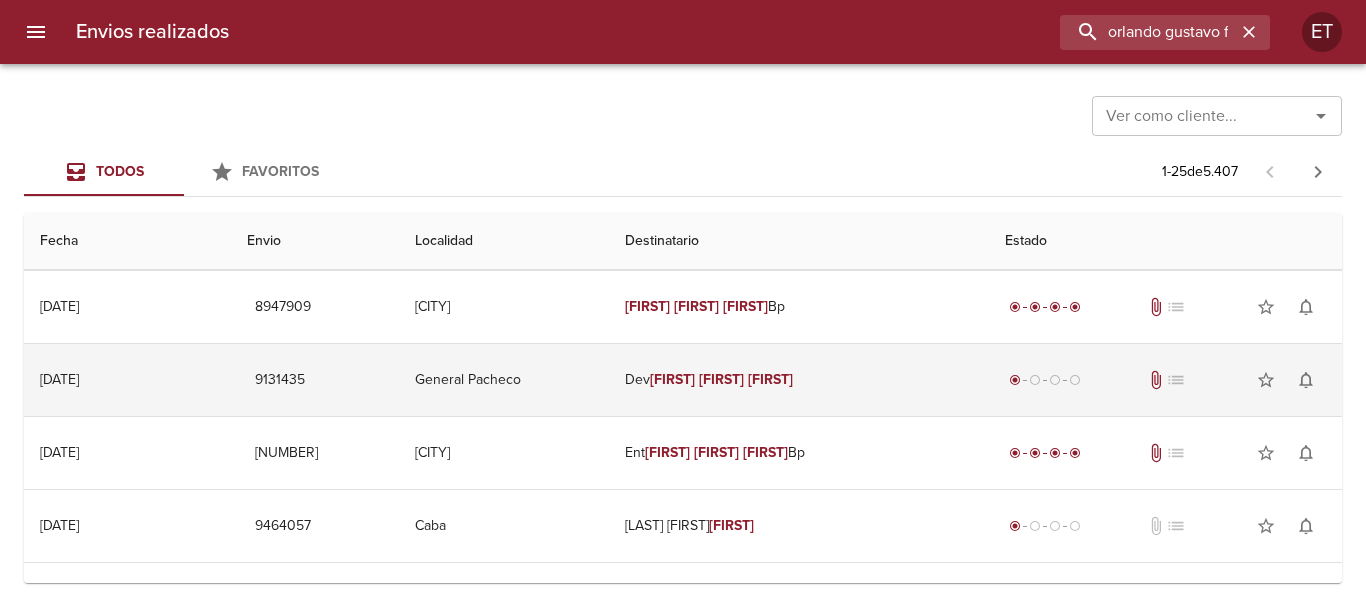 click on "Dev Orlando Gustavo Franz" at bounding box center [799, 380] 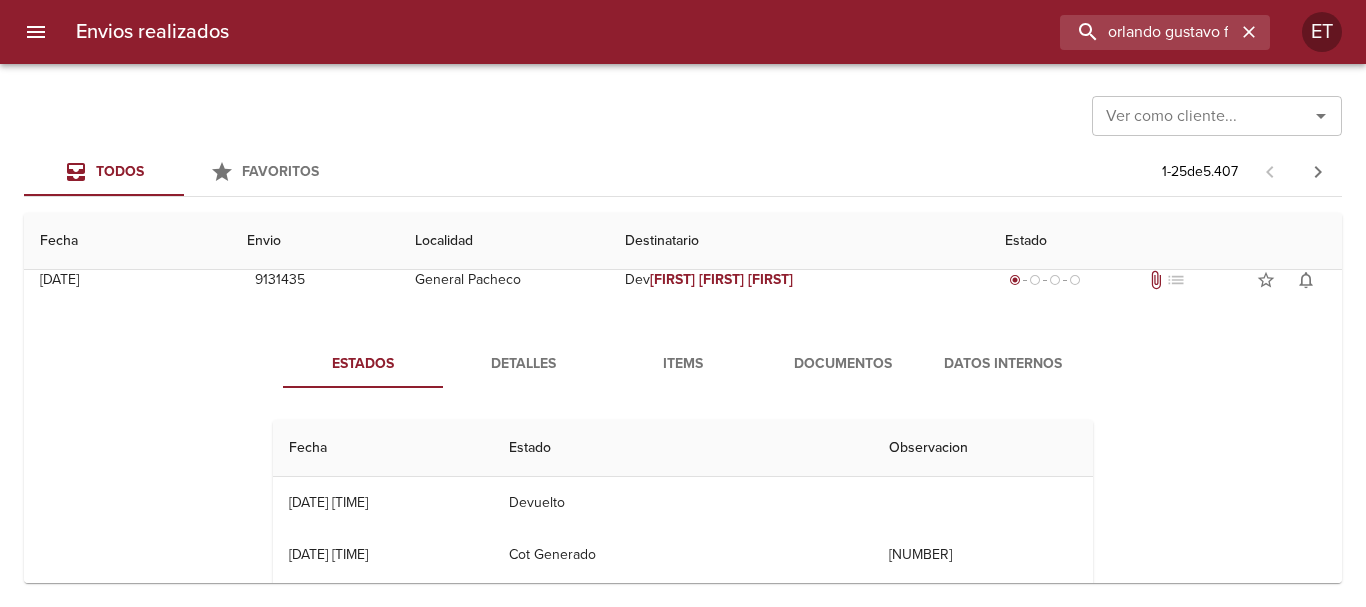 click on "Documentos" at bounding box center [843, 364] 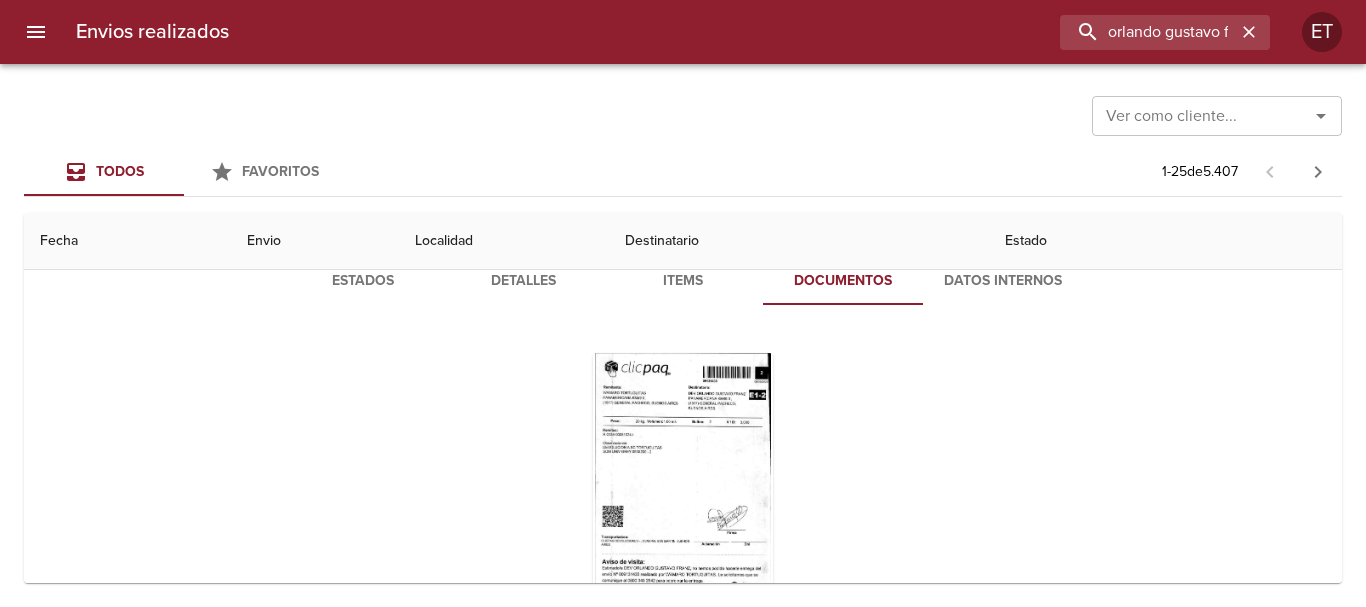 scroll, scrollTop: 300, scrollLeft: 0, axis: vertical 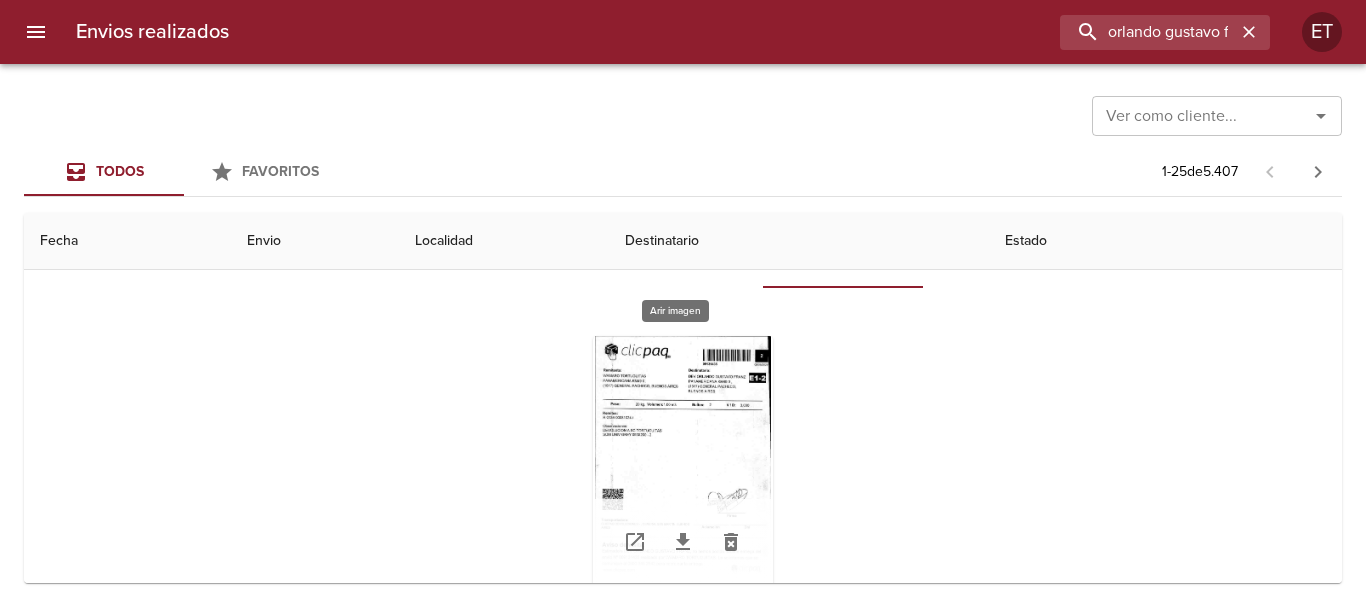click at bounding box center (683, 461) 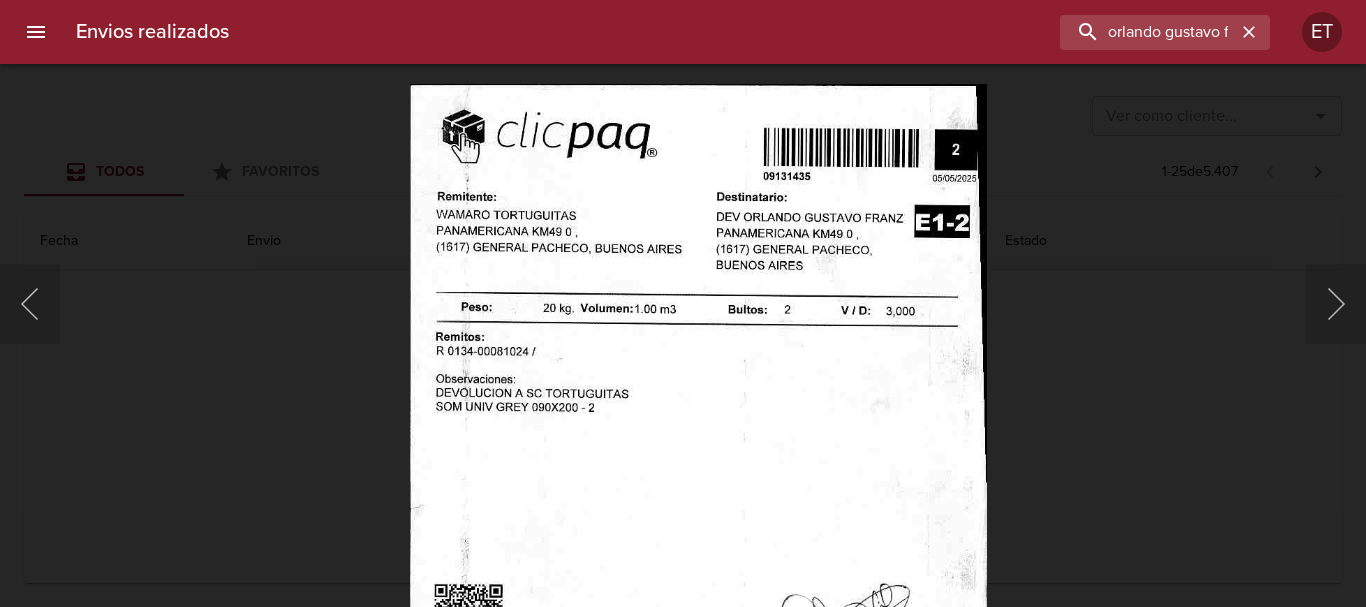 click at bounding box center (698, 493) 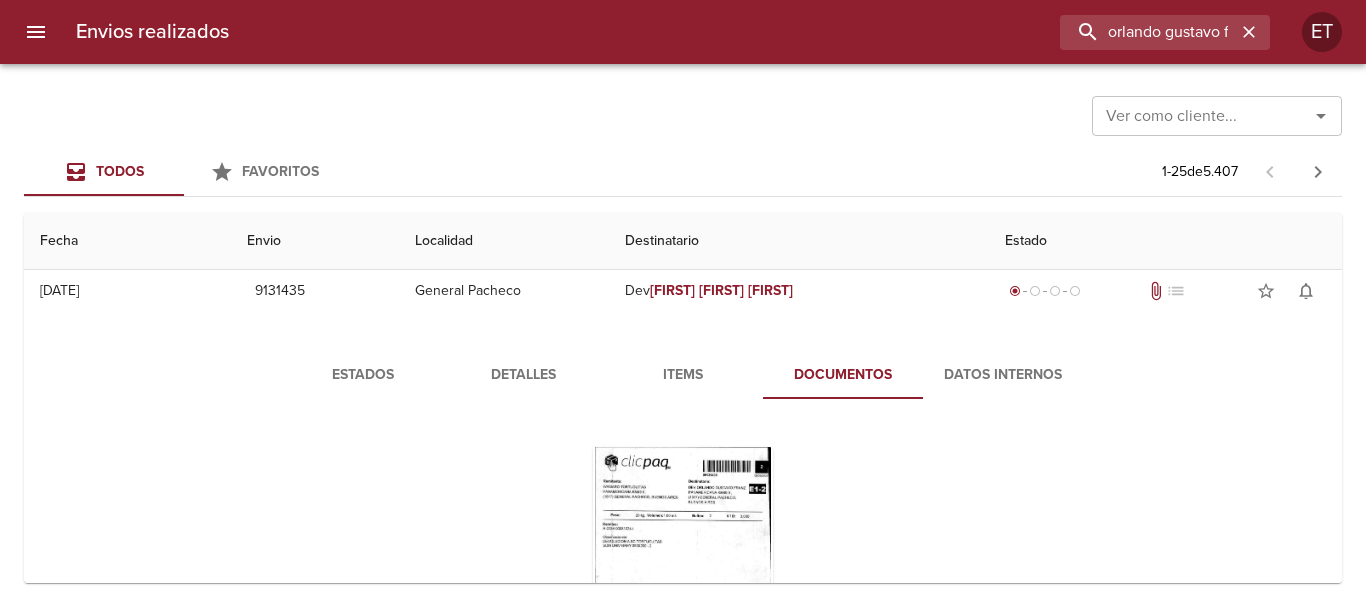 scroll, scrollTop: 0, scrollLeft: 0, axis: both 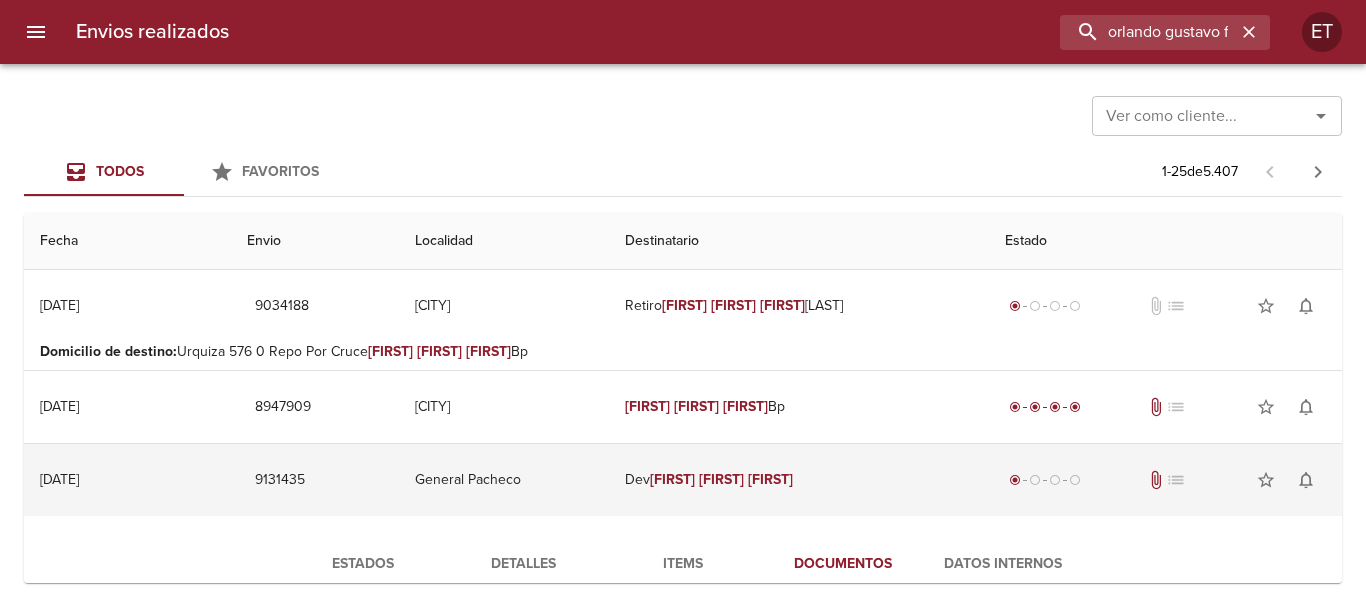 click on "Dev Orlando Gustavo Franz" at bounding box center [799, 480] 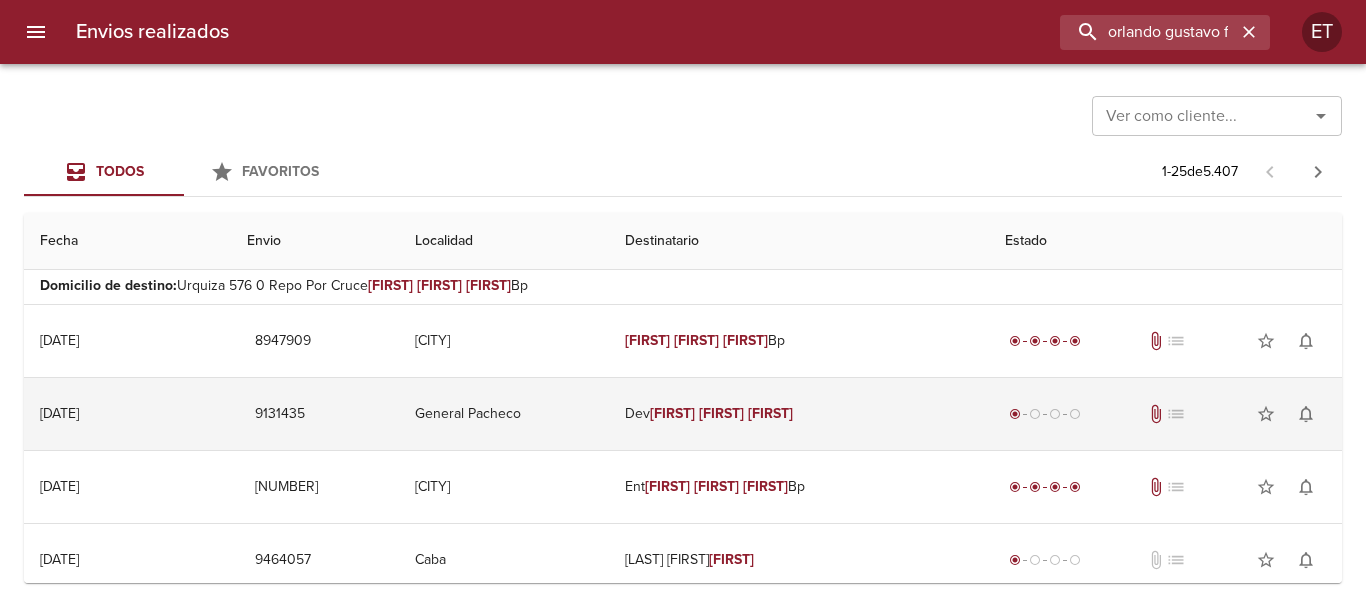 scroll, scrollTop: 100, scrollLeft: 0, axis: vertical 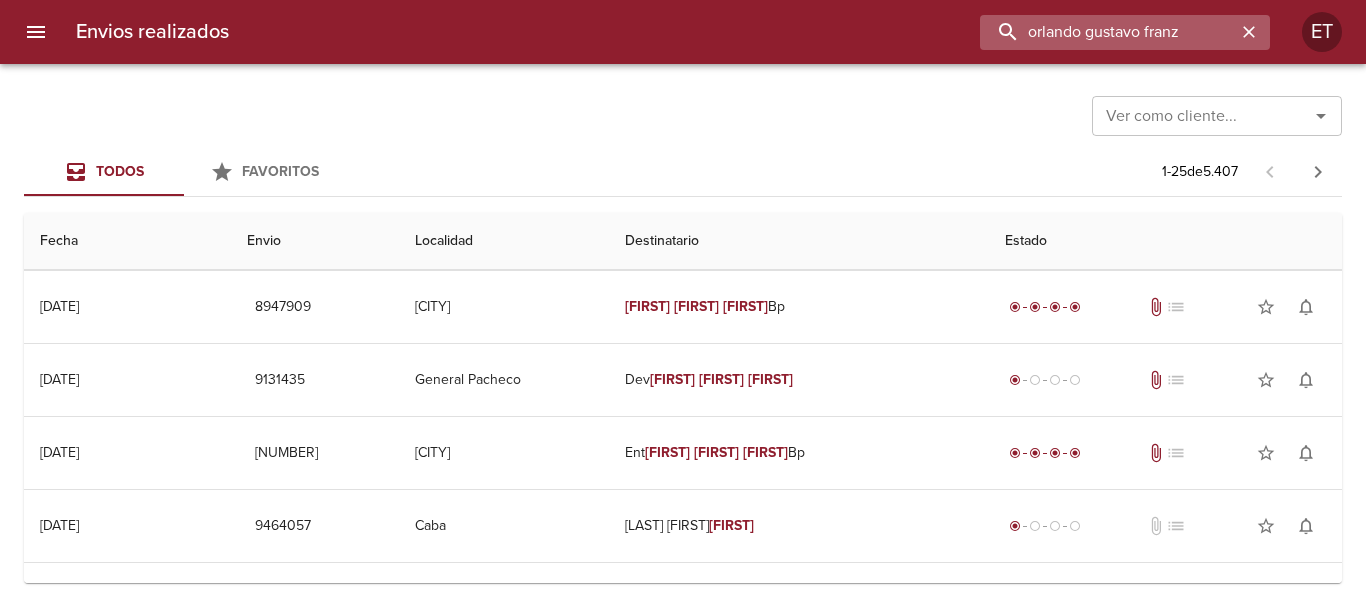 click on "orlando gustavo franz" at bounding box center [1108, 32] 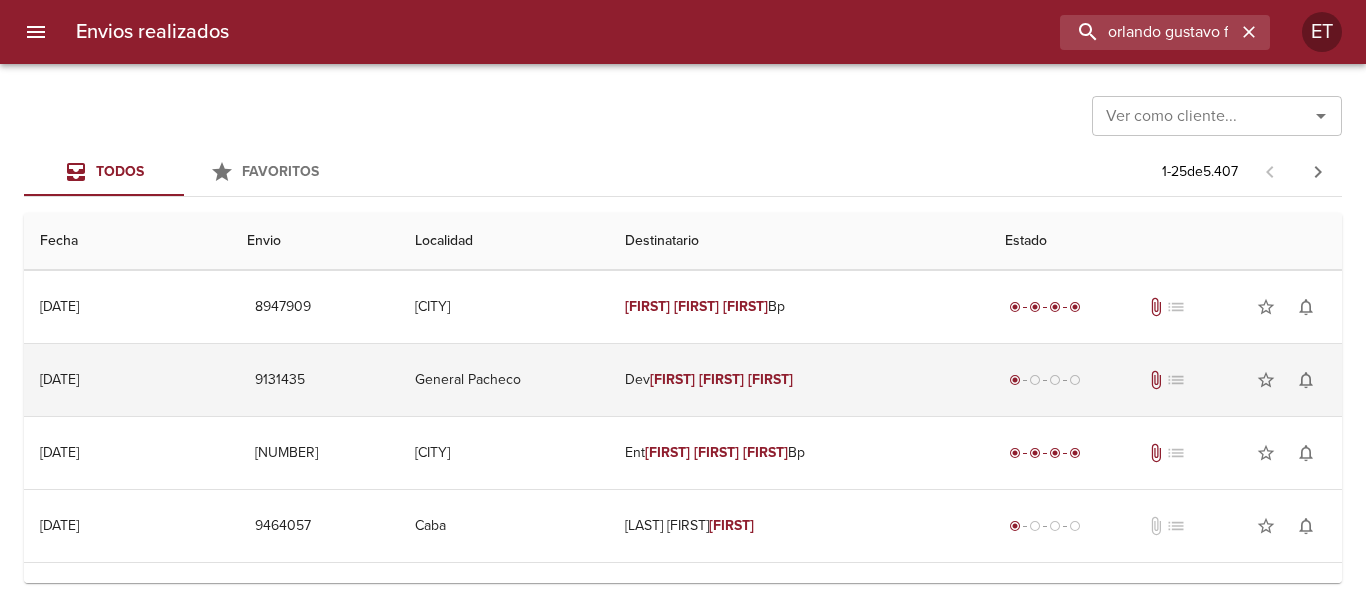 click on "[FIRST]" at bounding box center (721, 379) 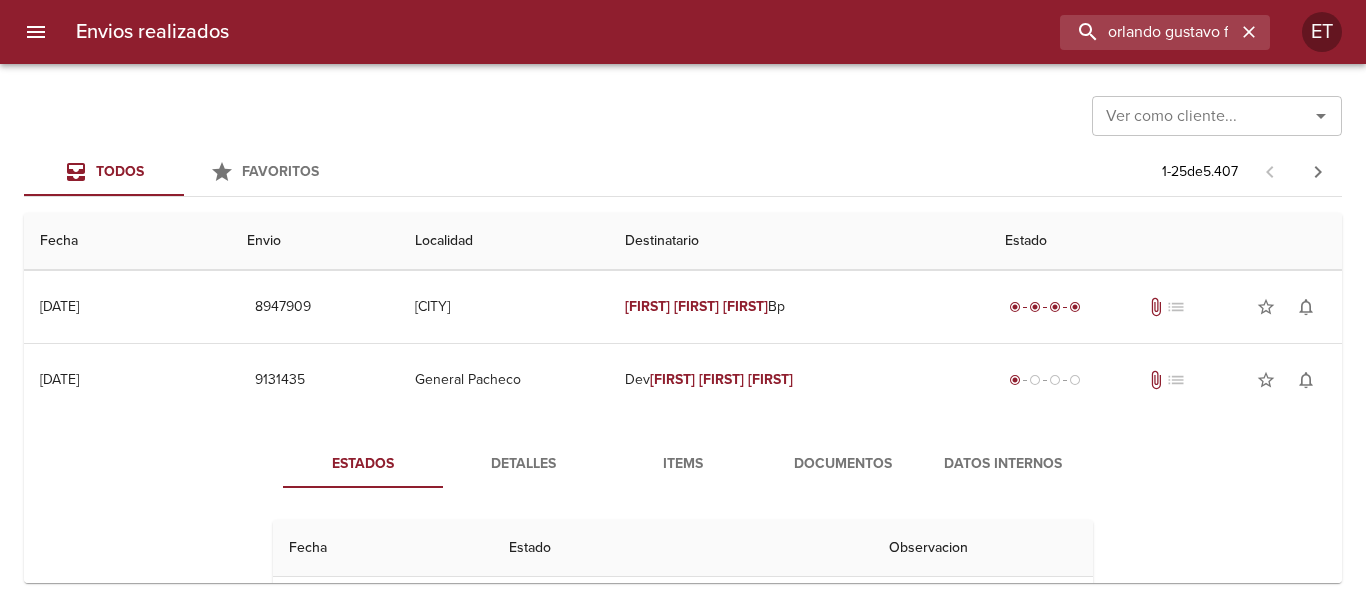 click on "Documentos" at bounding box center (843, 464) 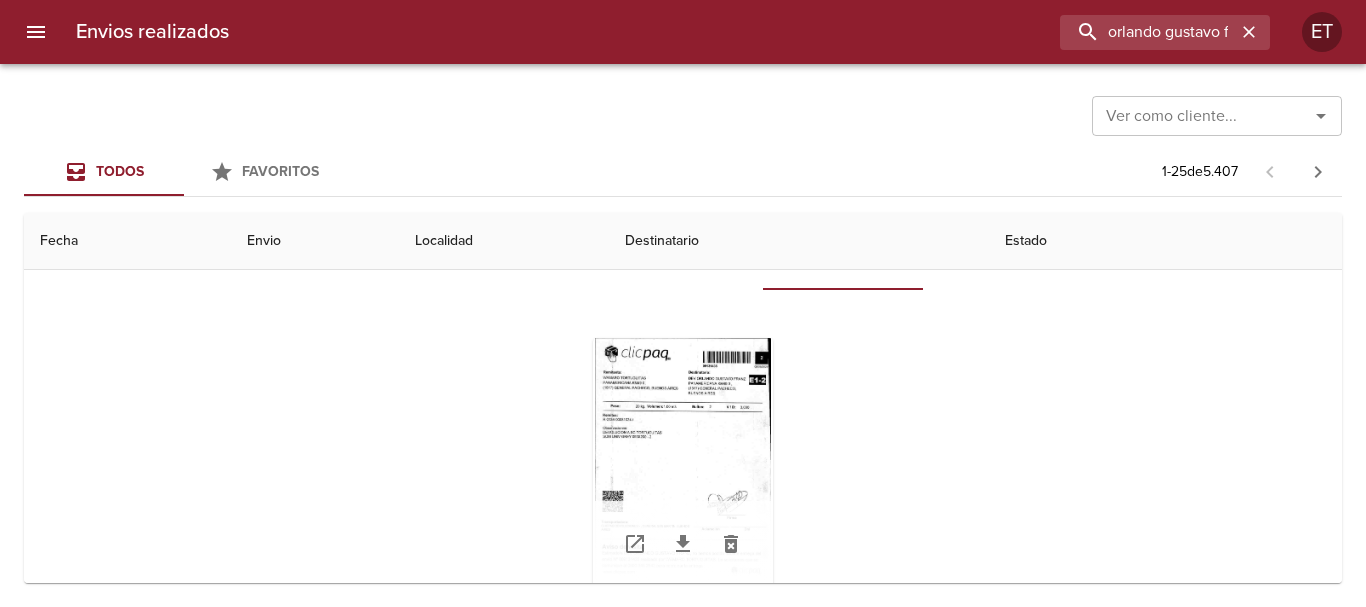 scroll, scrollTop: 300, scrollLeft: 0, axis: vertical 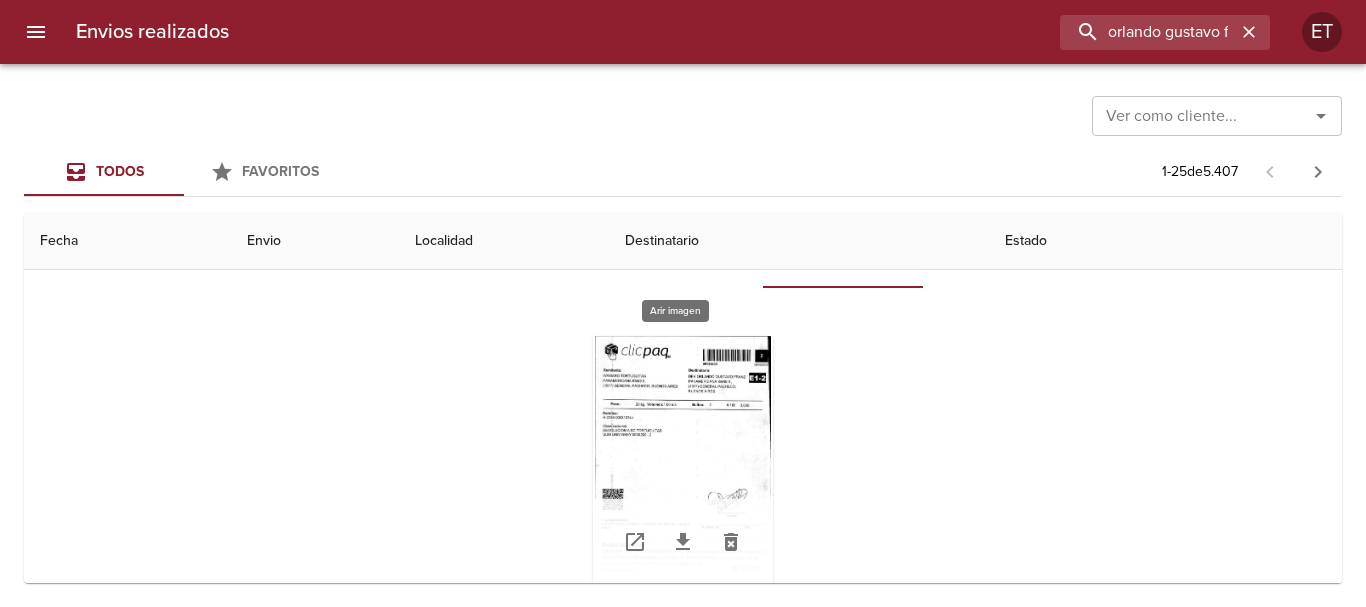 click at bounding box center [683, 461] 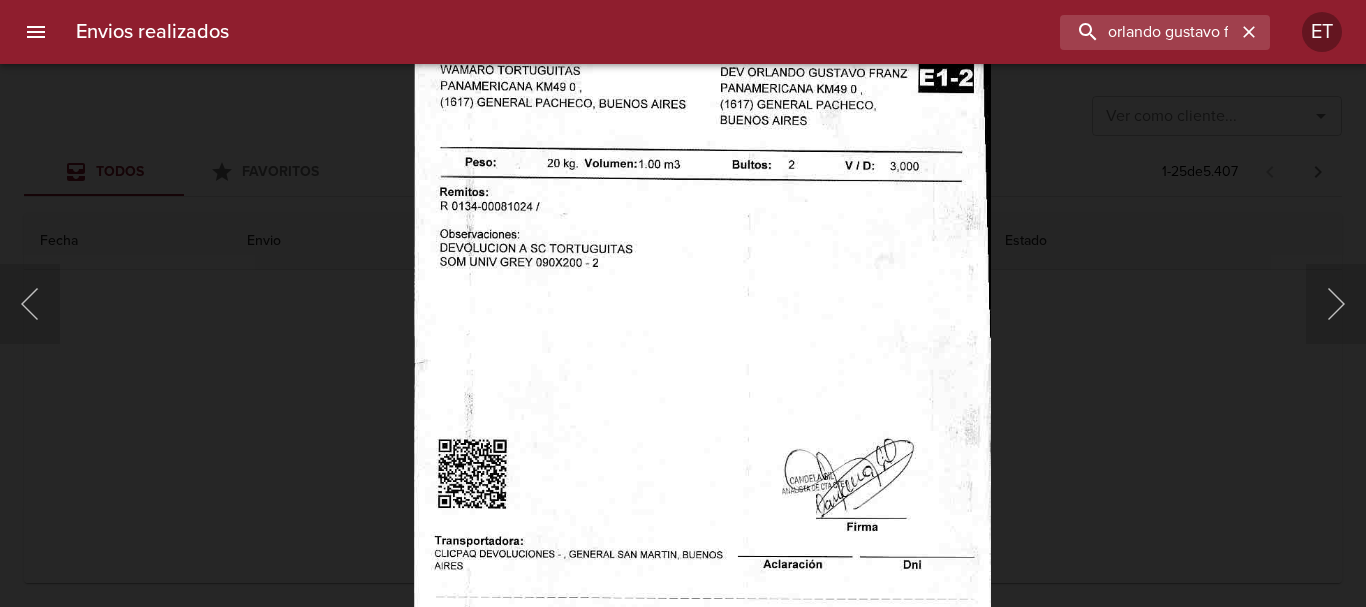 click at bounding box center [702, 349] 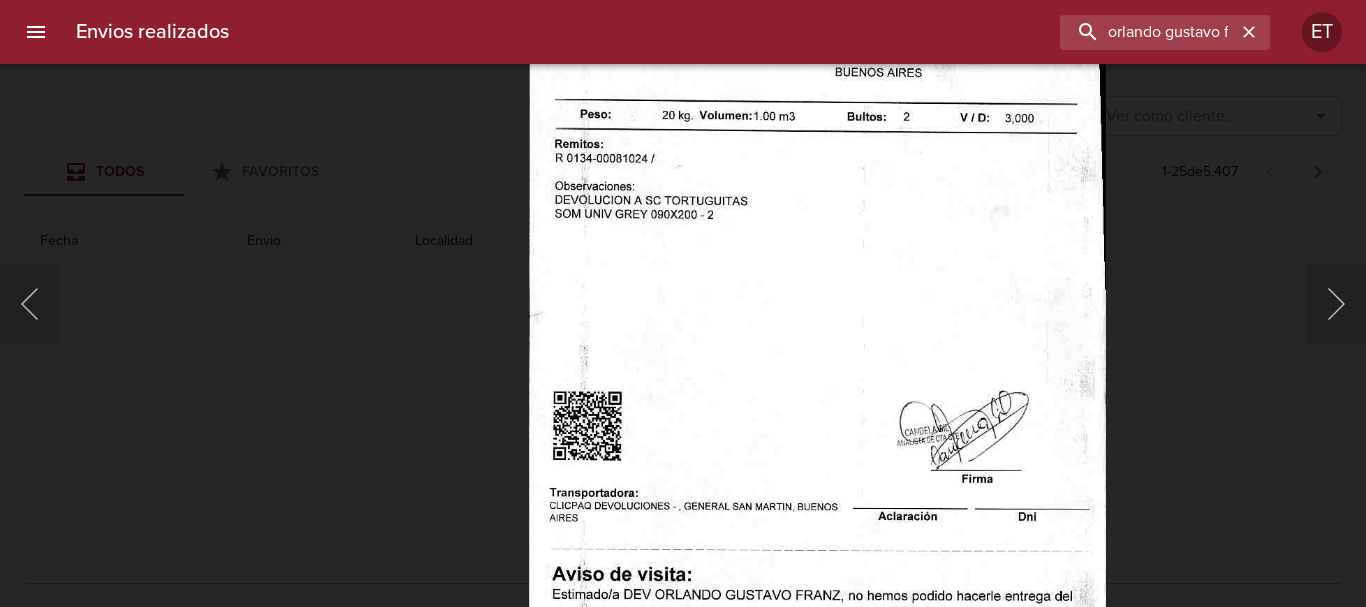 click at bounding box center (683, 303) 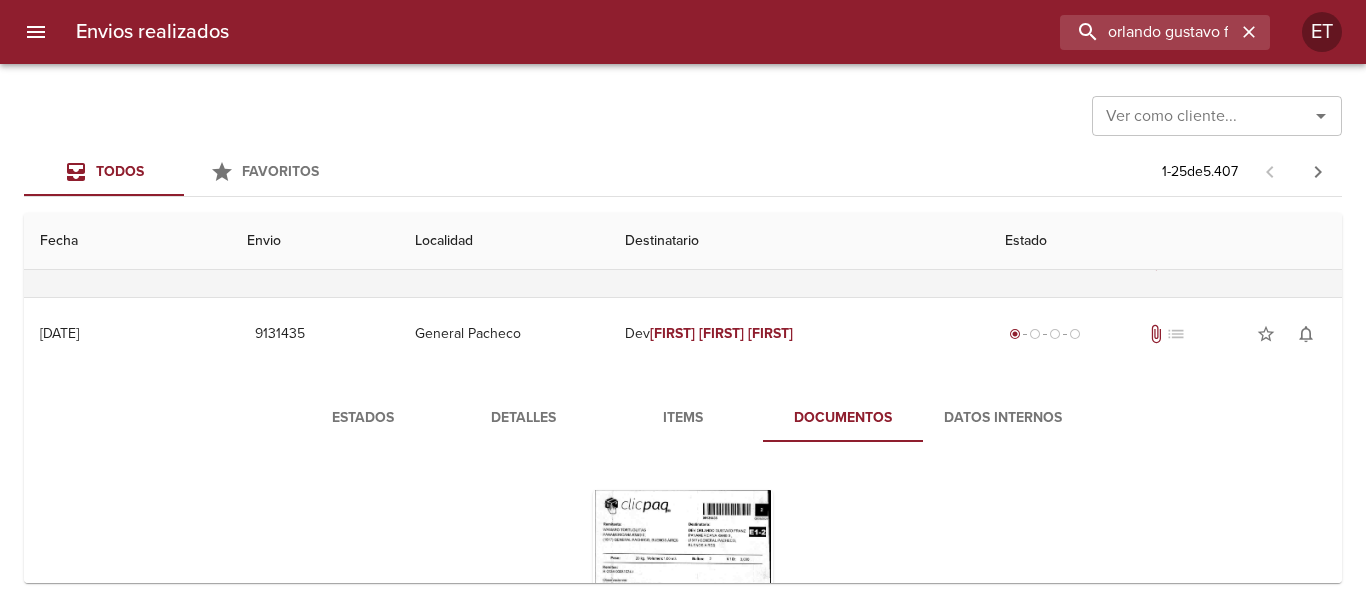 scroll, scrollTop: 0, scrollLeft: 0, axis: both 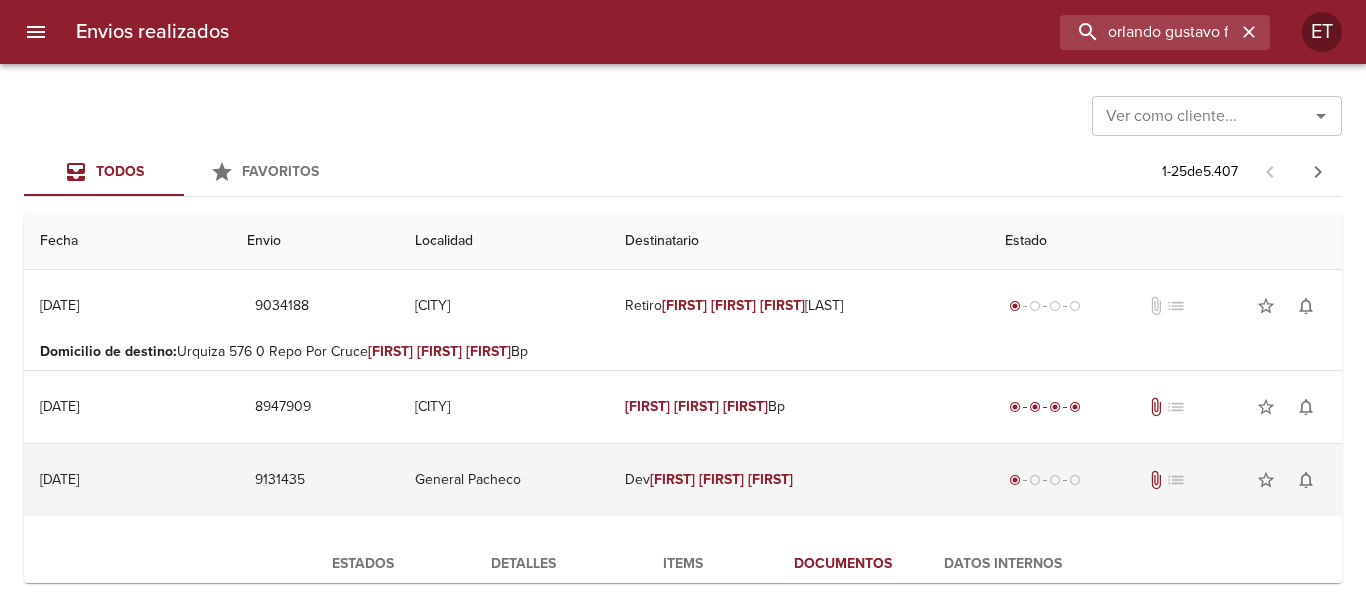 click on "Dev Orlando Gustavo Franz" at bounding box center [799, 480] 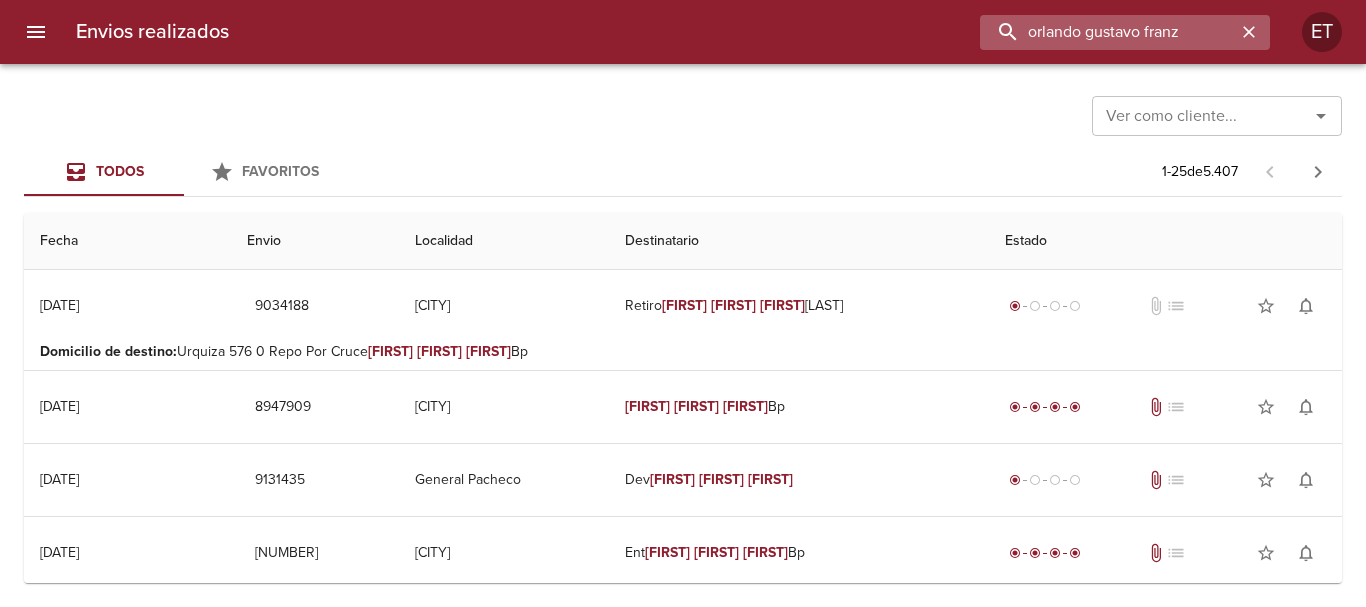 click on "orlando gustavo franz" at bounding box center (1108, 32) 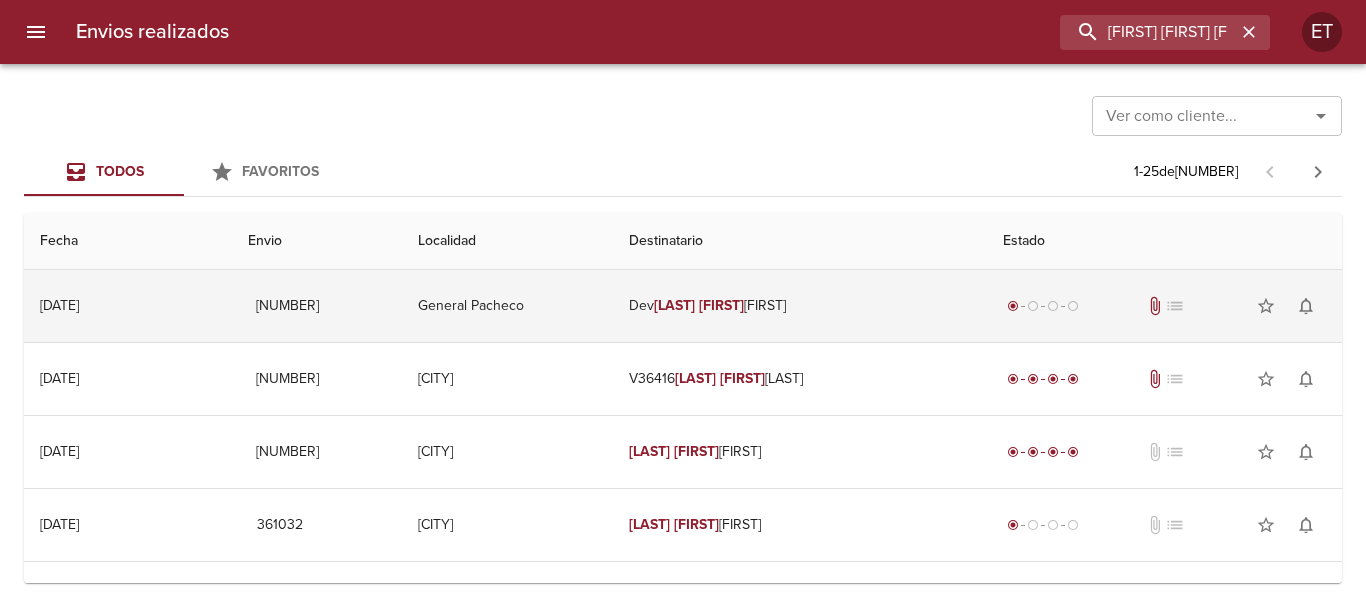 click on "[FIRST] [LAST] [FIRST] [LAST]" at bounding box center [800, 306] 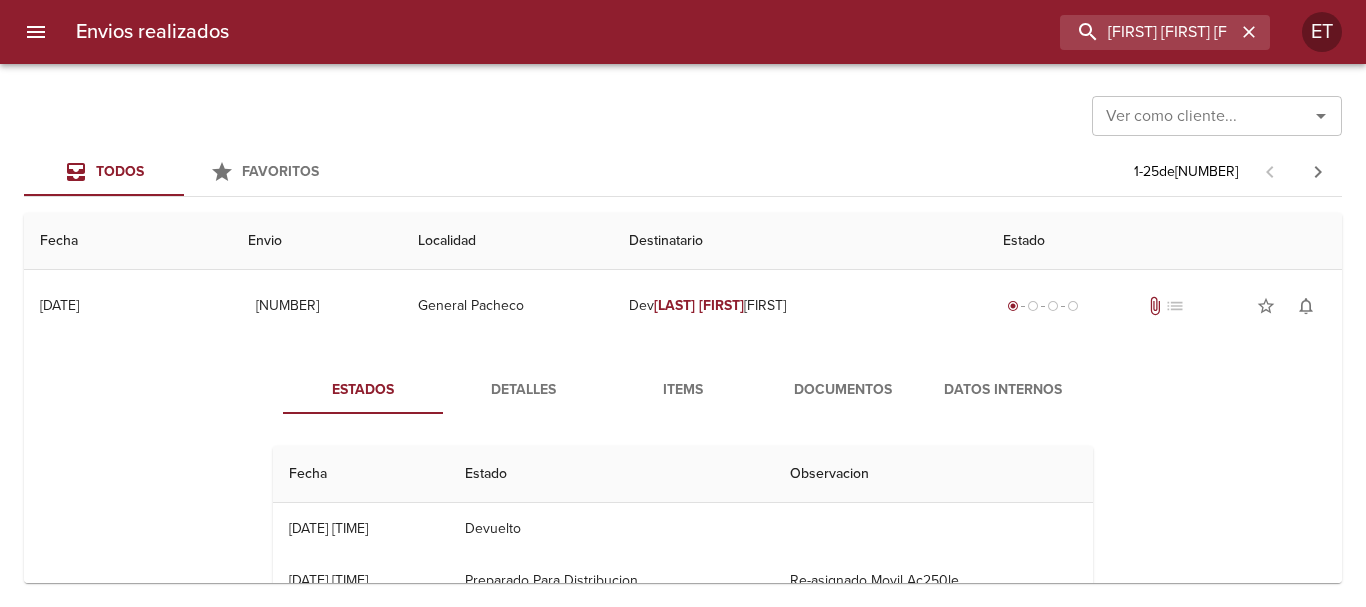 click on "Documentos" at bounding box center [843, 390] 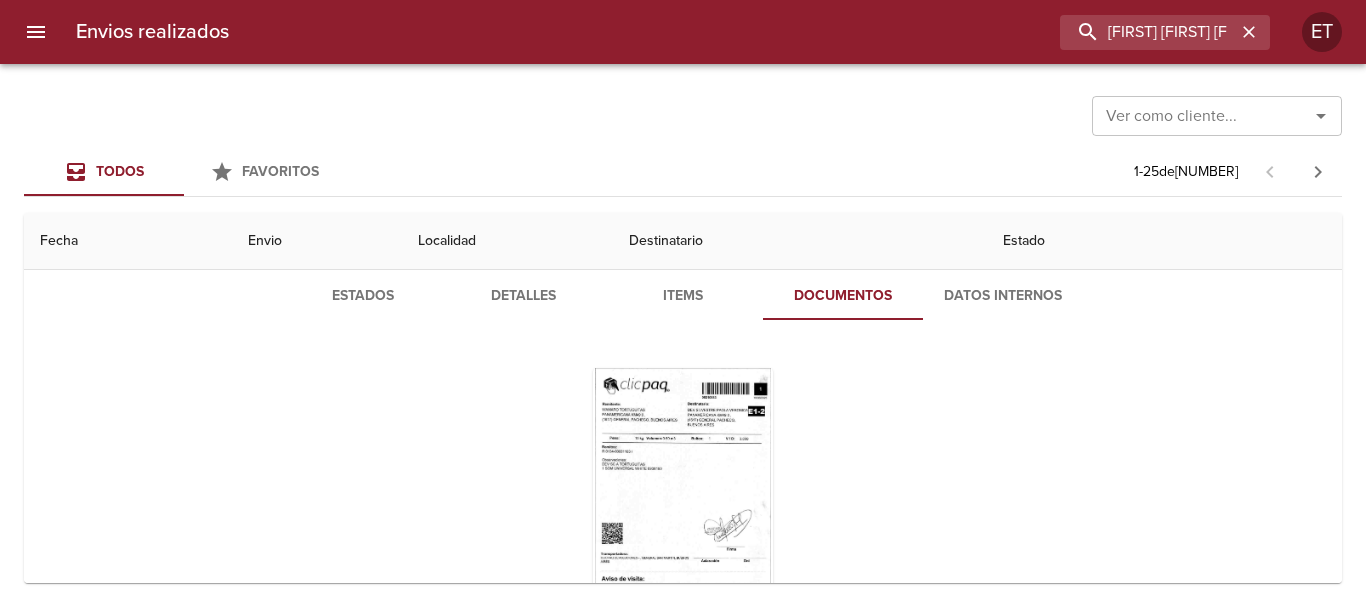 scroll, scrollTop: 200, scrollLeft: 0, axis: vertical 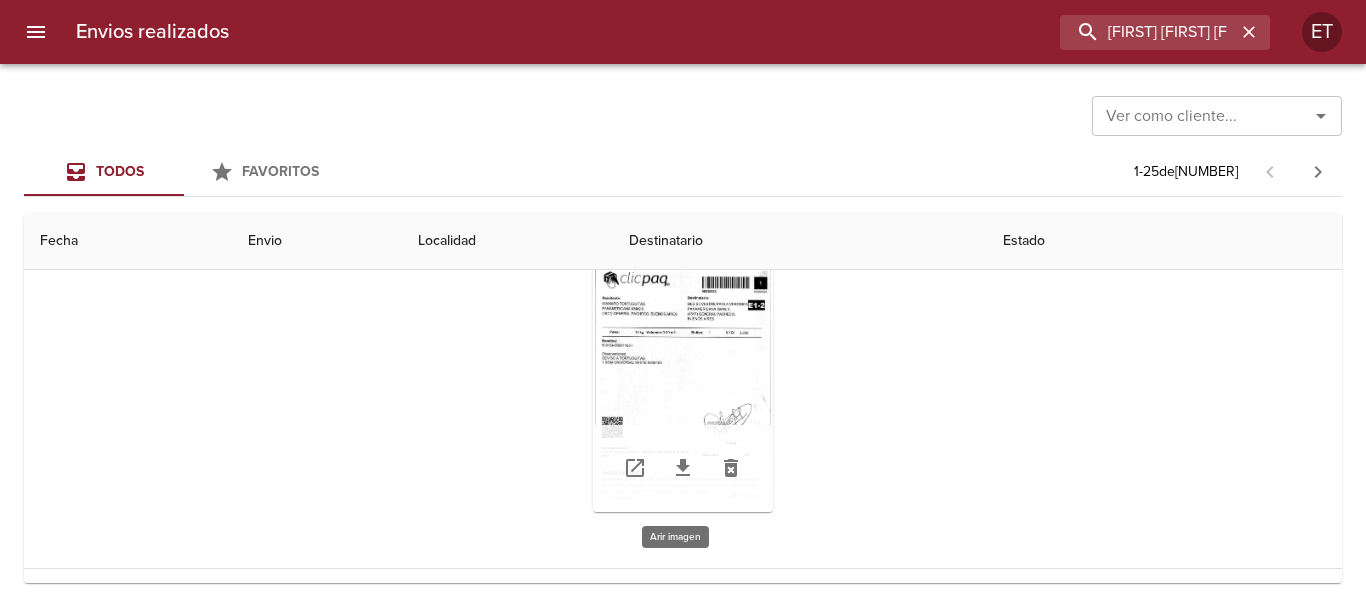 click at bounding box center (683, 387) 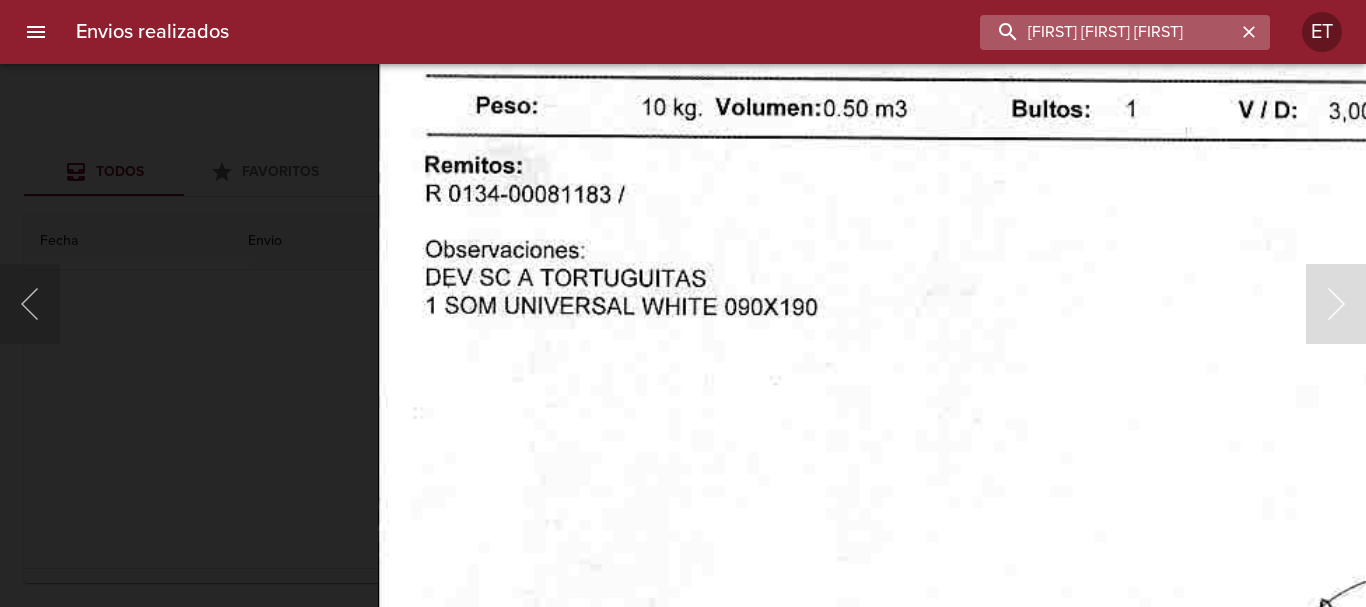 click on "[FIRST] [FIRST] [FIRST]" at bounding box center (1108, 32) 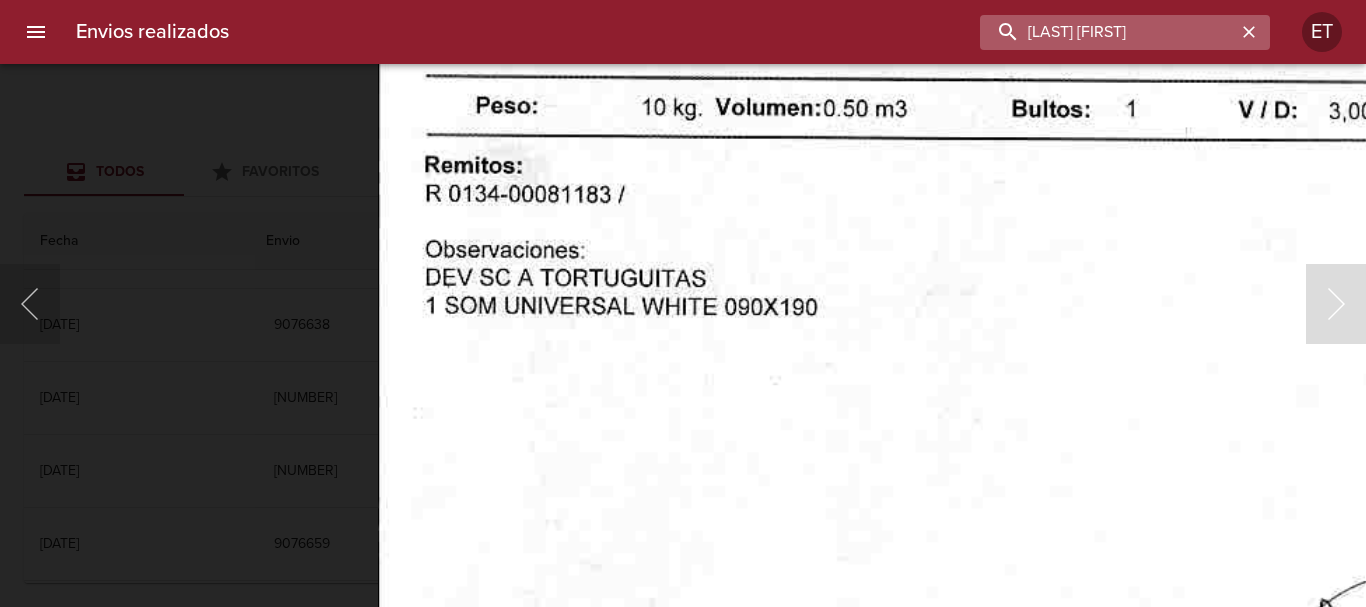 scroll, scrollTop: 0, scrollLeft: 0, axis: both 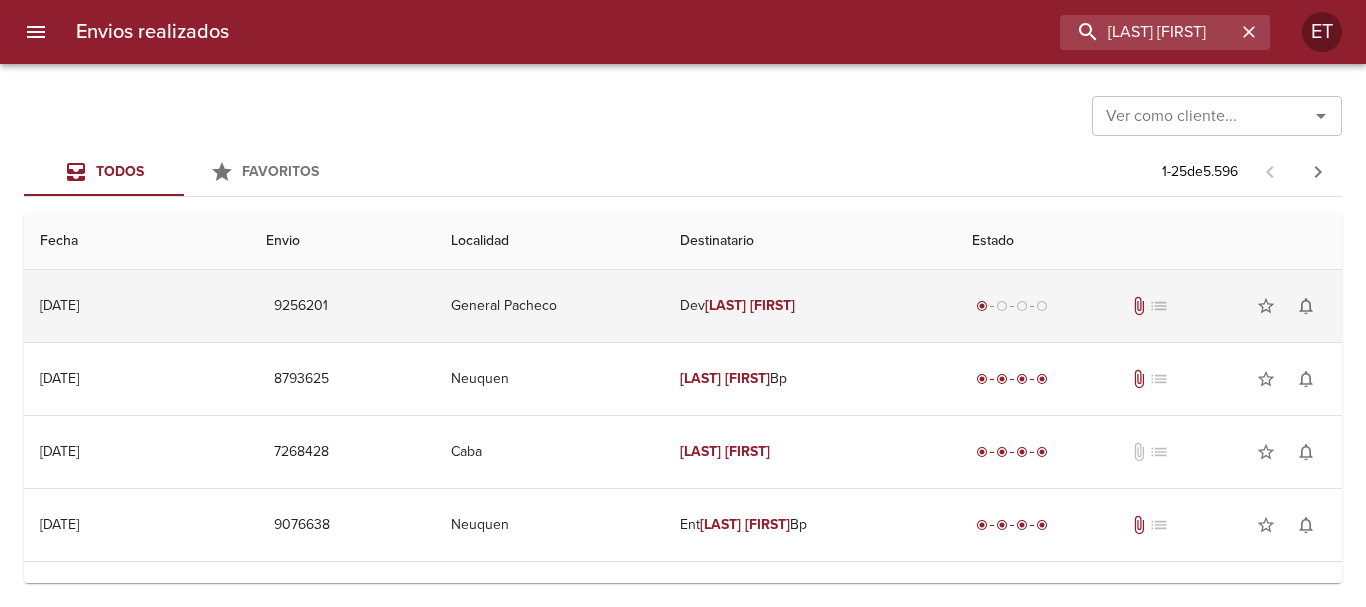 click on "[FIRST] [LAST] [FIRST]" at bounding box center [810, 306] 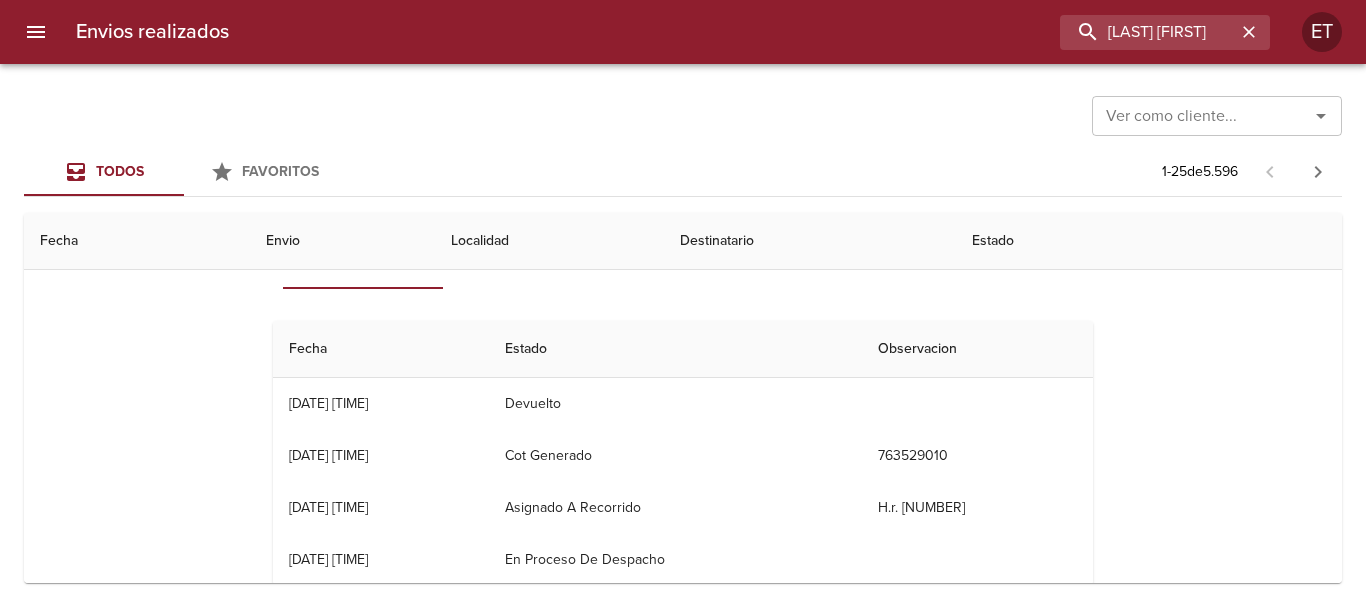 scroll, scrollTop: 0, scrollLeft: 0, axis: both 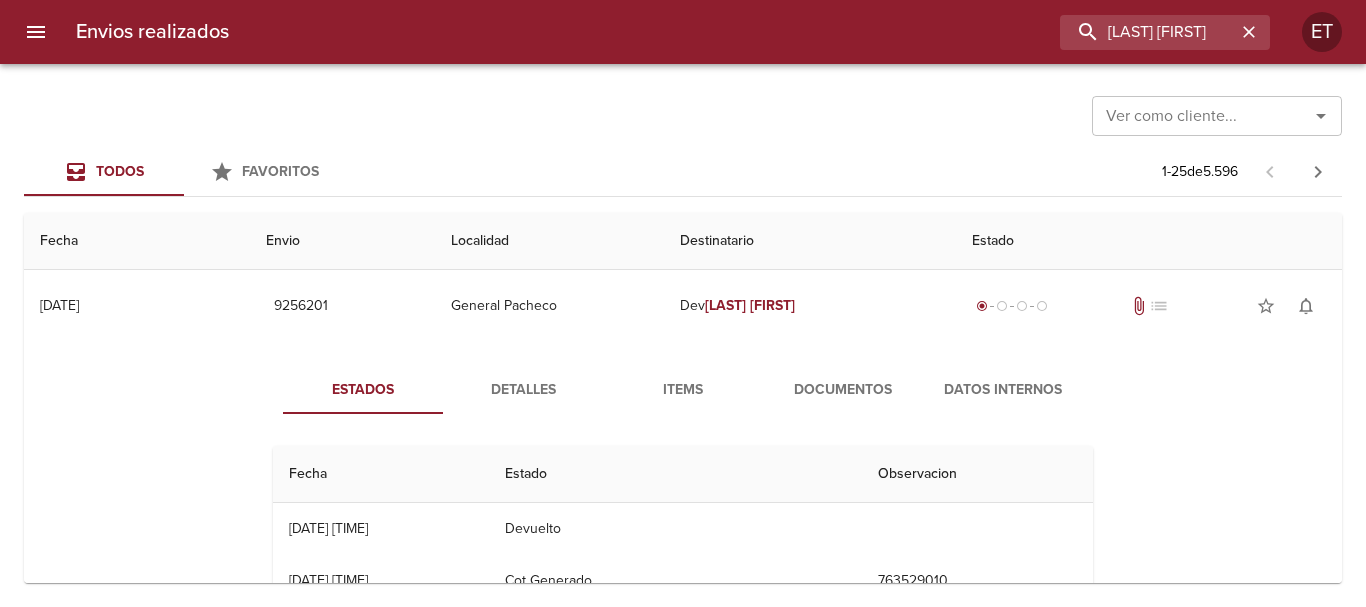 click on "Documentos" at bounding box center (843, 390) 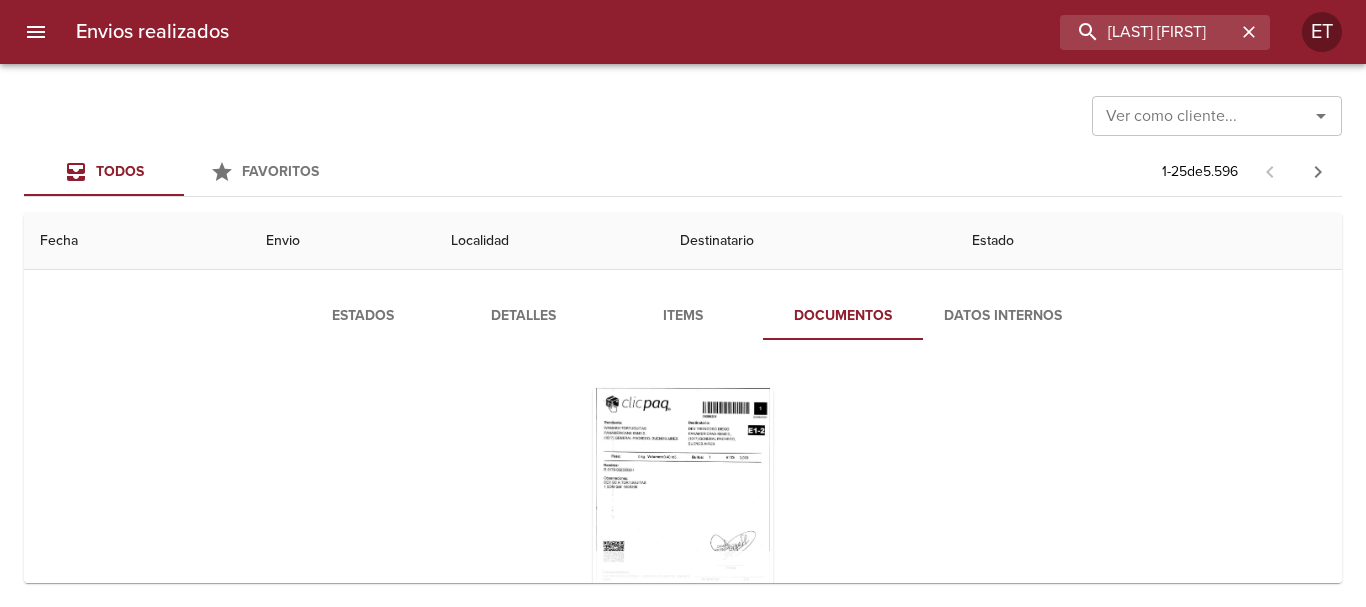scroll, scrollTop: 200, scrollLeft: 0, axis: vertical 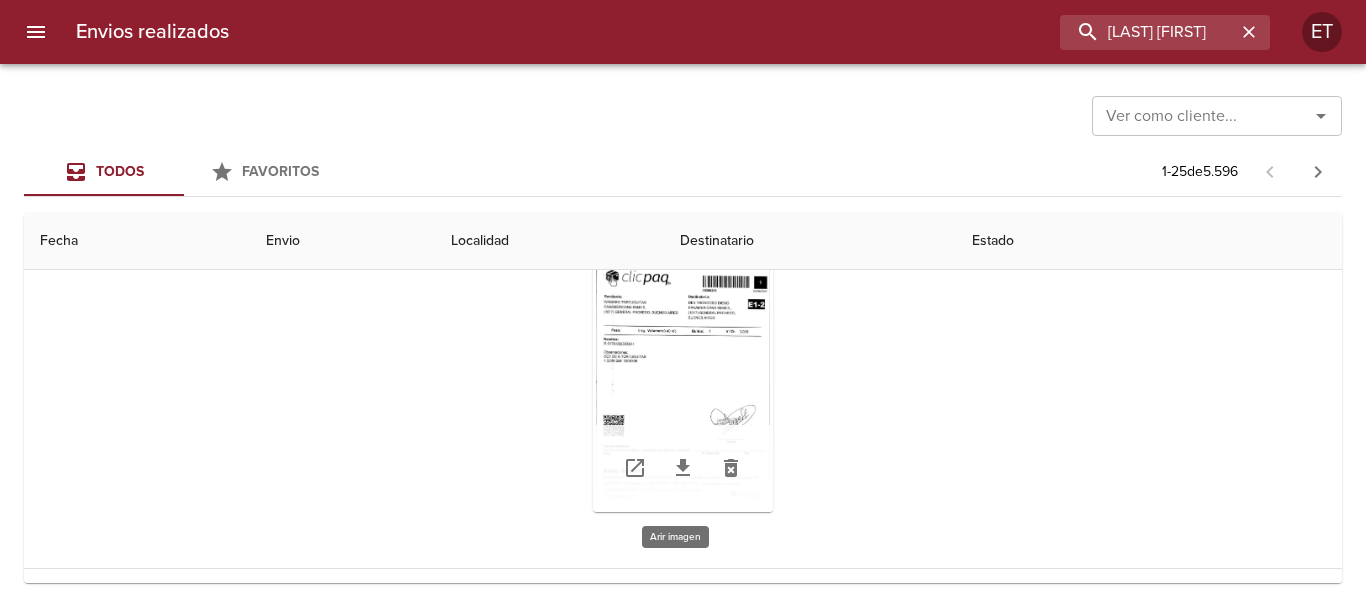 click at bounding box center (683, 387) 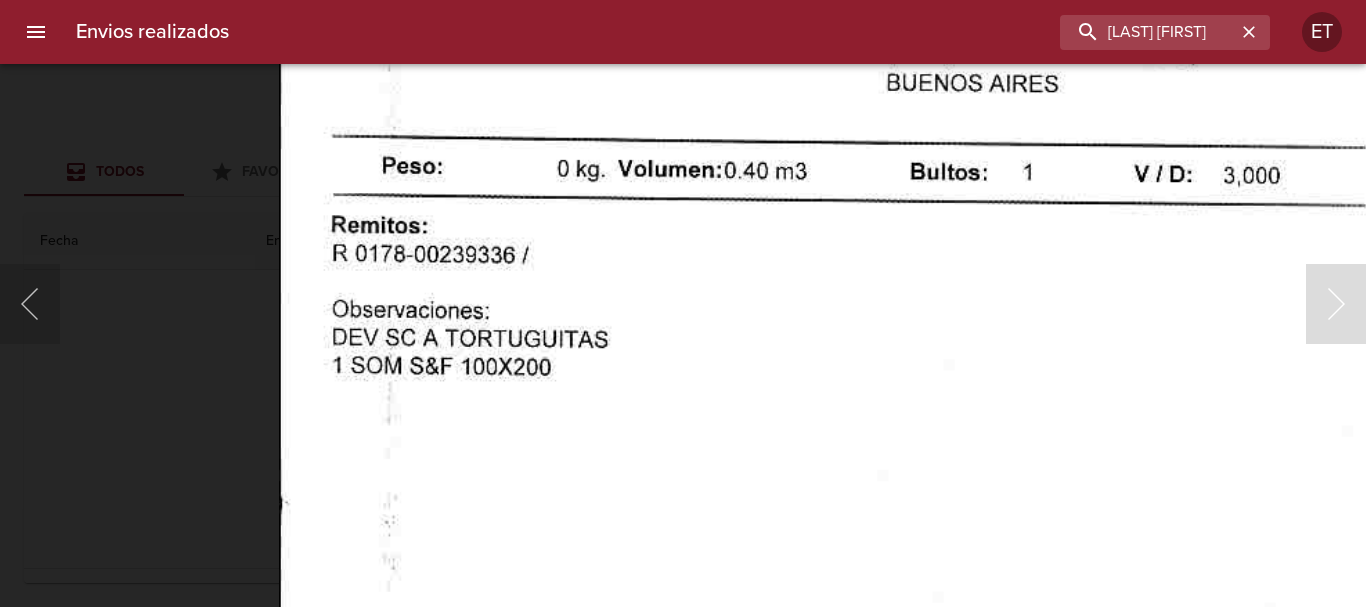 click at bounding box center [851, 538] 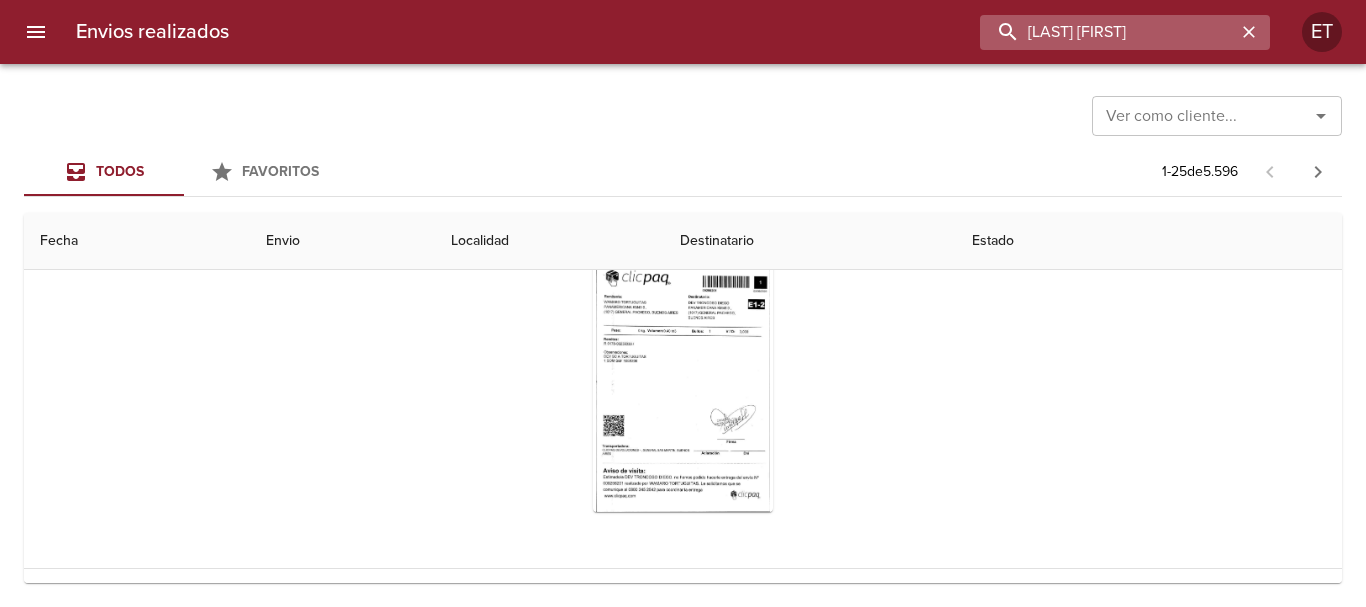 click on "[LAST] [FIRST]" at bounding box center [1108, 32] 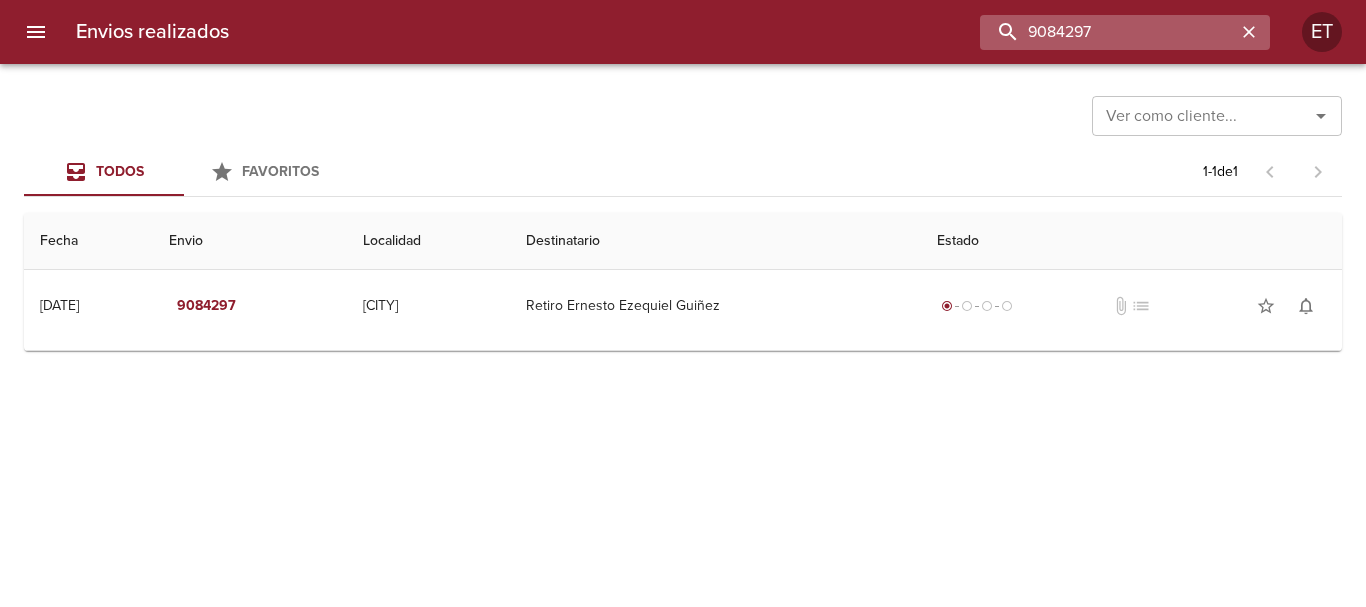 scroll, scrollTop: 0, scrollLeft: 0, axis: both 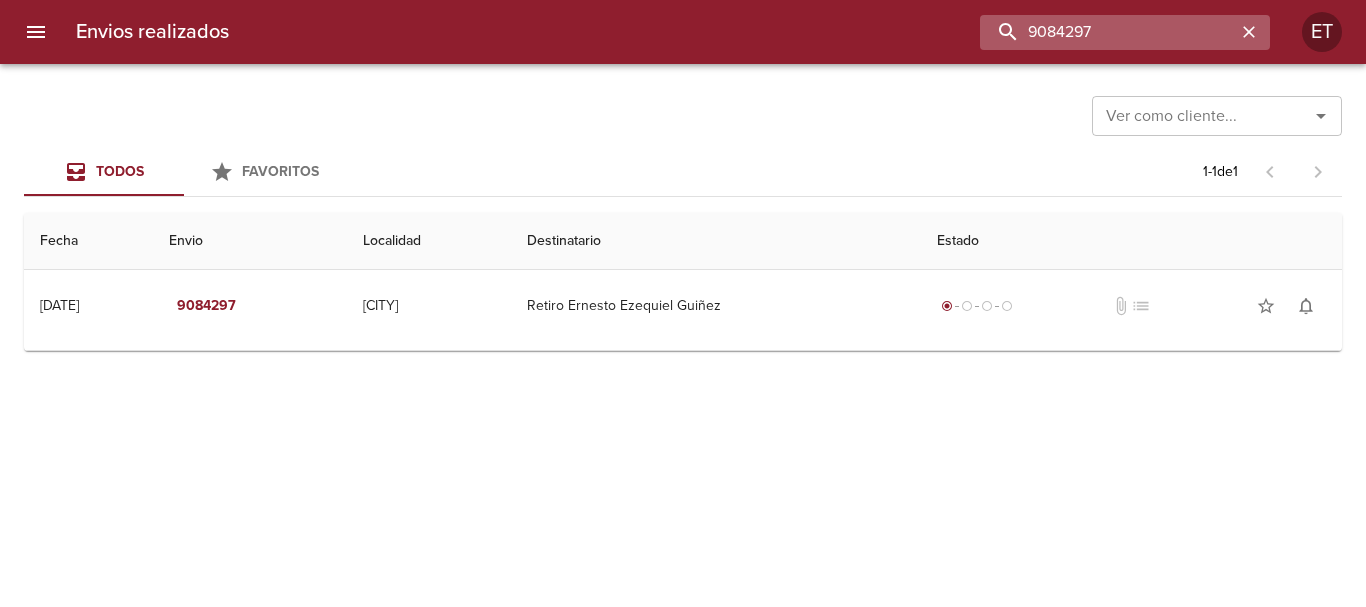 click on "9084297" at bounding box center (1108, 32) 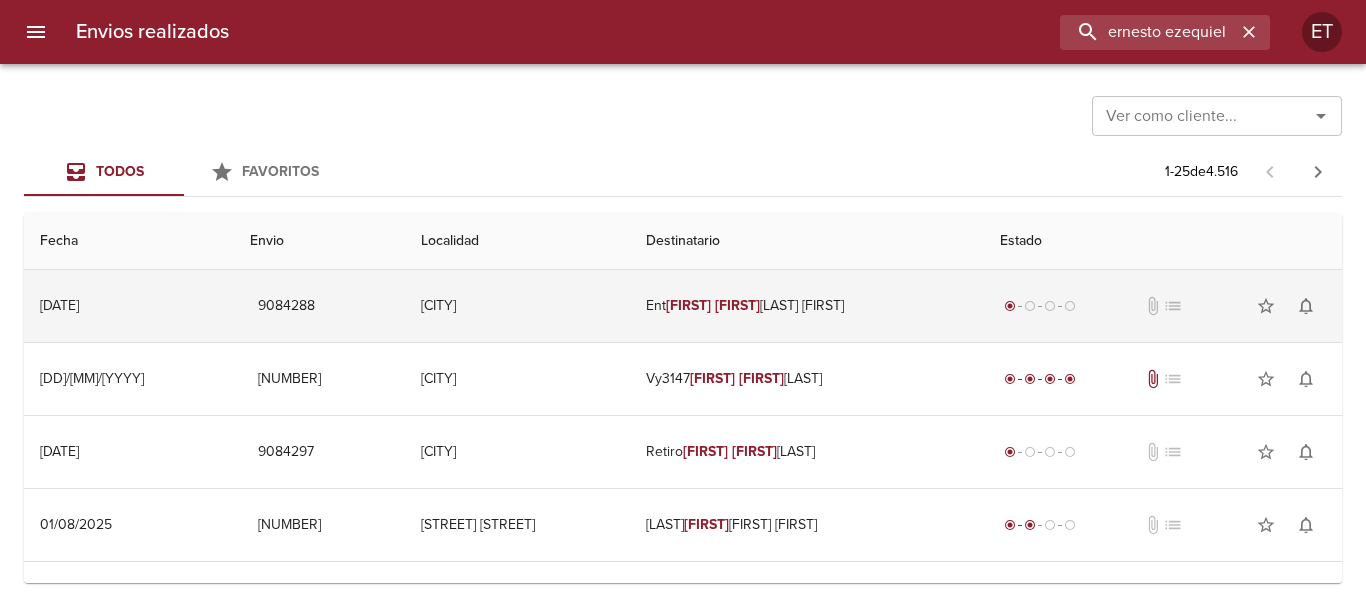 click on "Ent Ernesto Ezequiel Guiñez Ml" at bounding box center (807, 306) 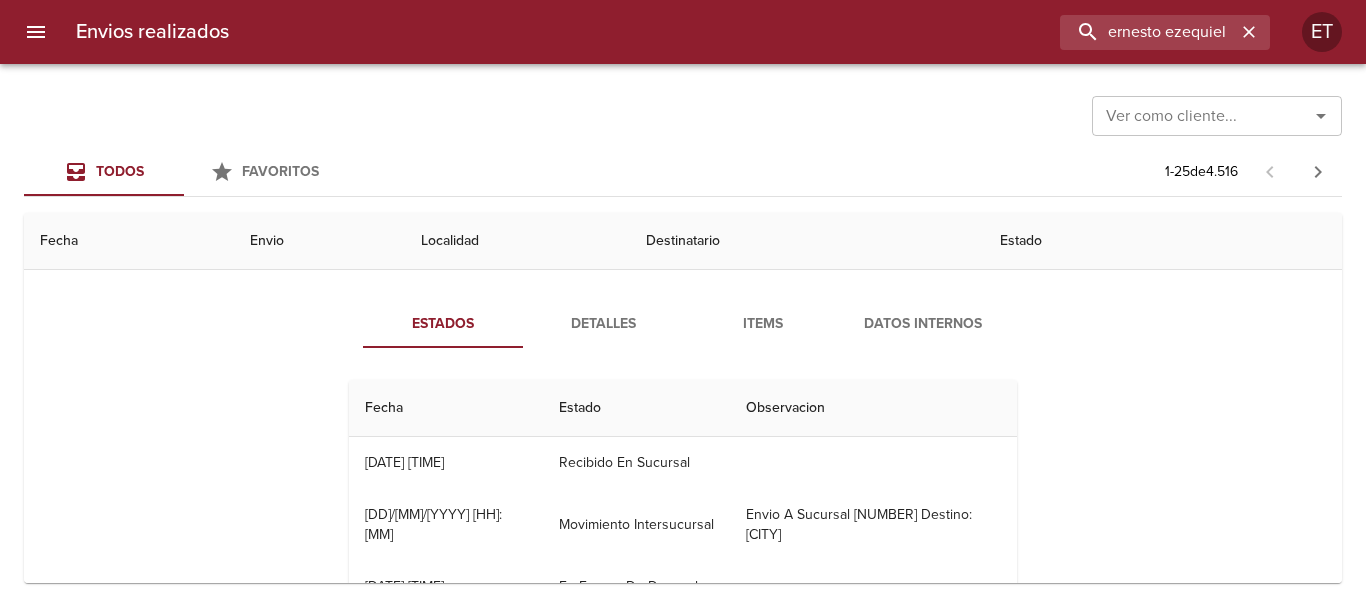 scroll, scrollTop: 100, scrollLeft: 0, axis: vertical 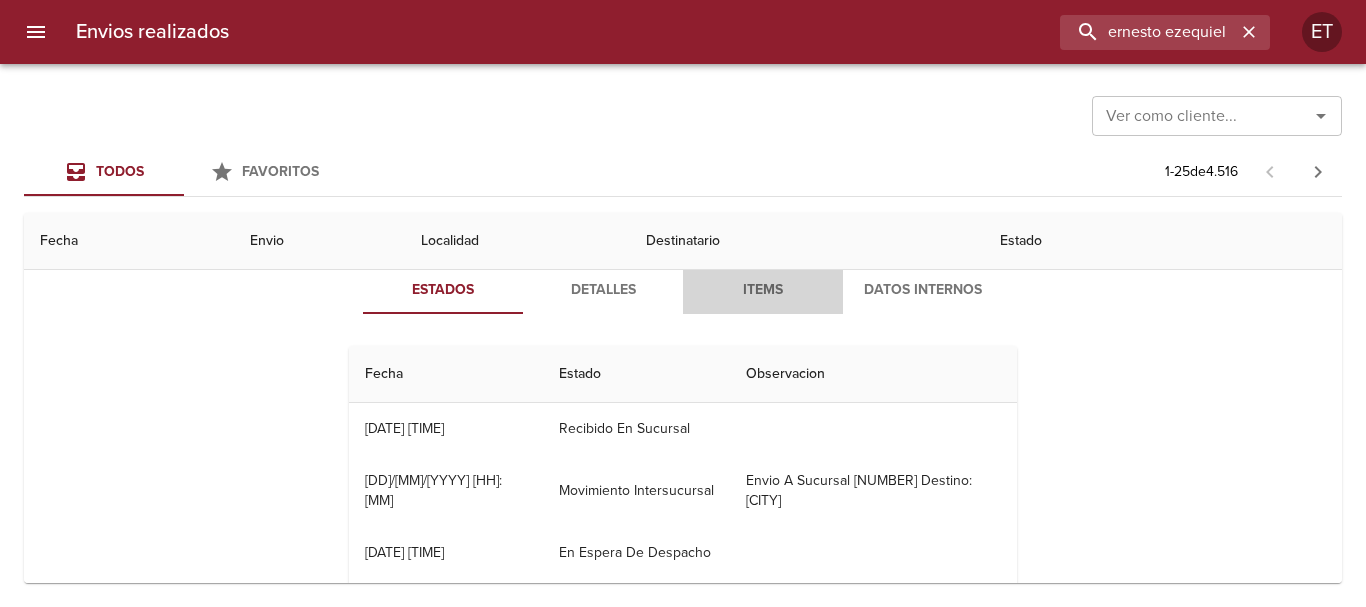 drag, startPoint x: 748, startPoint y: 293, endPoint x: 770, endPoint y: 292, distance: 22.022715 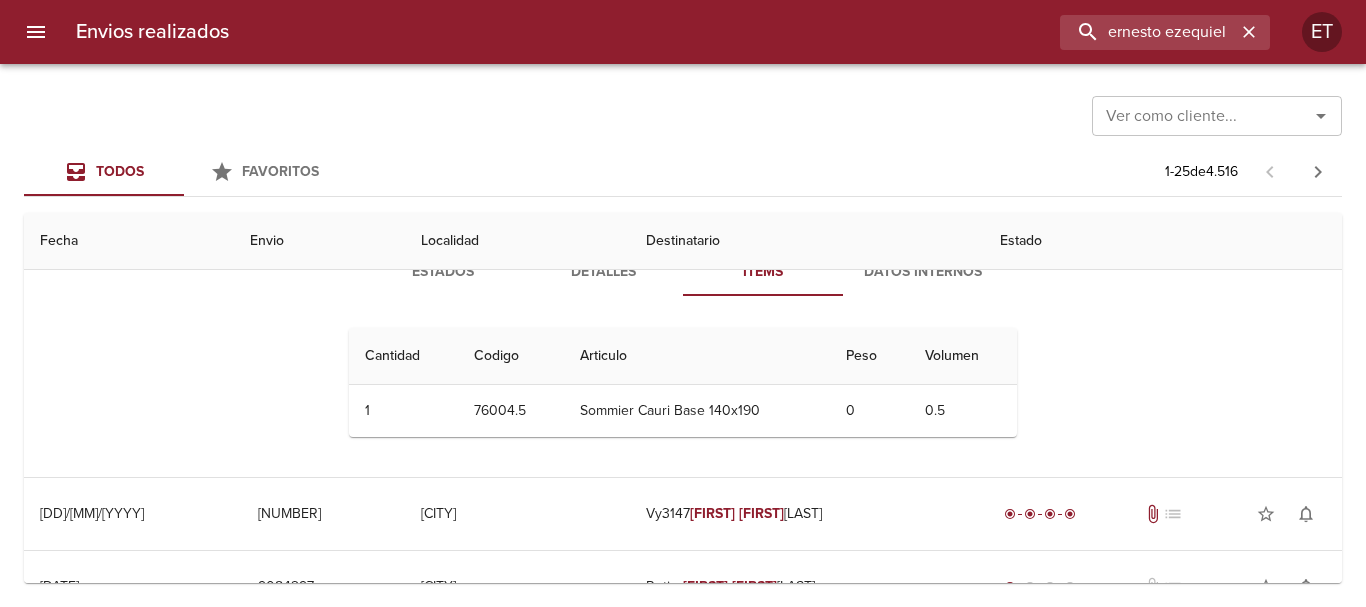 scroll, scrollTop: 0, scrollLeft: 0, axis: both 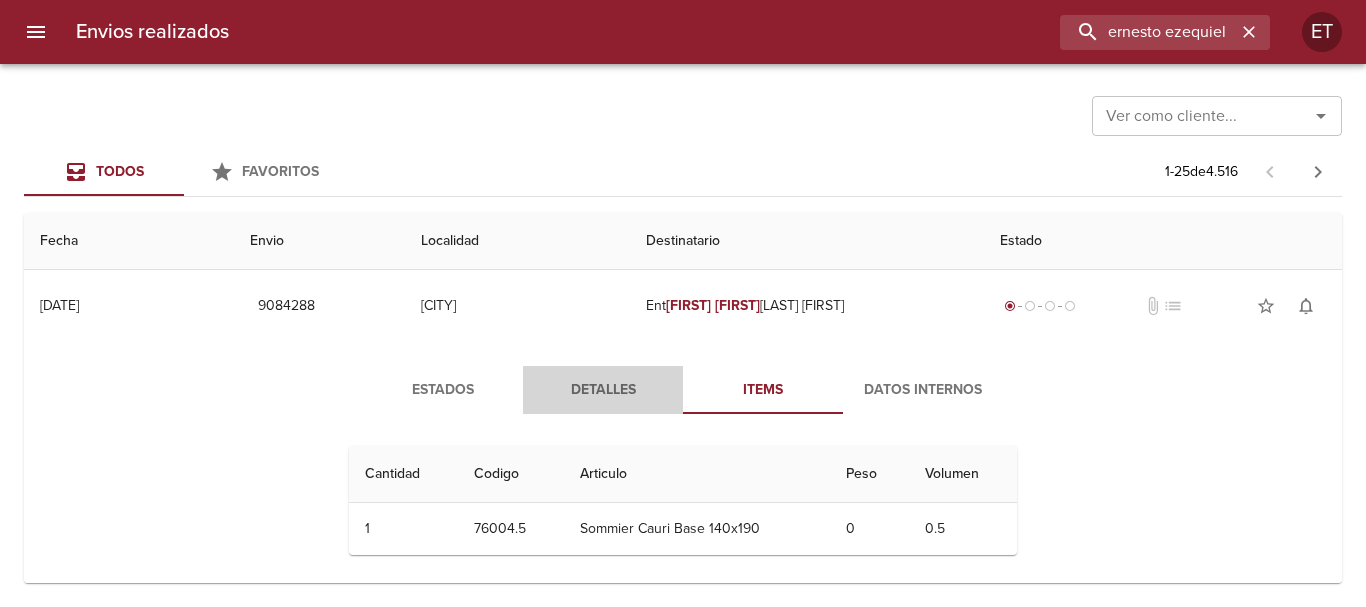 click on "Detalles" at bounding box center [603, 390] 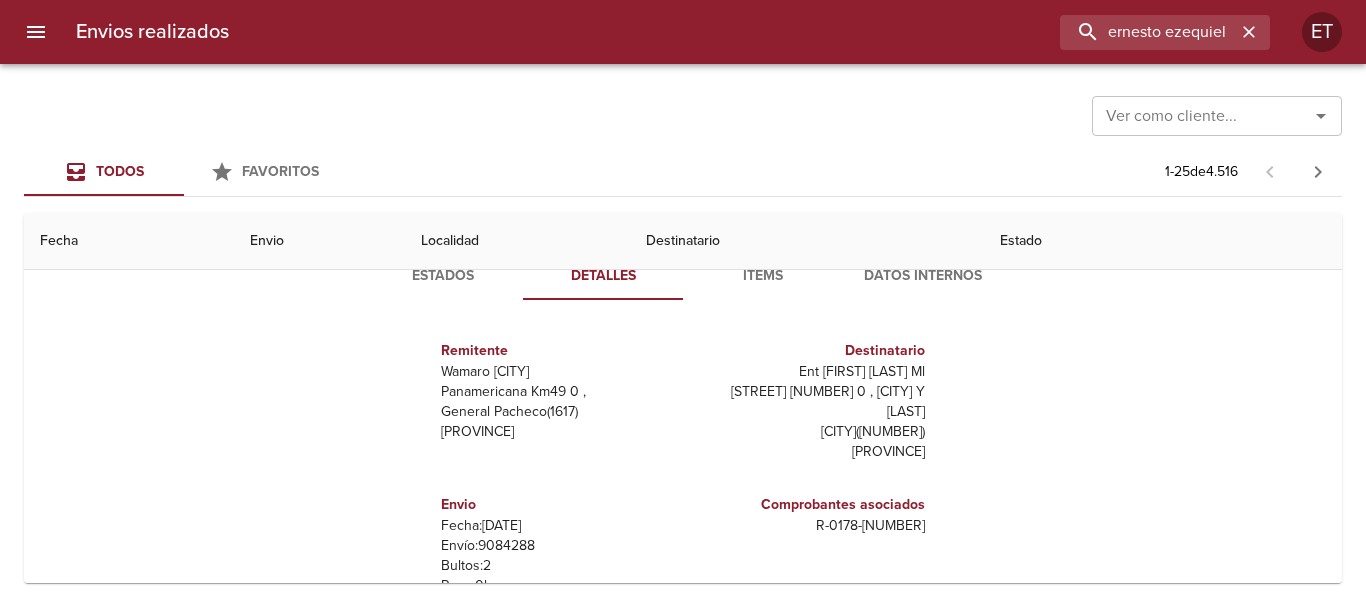 scroll, scrollTop: 0, scrollLeft: 0, axis: both 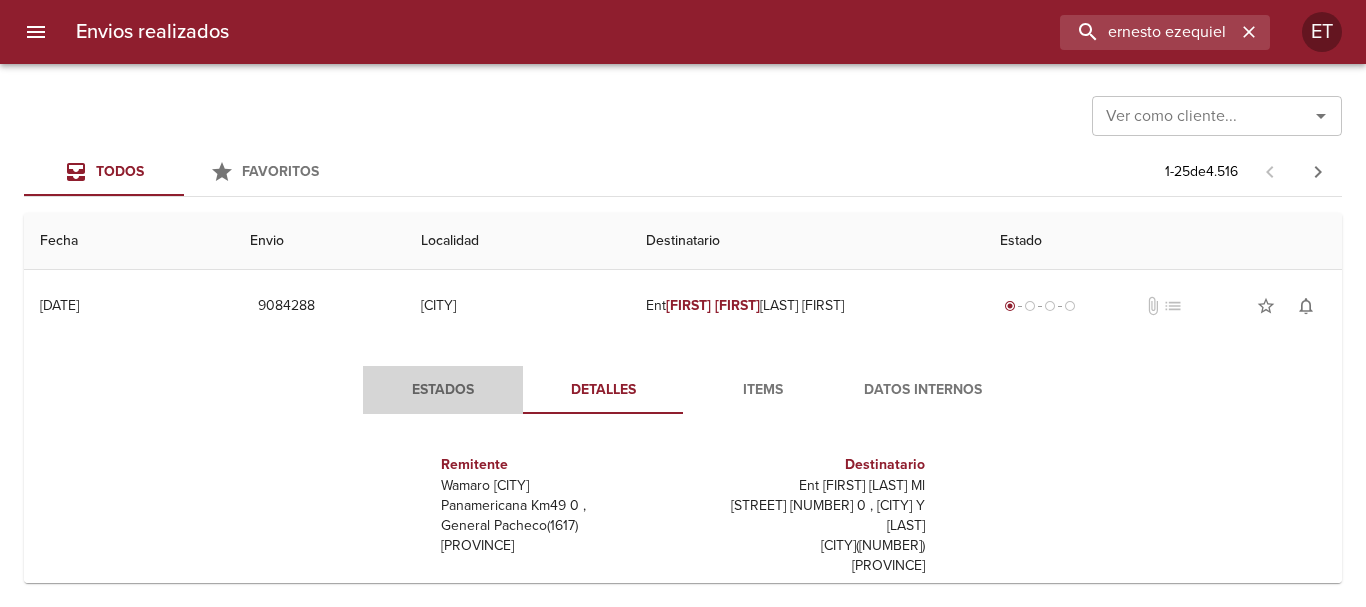 click on "Estados" at bounding box center [443, 390] 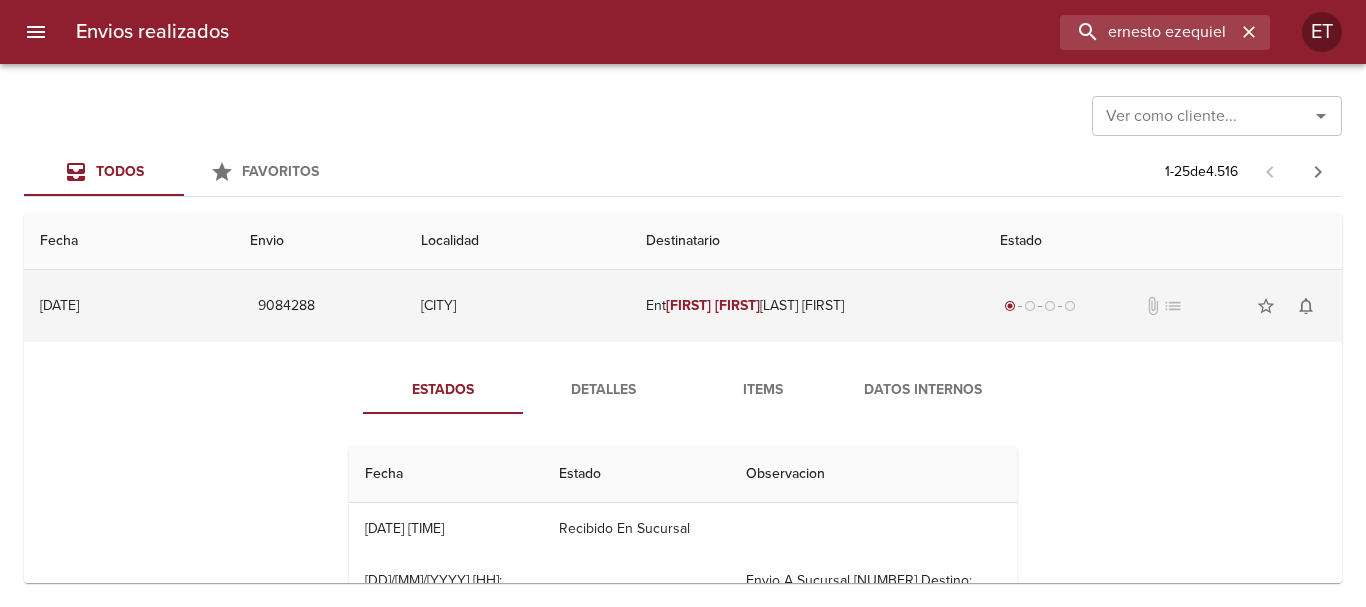 click on "Ent Ernesto Ezequiel Guiñez Ml" at bounding box center (807, 306) 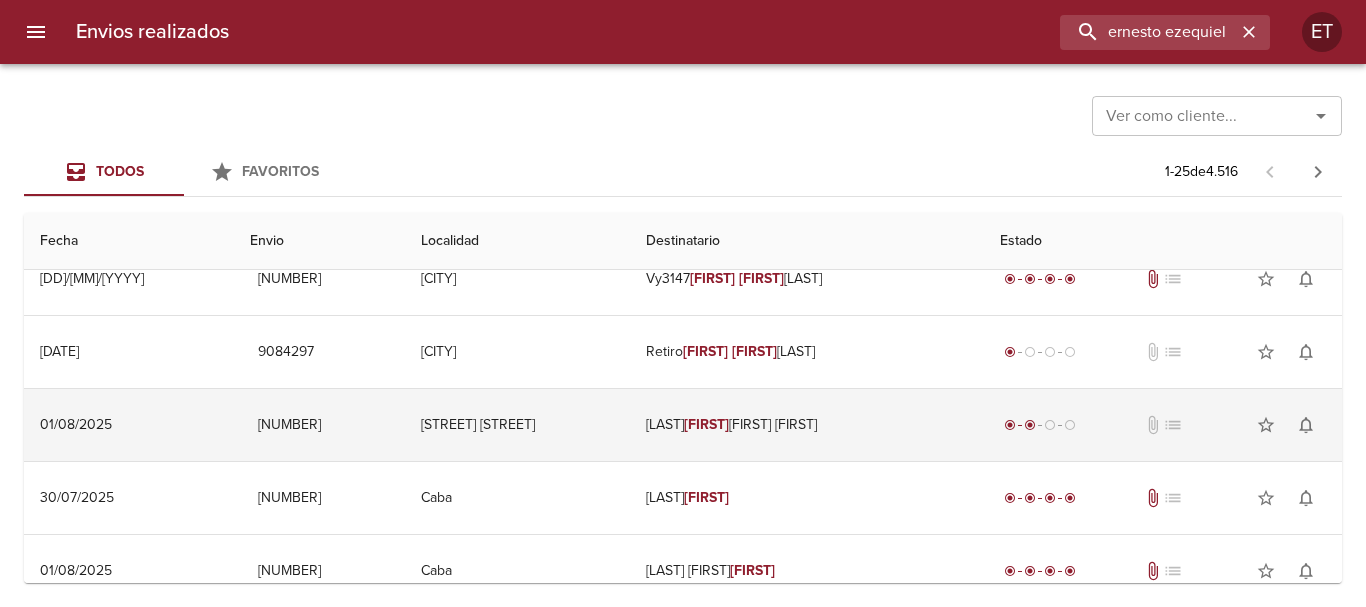 scroll, scrollTop: 0, scrollLeft: 0, axis: both 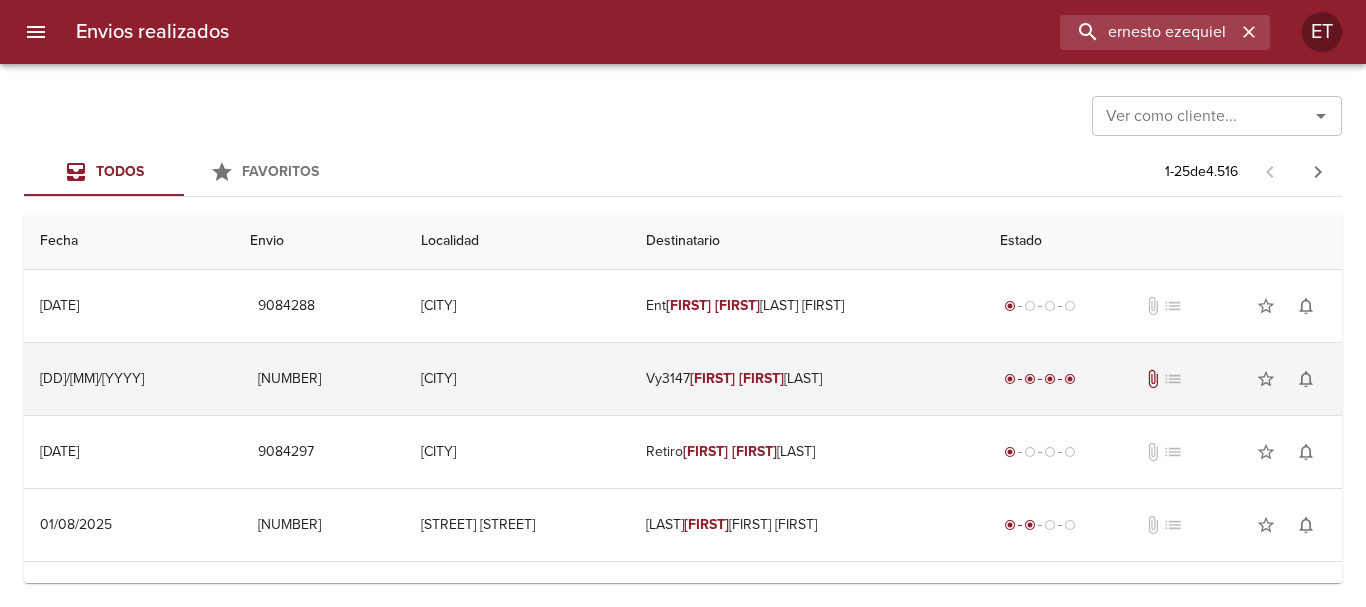 click on "Vy[NUMBER] [FIRST] [FIRST] [LAST]" at bounding box center (807, 379) 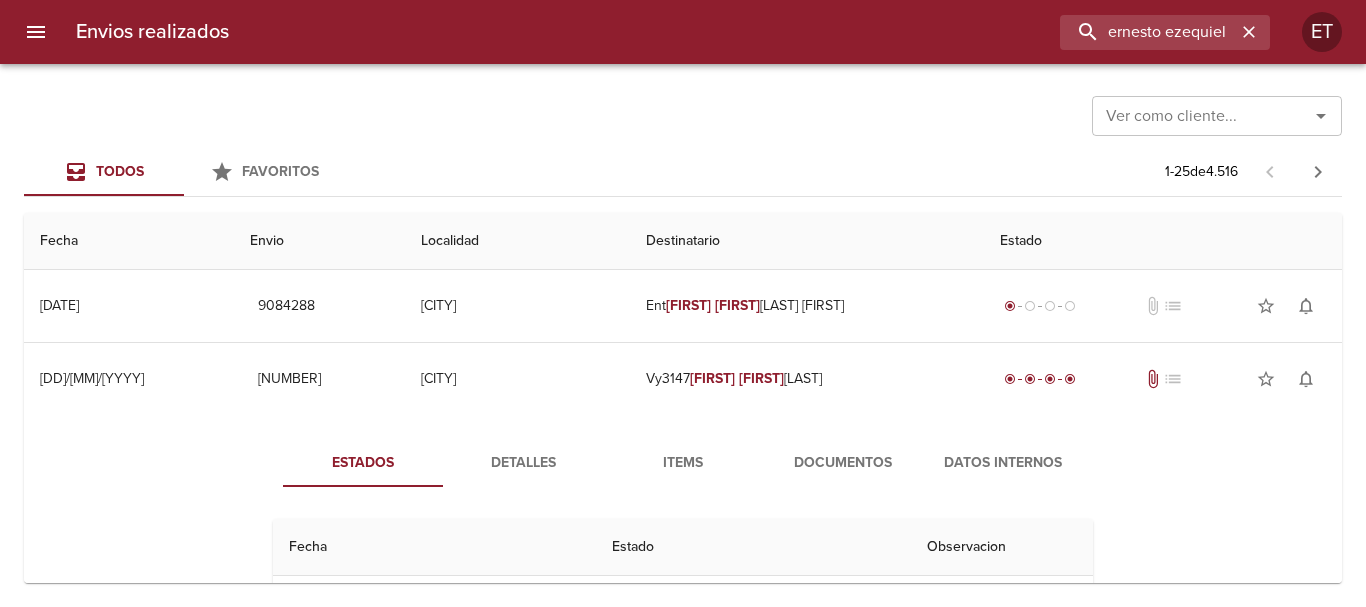 click on "Documentos" at bounding box center [843, 463] 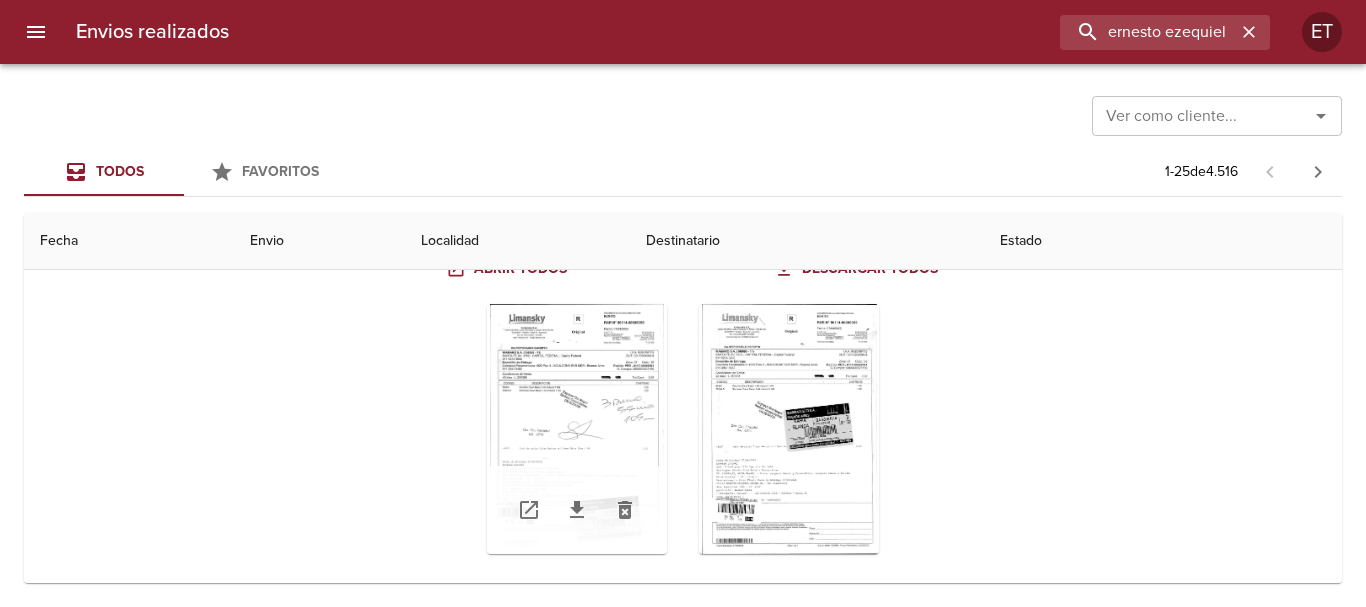 scroll, scrollTop: 300, scrollLeft: 0, axis: vertical 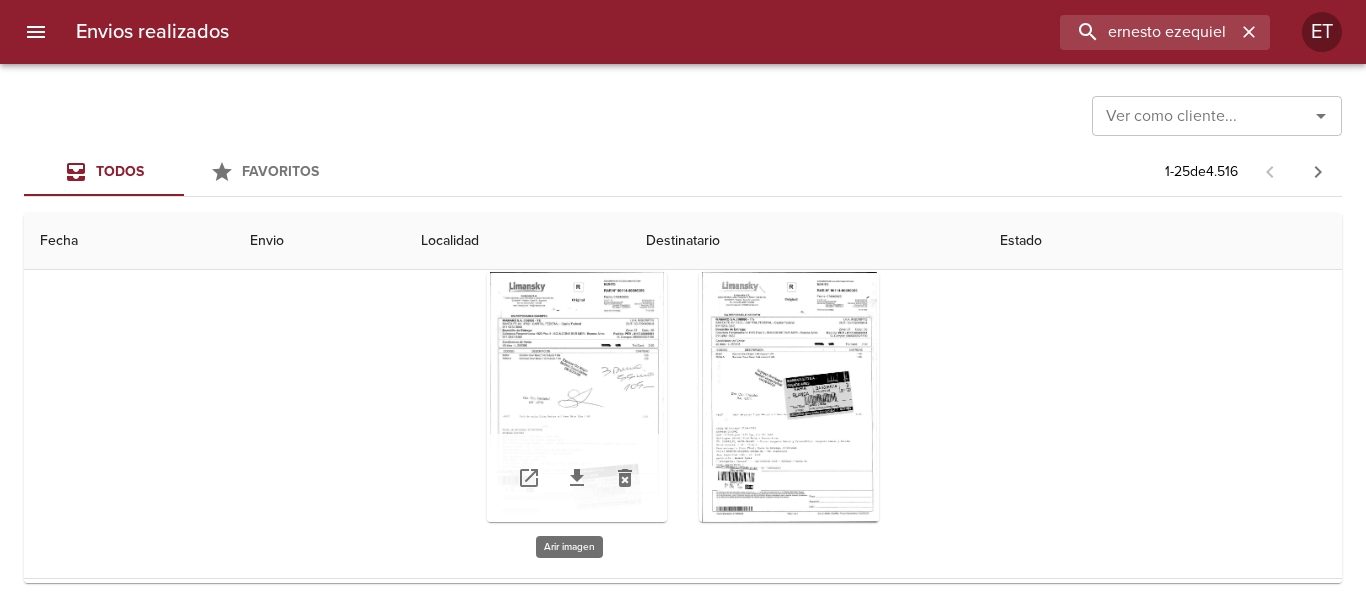 click at bounding box center (577, 397) 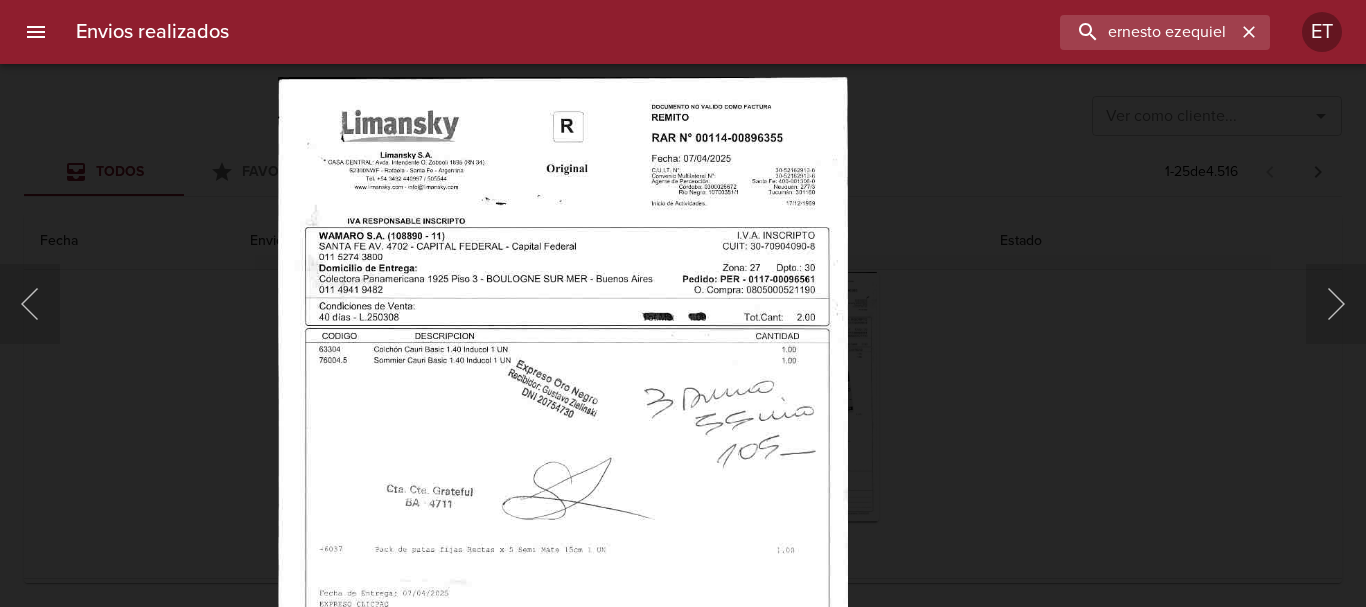 click at bounding box center [562, 486] 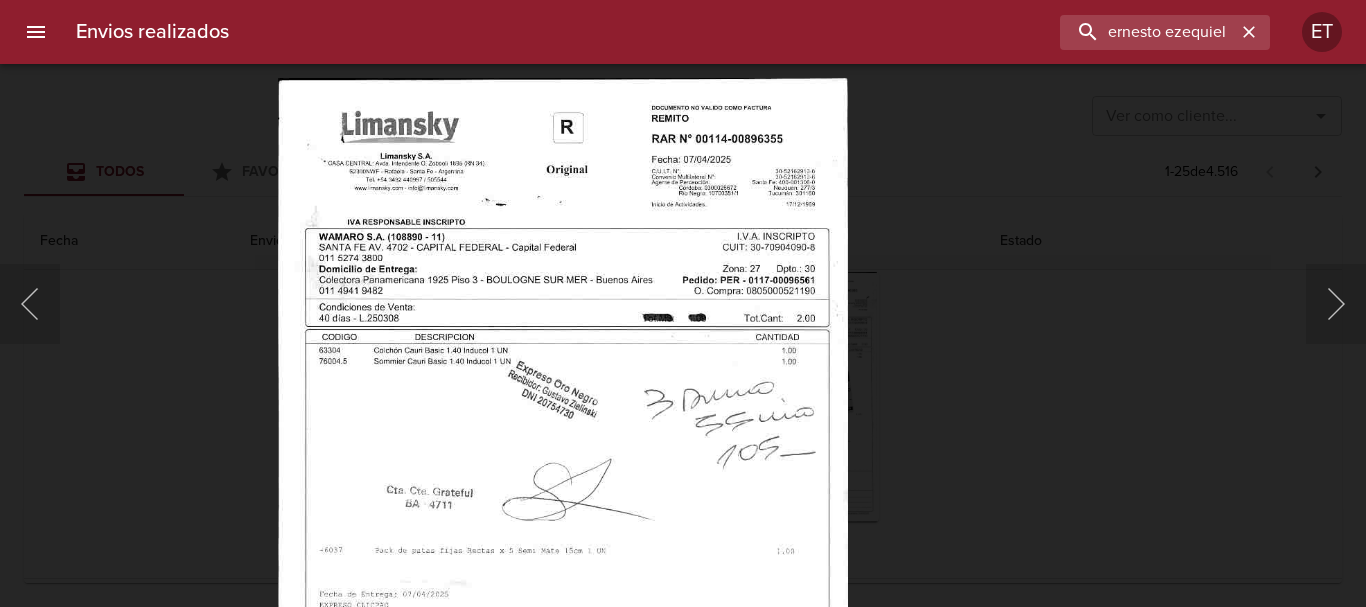 click at bounding box center (683, 303) 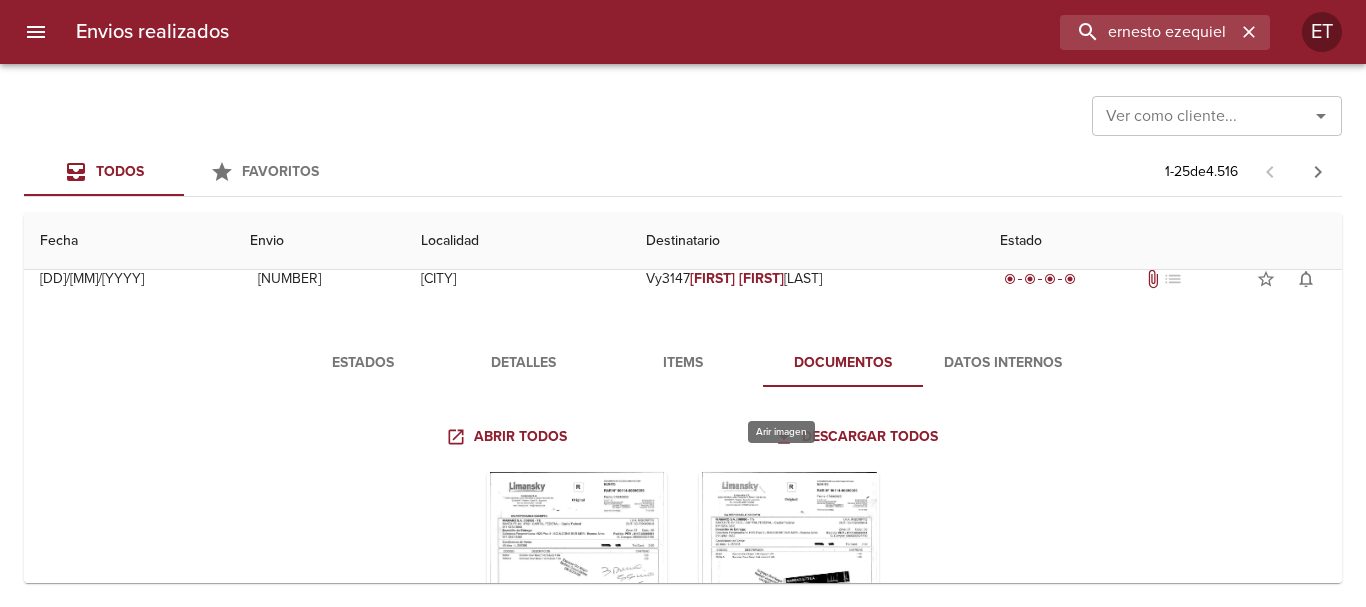 scroll, scrollTop: 200, scrollLeft: 0, axis: vertical 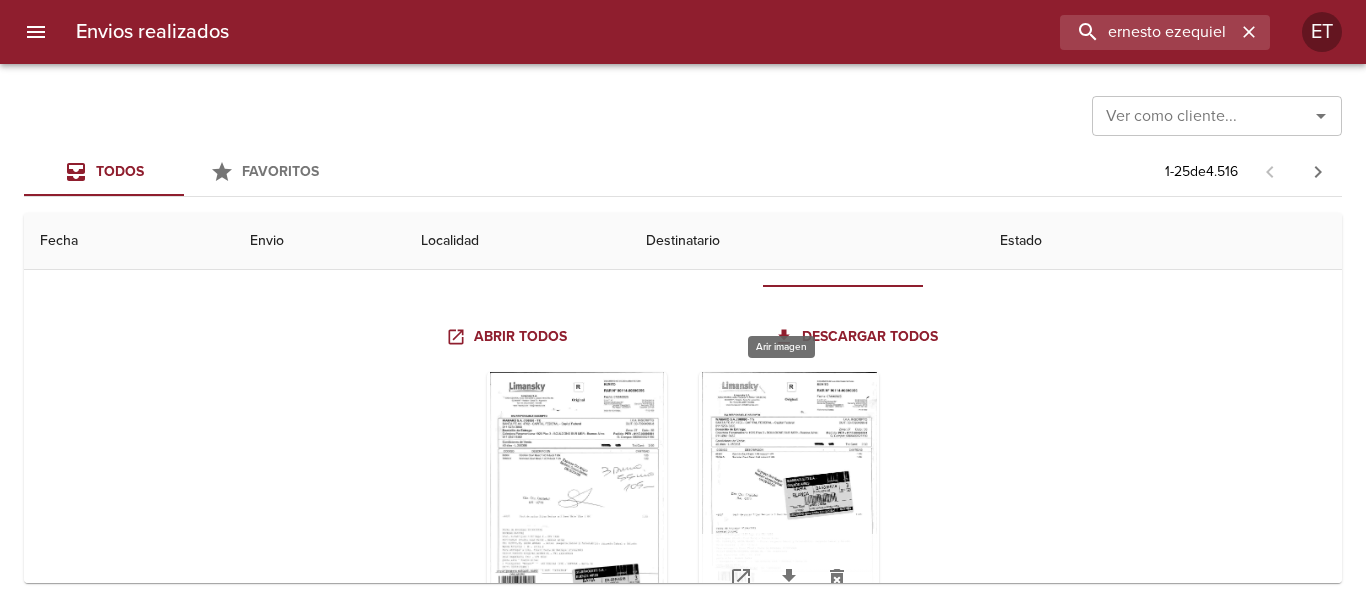 click at bounding box center (789, 497) 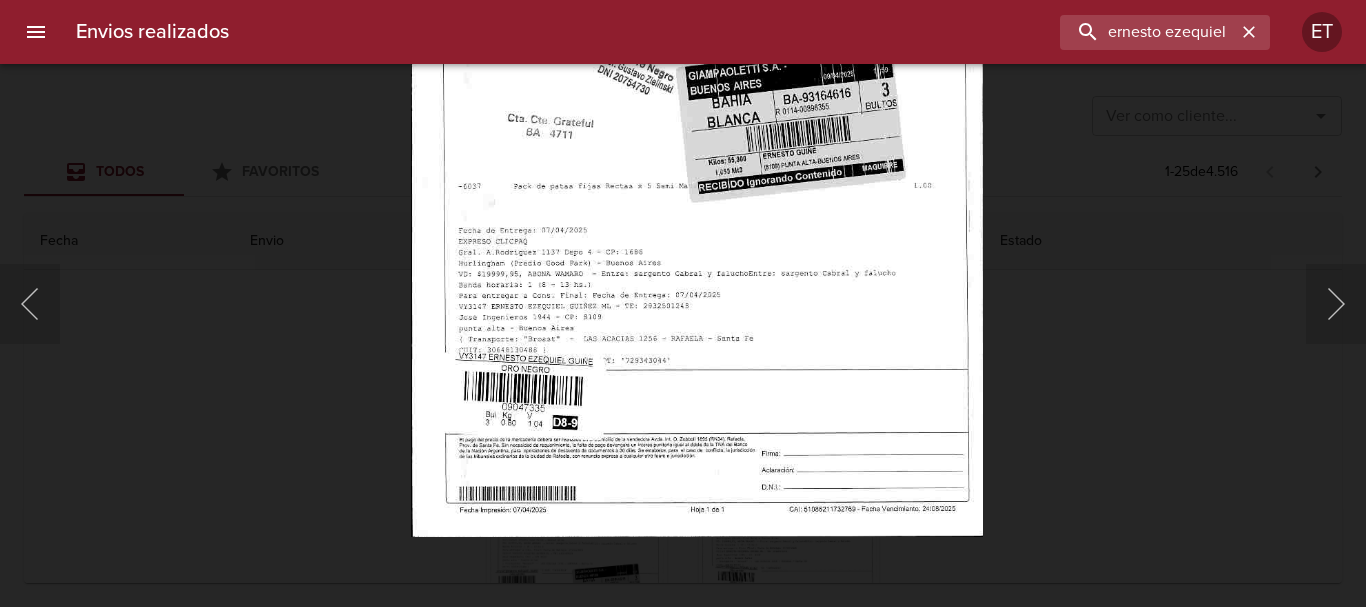 click at bounding box center [696, 128] 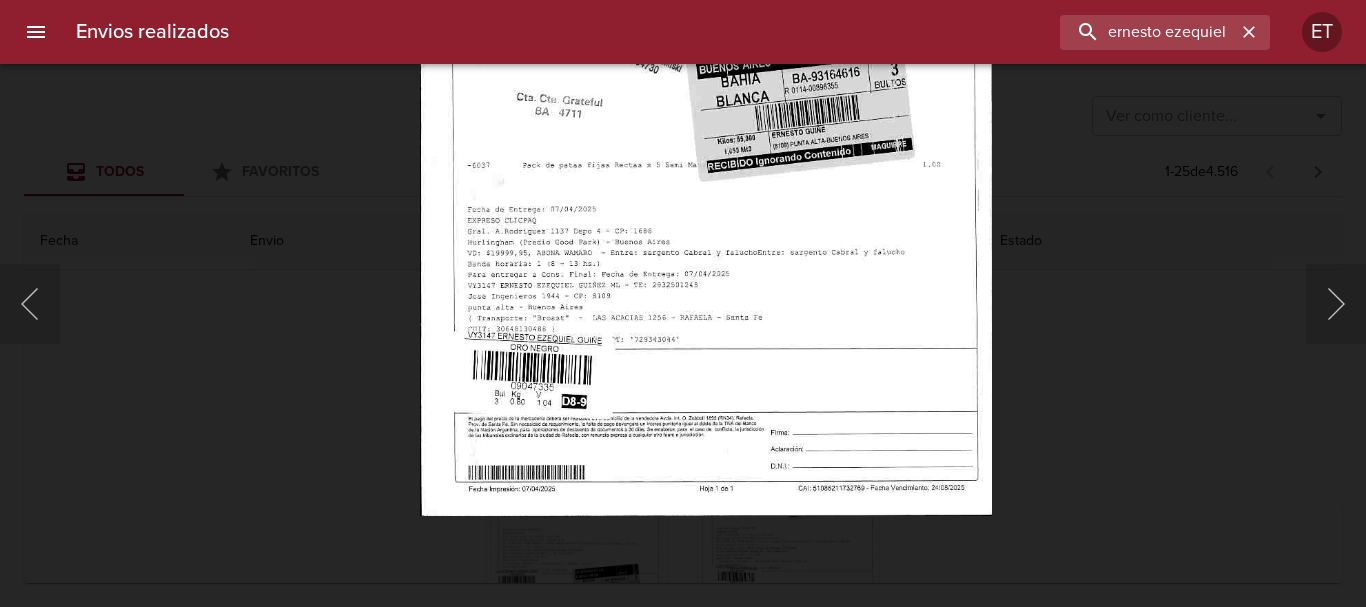 click at bounding box center [683, 303] 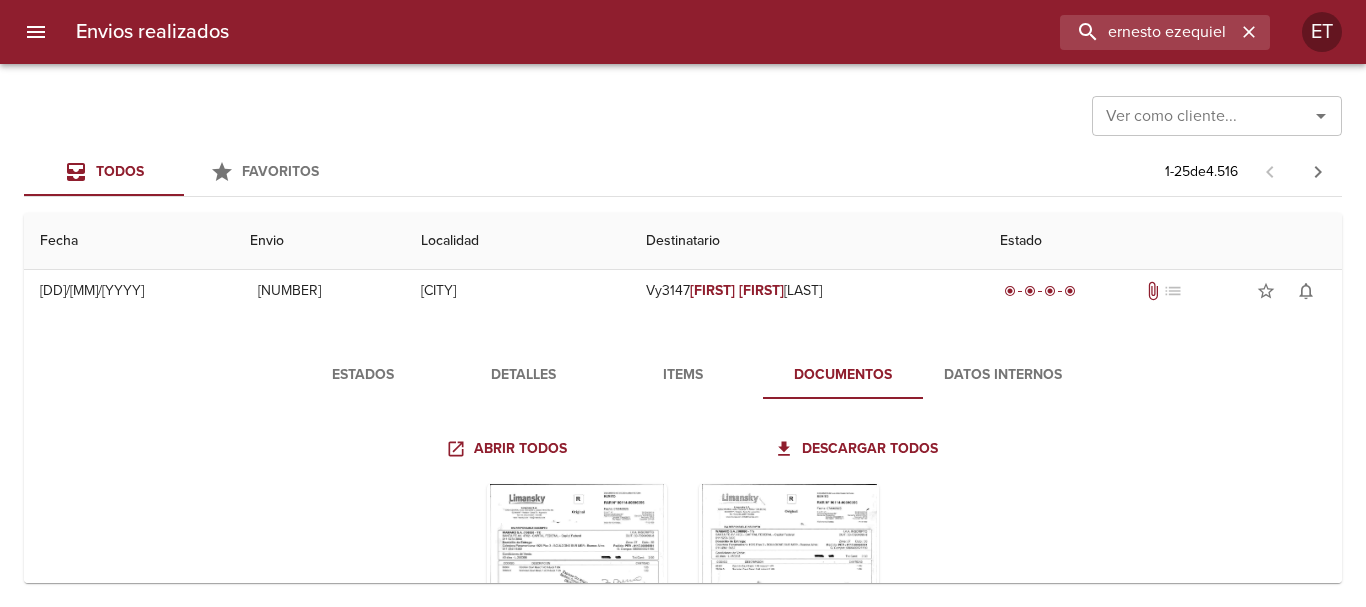 scroll, scrollTop: 0, scrollLeft: 0, axis: both 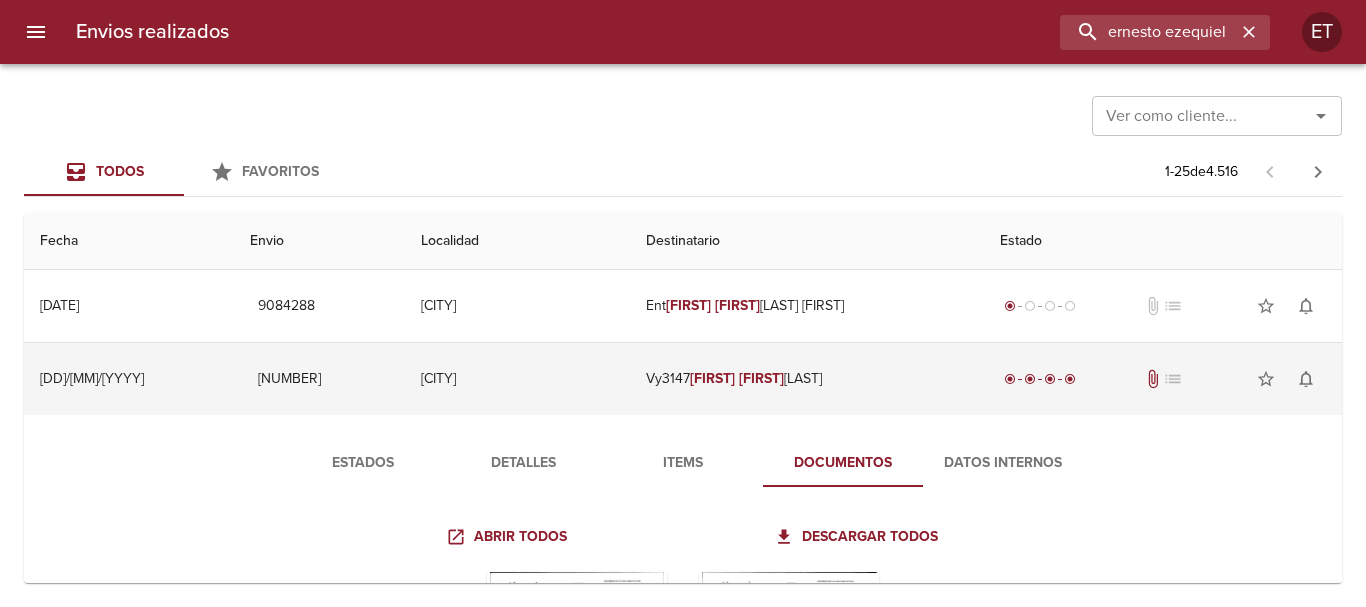 click on "Vy[NUMBER] [FIRST] [FIRST] [LAST]" at bounding box center [807, 379] 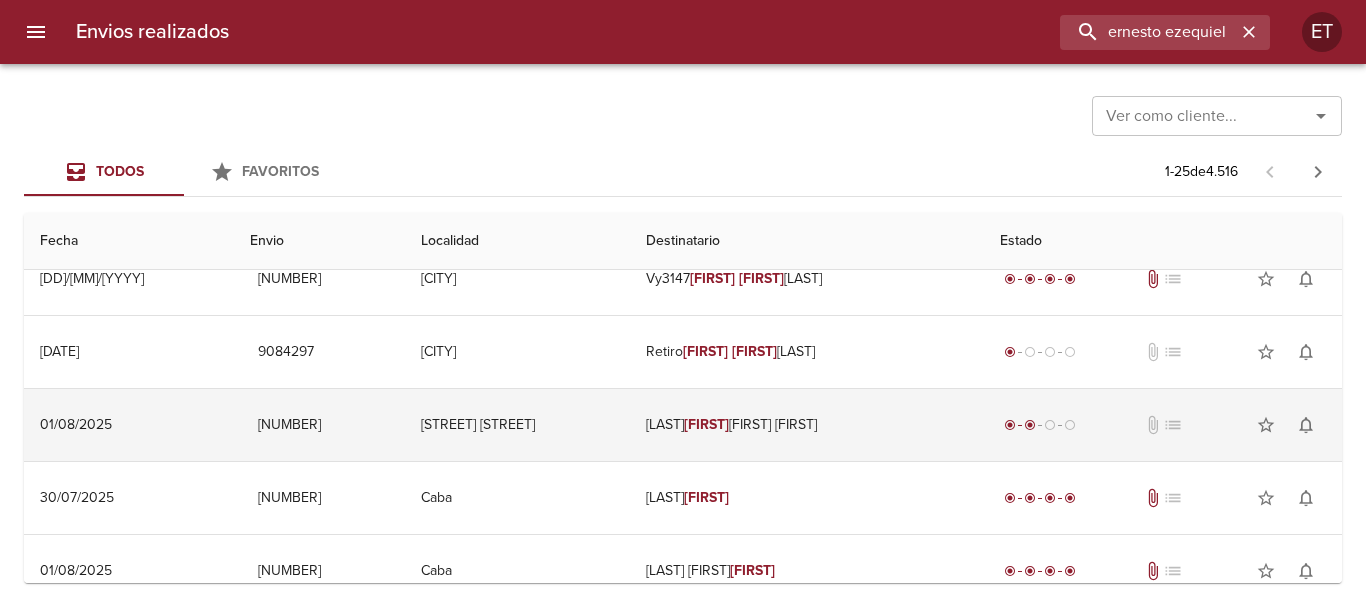 scroll, scrollTop: 0, scrollLeft: 0, axis: both 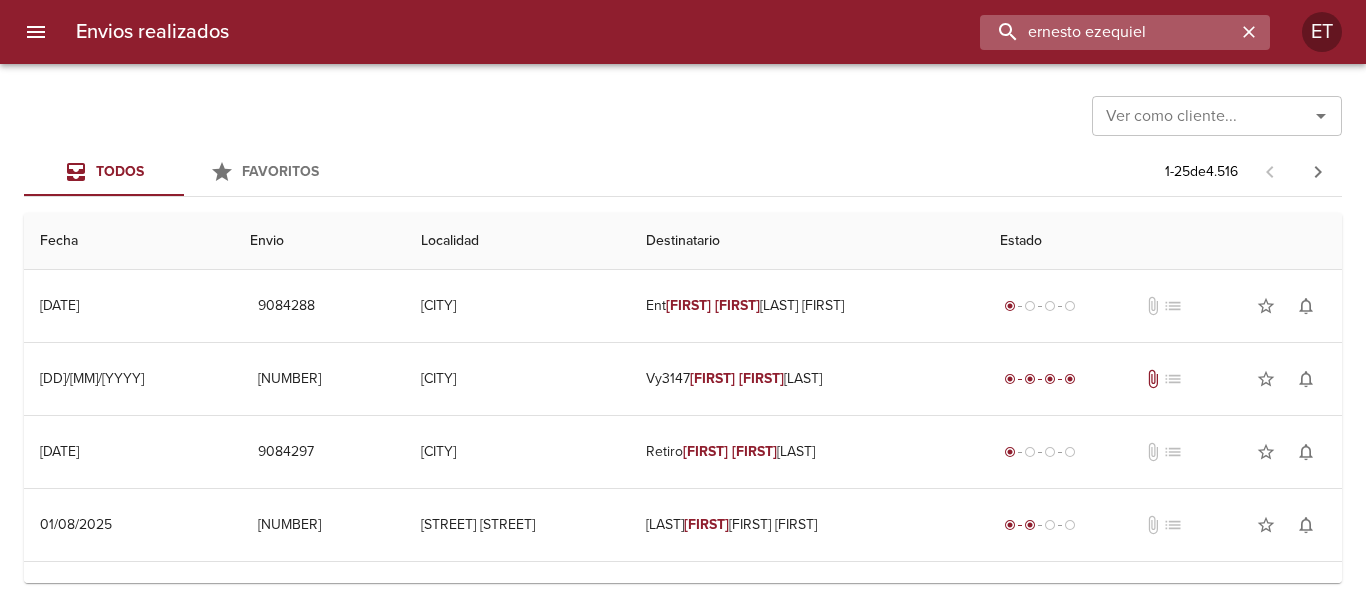 click on "ernesto ezequiel" at bounding box center (1108, 32) 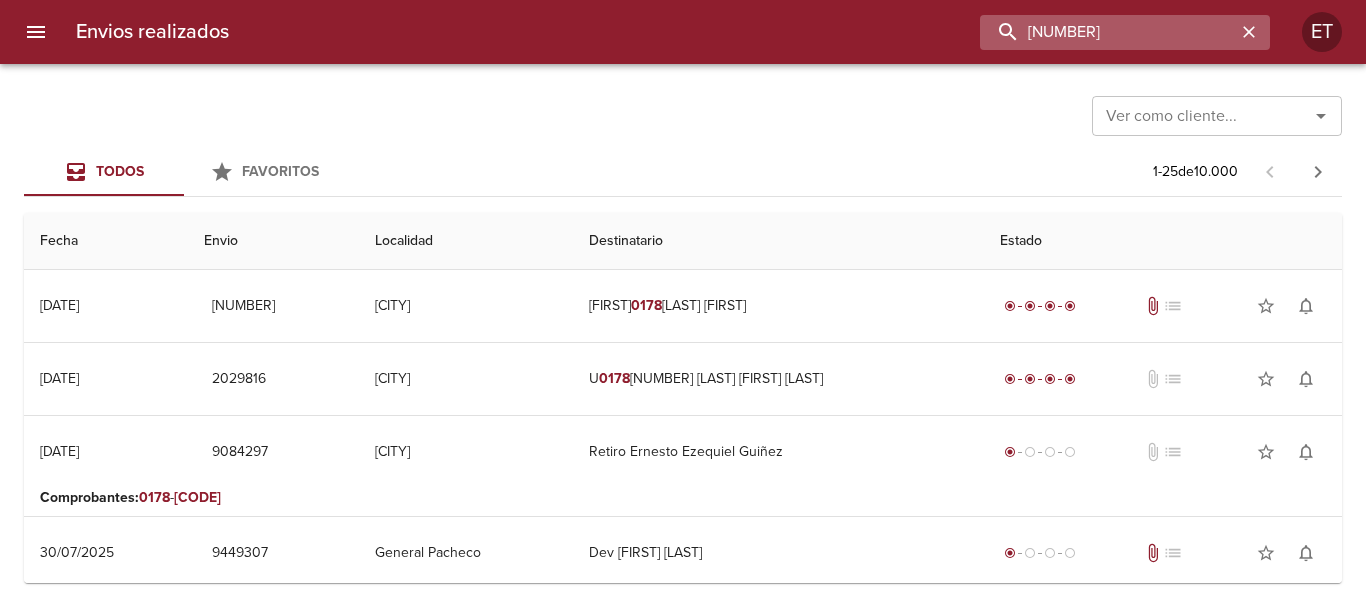 drag, startPoint x: 1070, startPoint y: 33, endPoint x: 1008, endPoint y: 20, distance: 63.348244 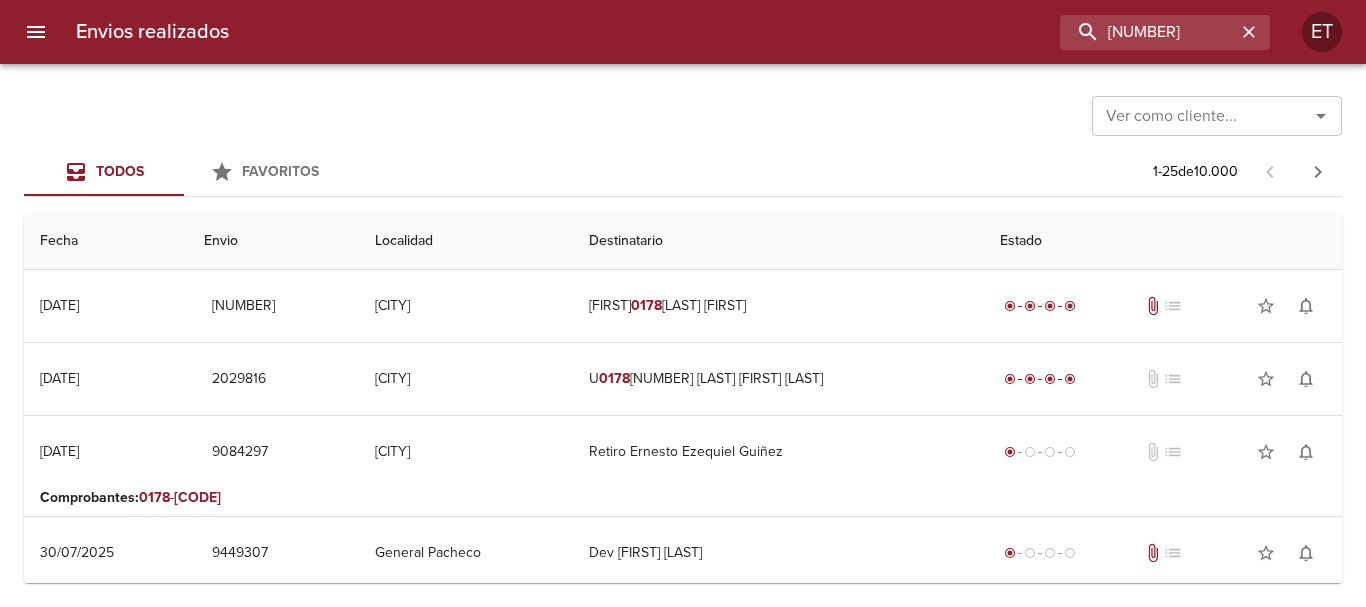 click on "[NUMBER]" at bounding box center [757, 32] 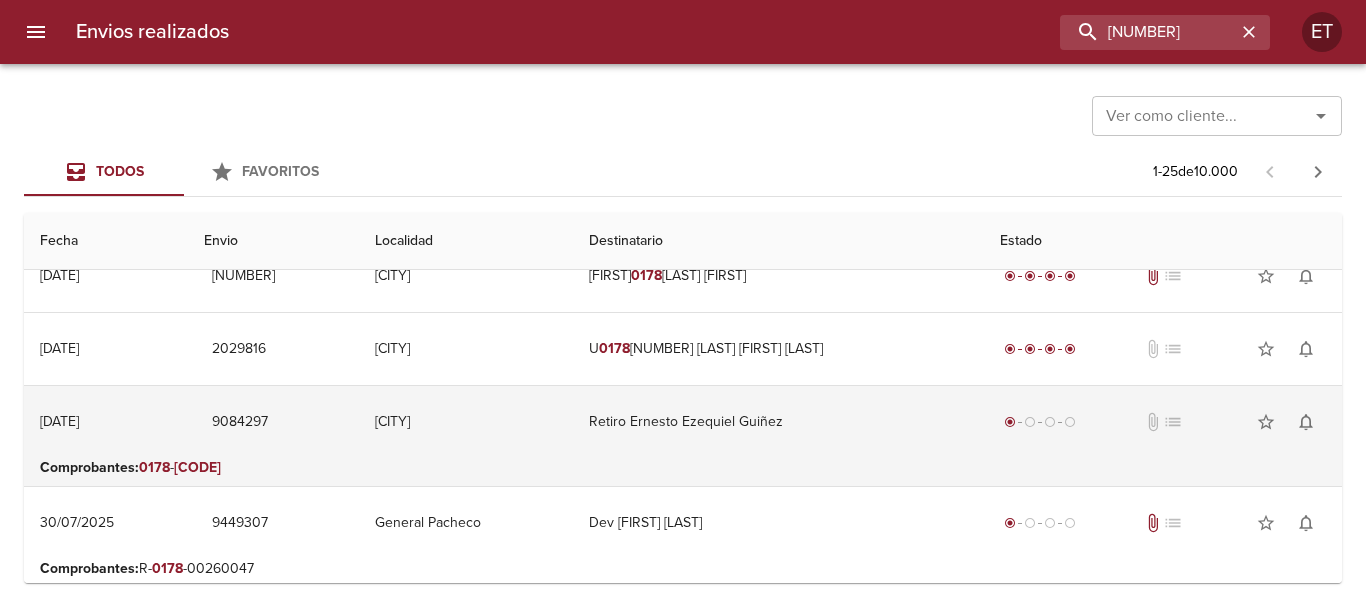 scroll, scrollTop: 0, scrollLeft: 0, axis: both 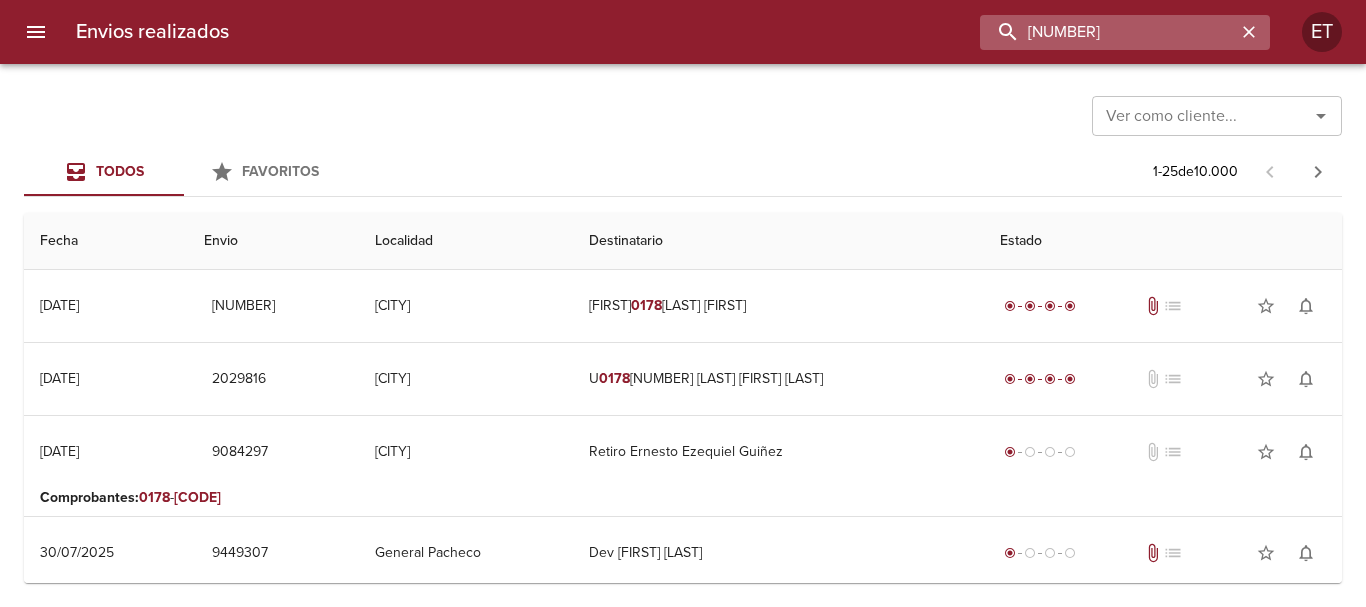 click on "[NUMBER]" at bounding box center [1108, 32] 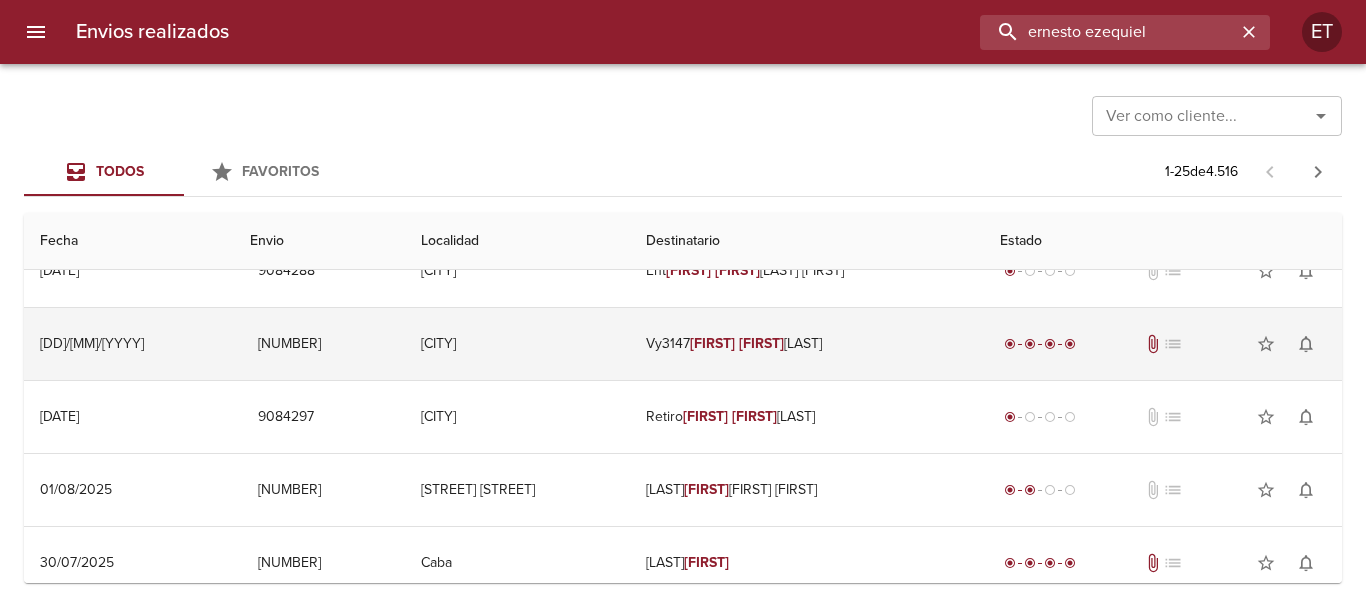 scroll, scrollTop: 0, scrollLeft: 0, axis: both 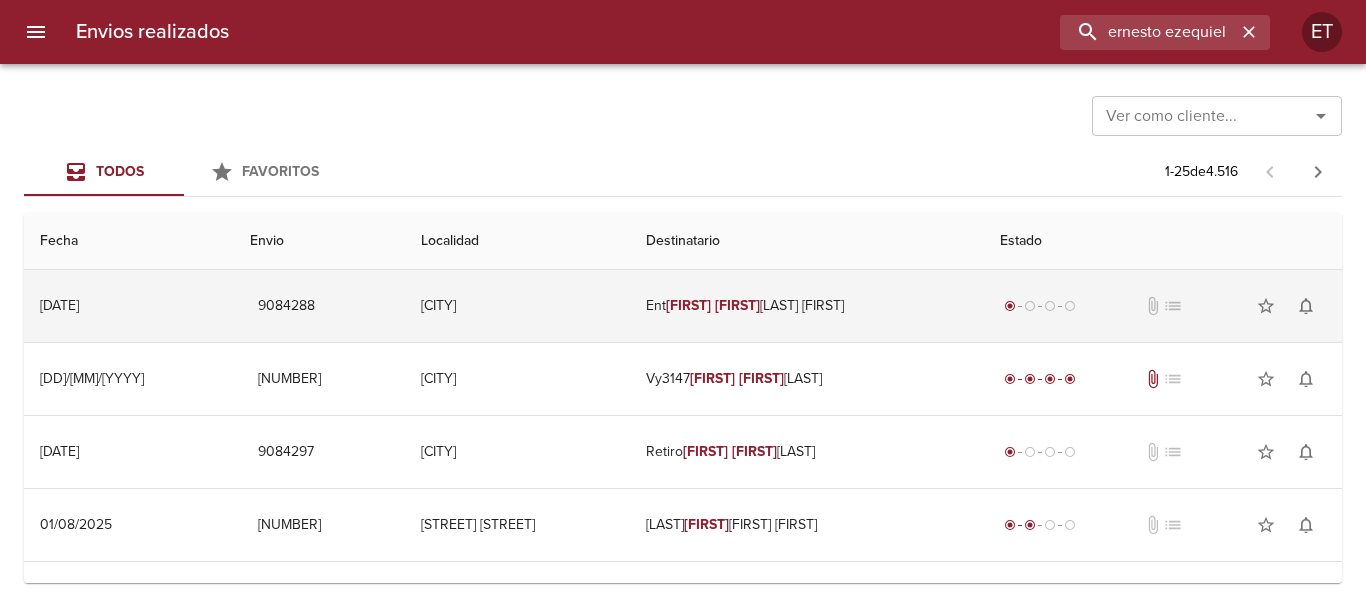 click on "Ent Ernesto Ezequiel Guiñez Ml" at bounding box center (807, 306) 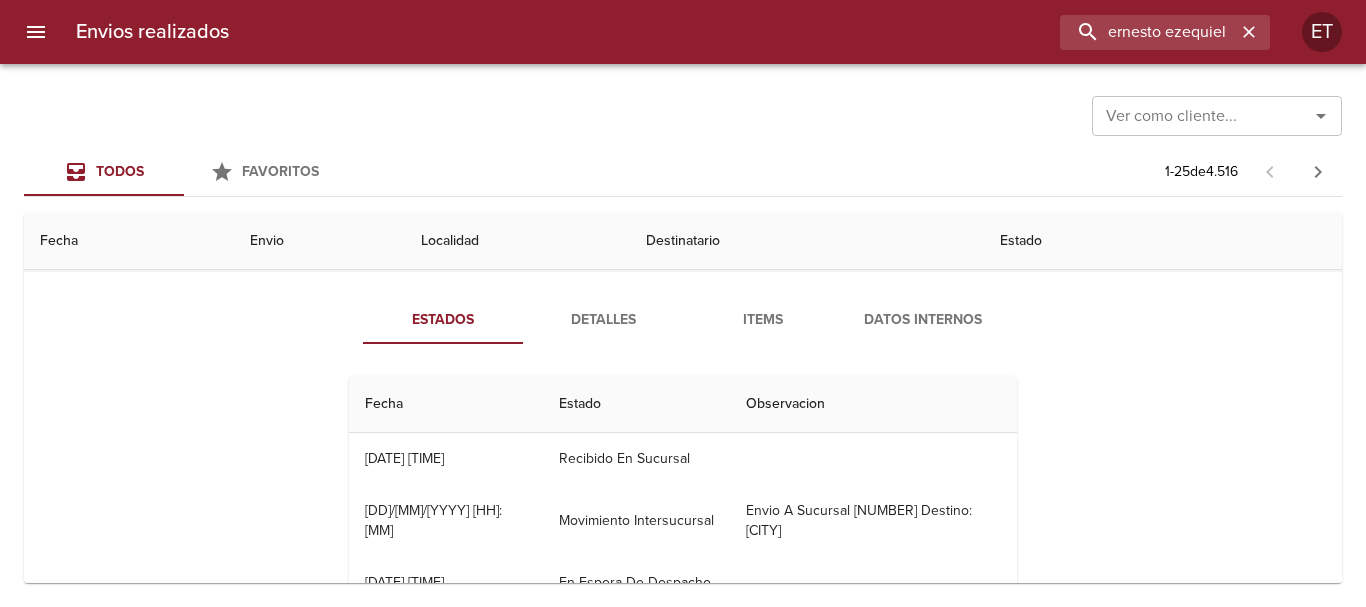 scroll, scrollTop: 100, scrollLeft: 0, axis: vertical 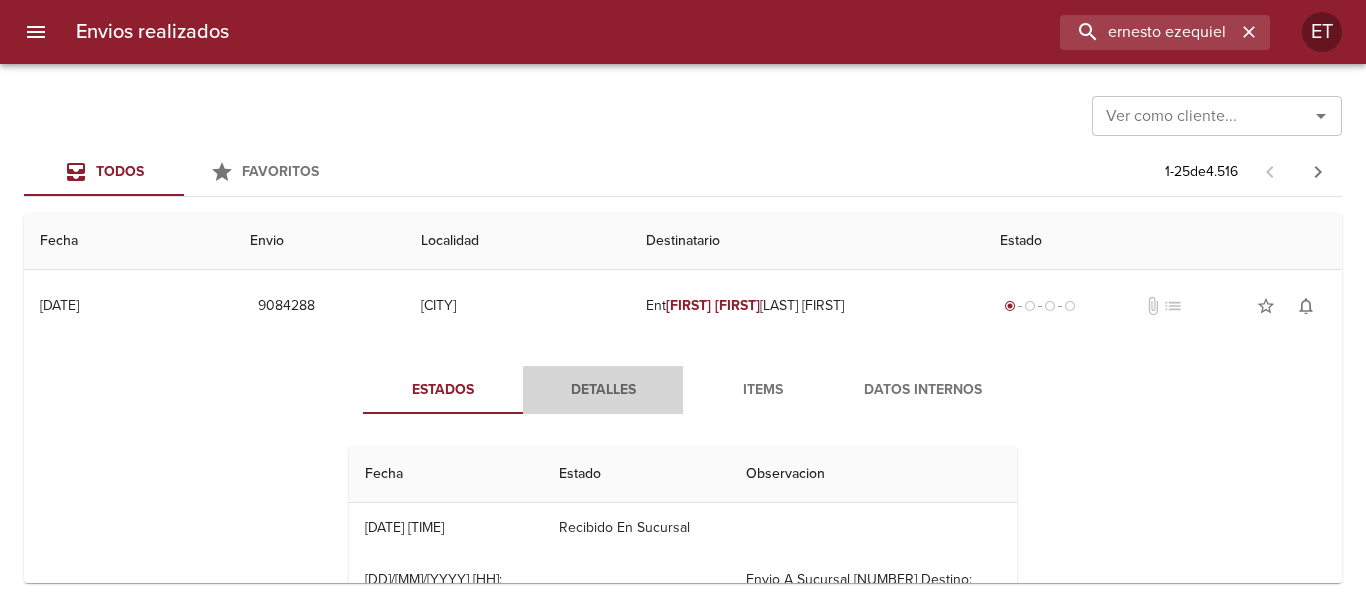 click on "Detalles" at bounding box center [603, 390] 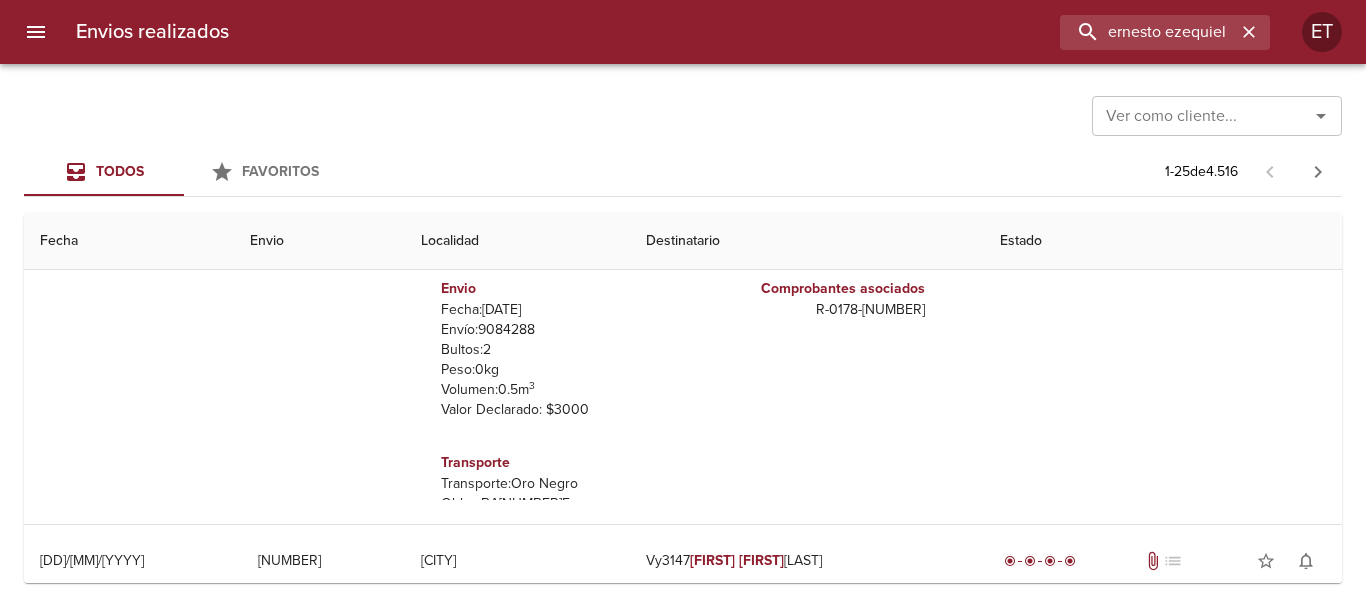 scroll, scrollTop: 300, scrollLeft: 0, axis: vertical 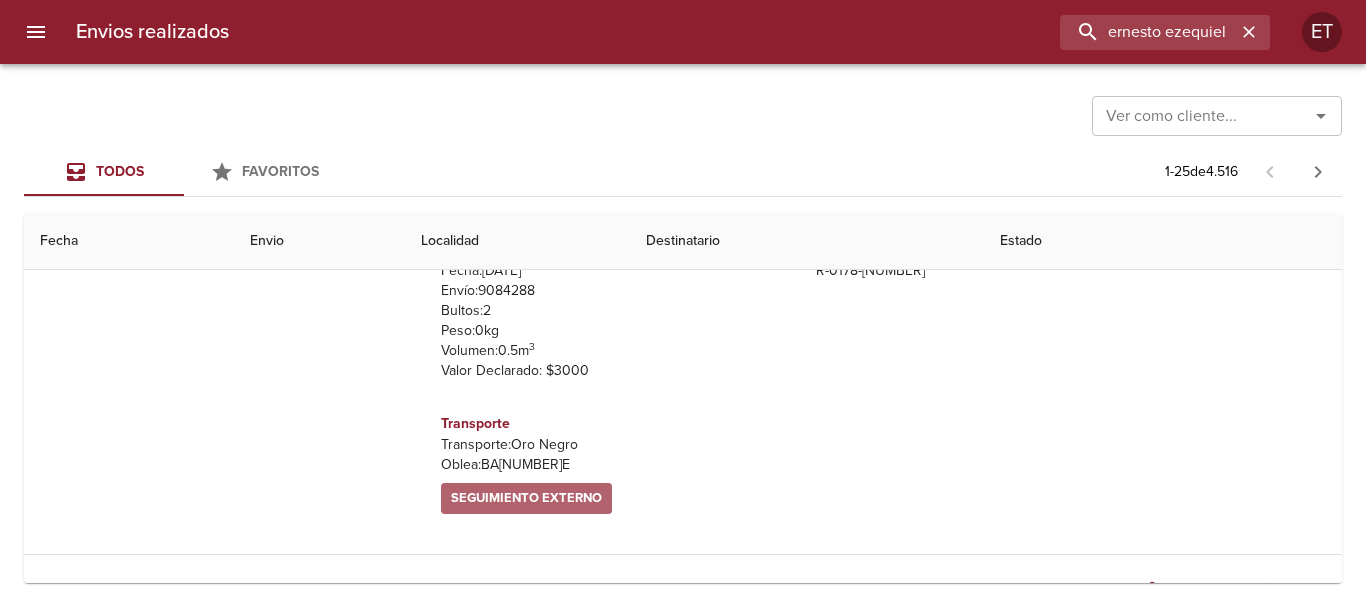 click on "Seguimiento Externo" at bounding box center (526, 498) 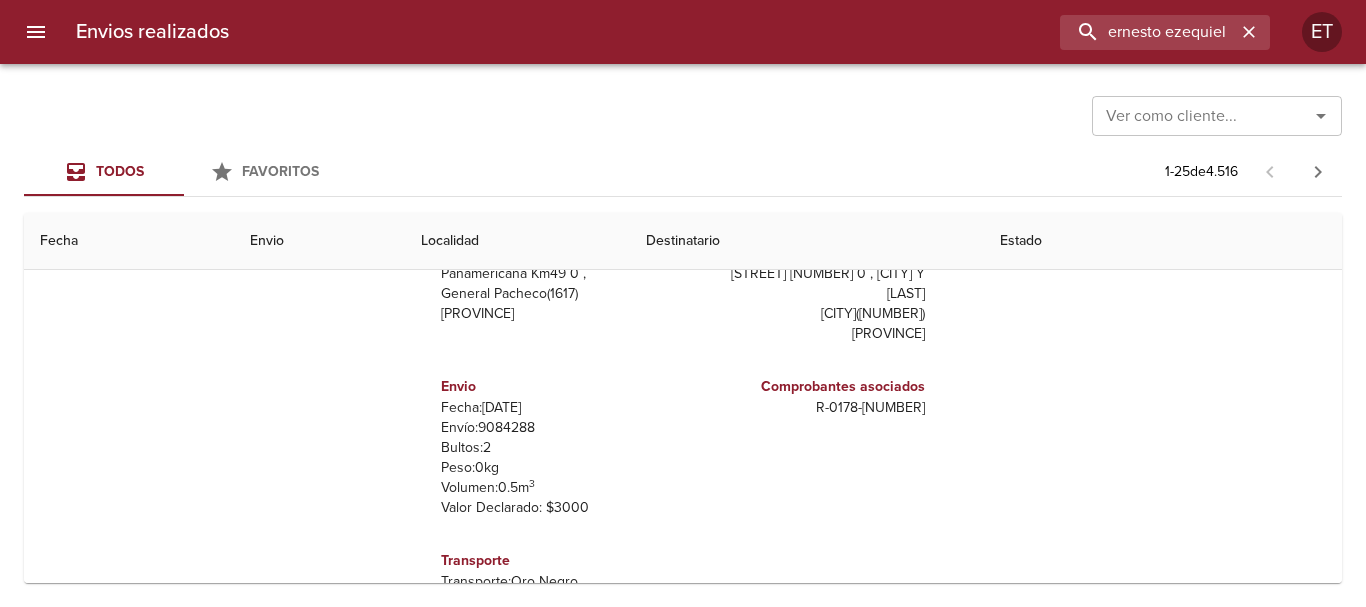 scroll, scrollTop: 0, scrollLeft: 0, axis: both 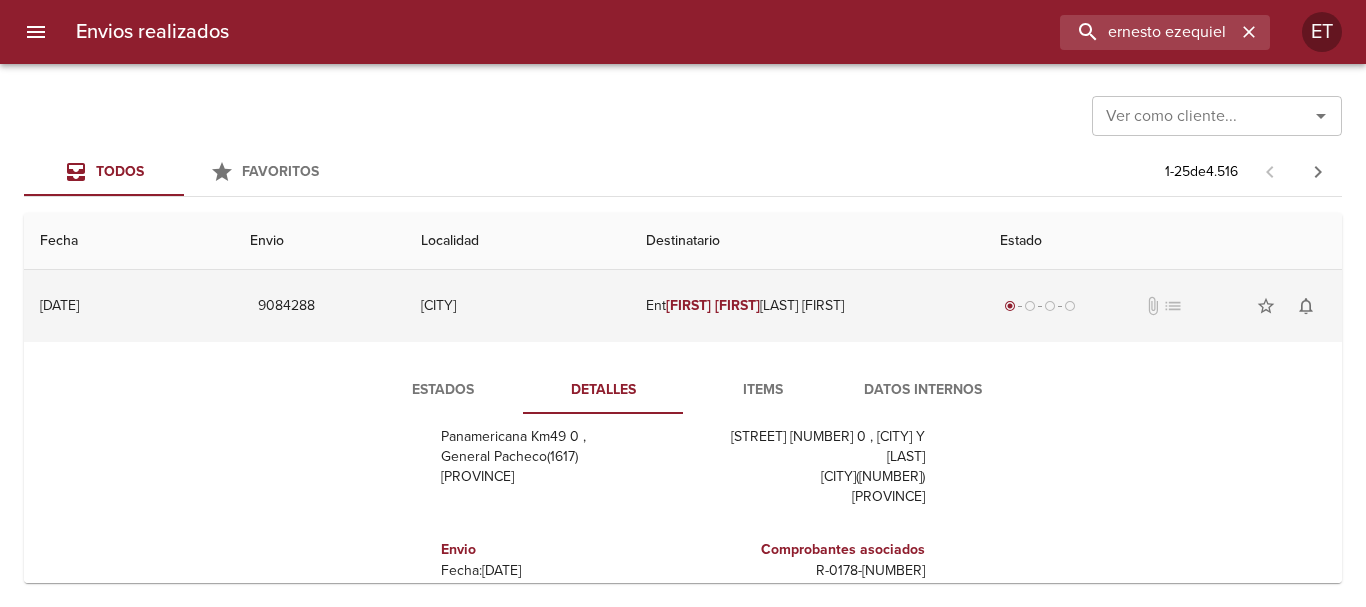 click on "Ent Ernesto Ezequiel Guiñez Ml" at bounding box center (807, 306) 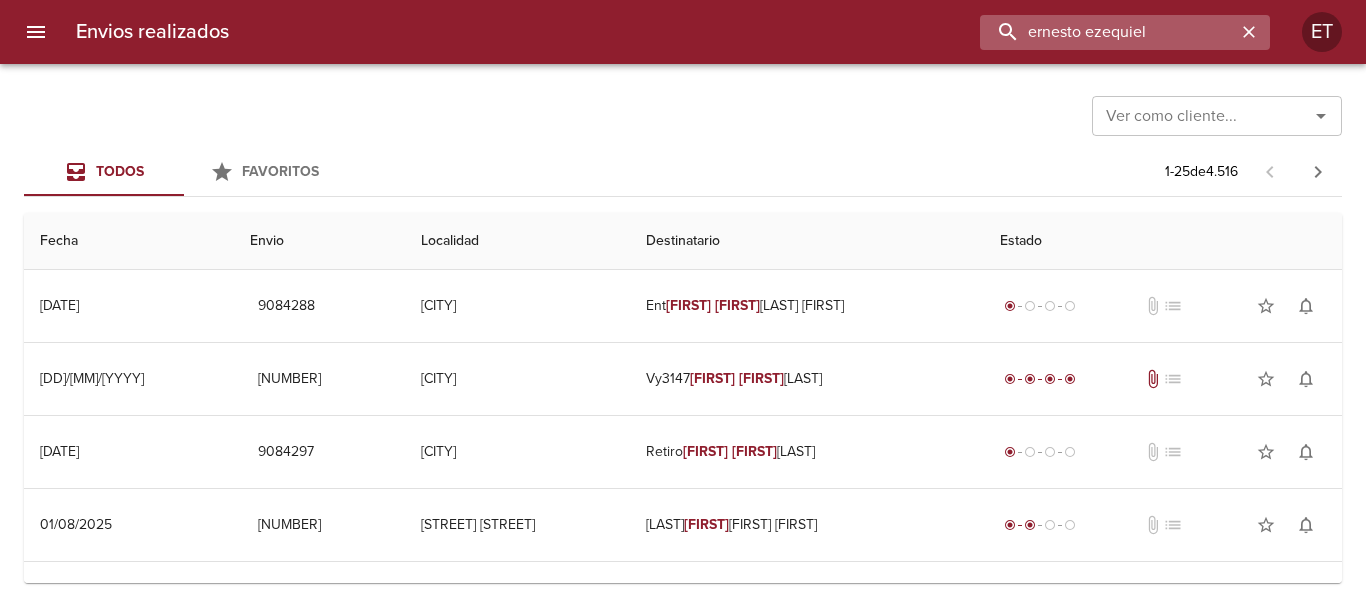 click on "ernesto ezequiel" at bounding box center (1108, 32) 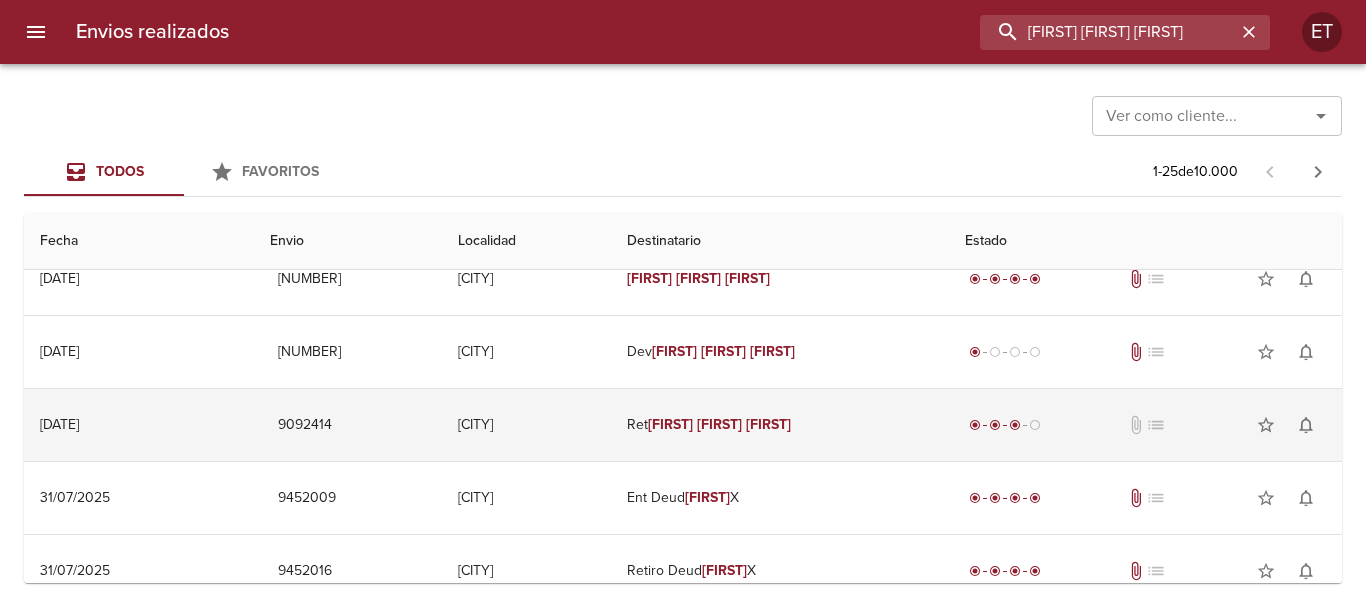 scroll, scrollTop: 0, scrollLeft: 0, axis: both 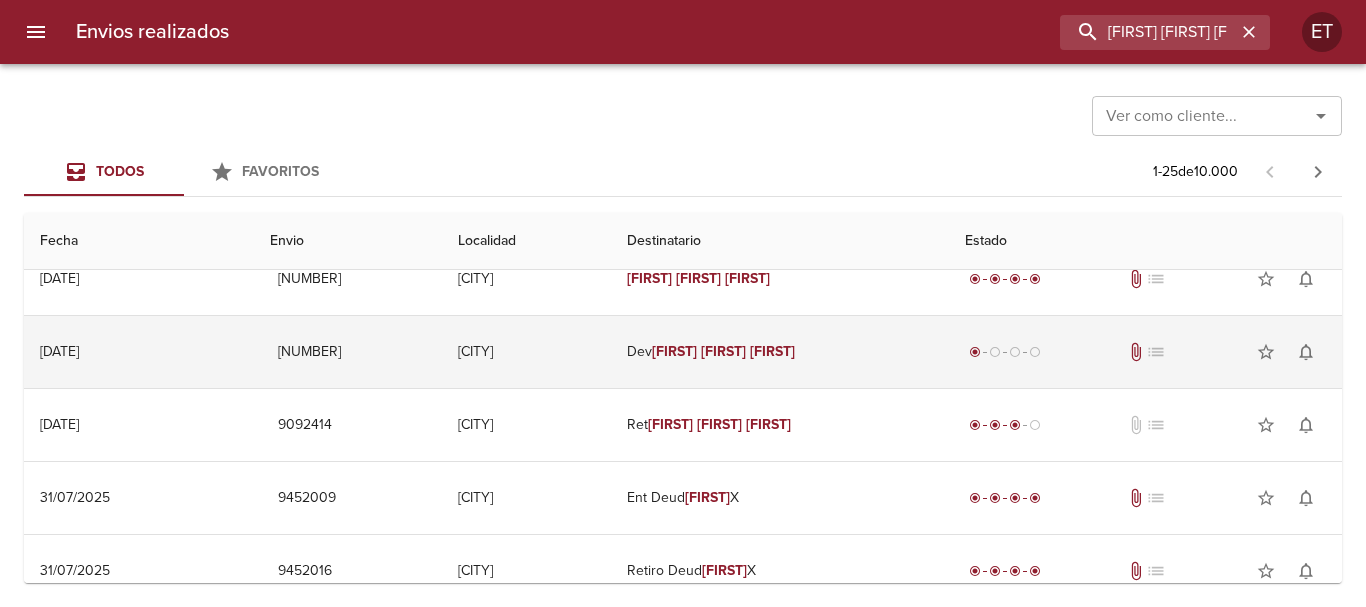 click on "Dev Elias Juan Vicente" at bounding box center [780, 352] 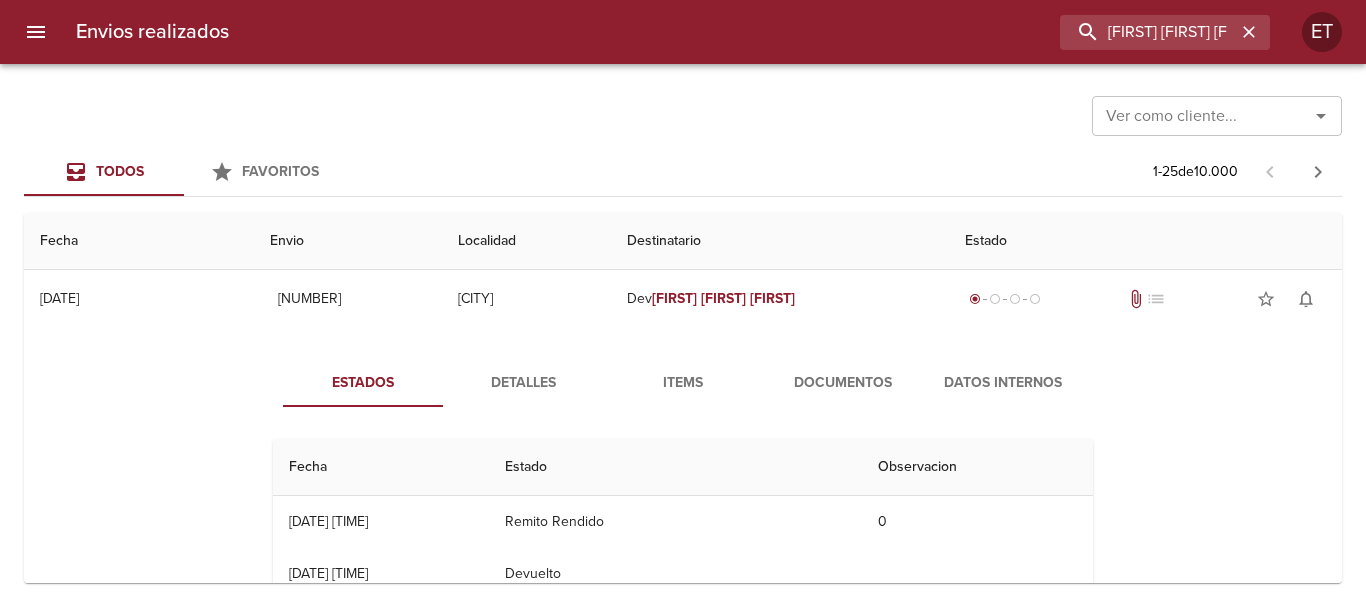 scroll, scrollTop: 200, scrollLeft: 0, axis: vertical 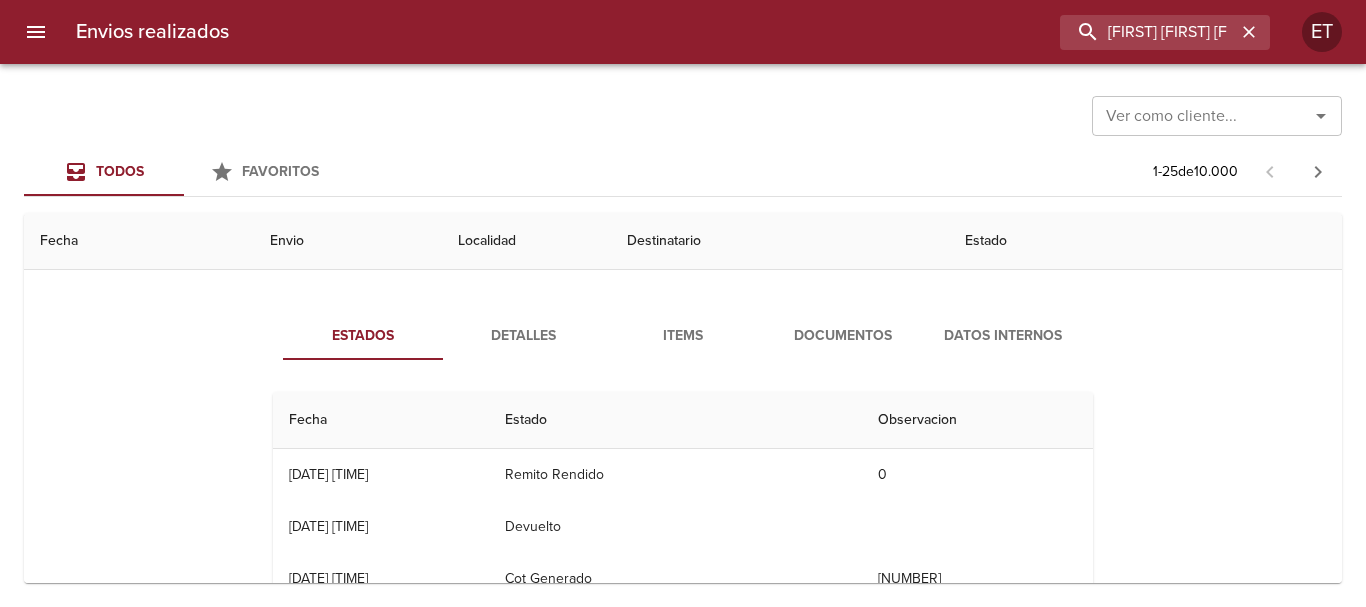 click on "Documentos" at bounding box center (843, 336) 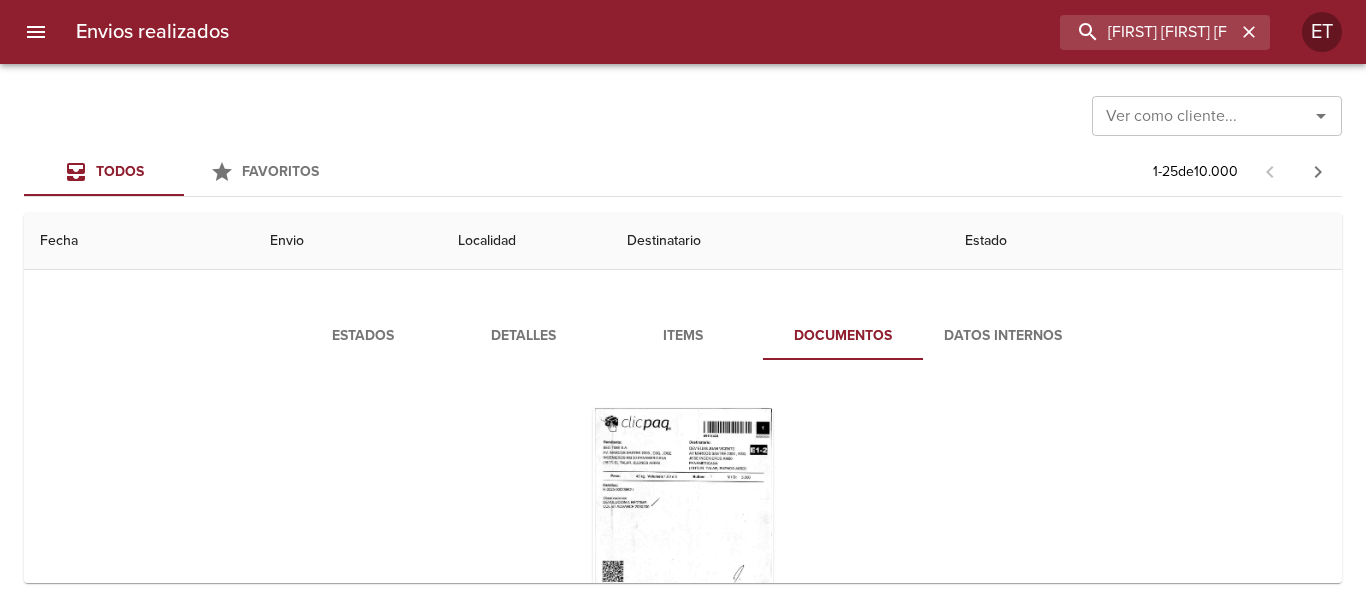 click on "Items" at bounding box center [683, 336] 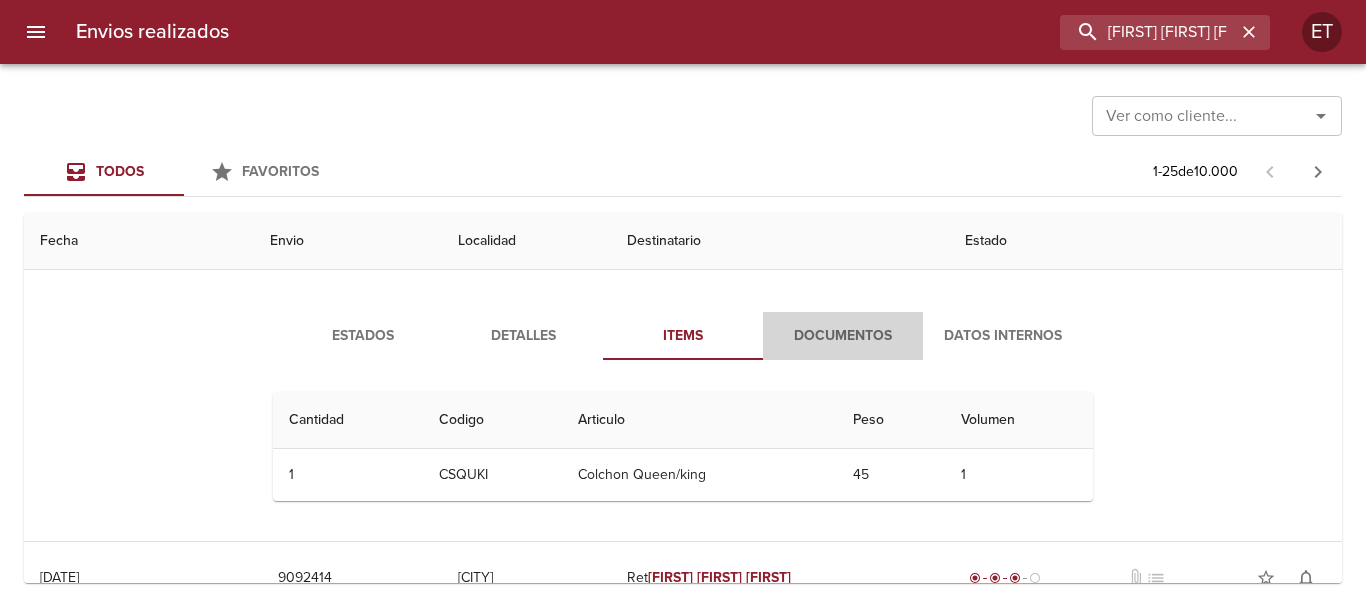 click on "Documentos" at bounding box center [843, 336] 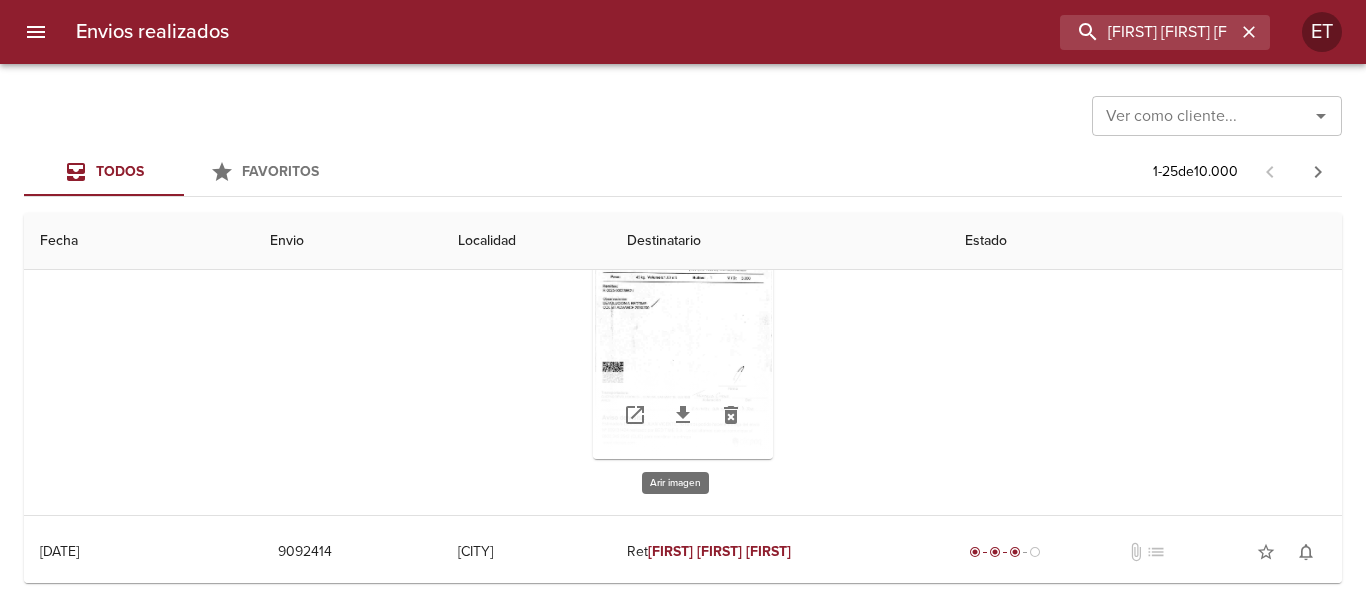 scroll, scrollTop: 400, scrollLeft: 0, axis: vertical 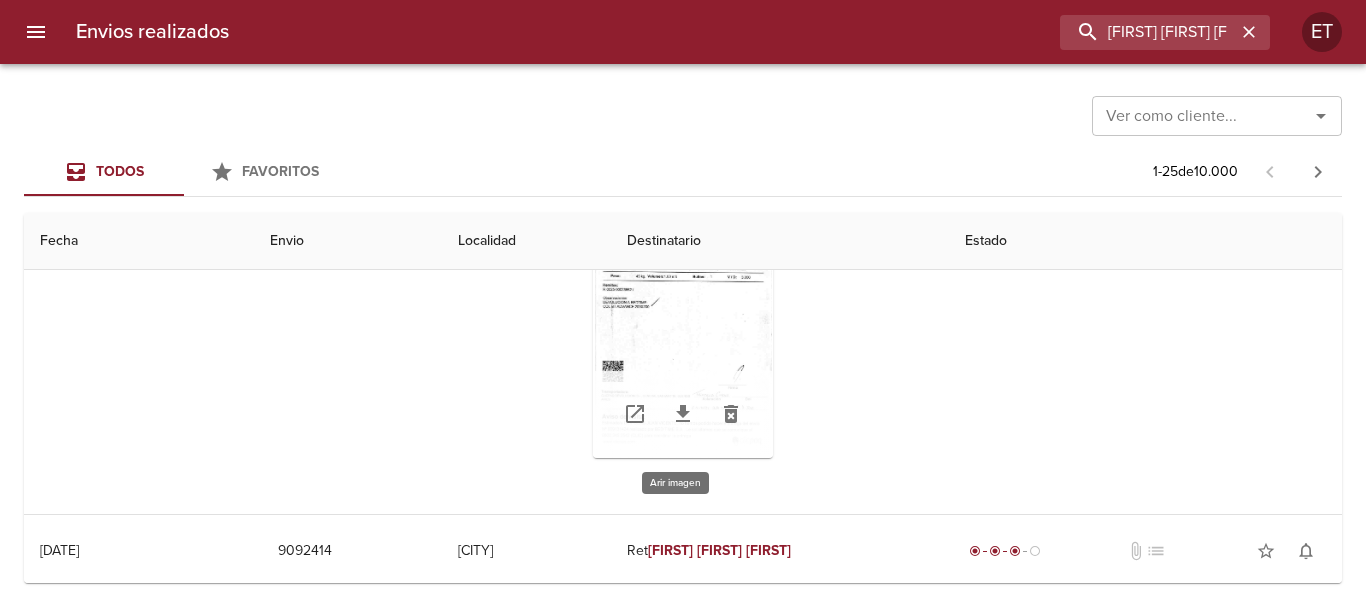 click at bounding box center [683, 333] 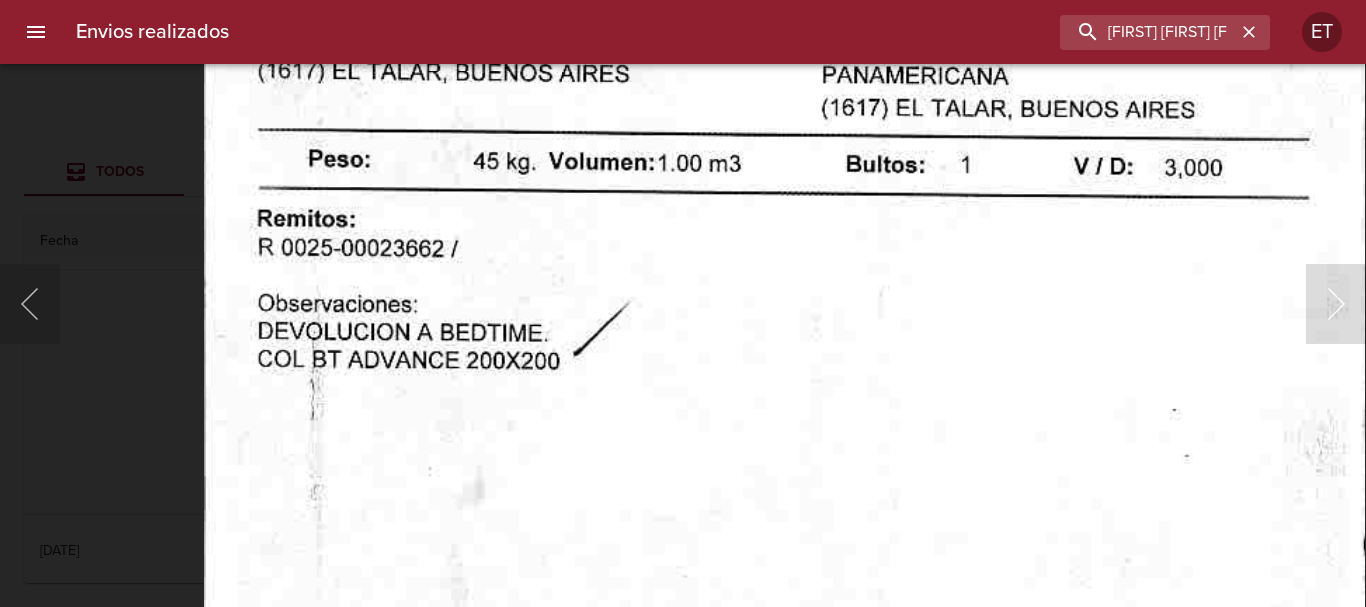 click at bounding box center (784, 533) 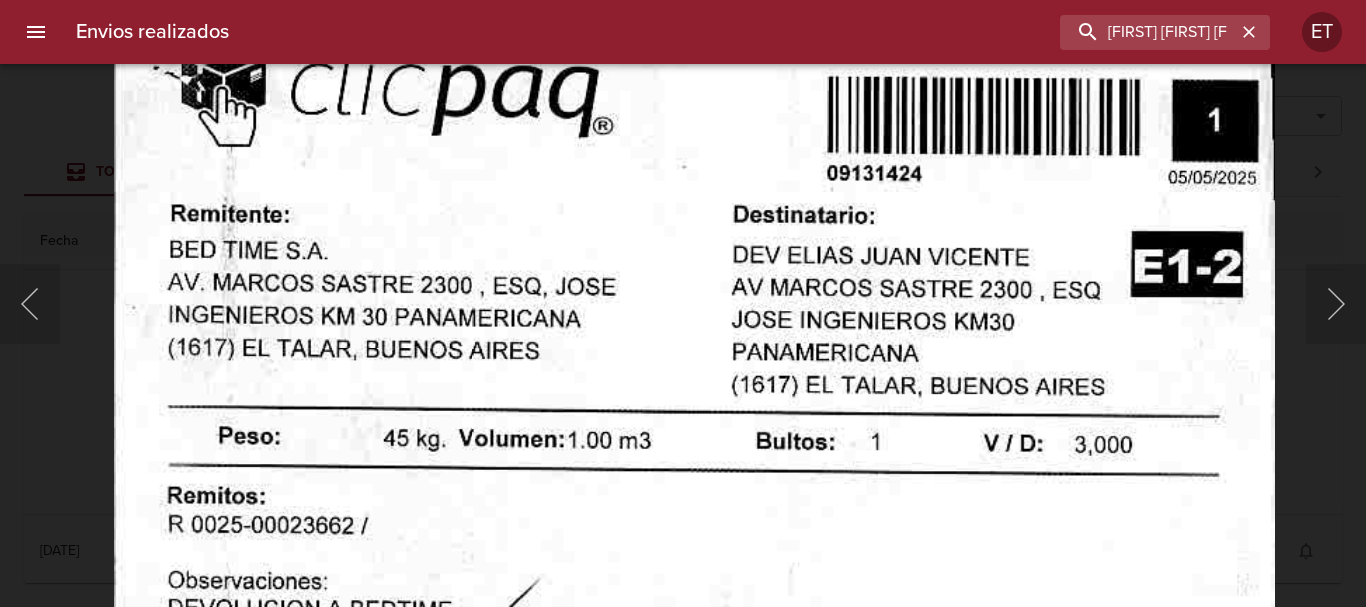 click at bounding box center [694, 810] 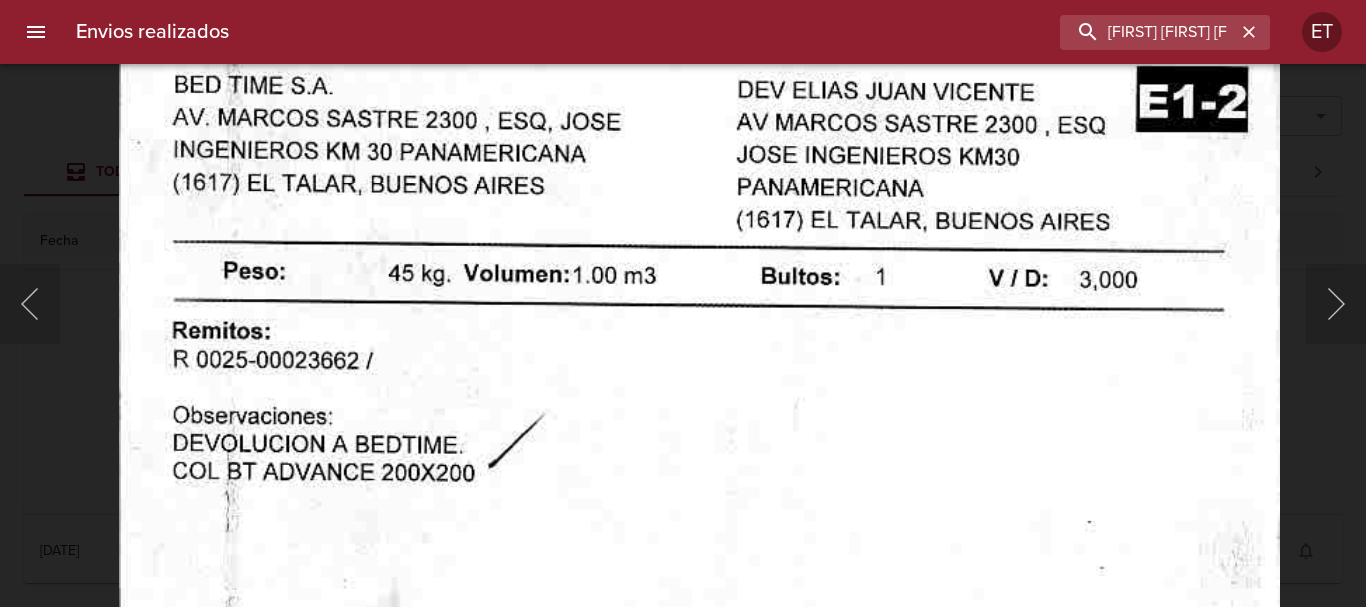 click at bounding box center (699, 645) 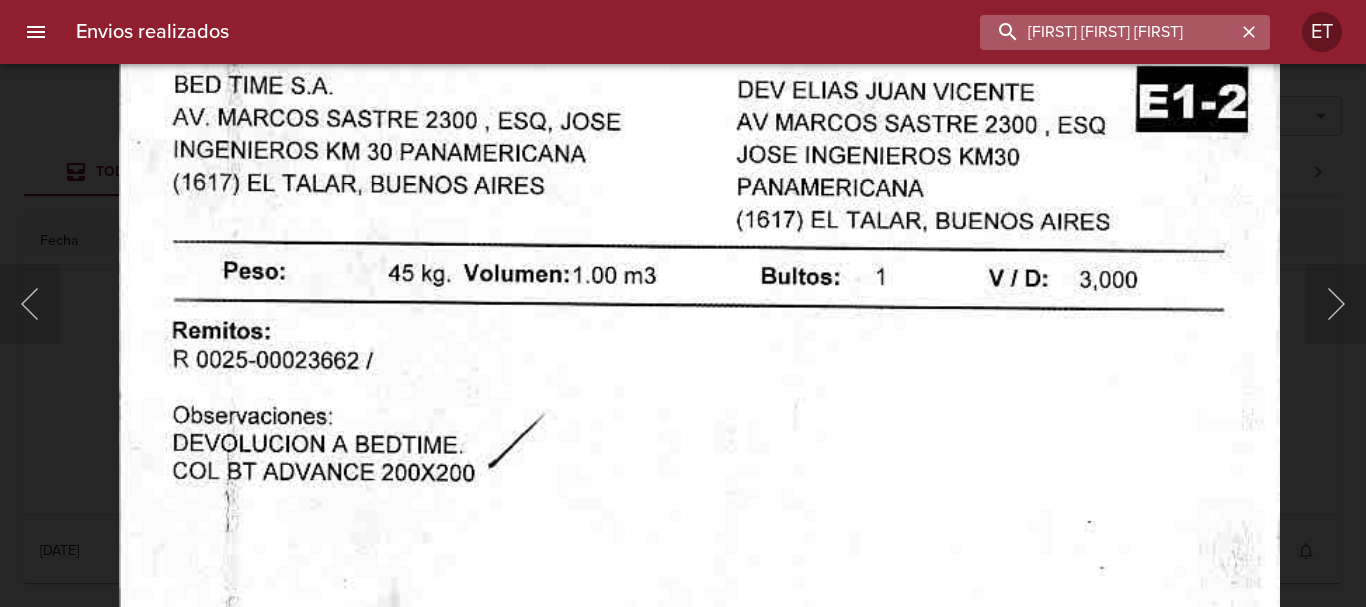 click on "[FIRST] [FIRST] [FIRST]" at bounding box center [1108, 32] 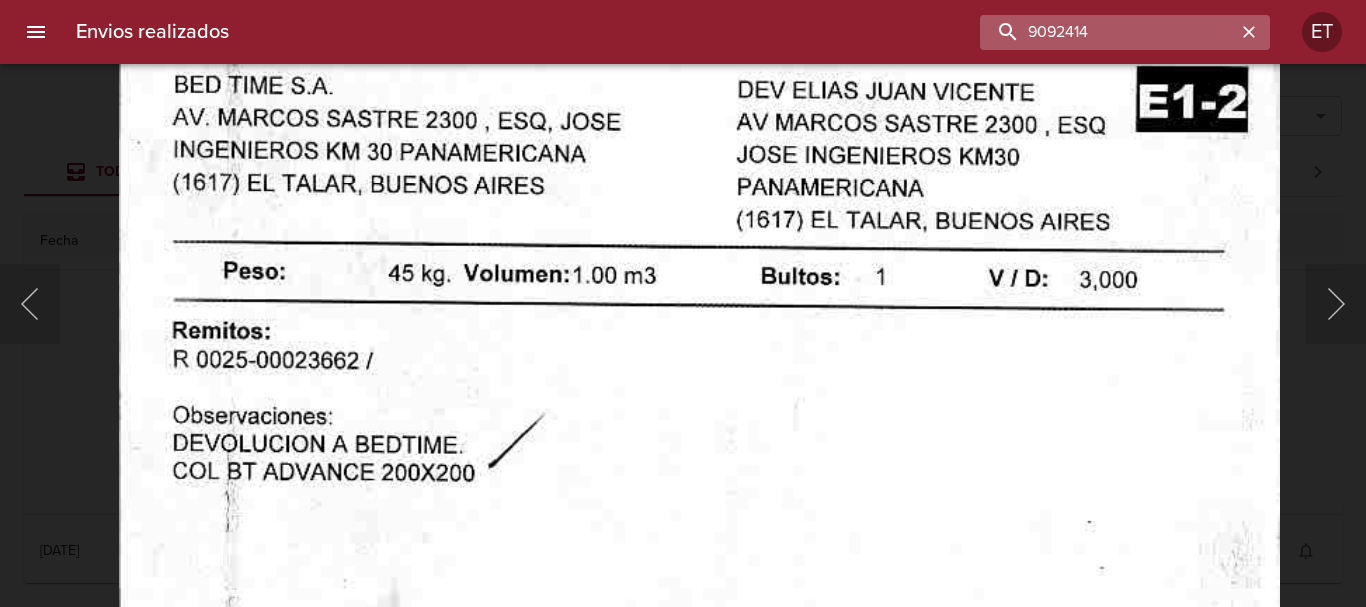 type on "9092414" 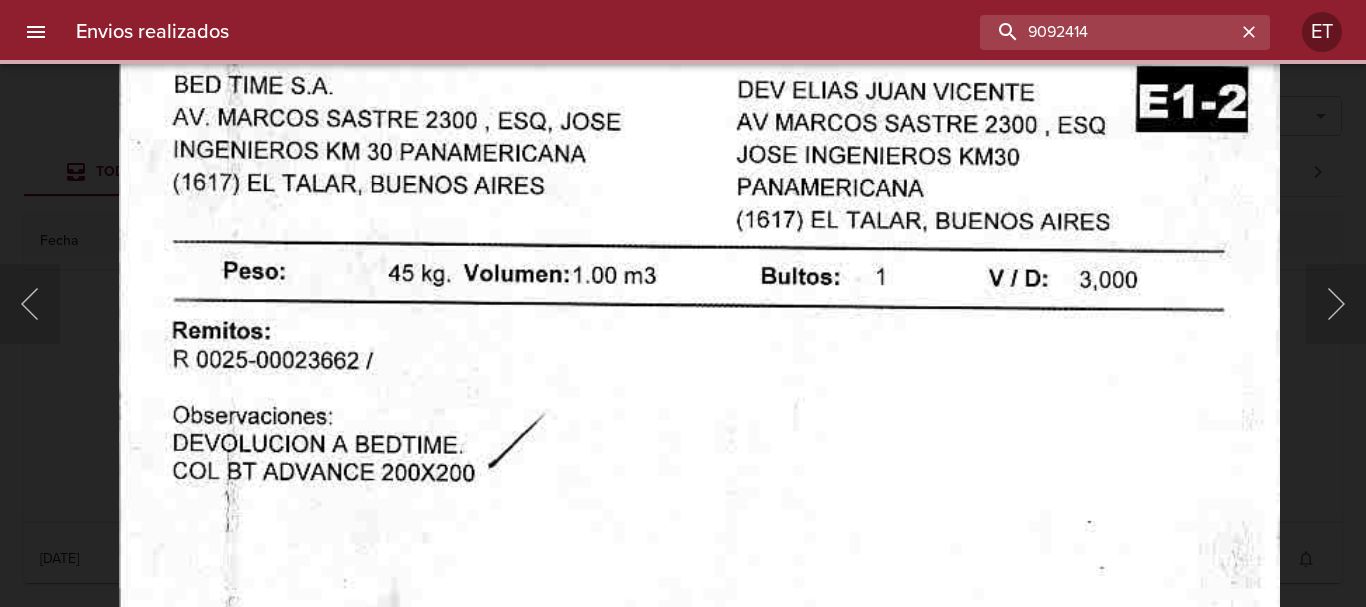 scroll, scrollTop: 0, scrollLeft: 0, axis: both 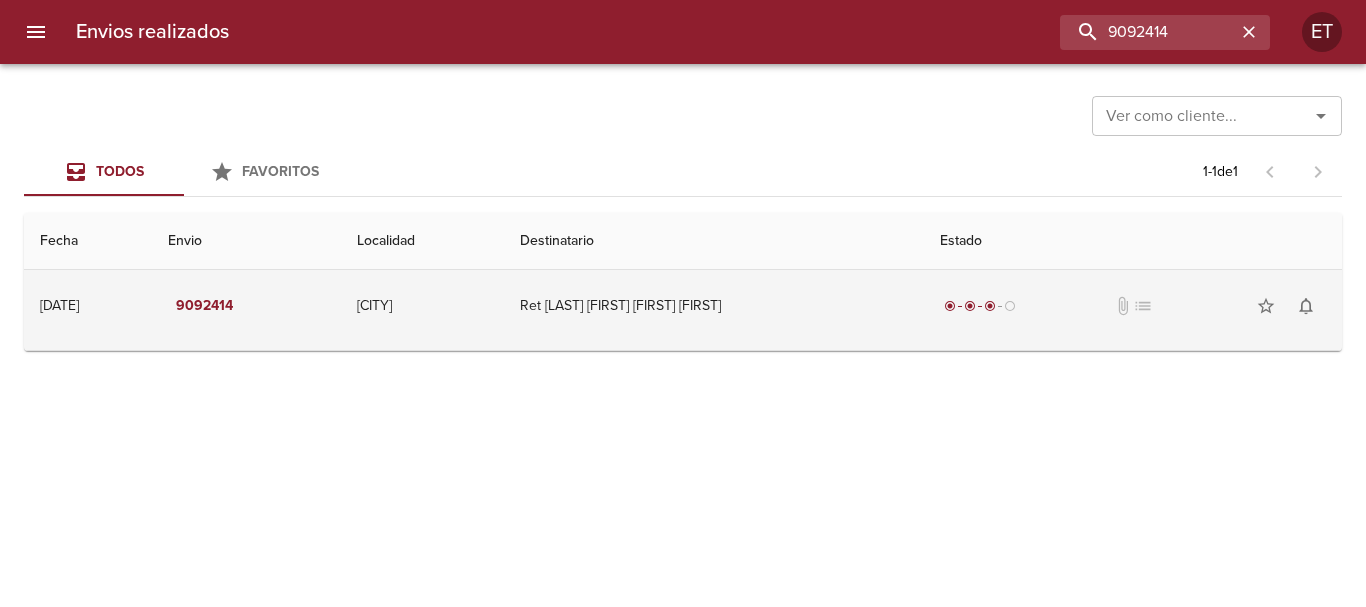 click on "Ret [LAST] [FIRST] [FIRST] [FIRST]" at bounding box center [714, 306] 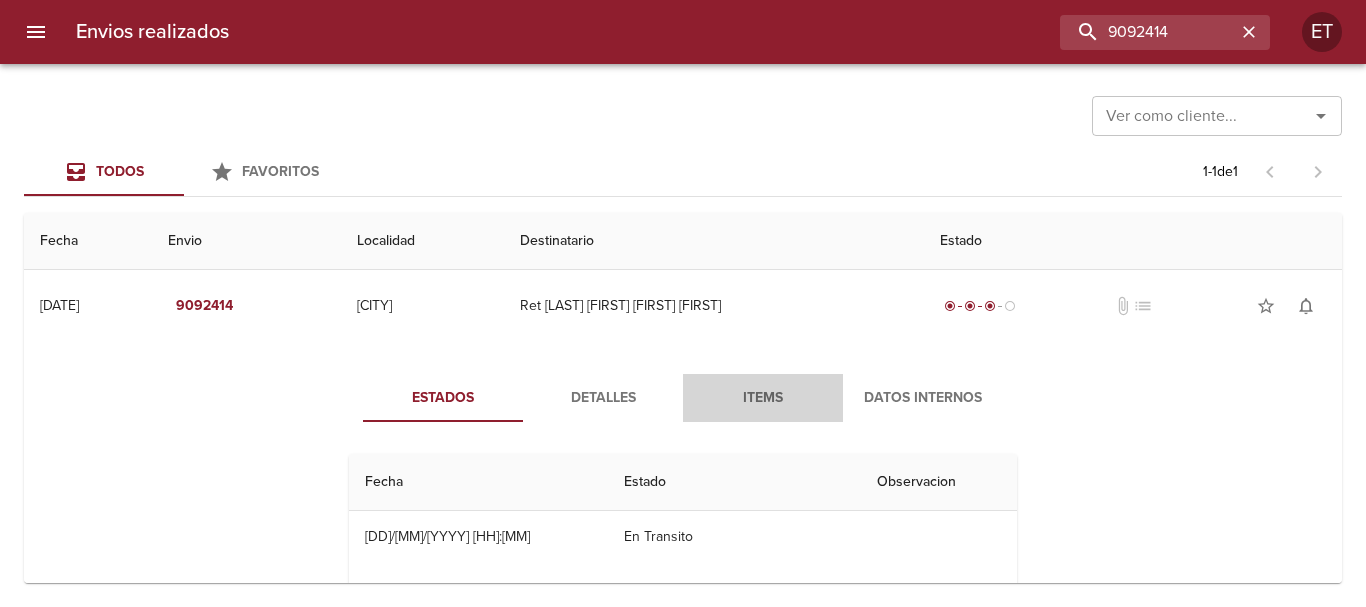 click on "Items" at bounding box center (763, 398) 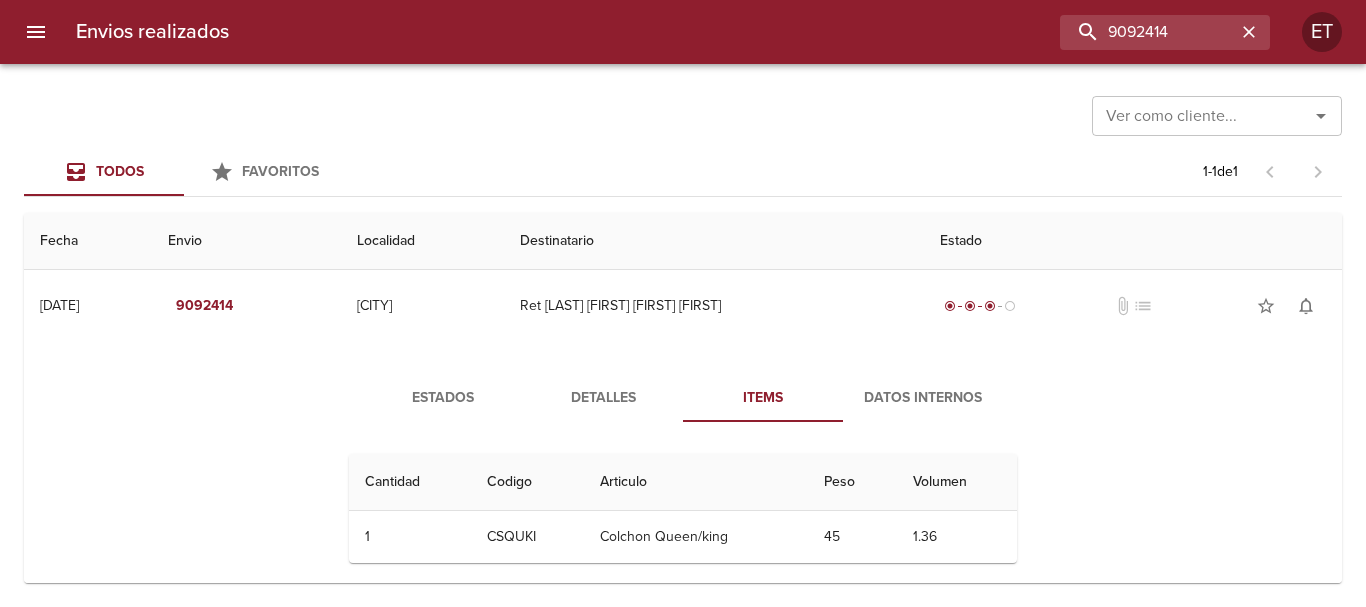 click on "Estados Detalles Items Datos Internos Cantidad Cant. Codigo Articulo Peso Volumen 1 1 CSQUKI Colchon Queen/king 45 1.36" at bounding box center [683, 476] 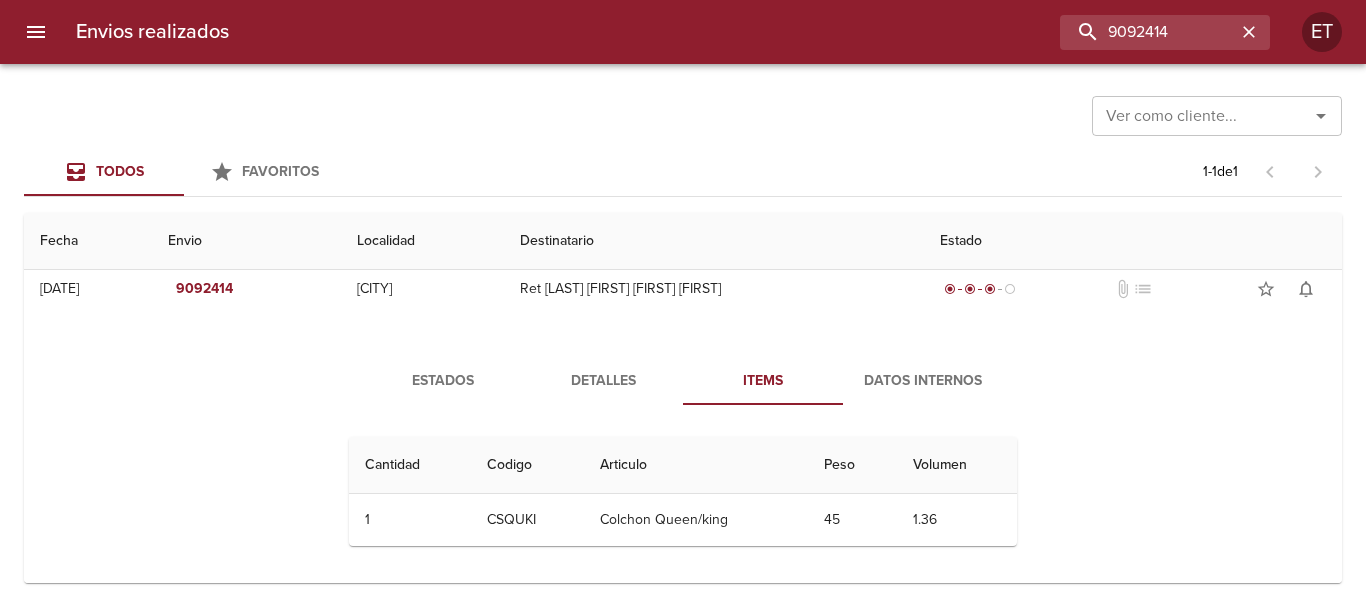 scroll, scrollTop: 21, scrollLeft: 0, axis: vertical 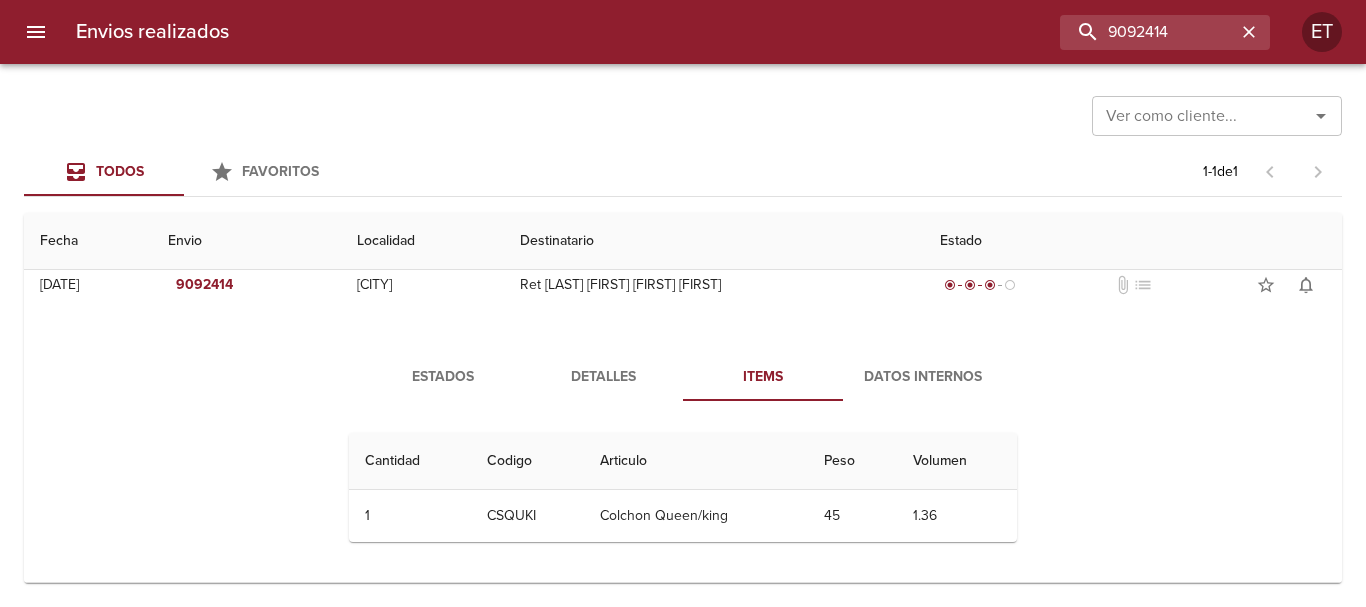 drag, startPoint x: 585, startPoint y: 412, endPoint x: 582, endPoint y: 400, distance: 12.369317 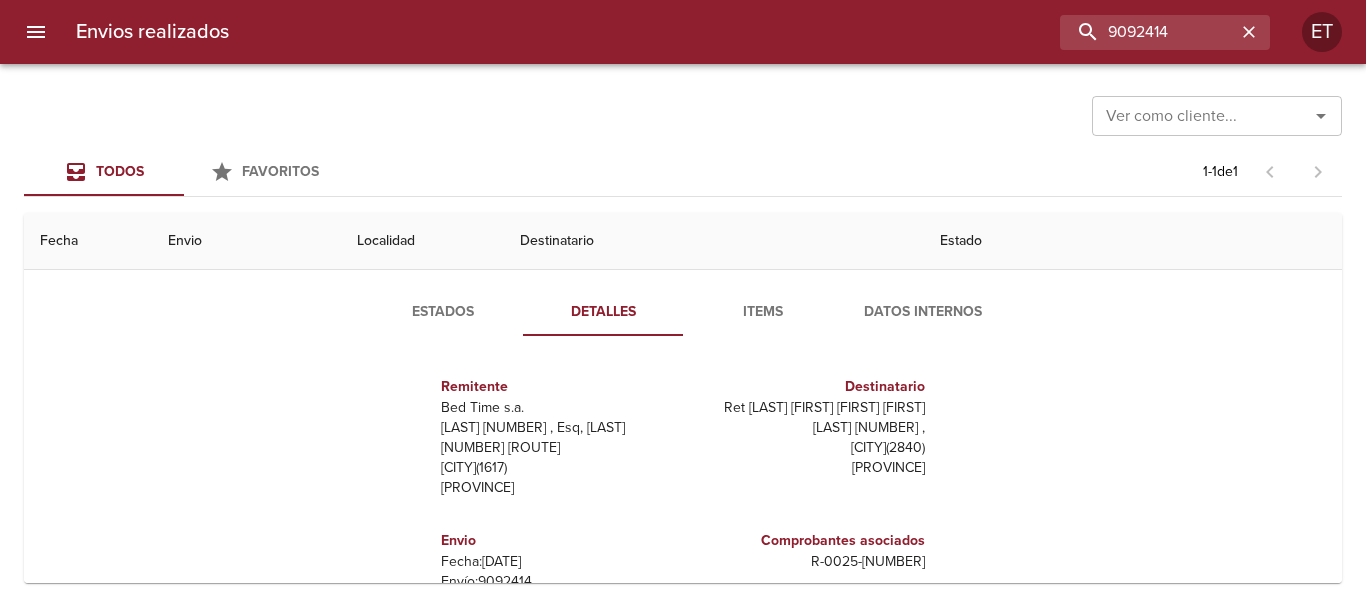 scroll, scrollTop: 280, scrollLeft: 0, axis: vertical 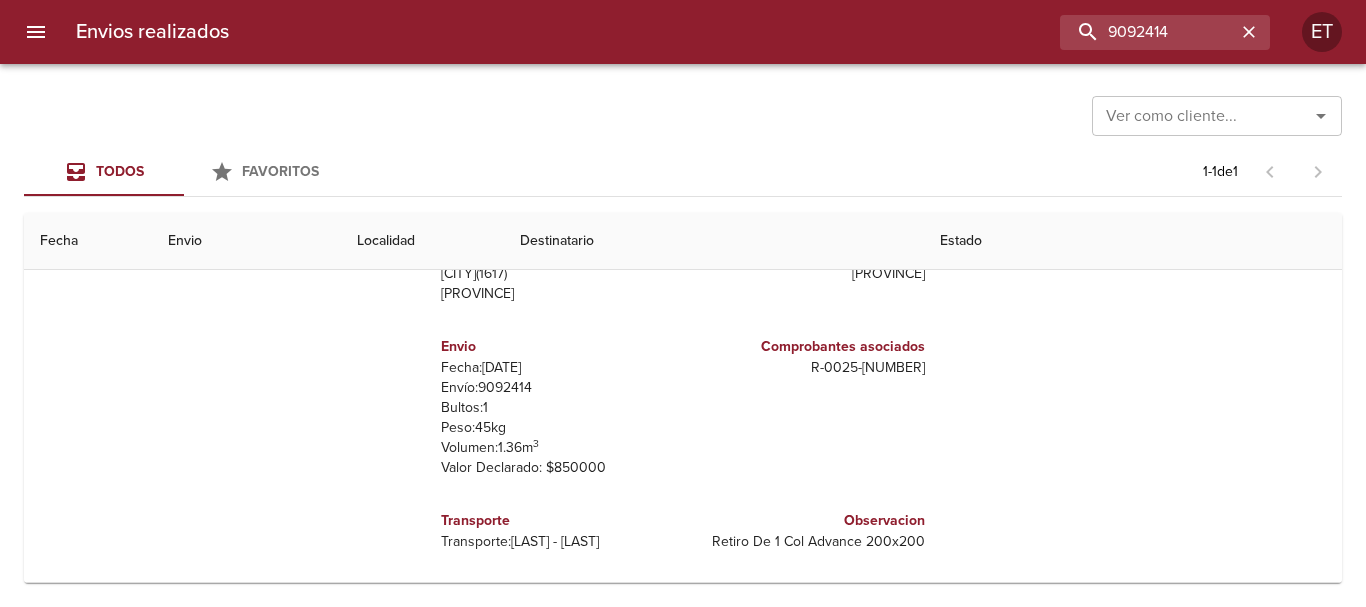 type 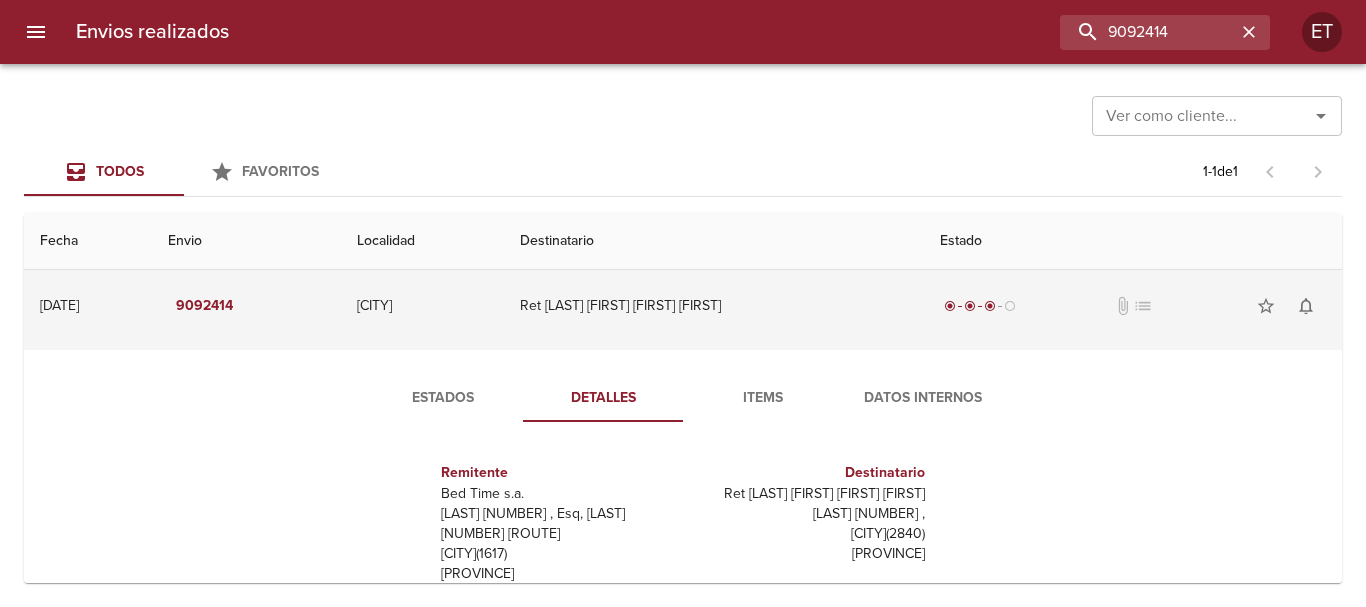 click on "Ret [LAST] [FIRST] [FIRST] [FIRST]" at bounding box center (714, 306) 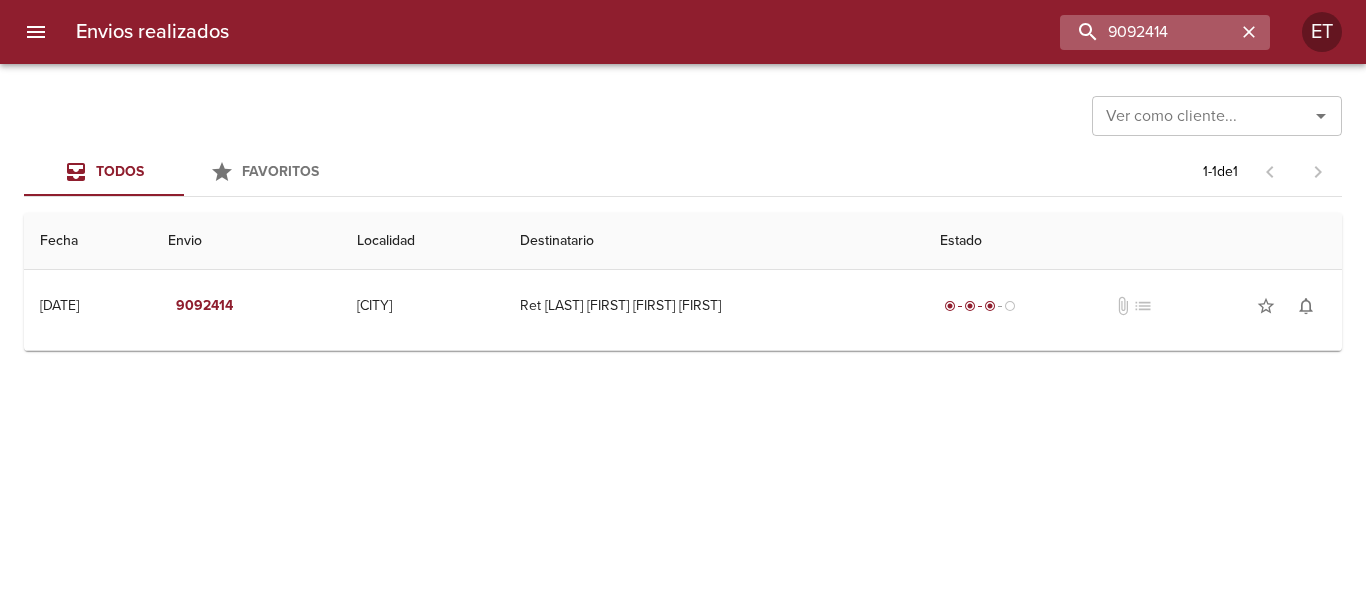 drag, startPoint x: 1172, startPoint y: 60, endPoint x: 1166, endPoint y: 43, distance: 18.027756 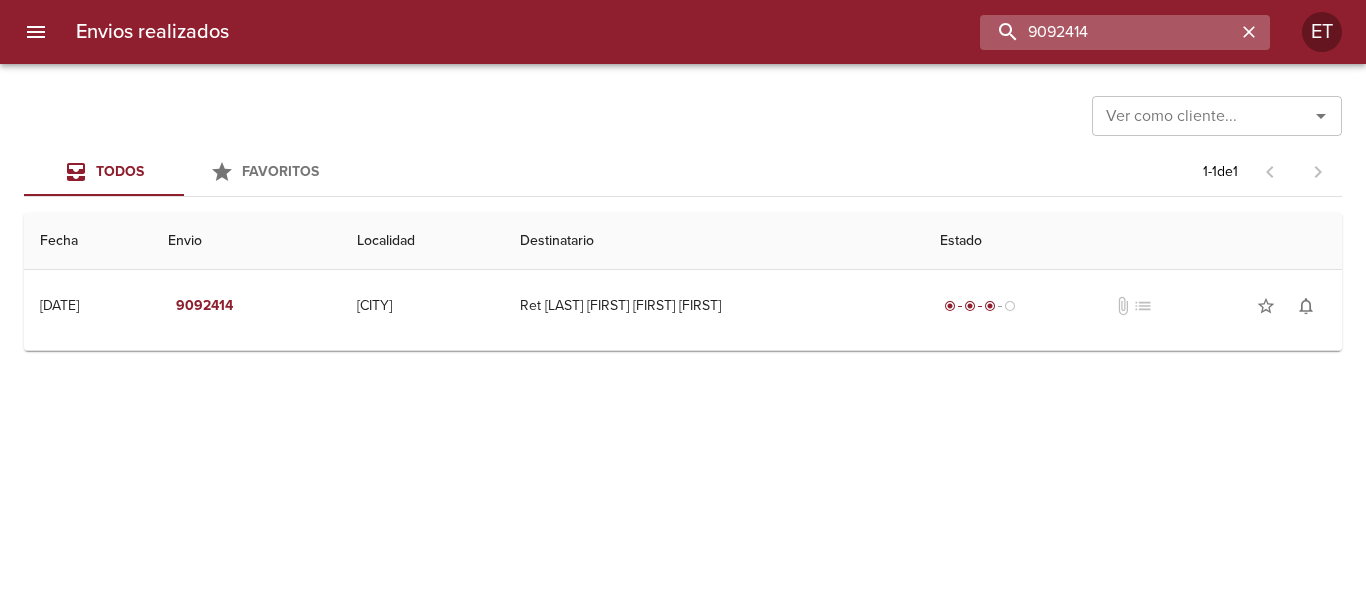 click on "9092414" at bounding box center (1108, 32) 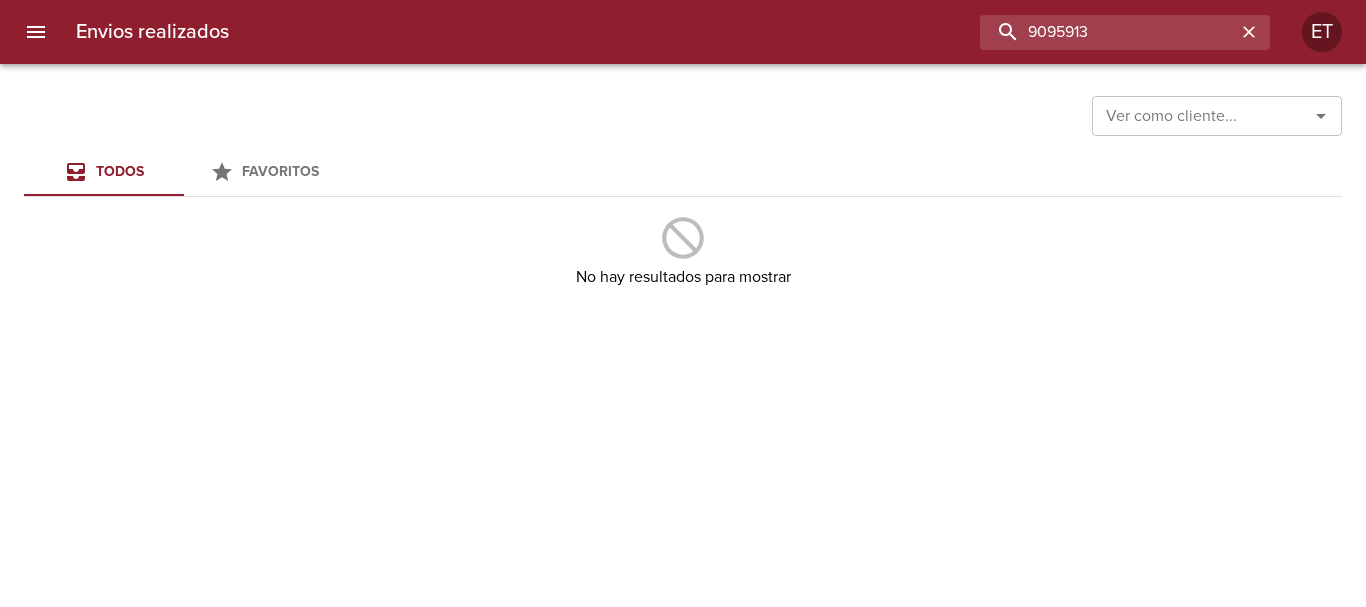 drag, startPoint x: 1048, startPoint y: 27, endPoint x: 910, endPoint y: 11, distance: 138.92444 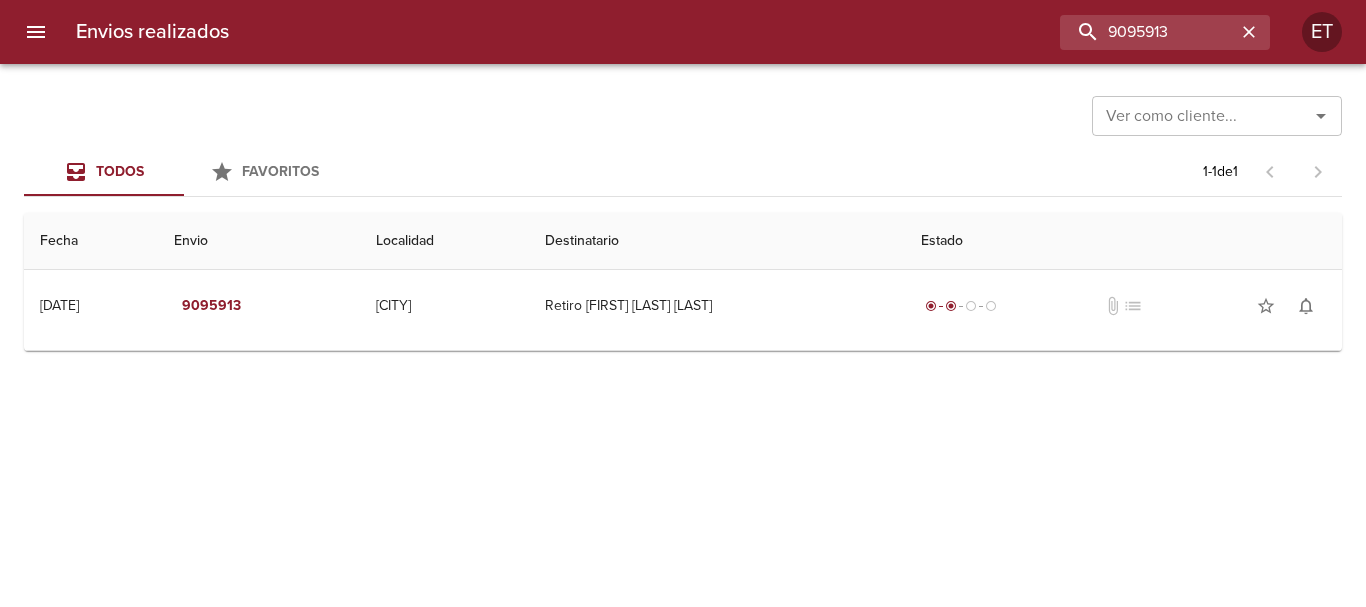 click on "Envios realizados [NUMBER] ET" at bounding box center (683, 32) 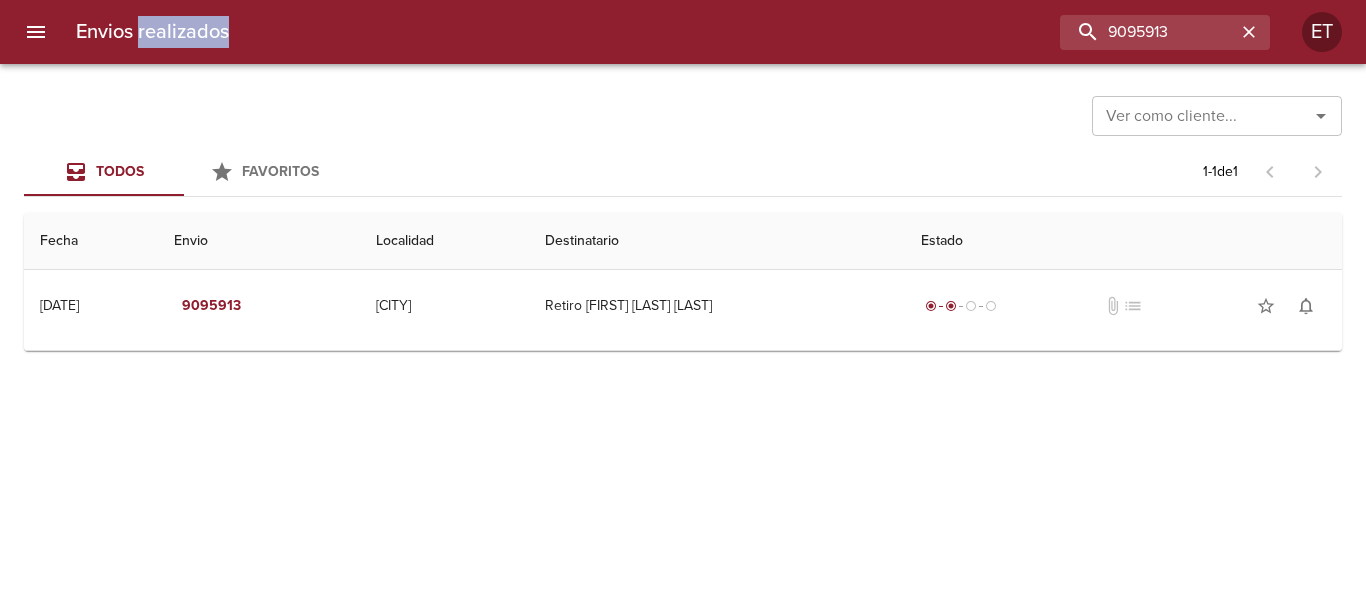 click on "Envios realizados [NUMBER] ET" at bounding box center [683, 32] 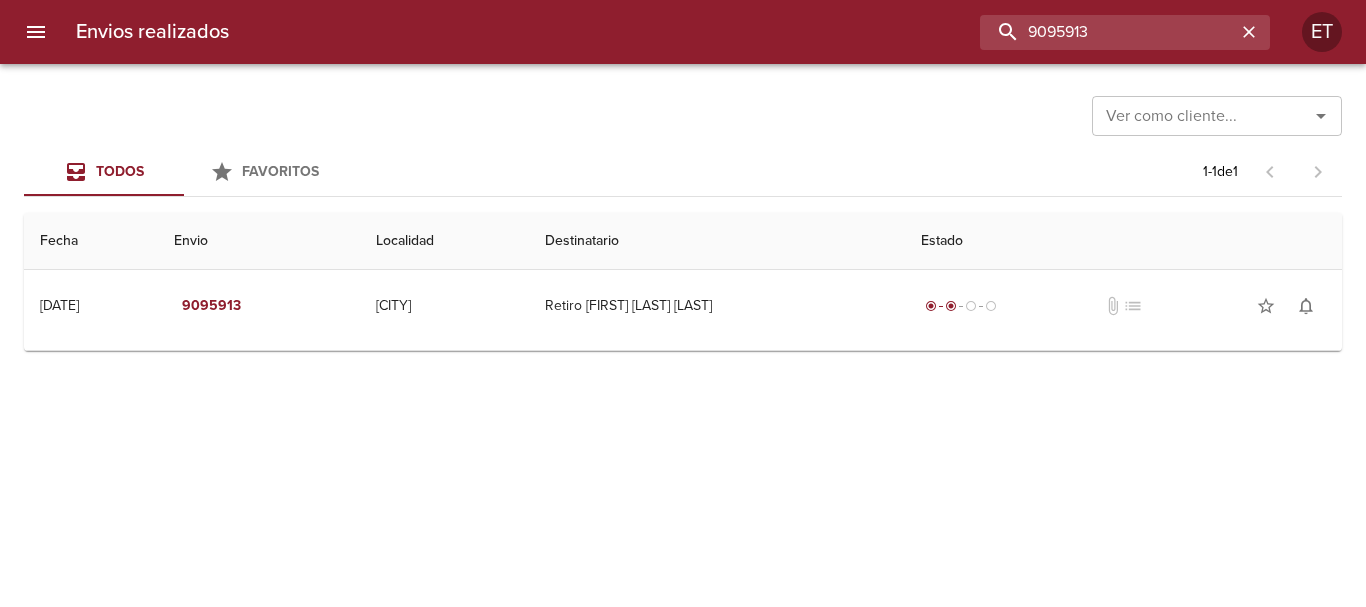 drag, startPoint x: 1195, startPoint y: 29, endPoint x: 999, endPoint y: 8, distance: 197.1218 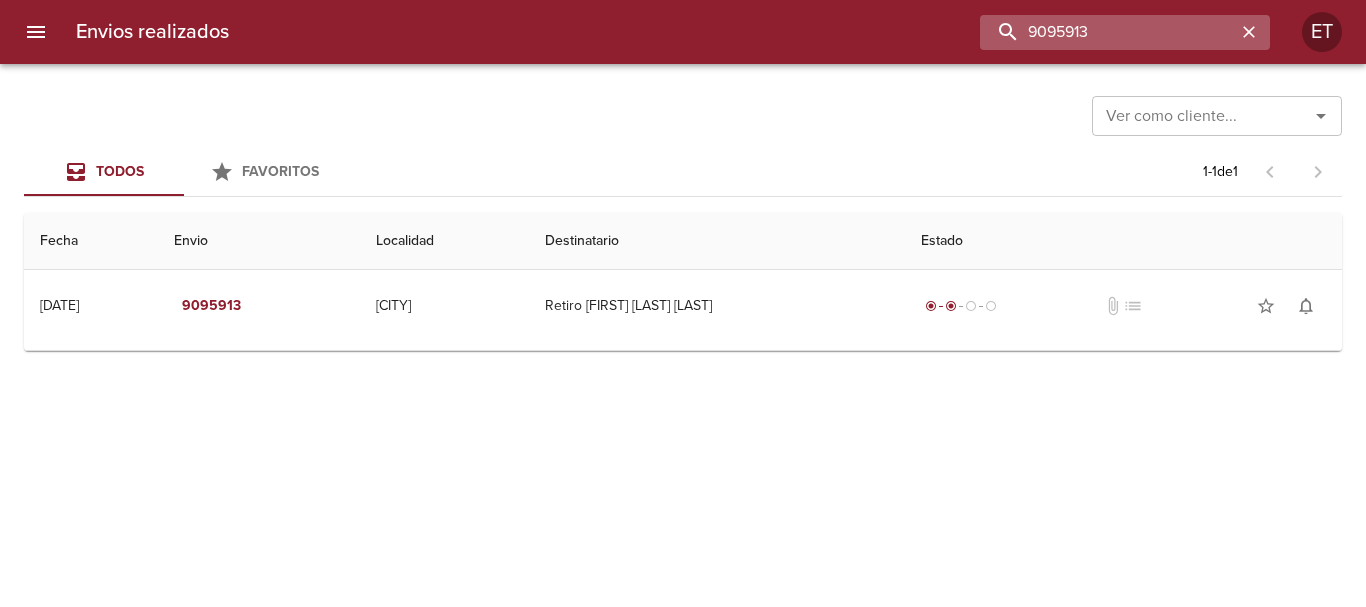 click on "9095913" at bounding box center (1108, 32) 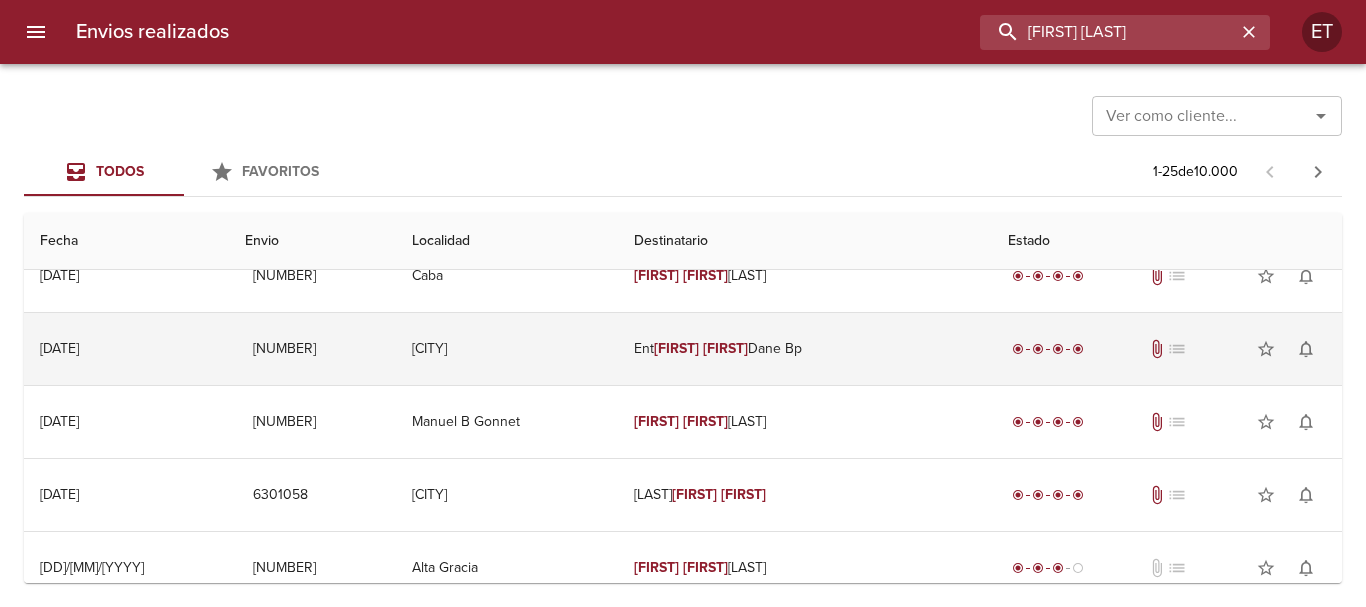 scroll, scrollTop: 0, scrollLeft: 0, axis: both 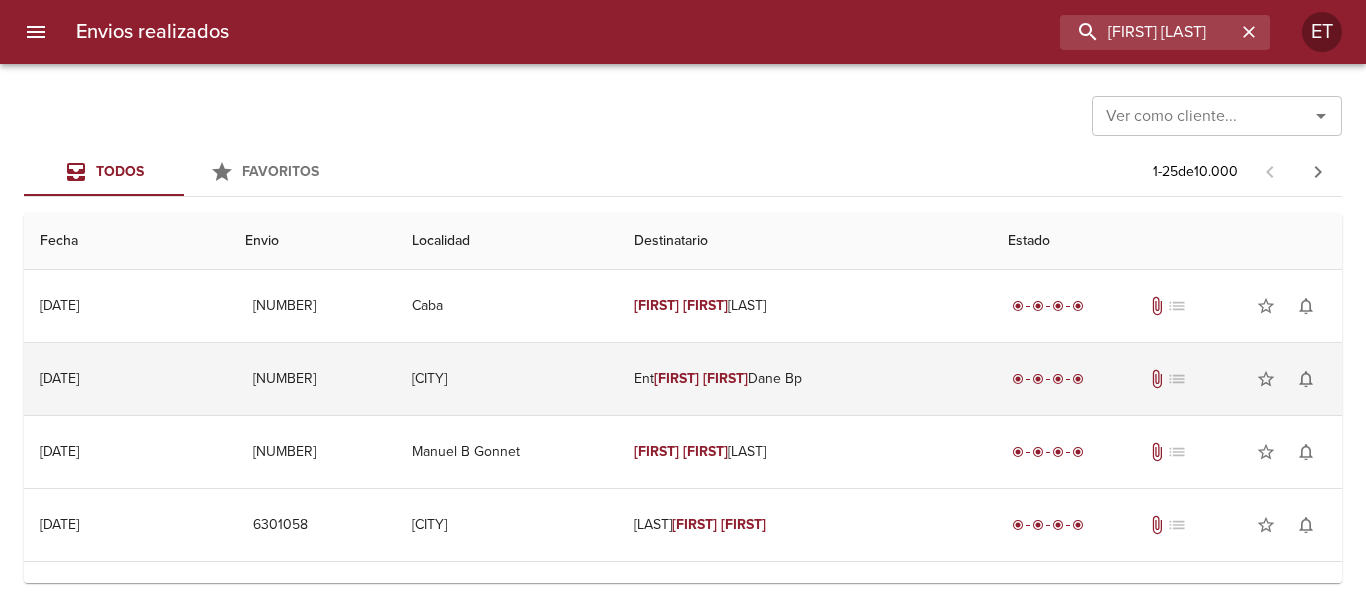 click on "[FIRST]" at bounding box center [676, 378] 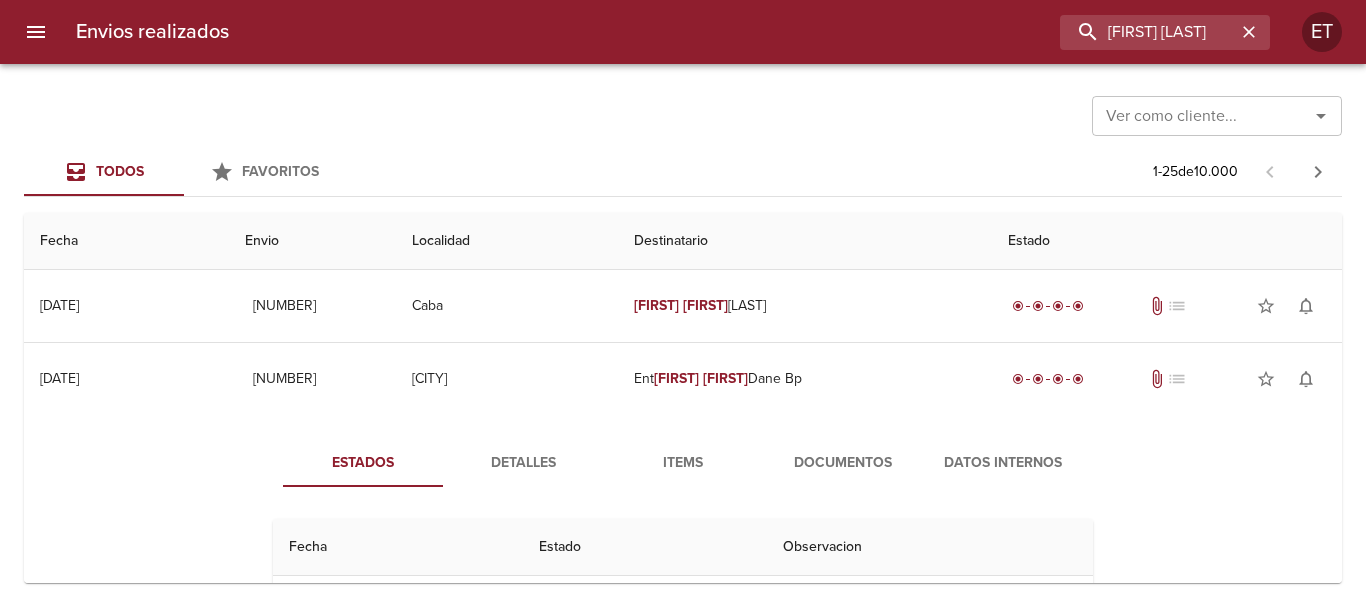 scroll, scrollTop: 100, scrollLeft: 0, axis: vertical 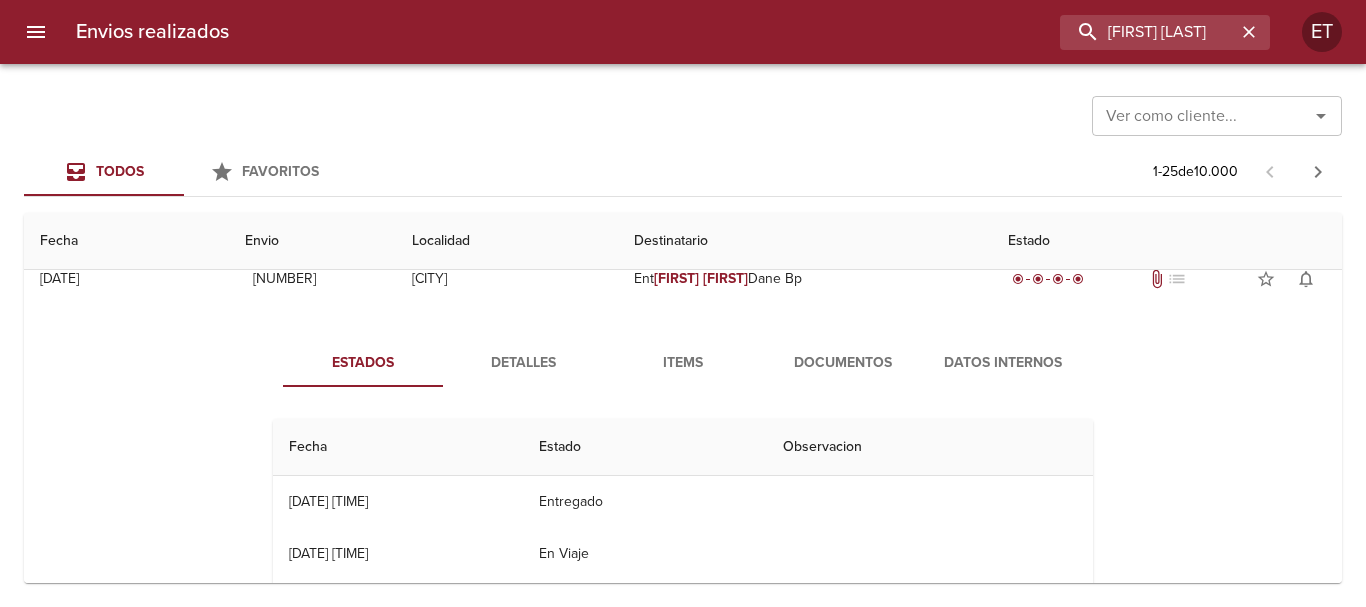 click on "Documentos" at bounding box center [843, 363] 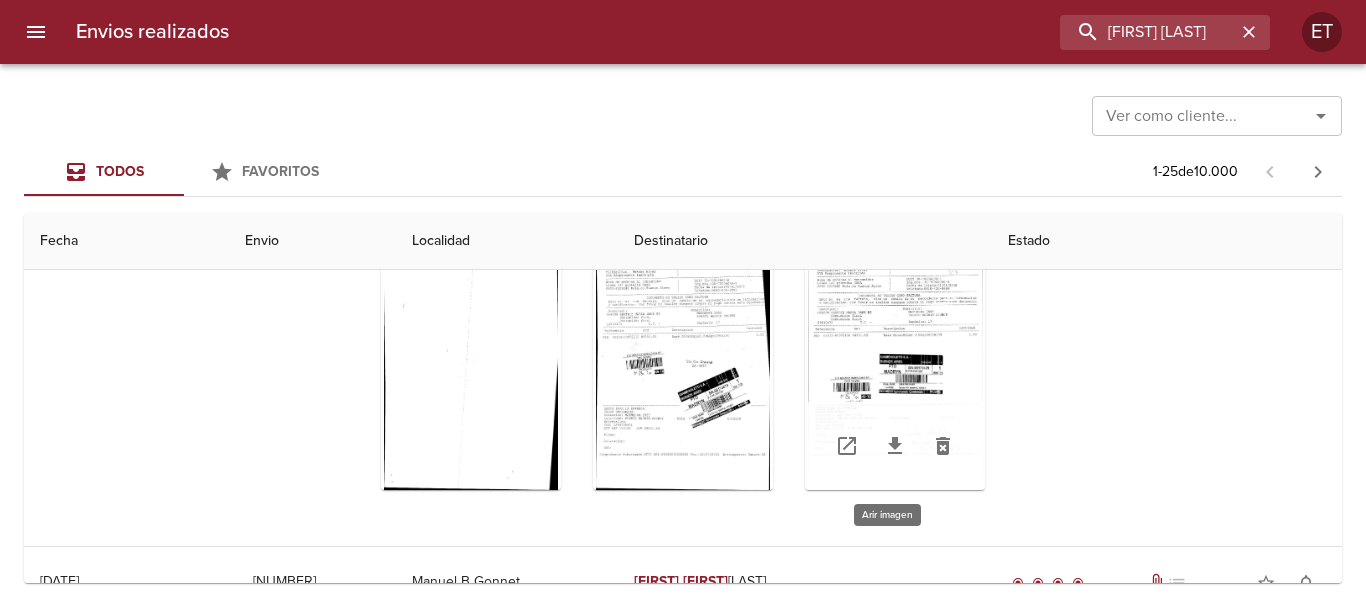 scroll, scrollTop: 300, scrollLeft: 0, axis: vertical 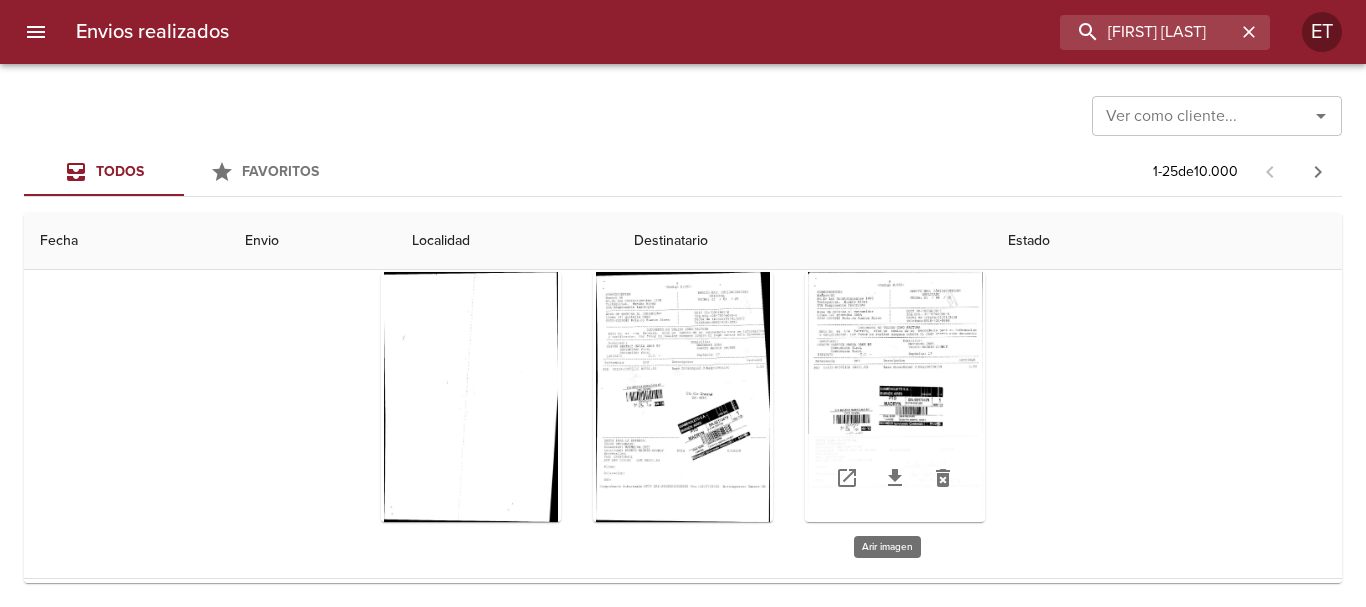 click at bounding box center (895, 397) 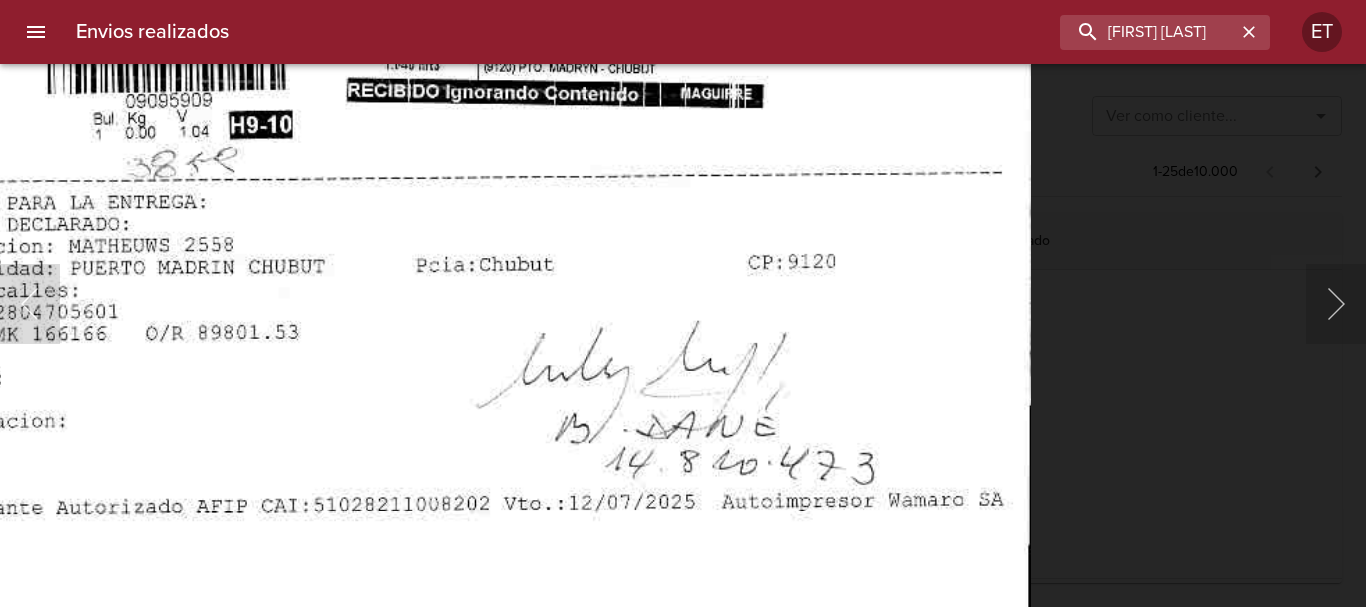click at bounding box center [454, -82] 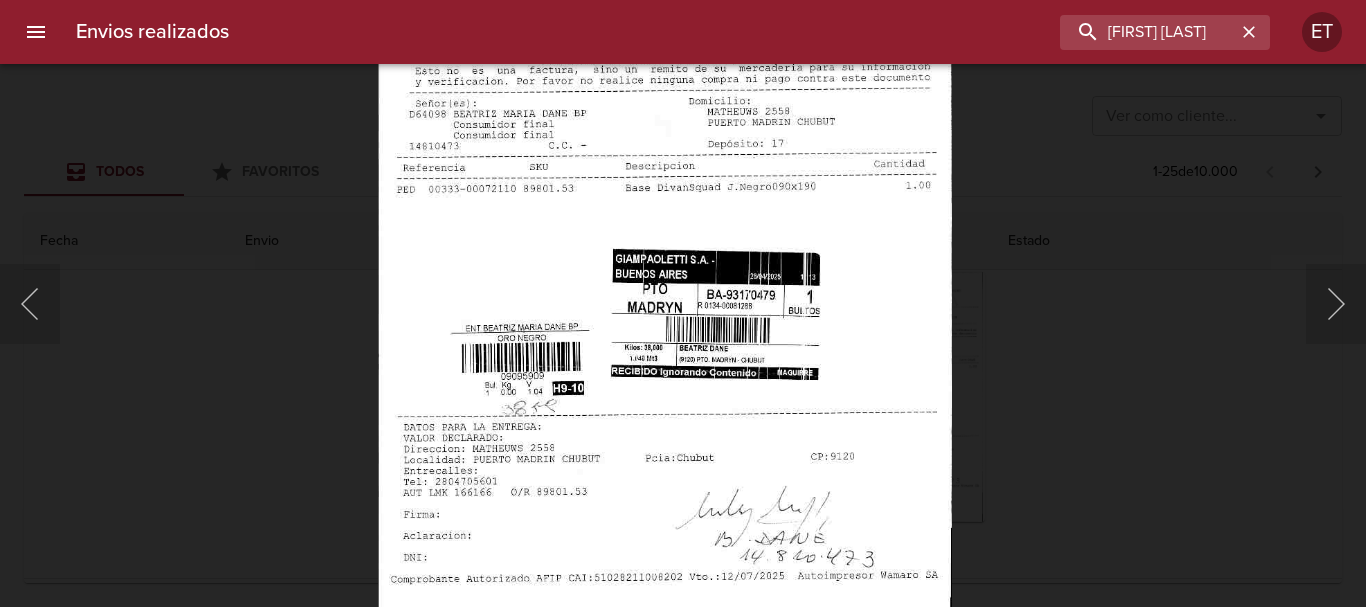 click at bounding box center [664, 286] 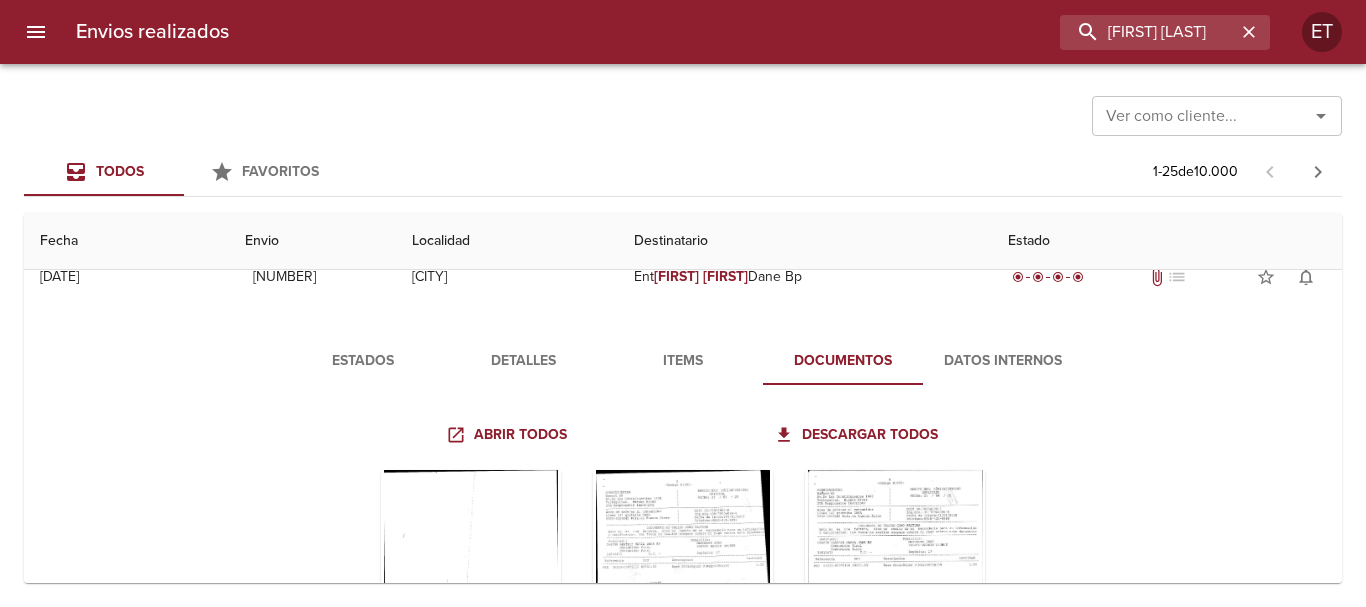 scroll, scrollTop: 0, scrollLeft: 0, axis: both 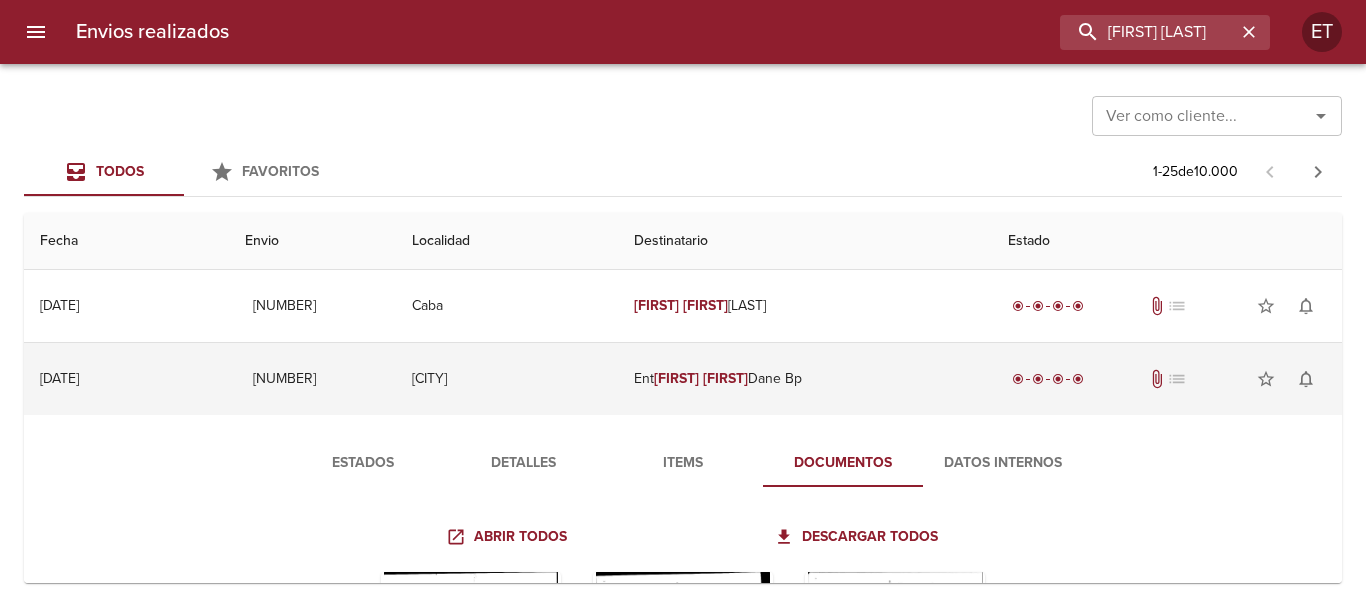 click on "Ent [FIRST] [FIRST] [FIRST] [FIRST] [FIRST]" at bounding box center (805, 379) 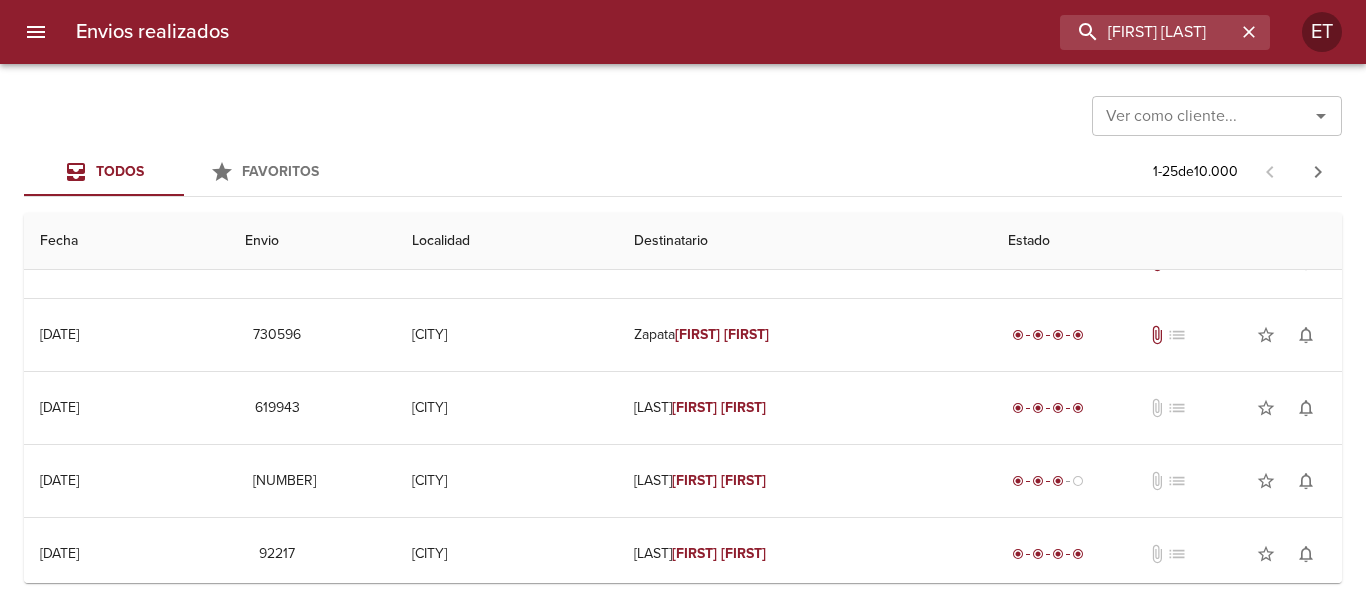 scroll, scrollTop: 1200, scrollLeft: 0, axis: vertical 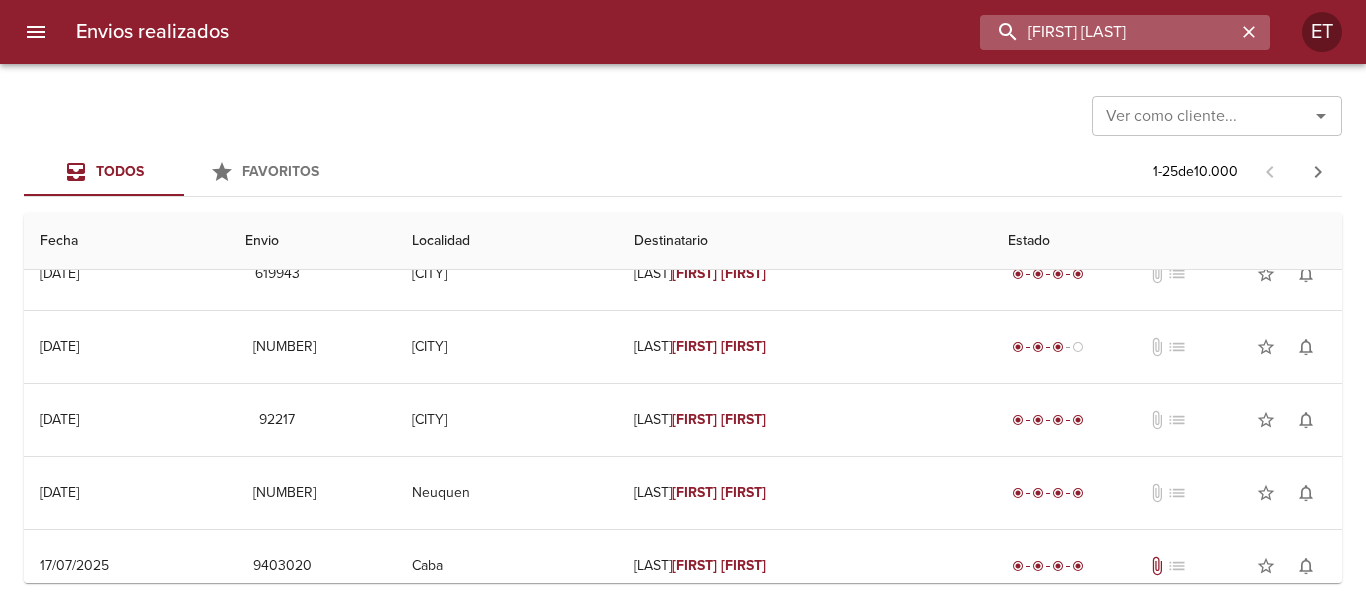 click on "[FIRST] [LAST]" at bounding box center [1108, 32] 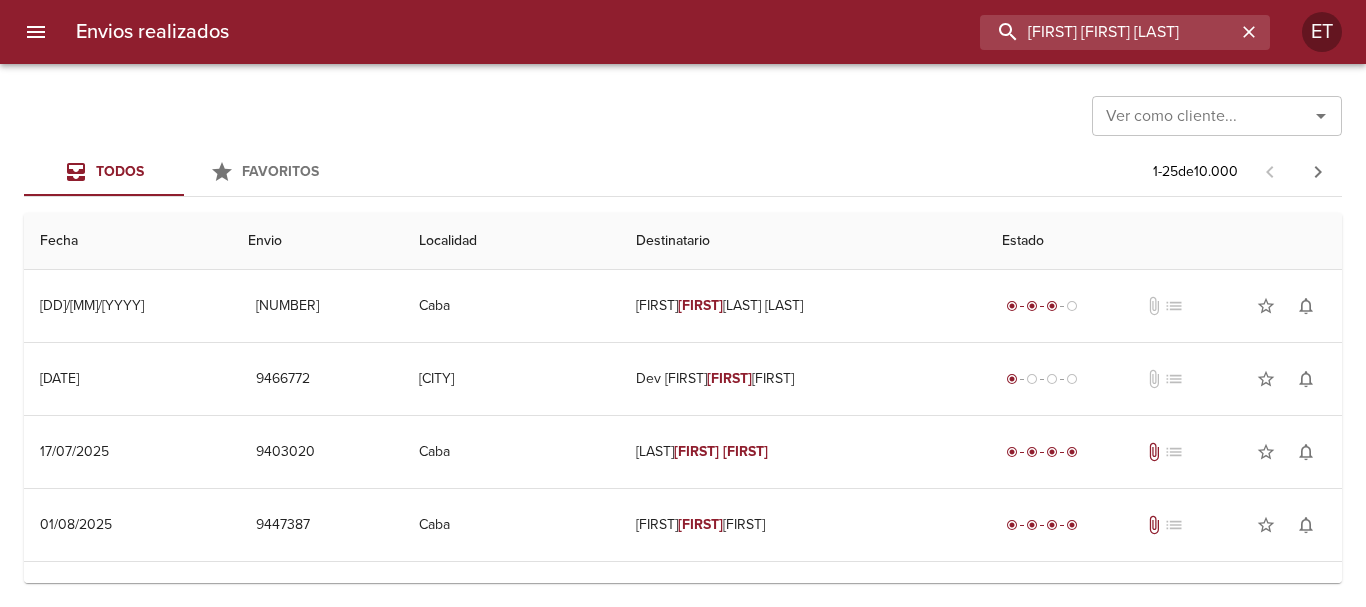 scroll, scrollTop: 0, scrollLeft: 0, axis: both 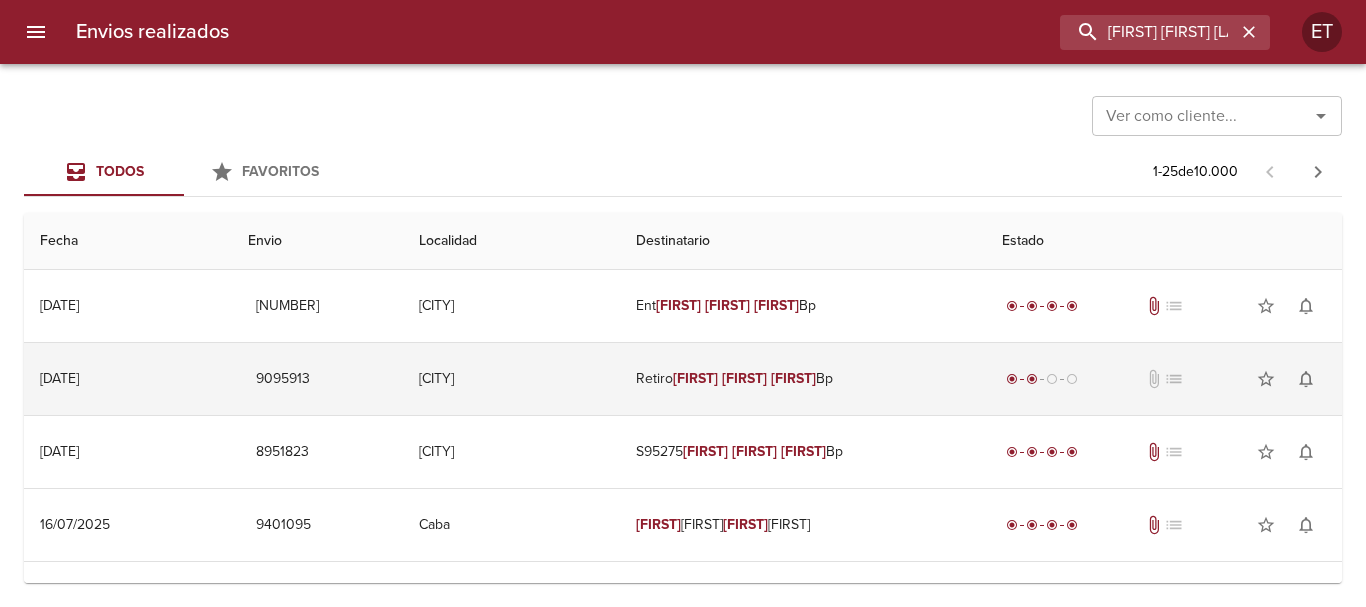 click on "[FIRST]" at bounding box center [793, 378] 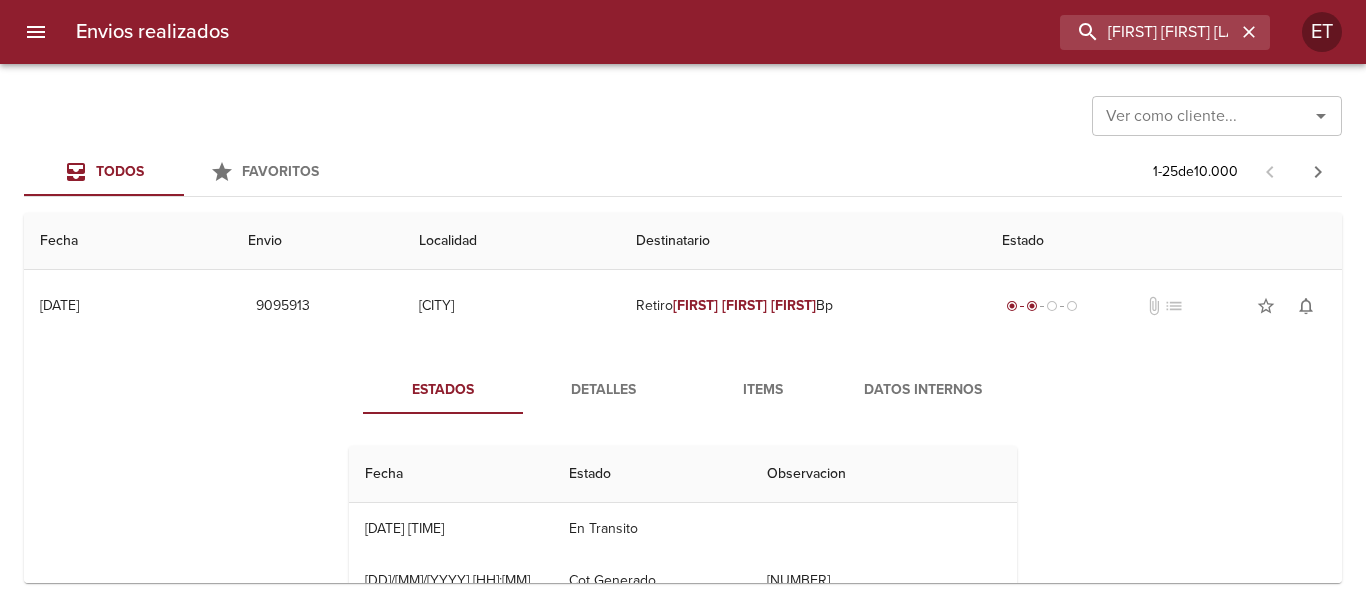 scroll, scrollTop: 0, scrollLeft: 0, axis: both 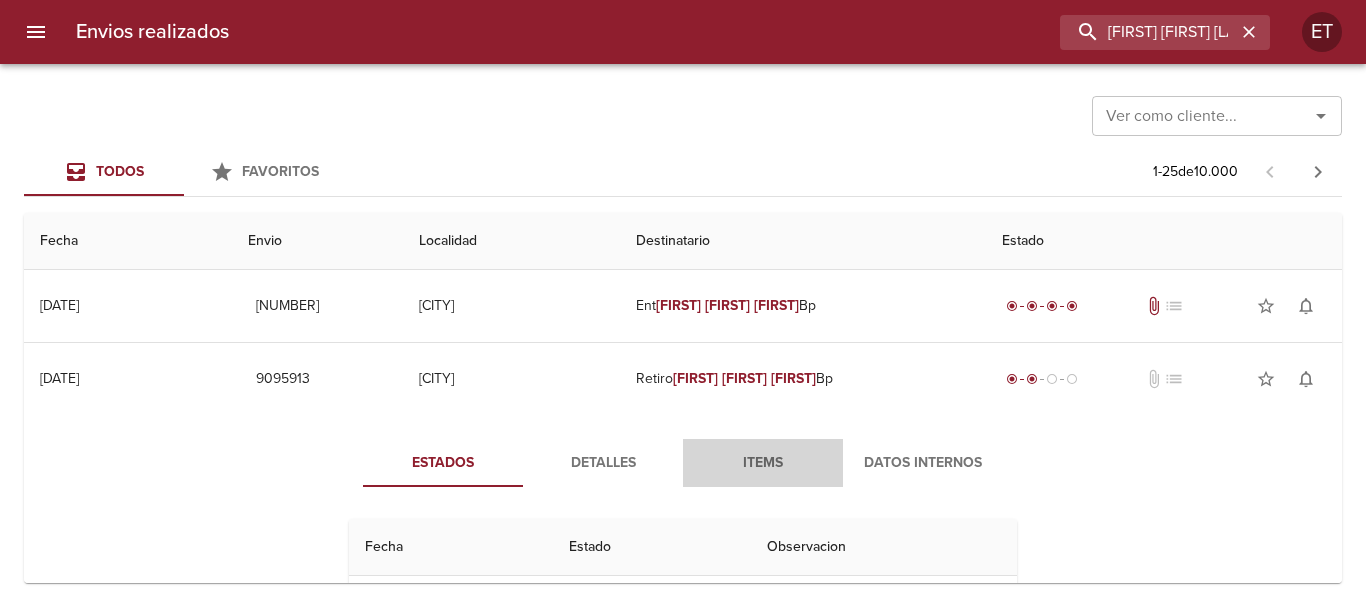 click on "Items" at bounding box center (763, 463) 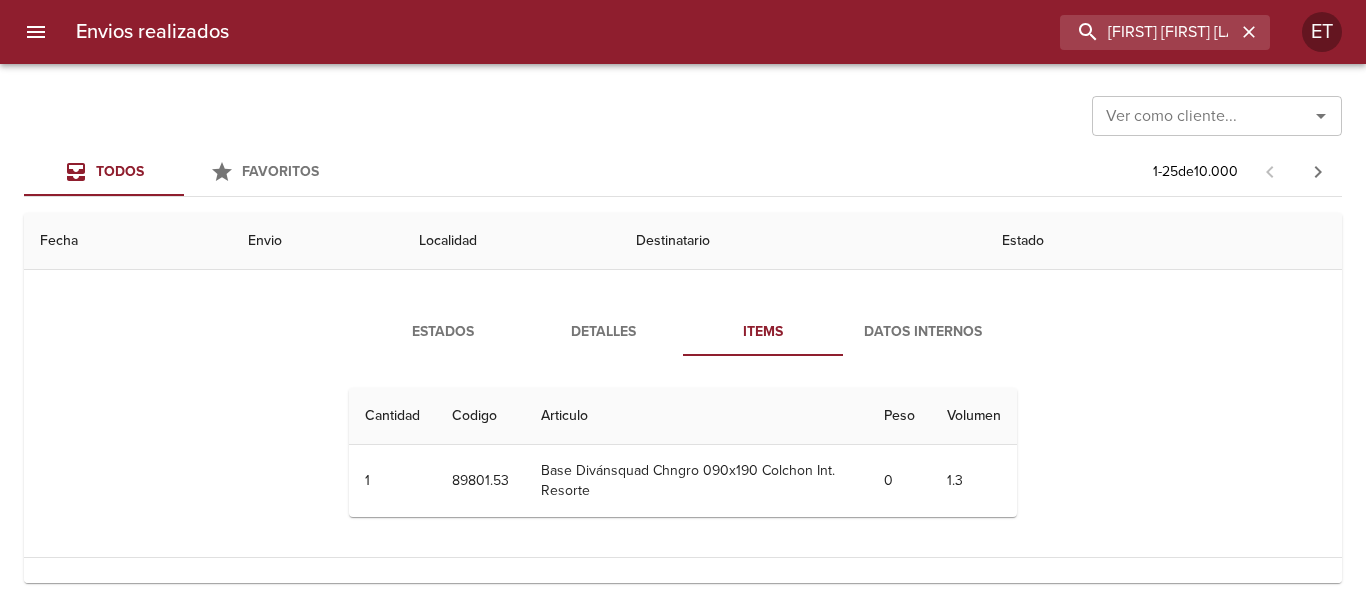 scroll, scrollTop: 100, scrollLeft: 0, axis: vertical 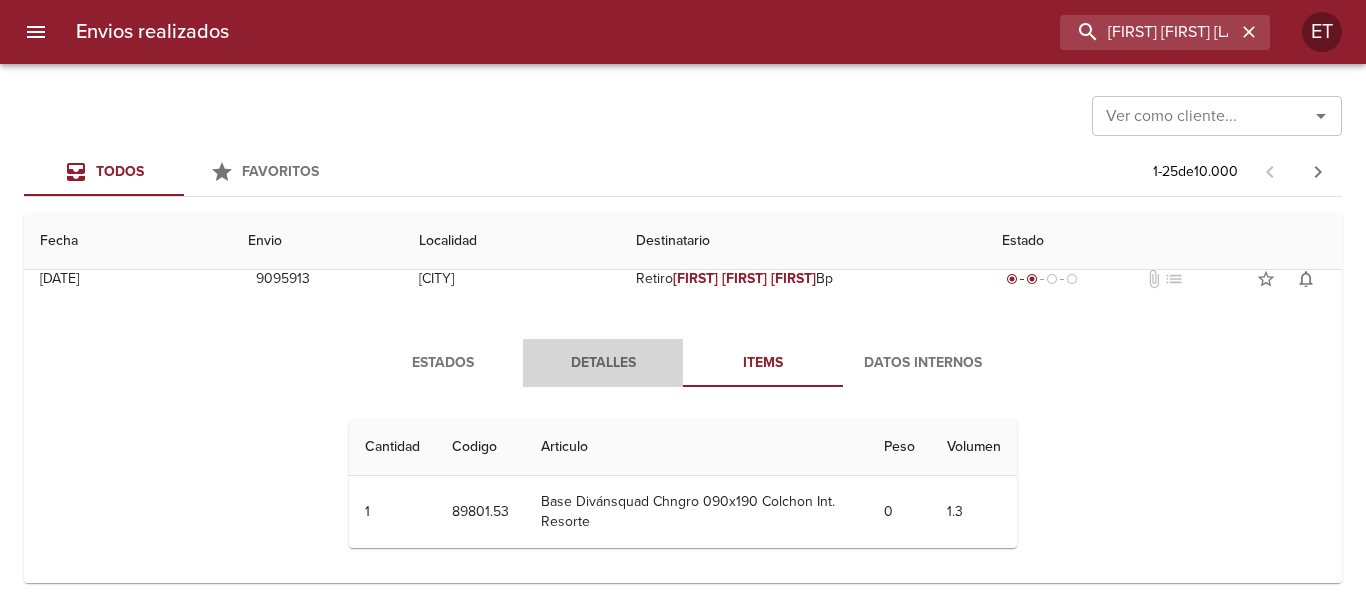 click on "Detalles" at bounding box center [603, 363] 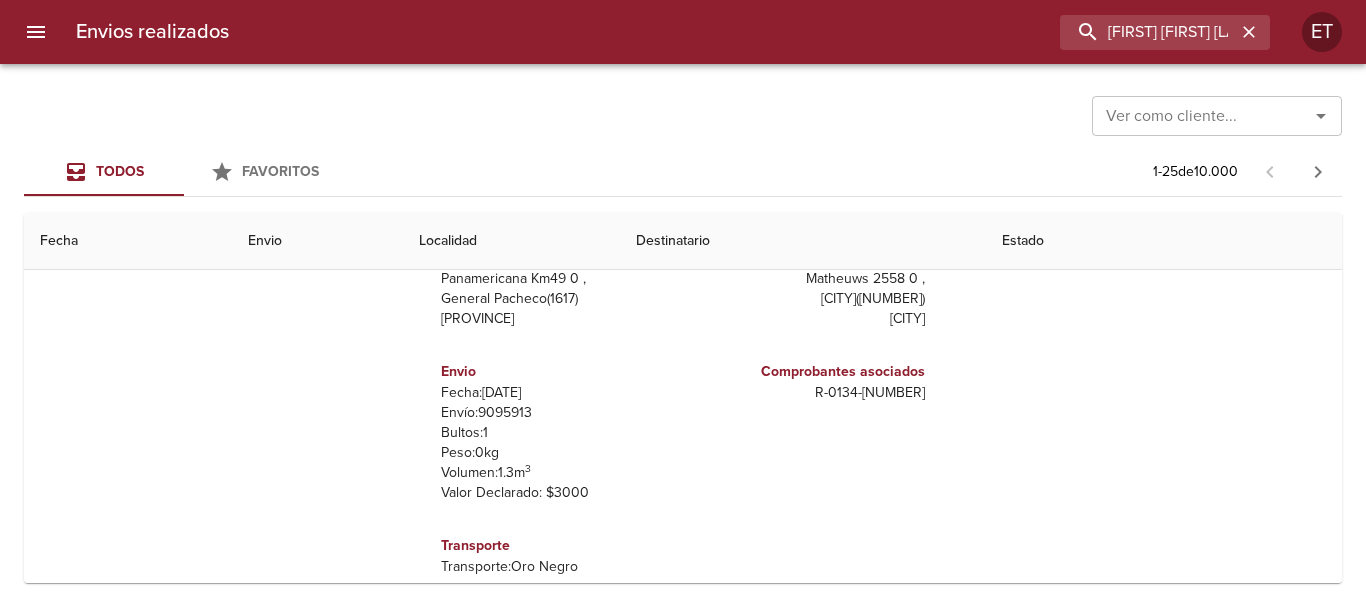 scroll, scrollTop: 100, scrollLeft: 0, axis: vertical 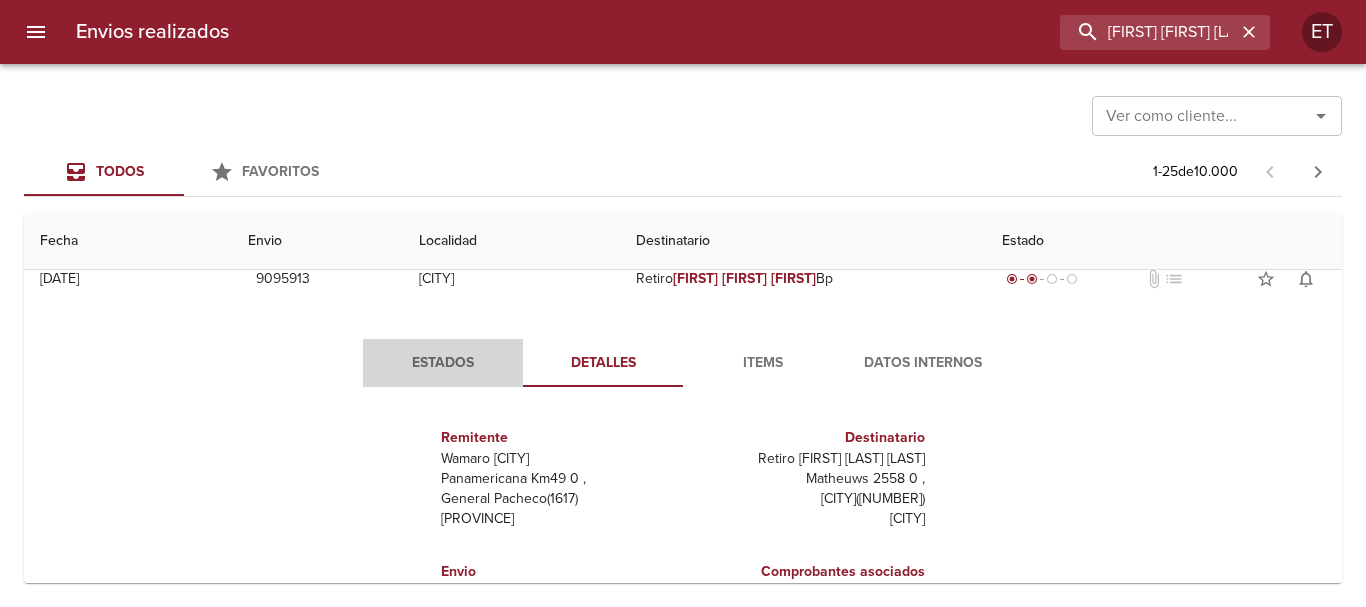 click on "Estados" at bounding box center [443, 363] 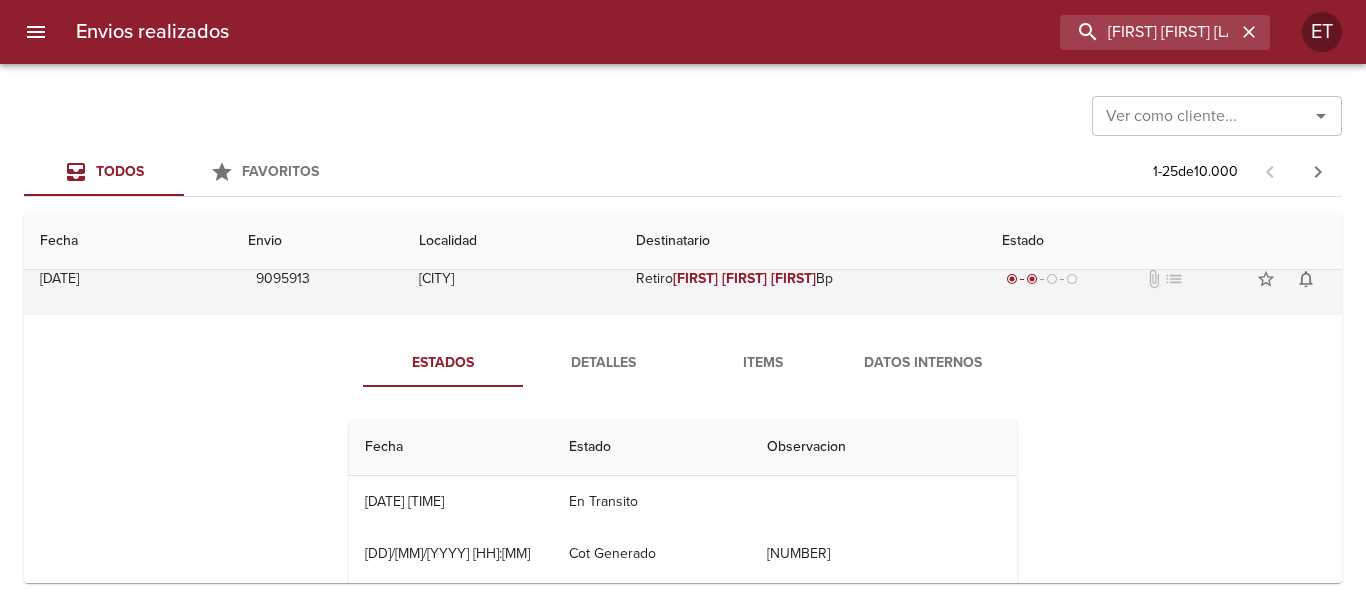 click on "Retiro Beatriz Maria Dane Bp" at bounding box center [803, 279] 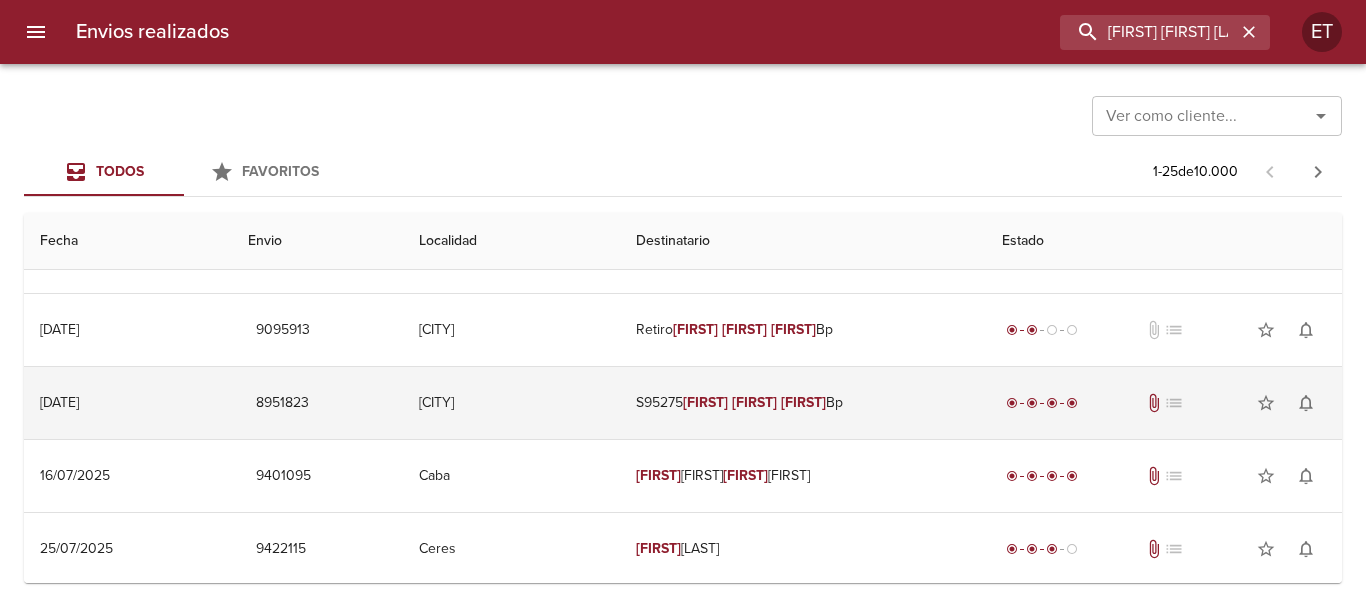 scroll, scrollTop: 0, scrollLeft: 0, axis: both 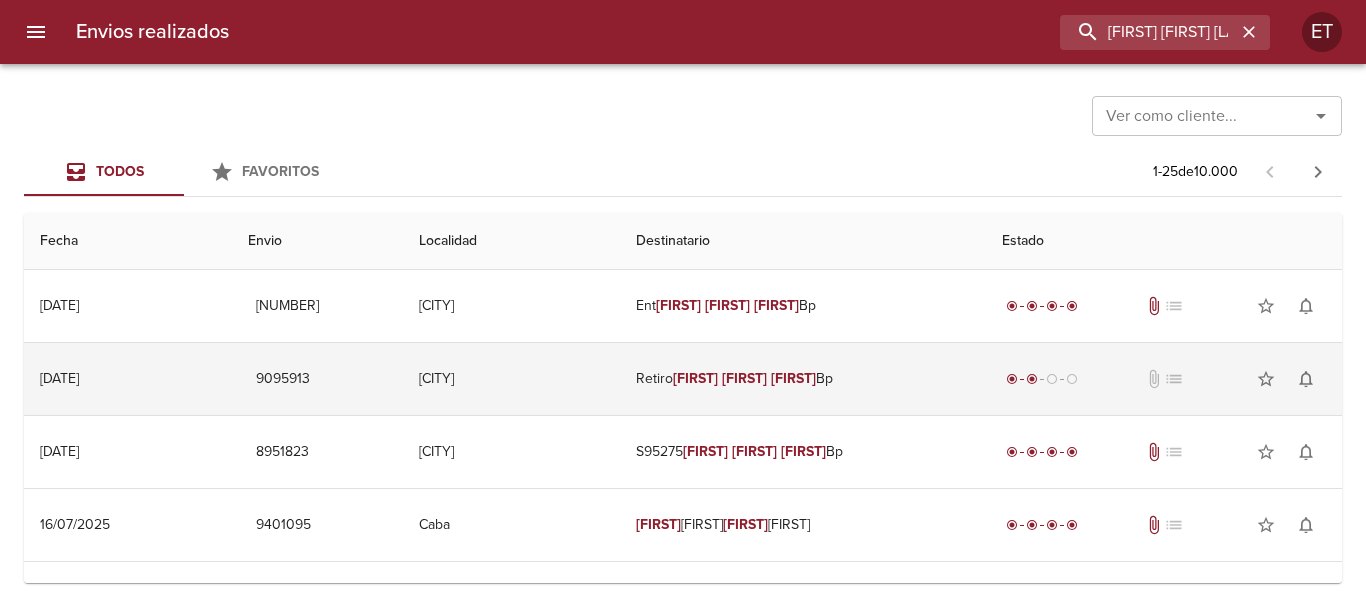 click on "Retiro Beatriz Maria Dane Bp" at bounding box center [803, 379] 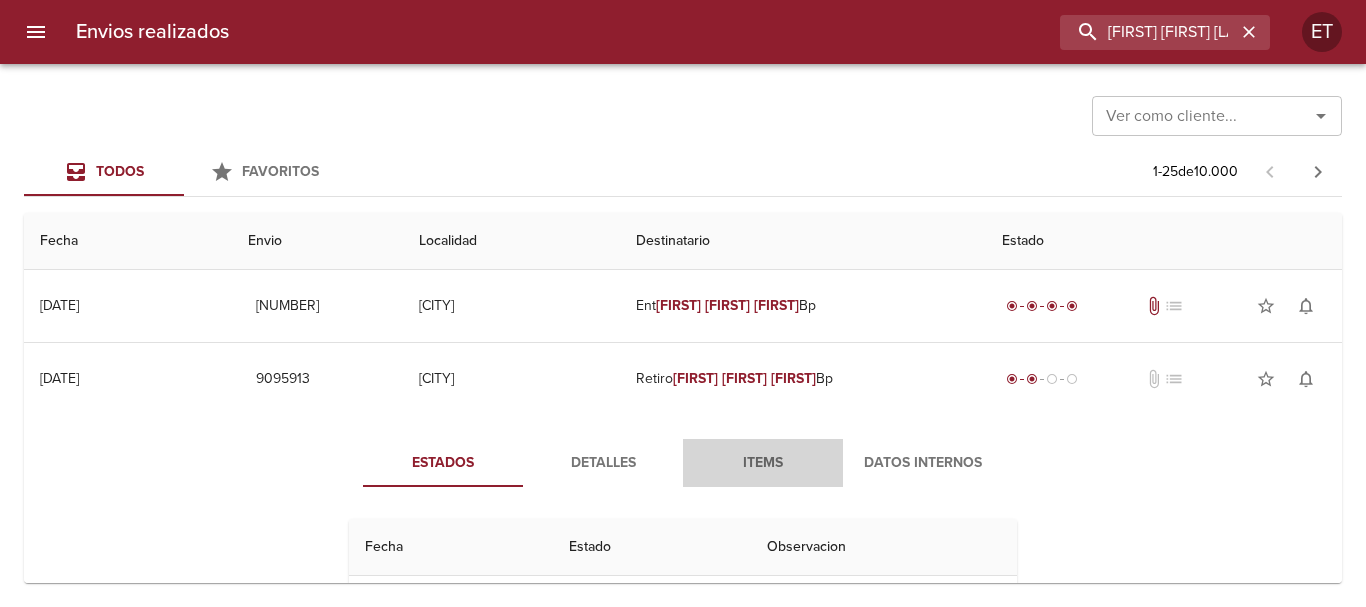 click on "Items" at bounding box center (763, 463) 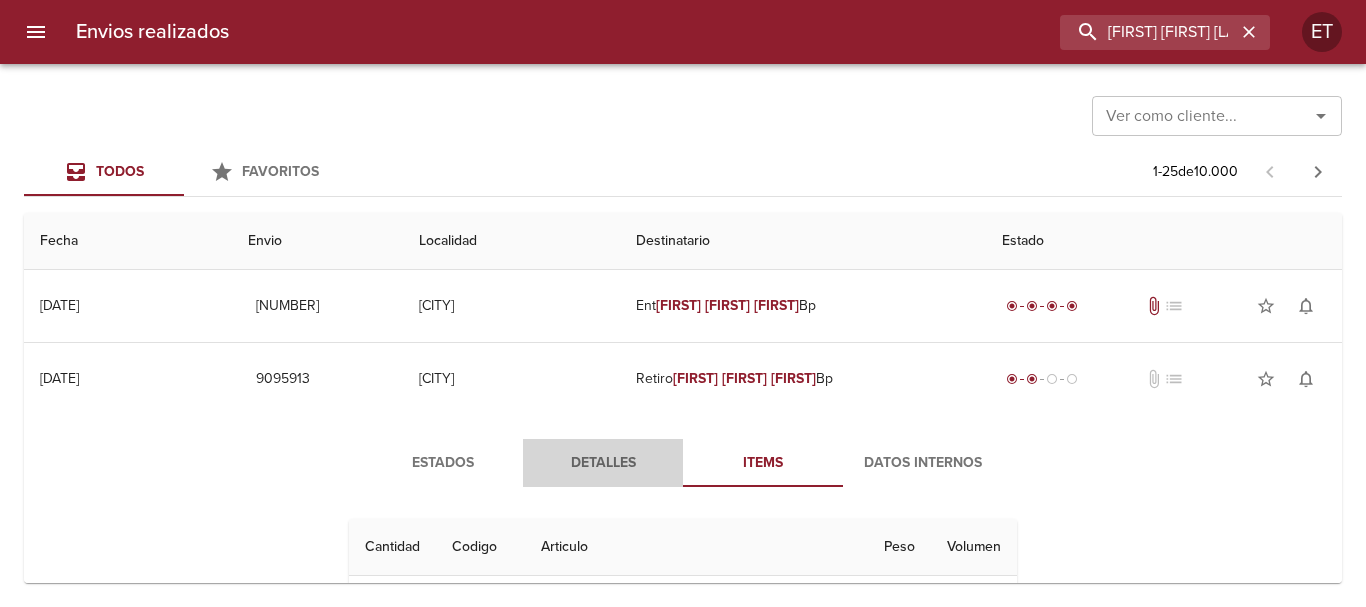 click on "Detalles" at bounding box center (603, 463) 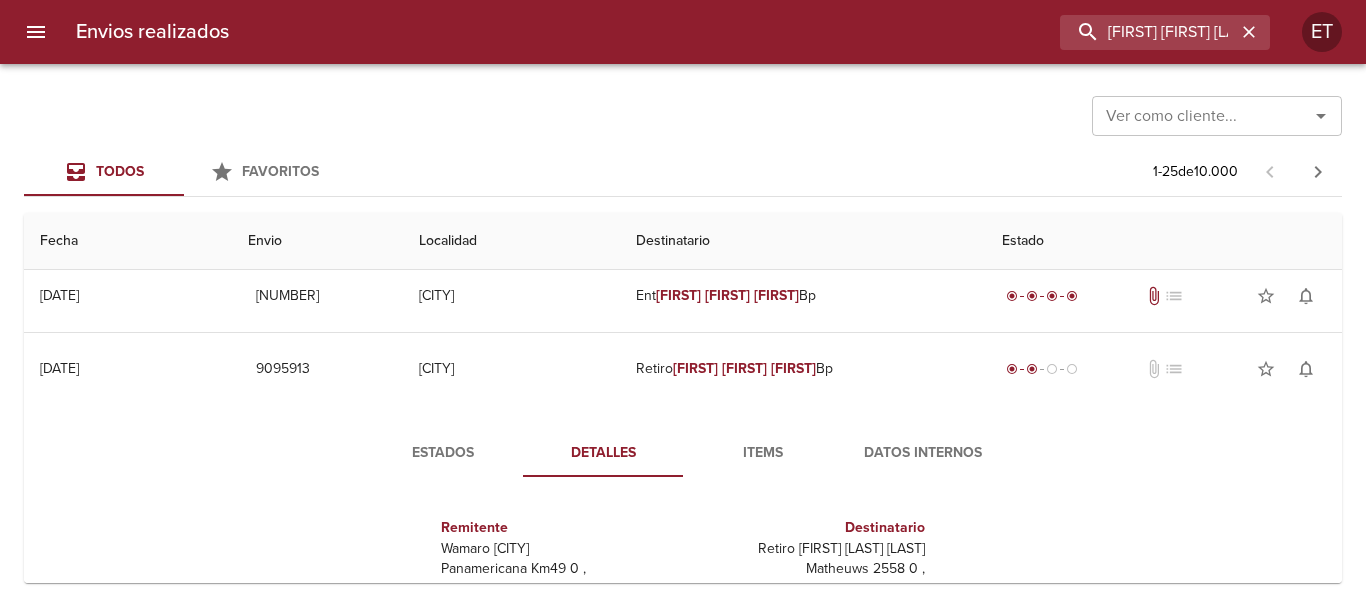 scroll, scrollTop: 0, scrollLeft: 0, axis: both 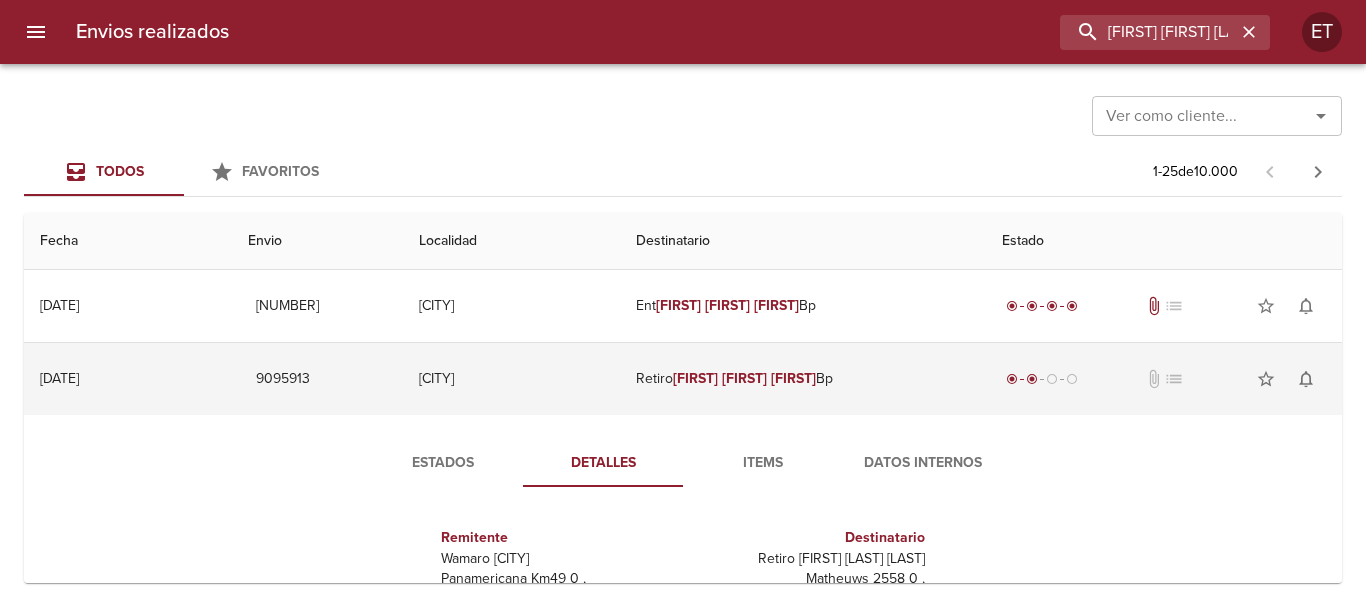 click on "Retiro Beatriz Maria Dane Bp" at bounding box center [803, 379] 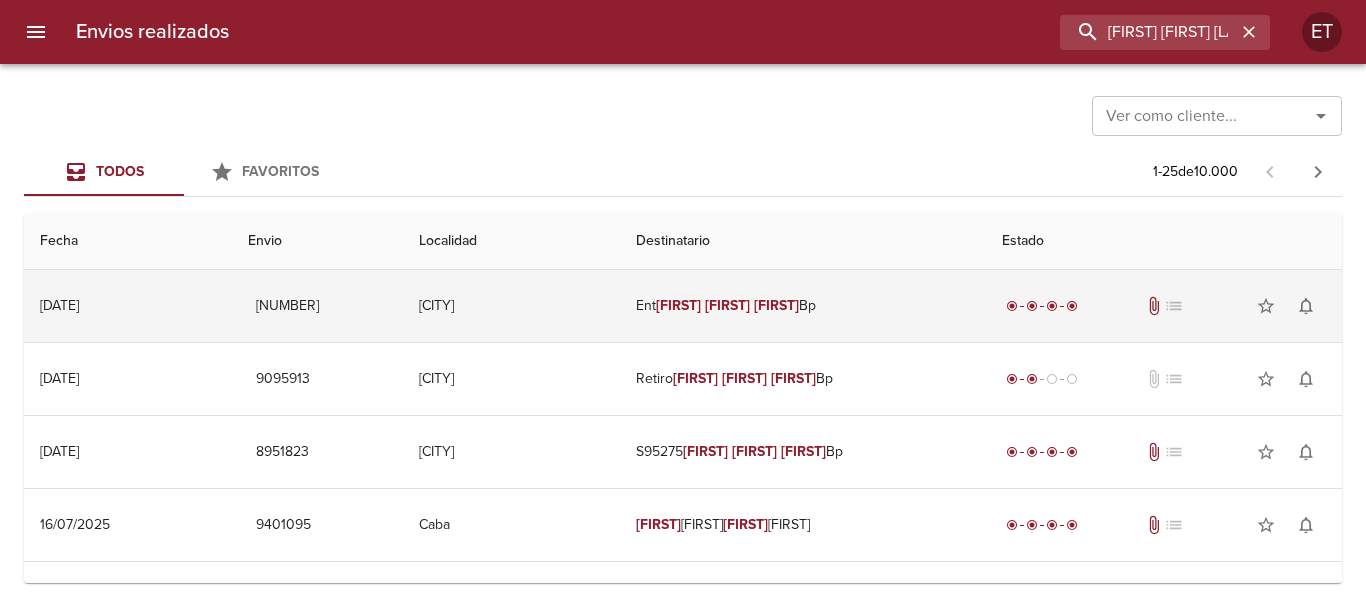 click on "[FIRST]" at bounding box center (776, 305) 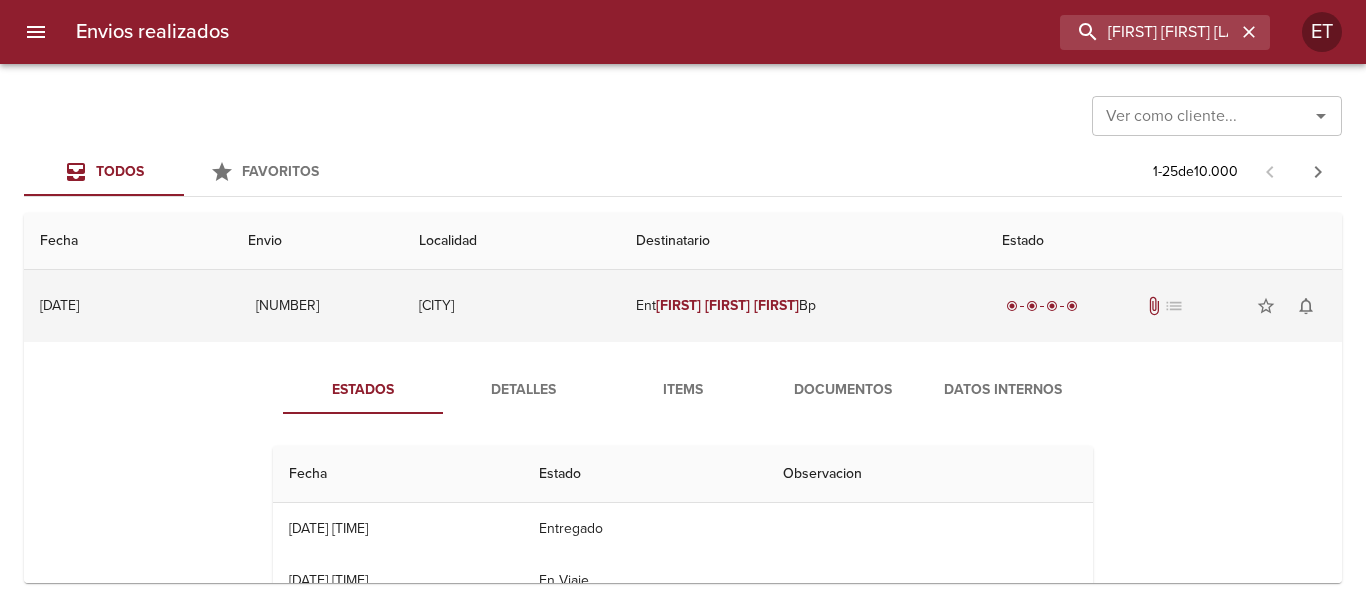 click on "[FIRST]" at bounding box center [776, 305] 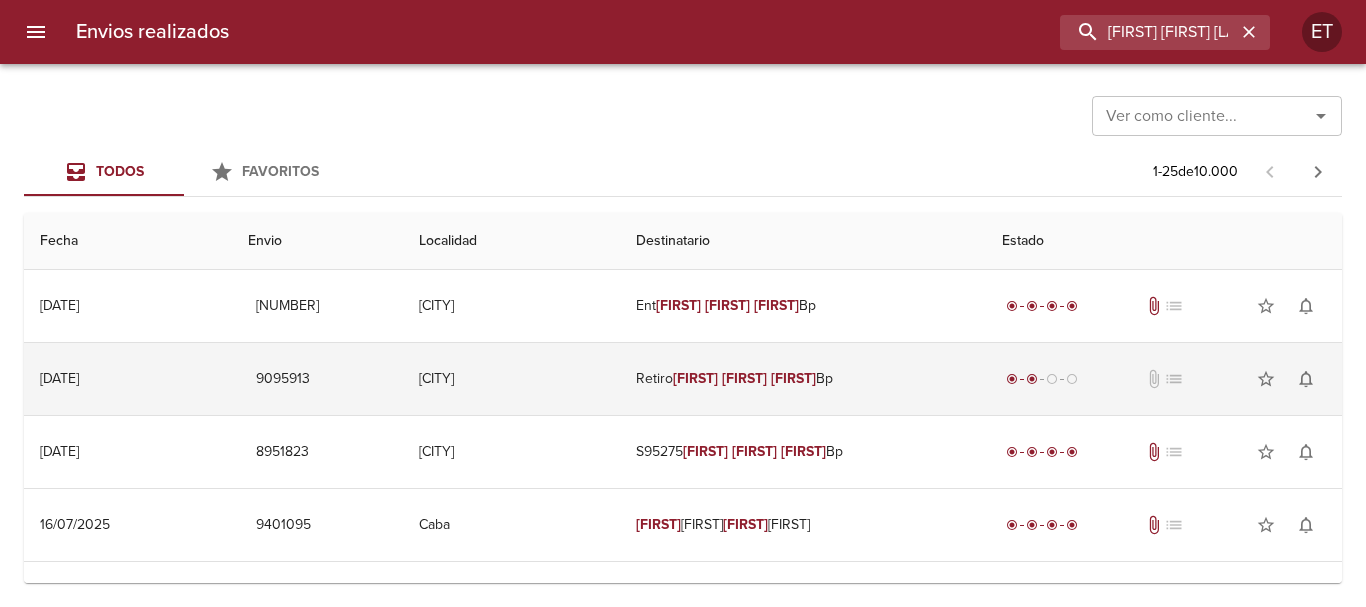 click on "Retiro Beatriz Maria Dane Bp" at bounding box center (803, 379) 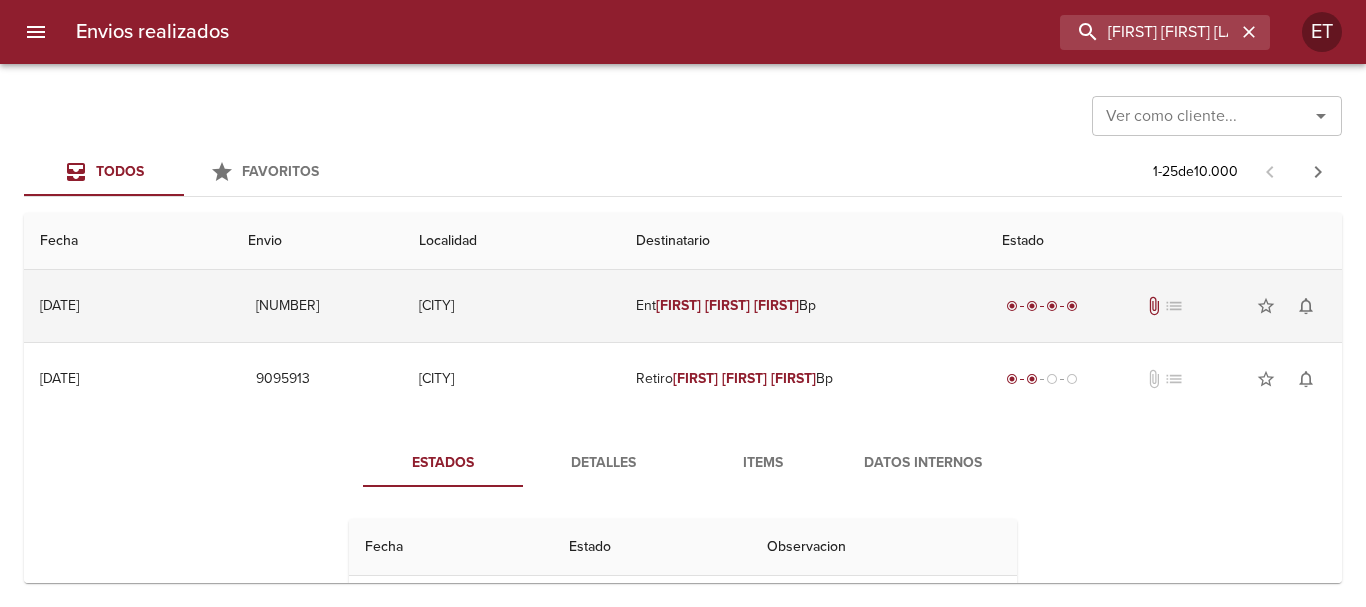 click on "Ent [FIRST] [FIRST] [FIRST] [FIRST] [FIRST]" at bounding box center [803, 306] 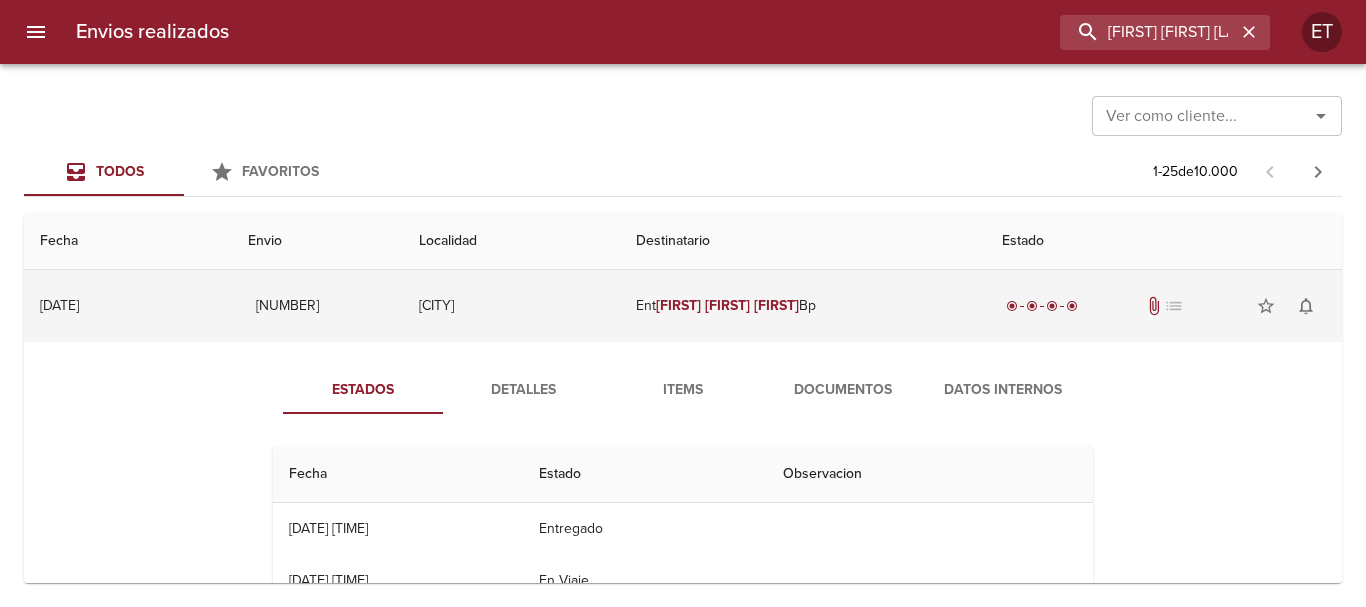 click on "Ent [FIRST] [FIRST] [FIRST] [FIRST] [FIRST]" at bounding box center (803, 306) 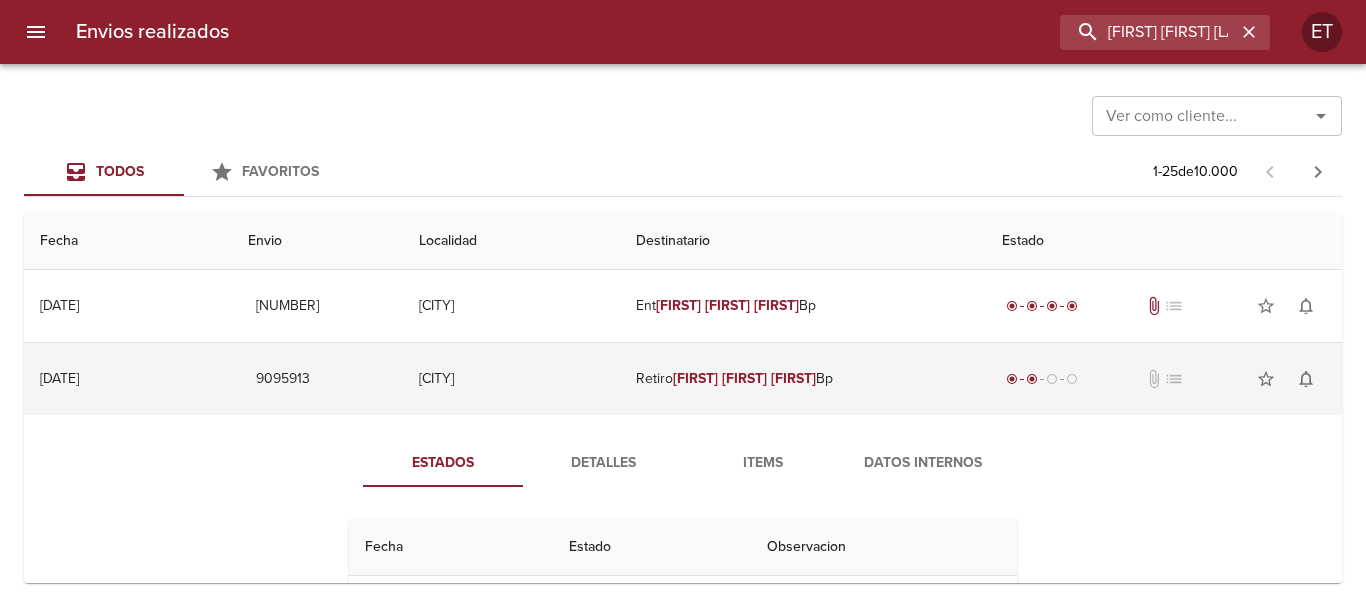 click on "Retiro Beatriz Maria Dane Bp" at bounding box center (803, 379) 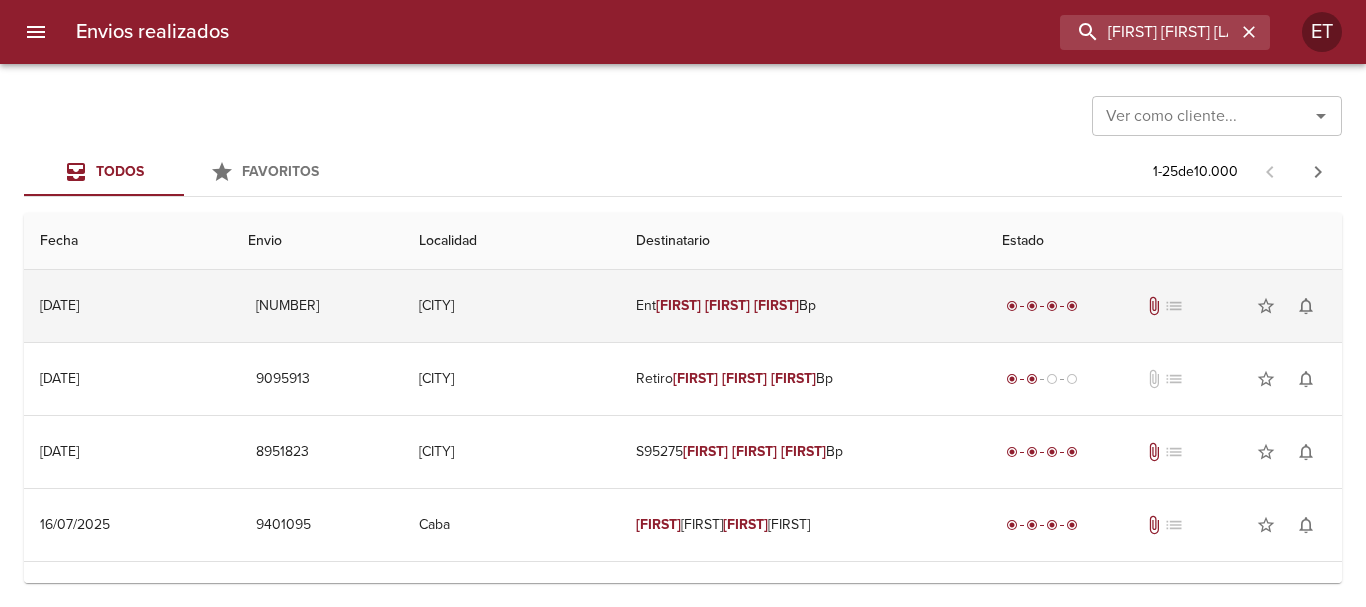 click on "Ent [FIRST] [FIRST] [FIRST] [FIRST] [FIRST]" at bounding box center (803, 306) 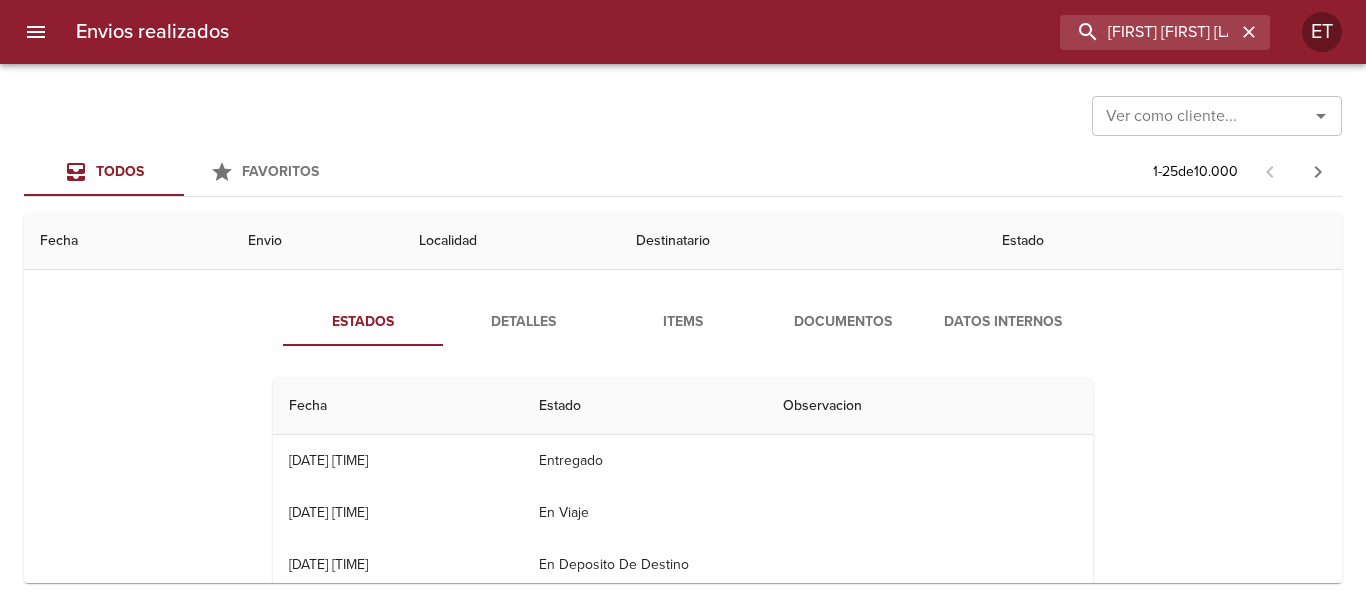 scroll, scrollTop: 100, scrollLeft: 0, axis: vertical 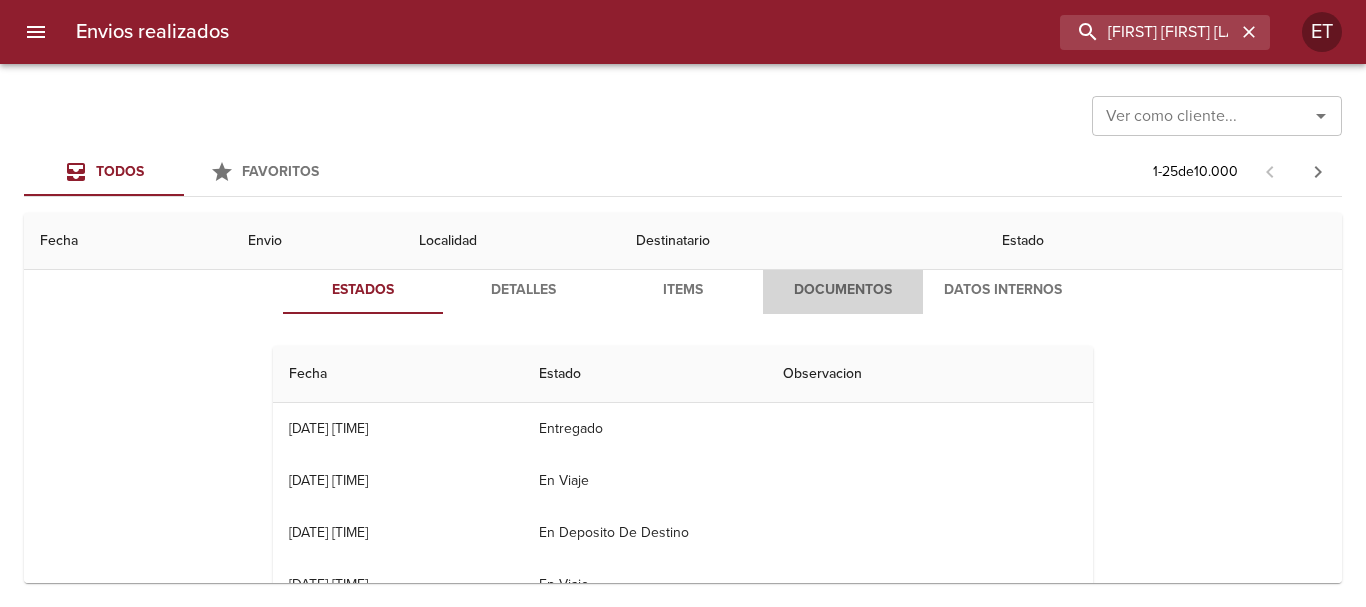 click on "Documentos" at bounding box center [843, 290] 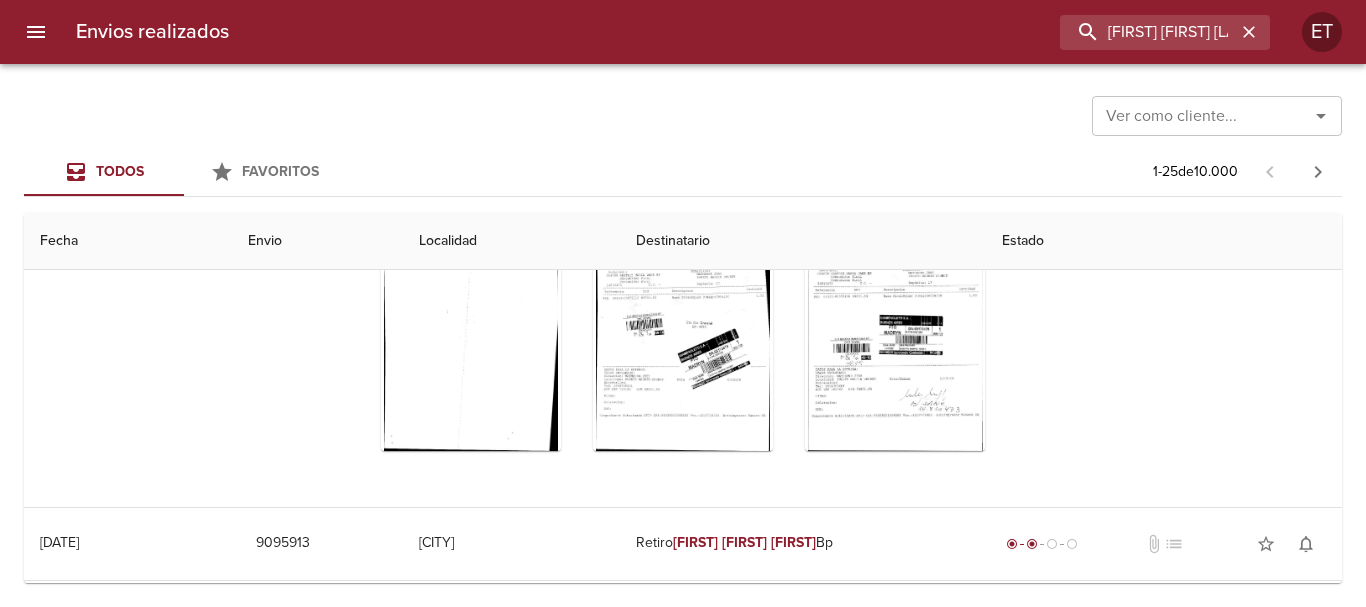 scroll, scrollTop: 300, scrollLeft: 0, axis: vertical 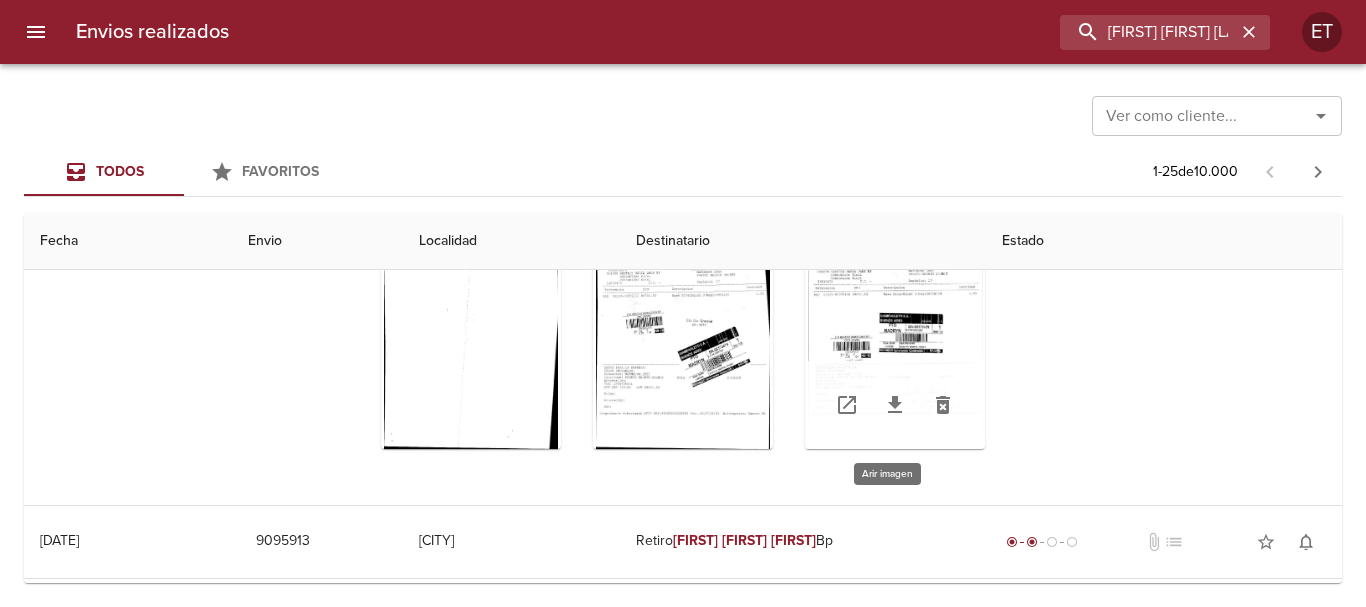 click at bounding box center [895, 324] 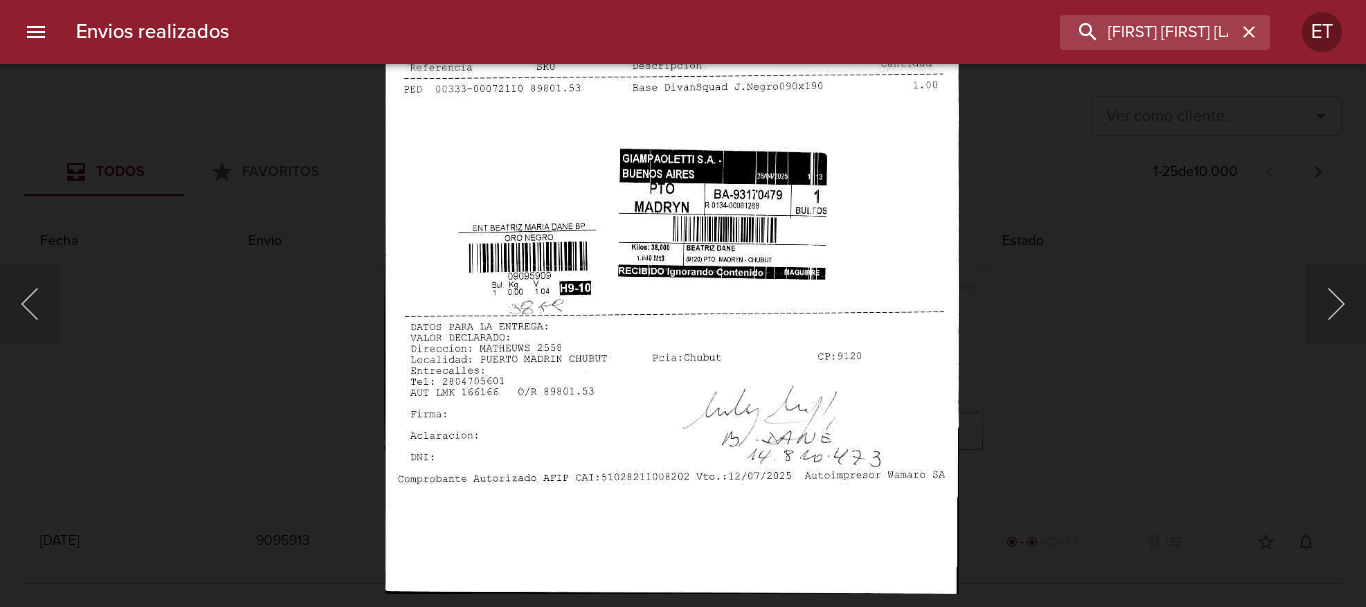 click at bounding box center [671, 185] 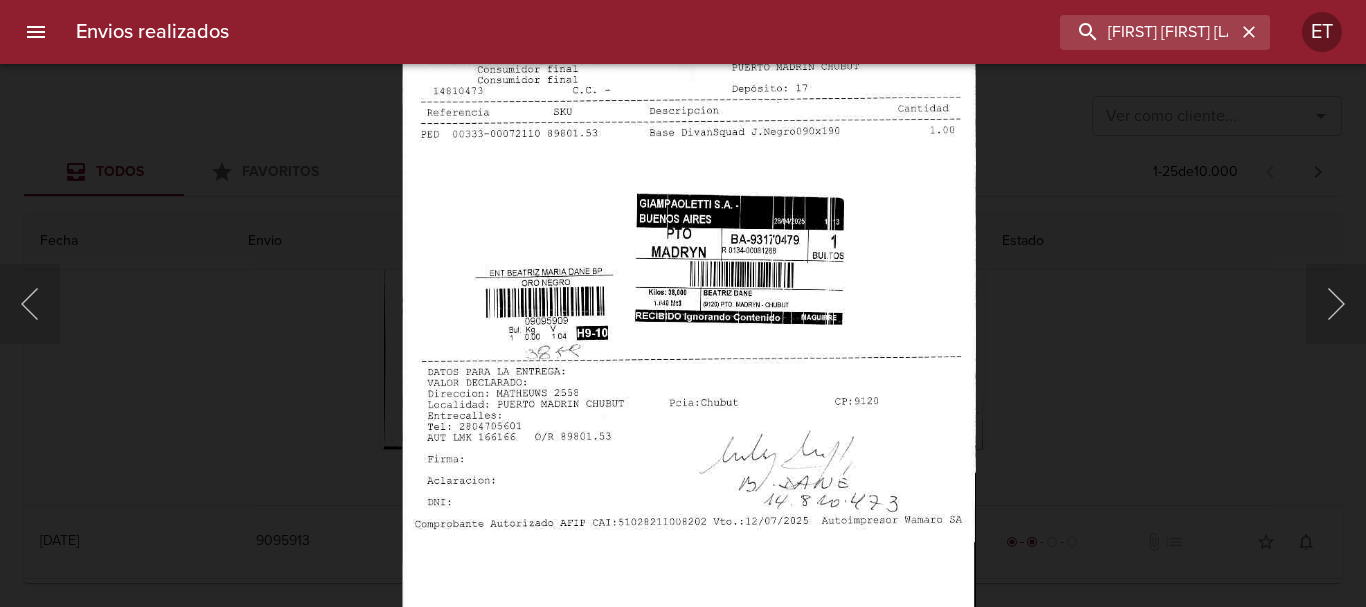 click at bounding box center [688, 230] 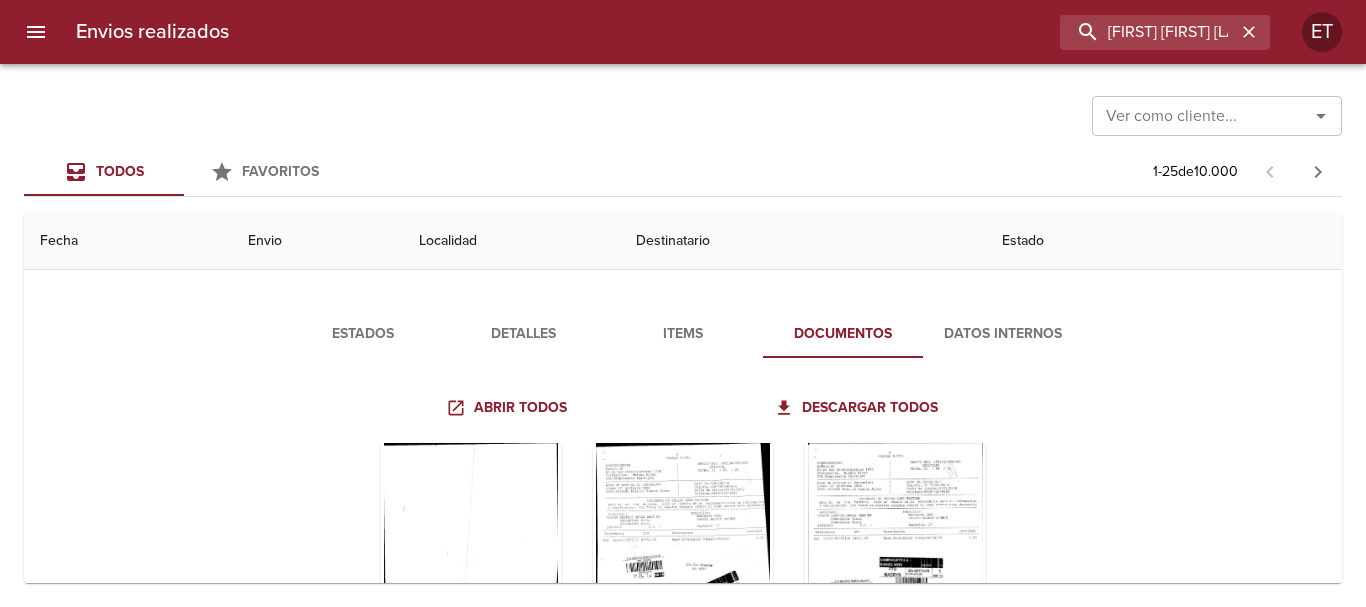 scroll, scrollTop: 0, scrollLeft: 0, axis: both 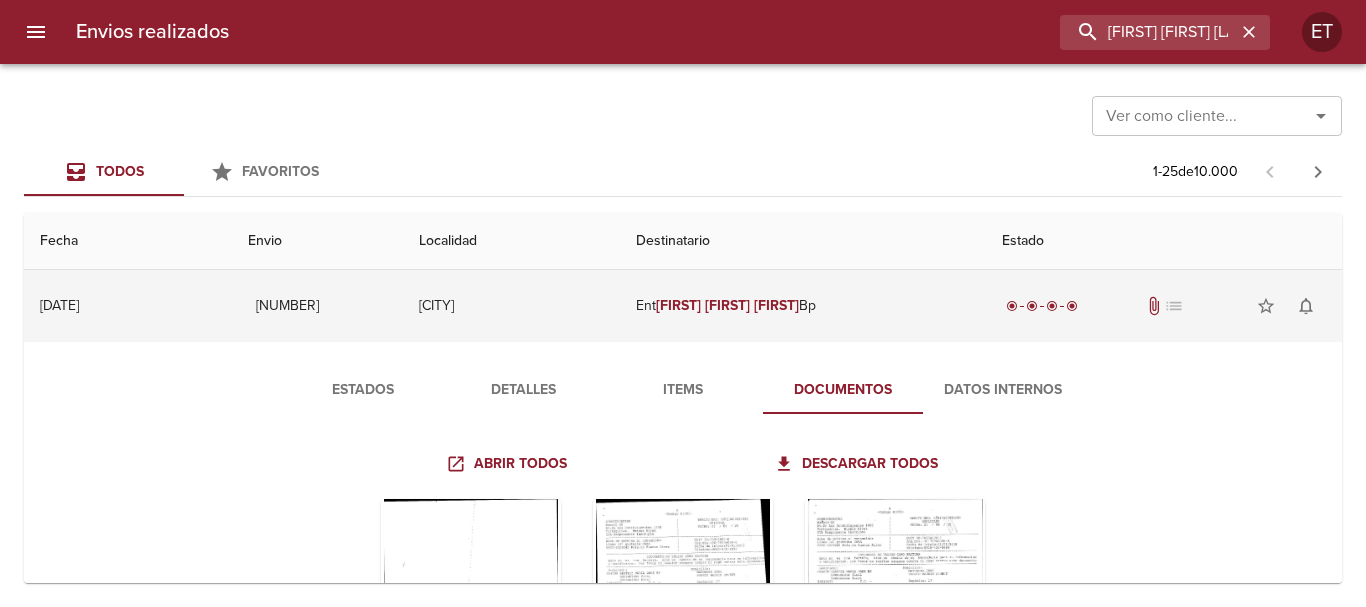 click on "[FIRST]" at bounding box center (678, 305) 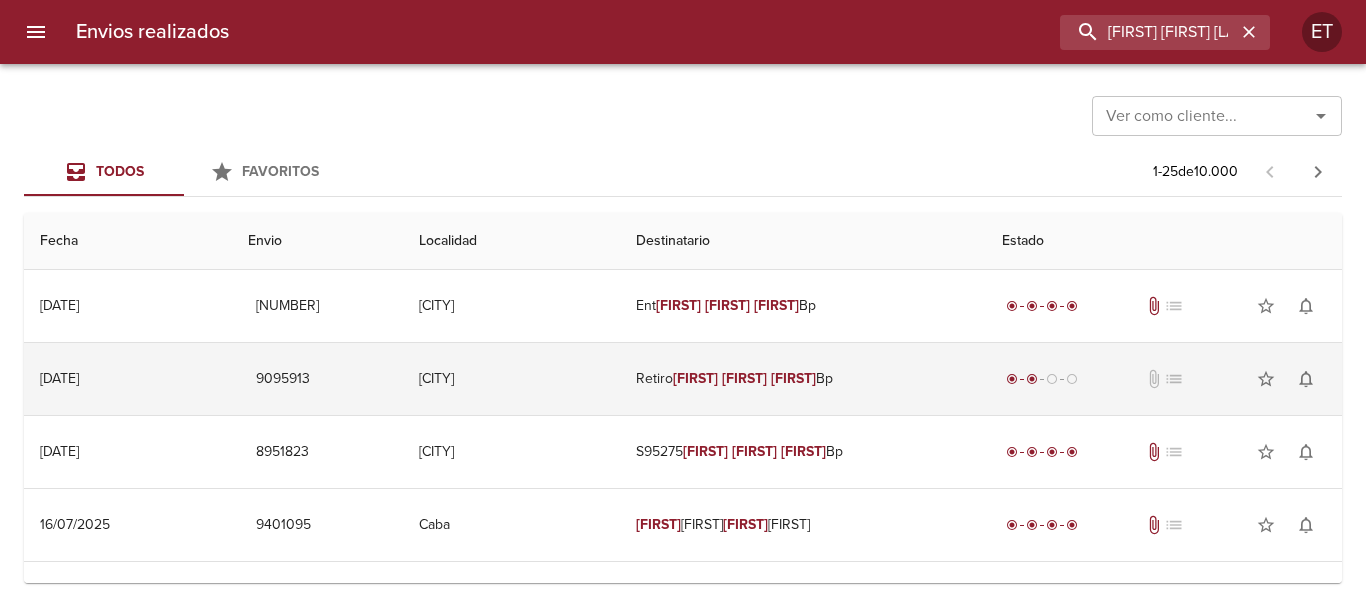 click on "Retiro Beatriz Maria Dane Bp" at bounding box center (803, 379) 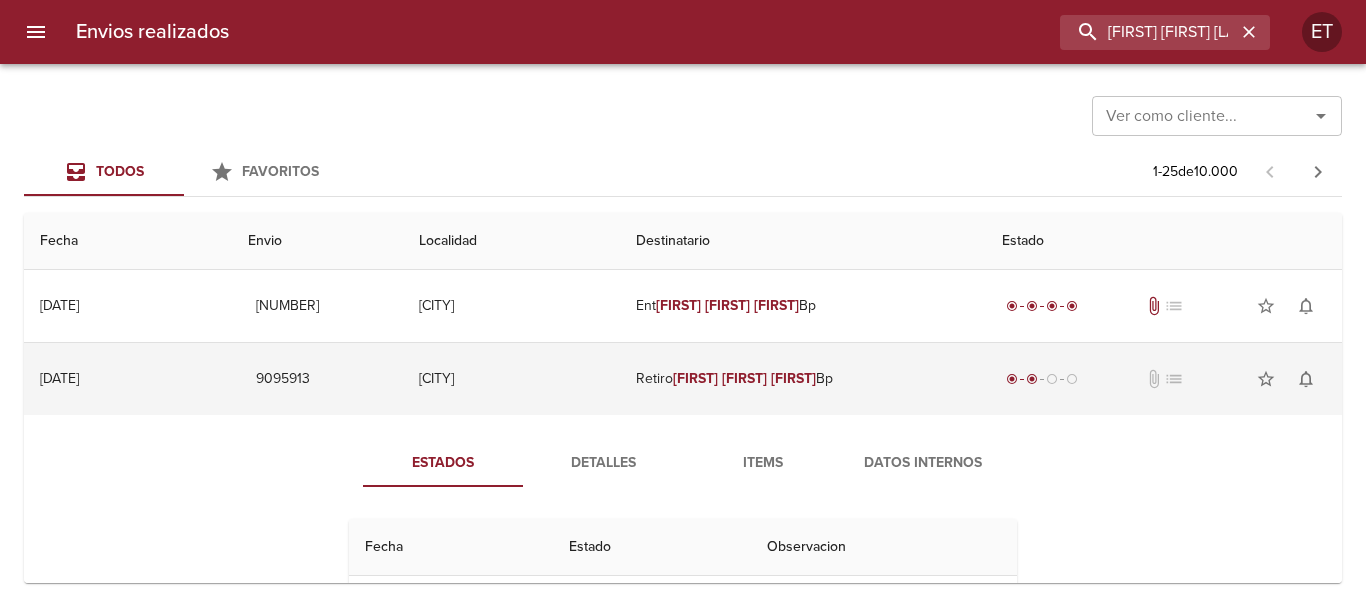 scroll, scrollTop: 100, scrollLeft: 0, axis: vertical 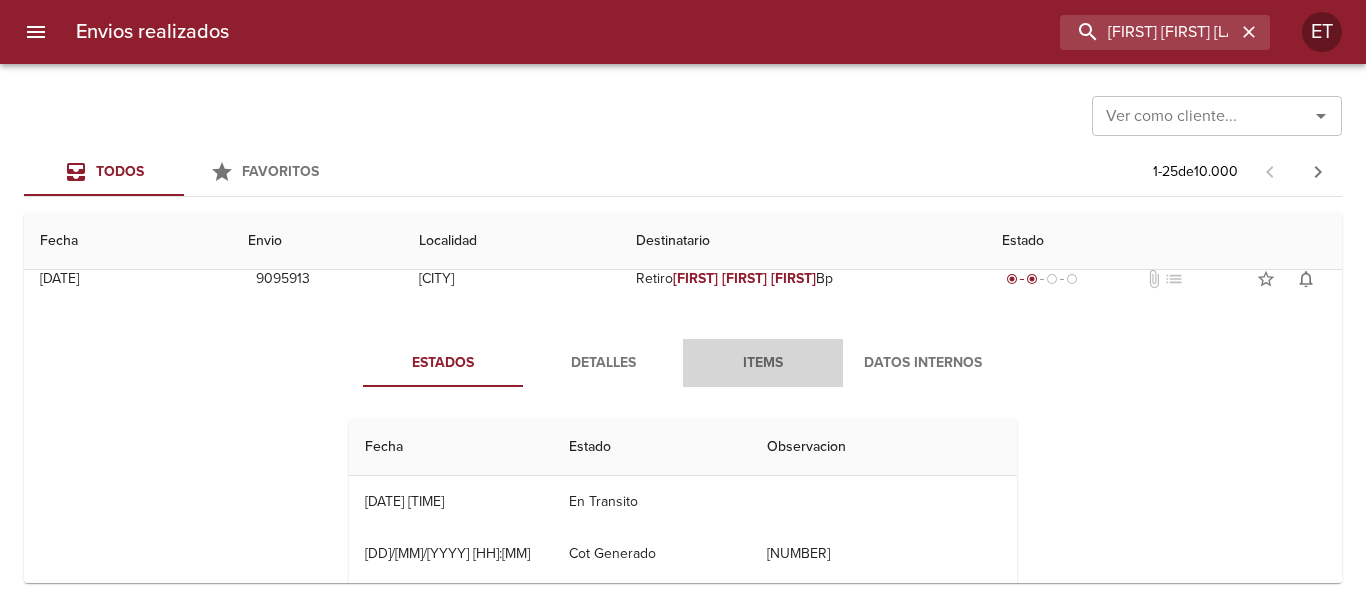 click on "Items" at bounding box center (763, 363) 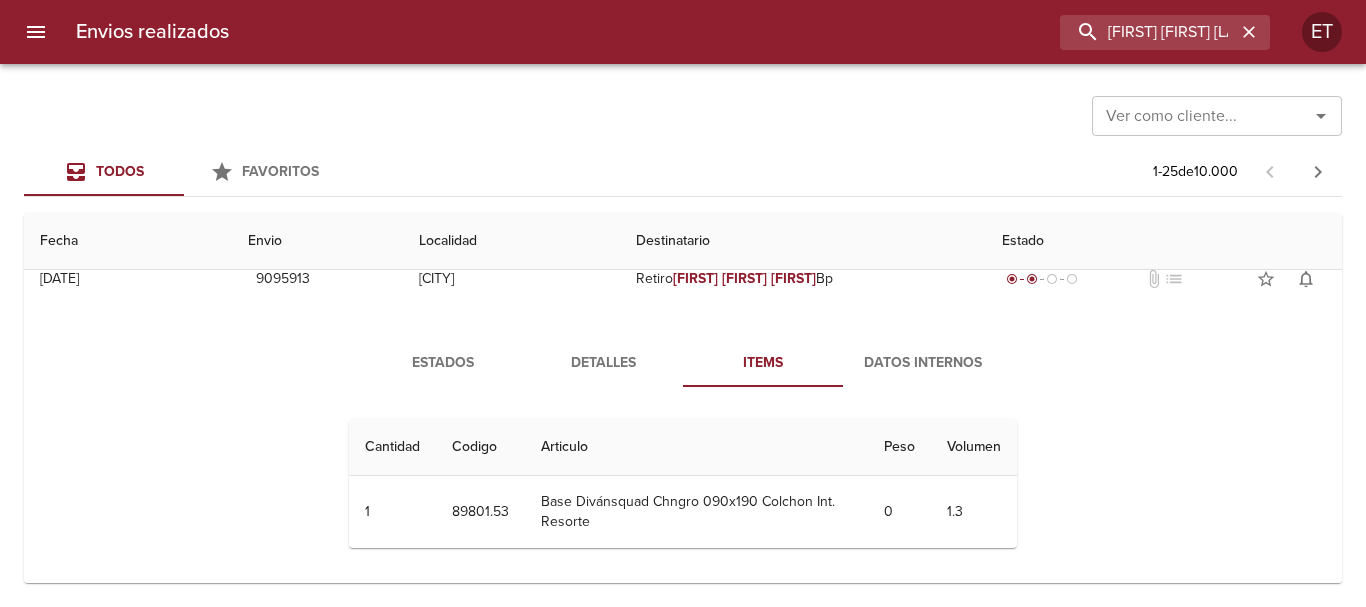 click on "Detalles" at bounding box center [603, 363] 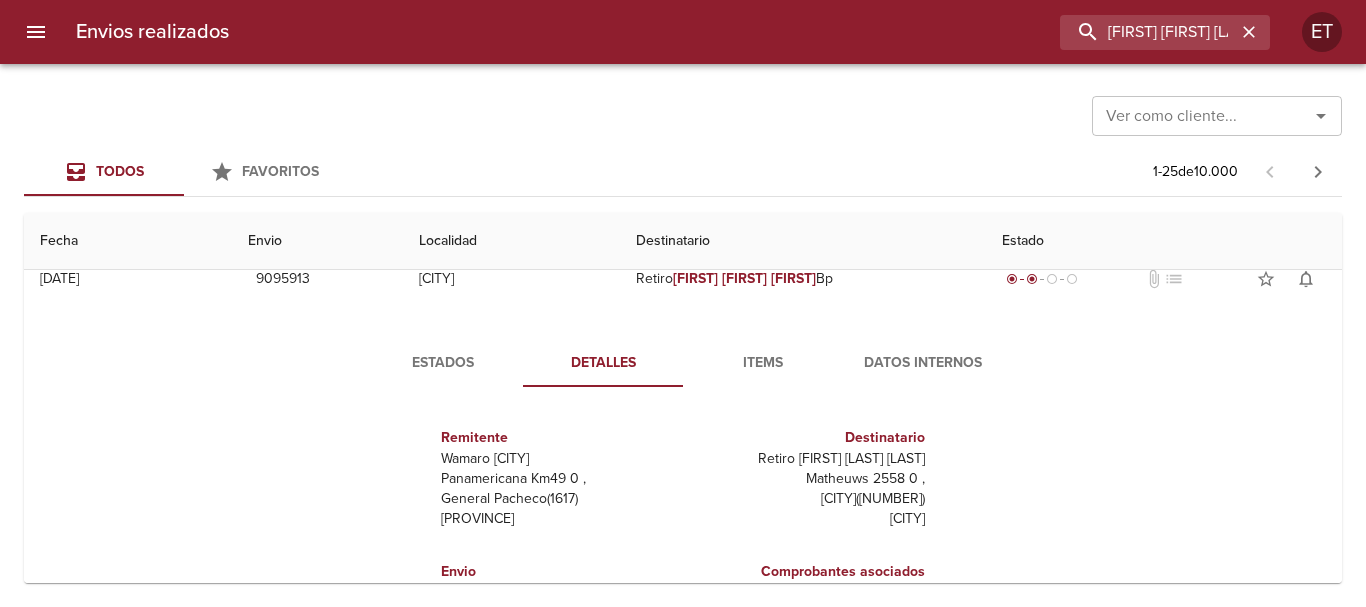 scroll, scrollTop: 0, scrollLeft: 0, axis: both 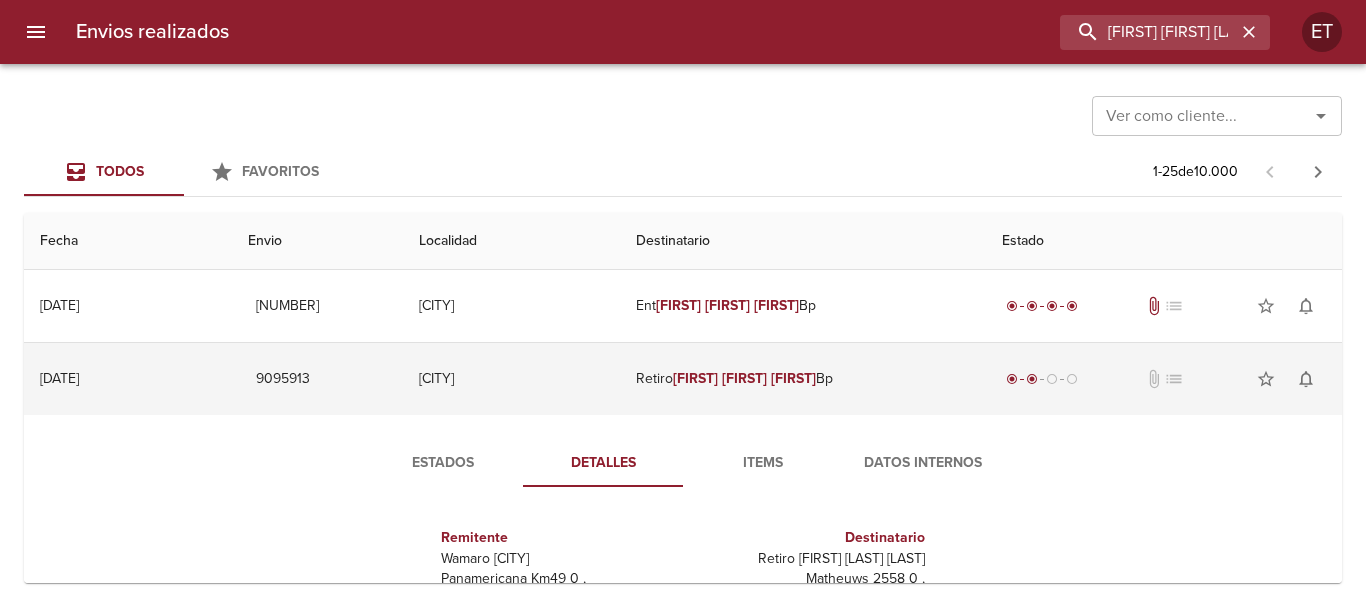click on "Retiro Beatriz Maria Dane Bp" at bounding box center (803, 379) 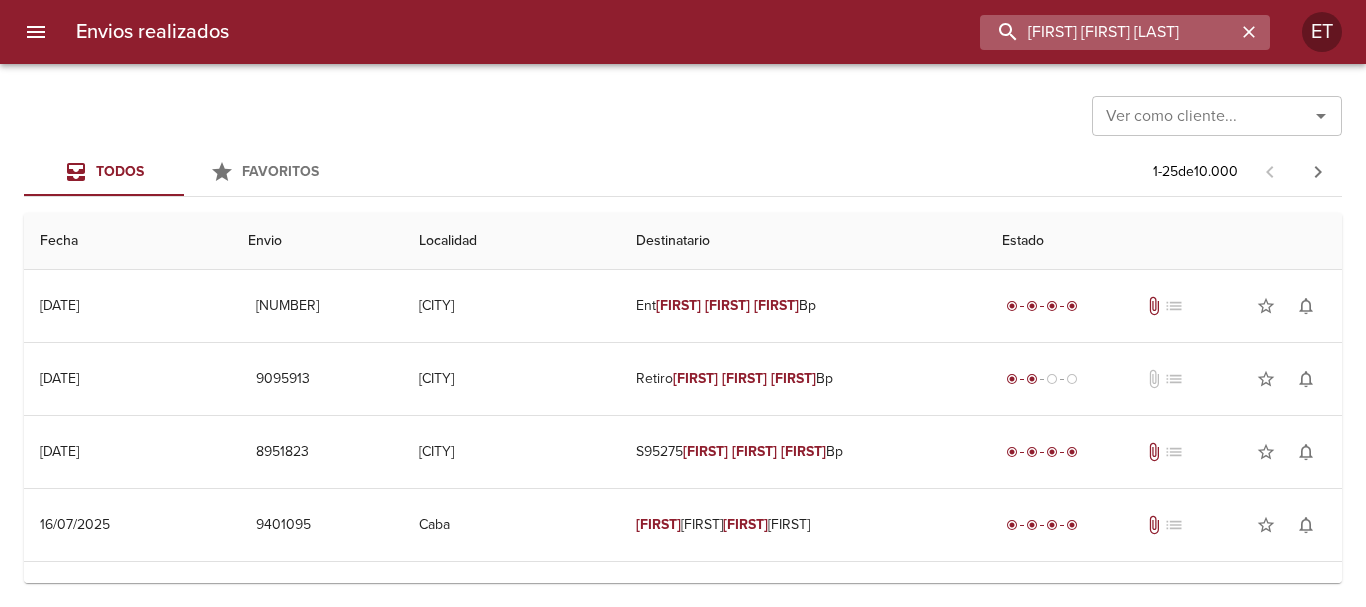click on "[FIRST] [FIRST] [LAST]" at bounding box center [1108, 32] 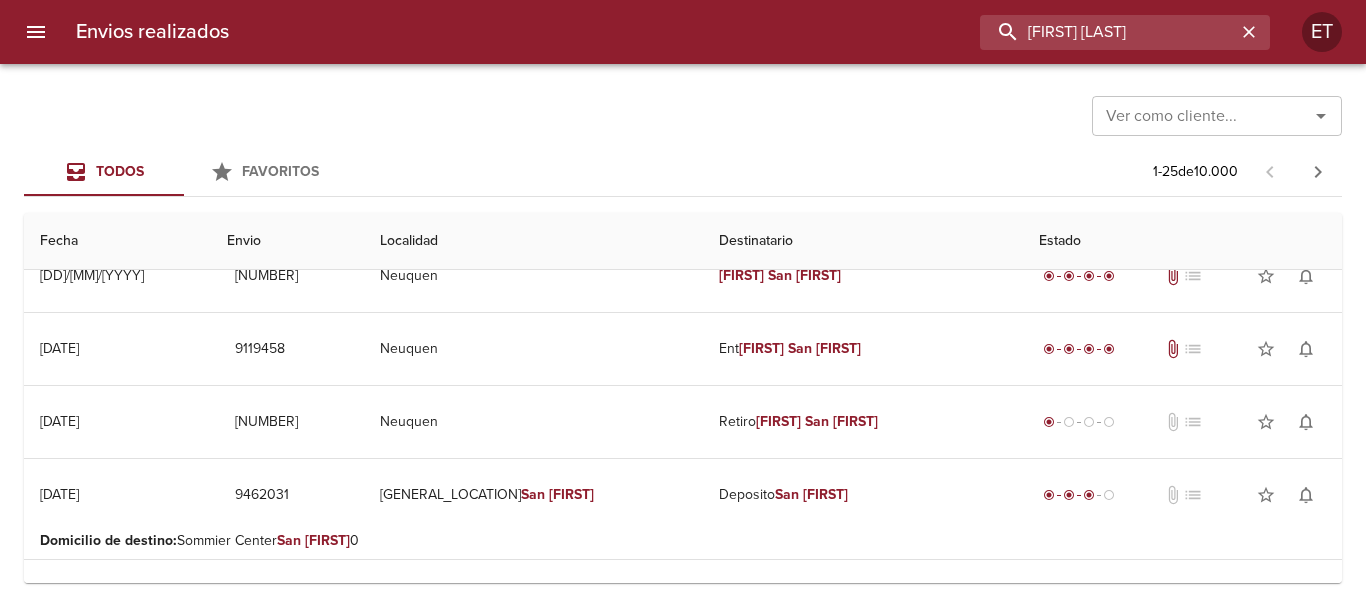 scroll, scrollTop: 200, scrollLeft: 0, axis: vertical 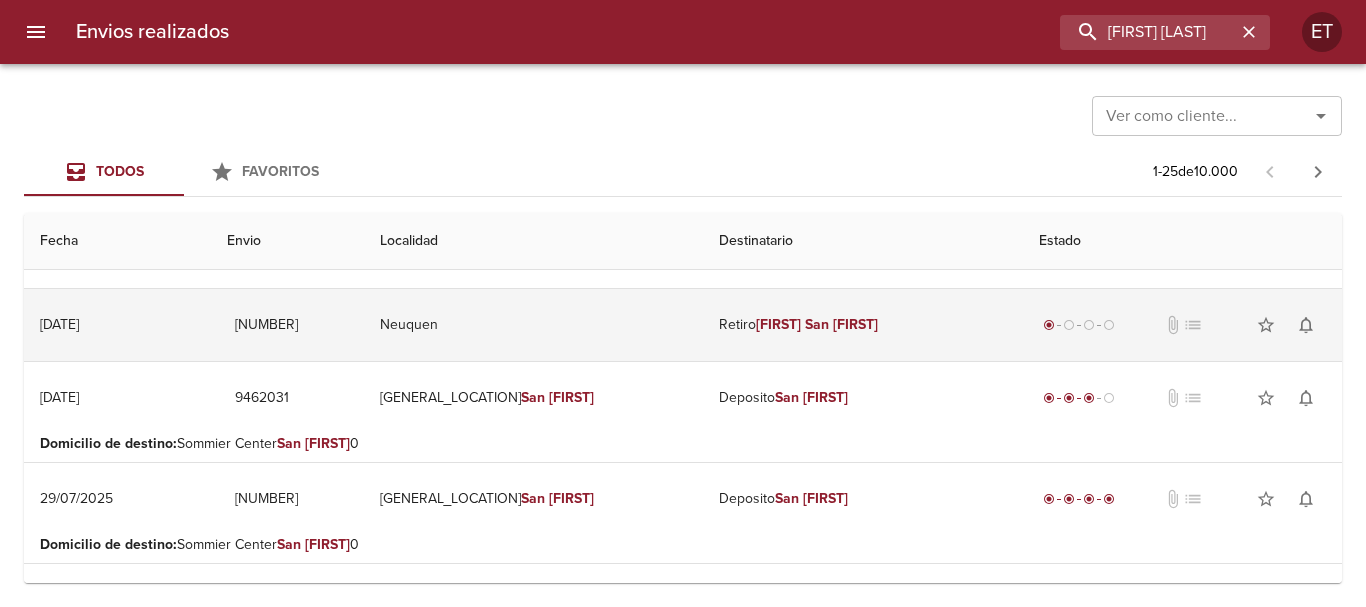 click on "Retiro [FIRST] [LAST]" at bounding box center (863, 325) 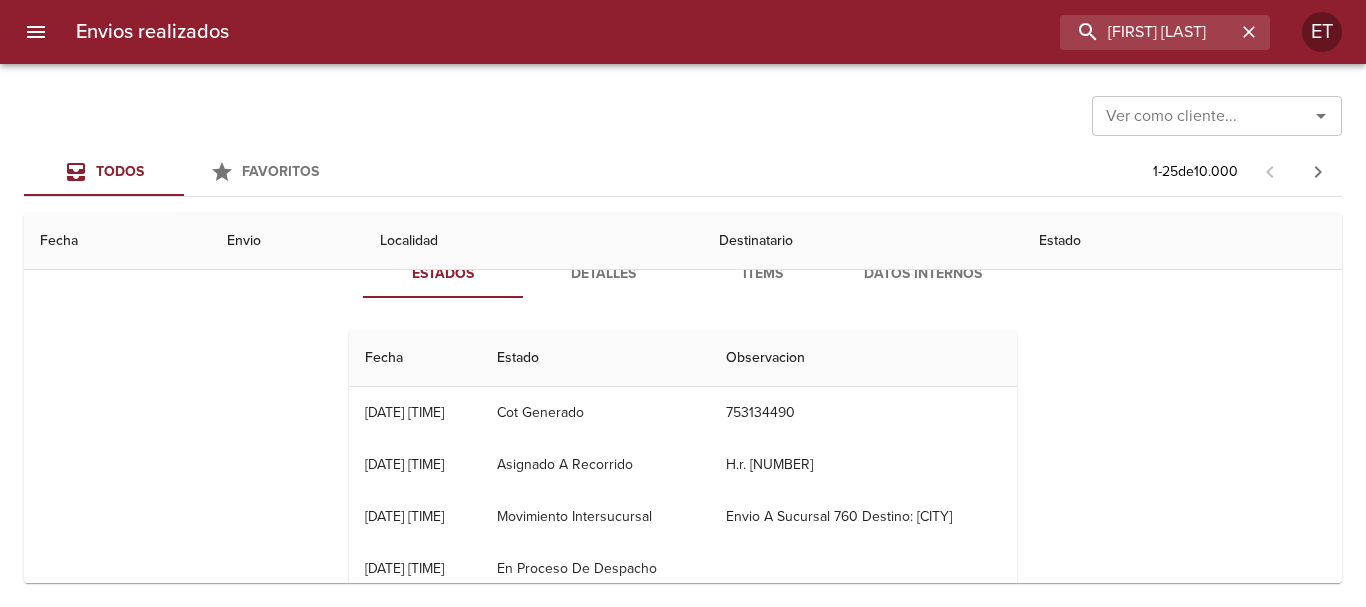 scroll, scrollTop: 300, scrollLeft: 0, axis: vertical 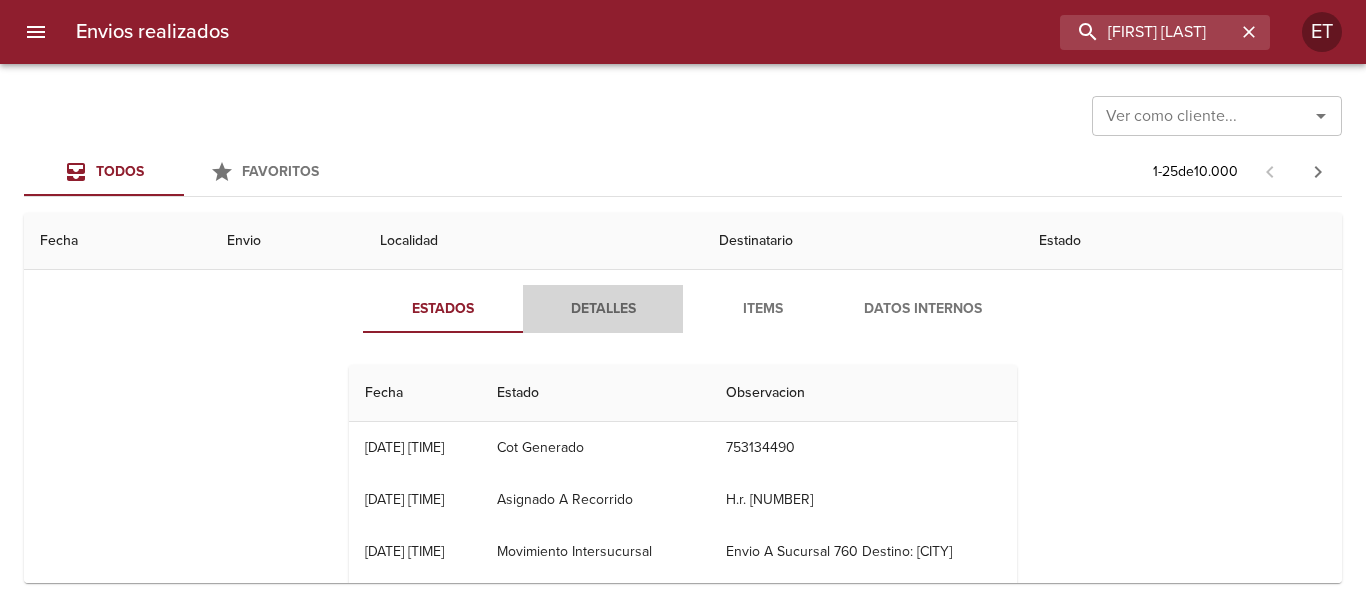 click on "Detalles" at bounding box center (603, 309) 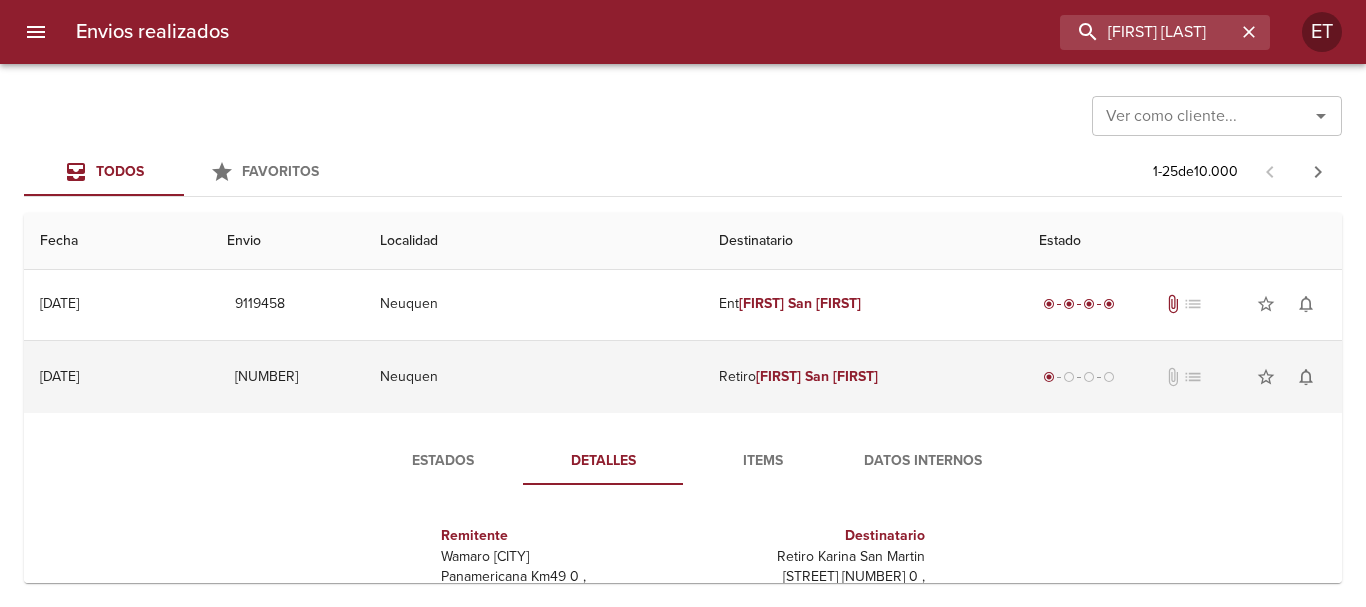 scroll, scrollTop: 100, scrollLeft: 0, axis: vertical 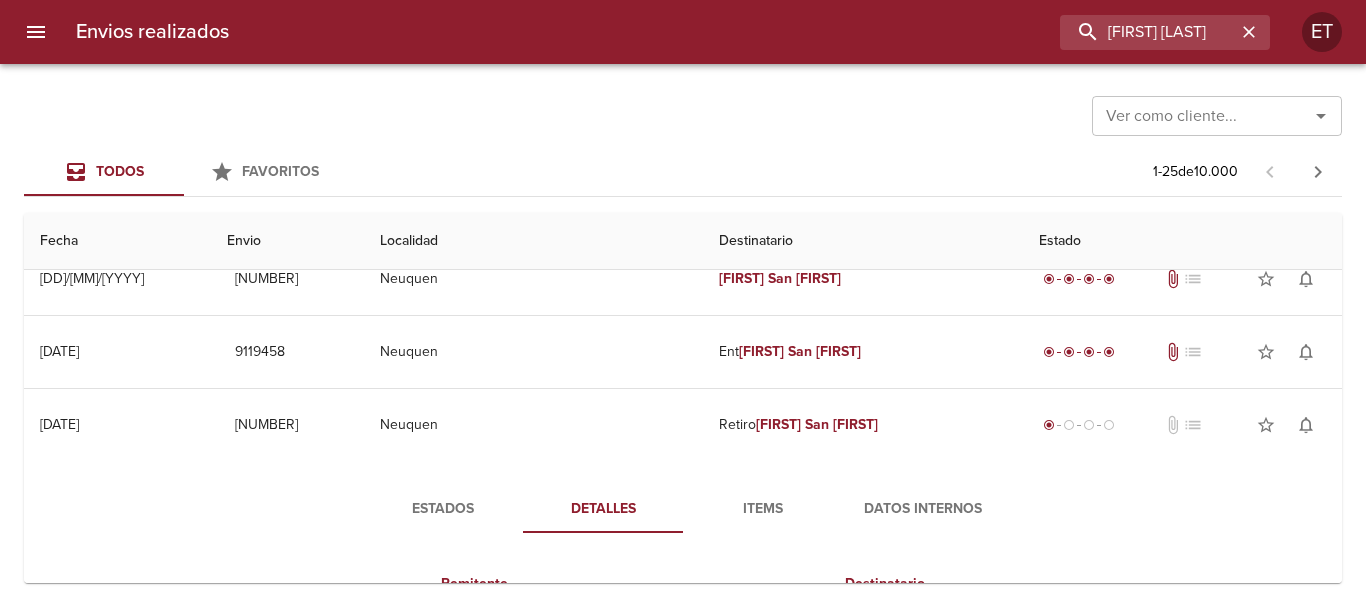drag, startPoint x: 746, startPoint y: 483, endPoint x: 764, endPoint y: 516, distance: 37.589893 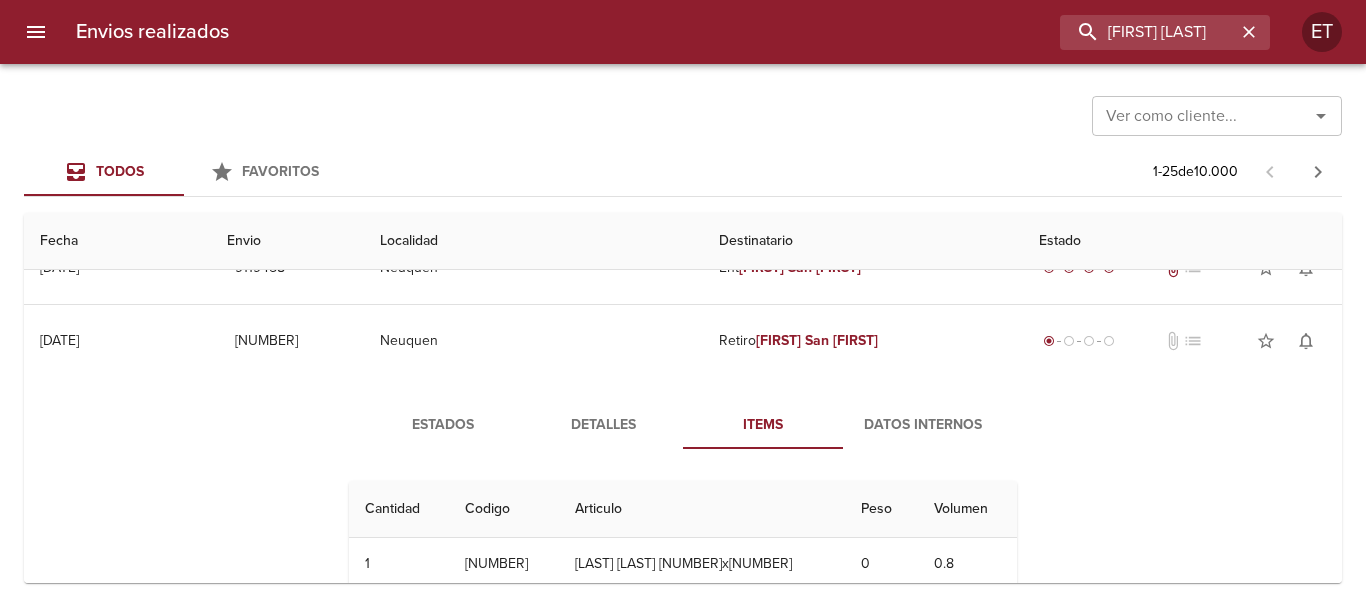 scroll, scrollTop: 0, scrollLeft: 0, axis: both 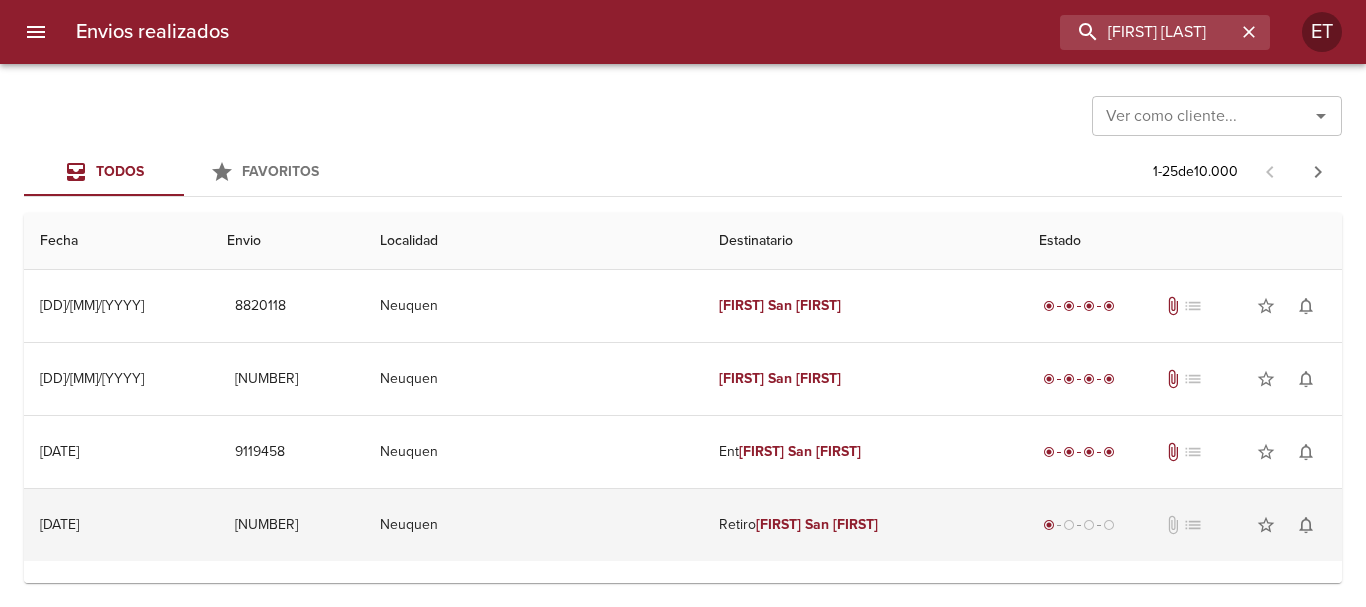 click on "Retiro [FIRST] [LAST]" at bounding box center [863, 525] 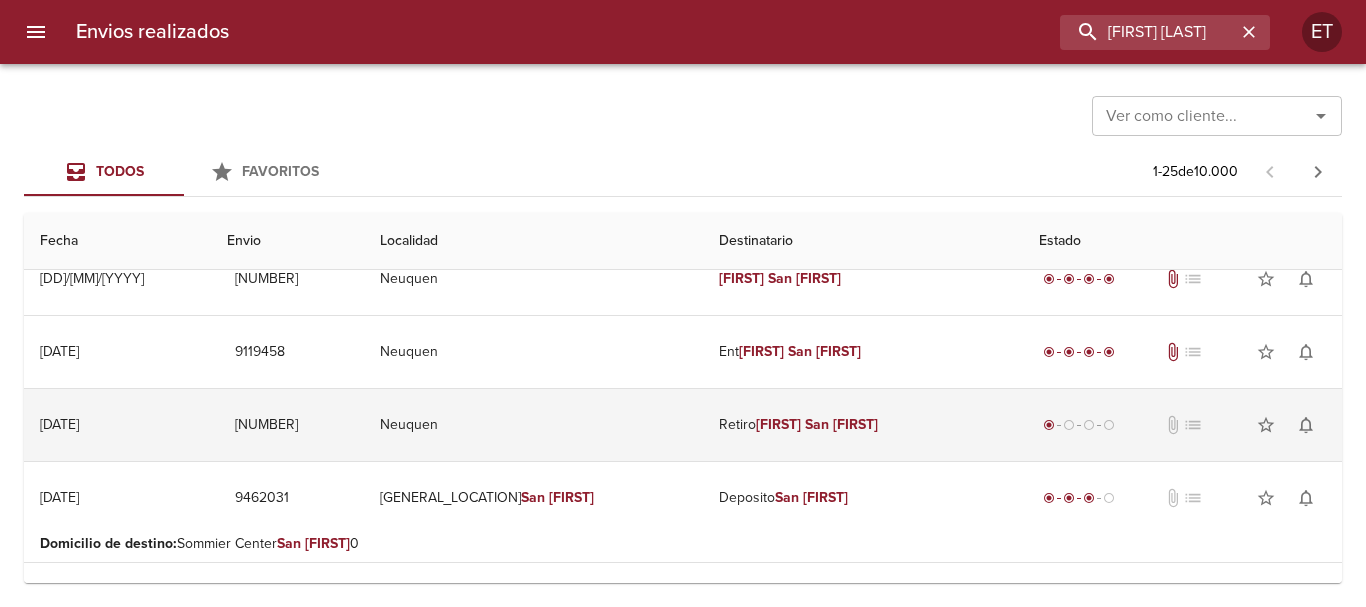 scroll, scrollTop: 0, scrollLeft: 0, axis: both 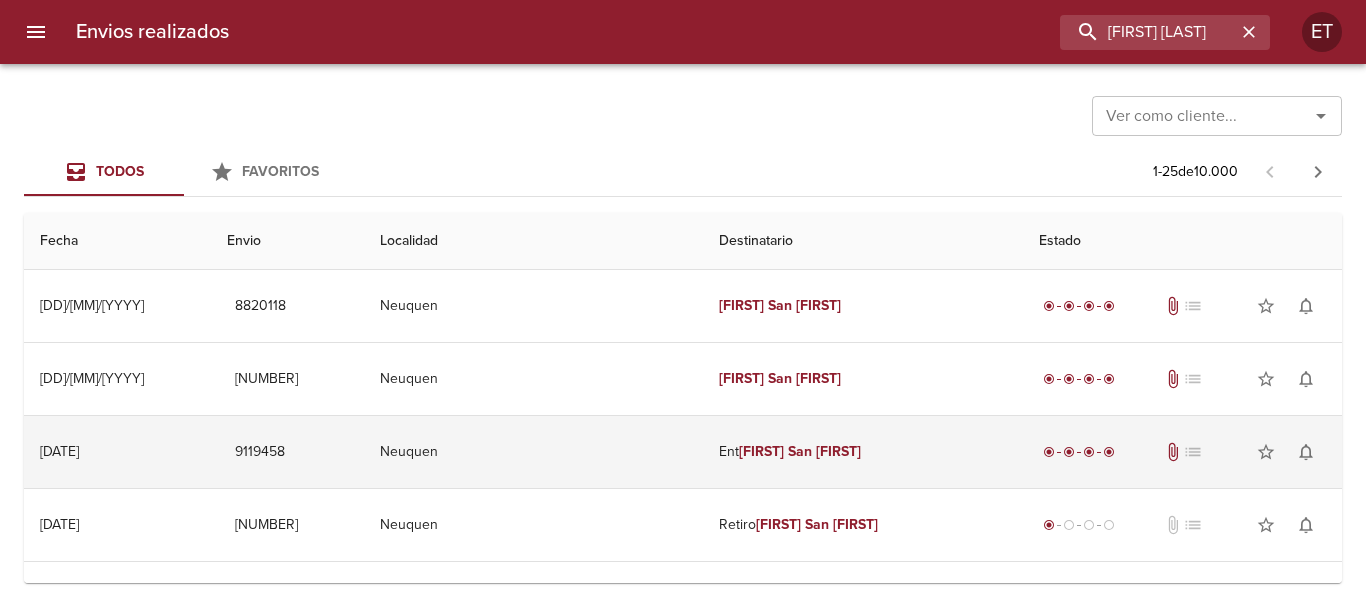 click on "Ent Karina San Martin" at bounding box center [863, 452] 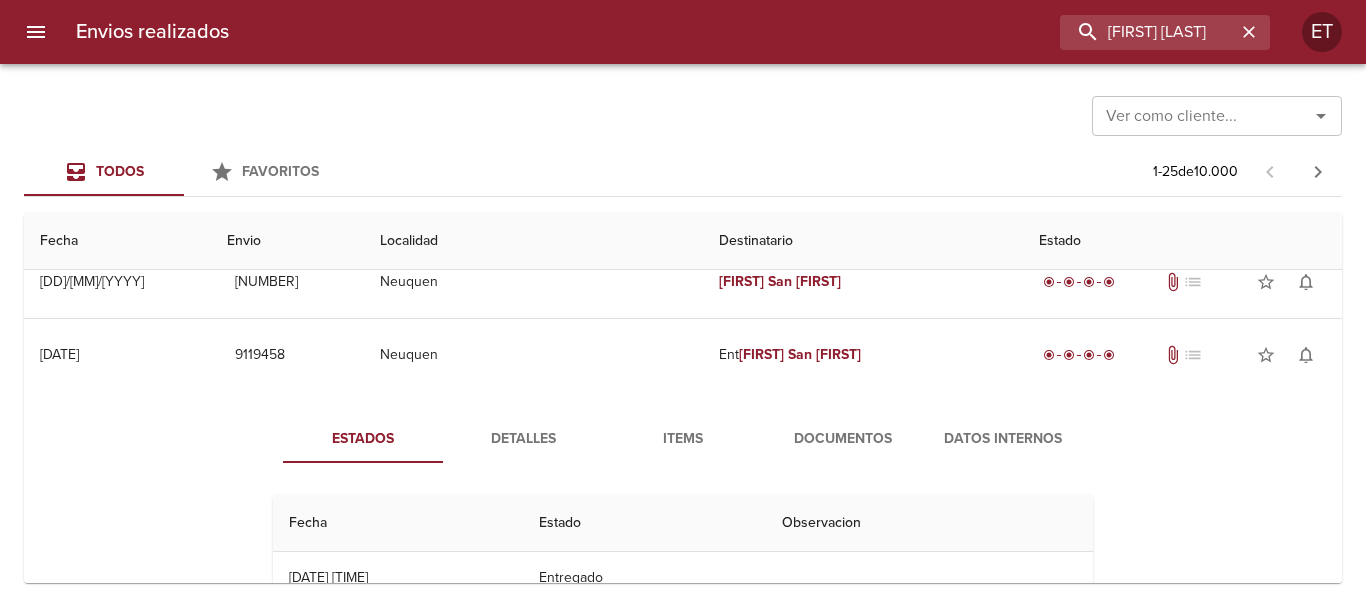 scroll, scrollTop: 100, scrollLeft: 0, axis: vertical 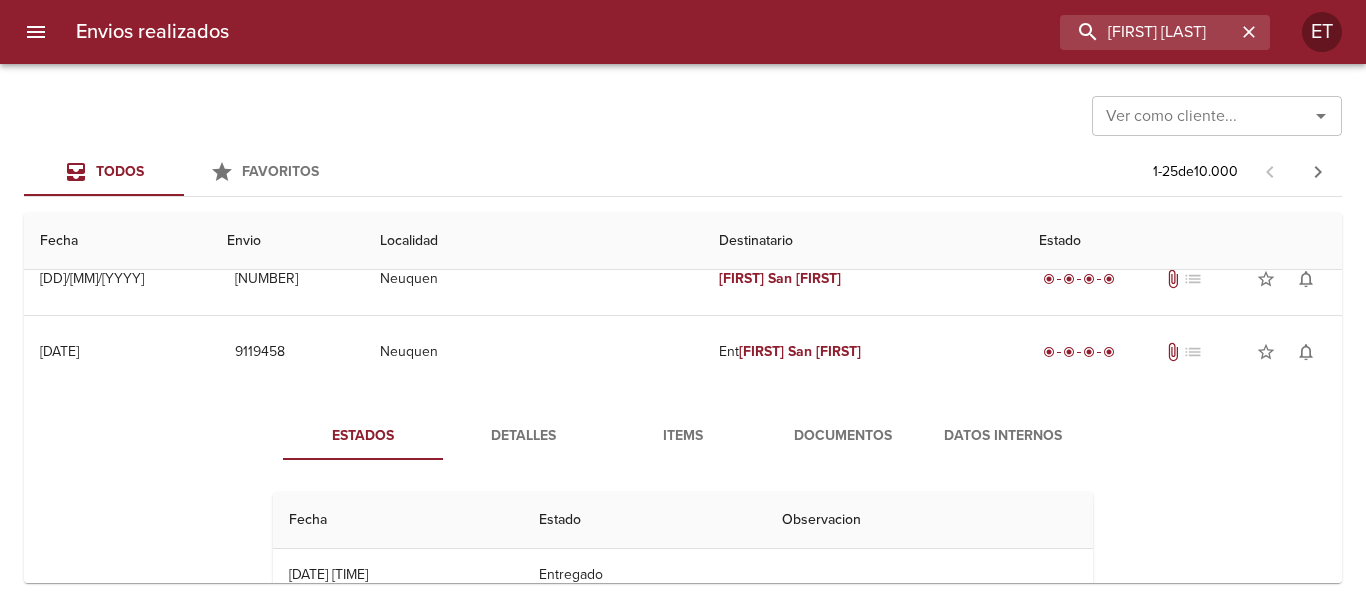 click on "Documentos" at bounding box center (843, 436) 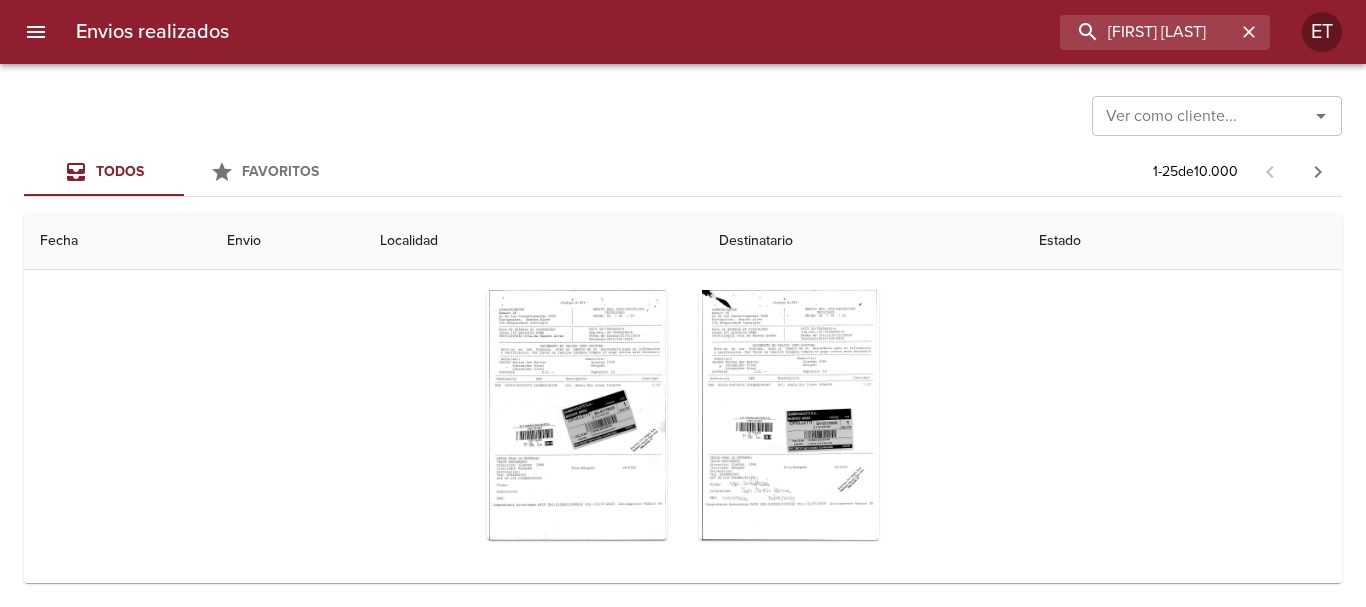 scroll, scrollTop: 400, scrollLeft: 0, axis: vertical 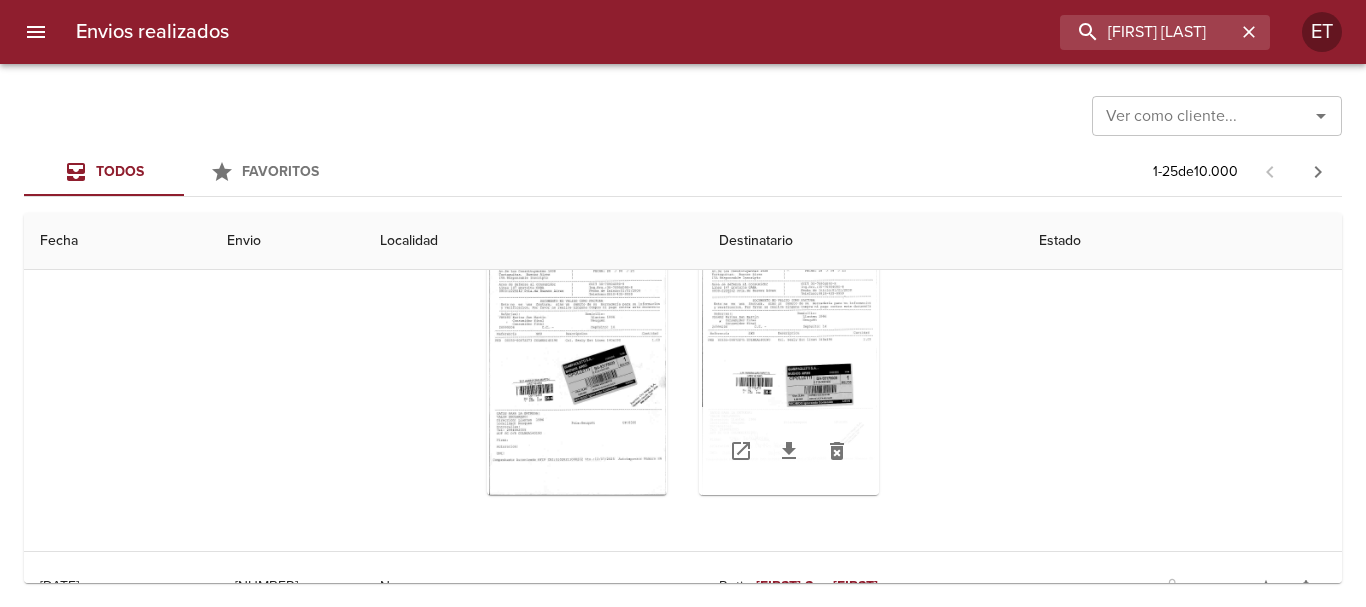 click at bounding box center (789, 370) 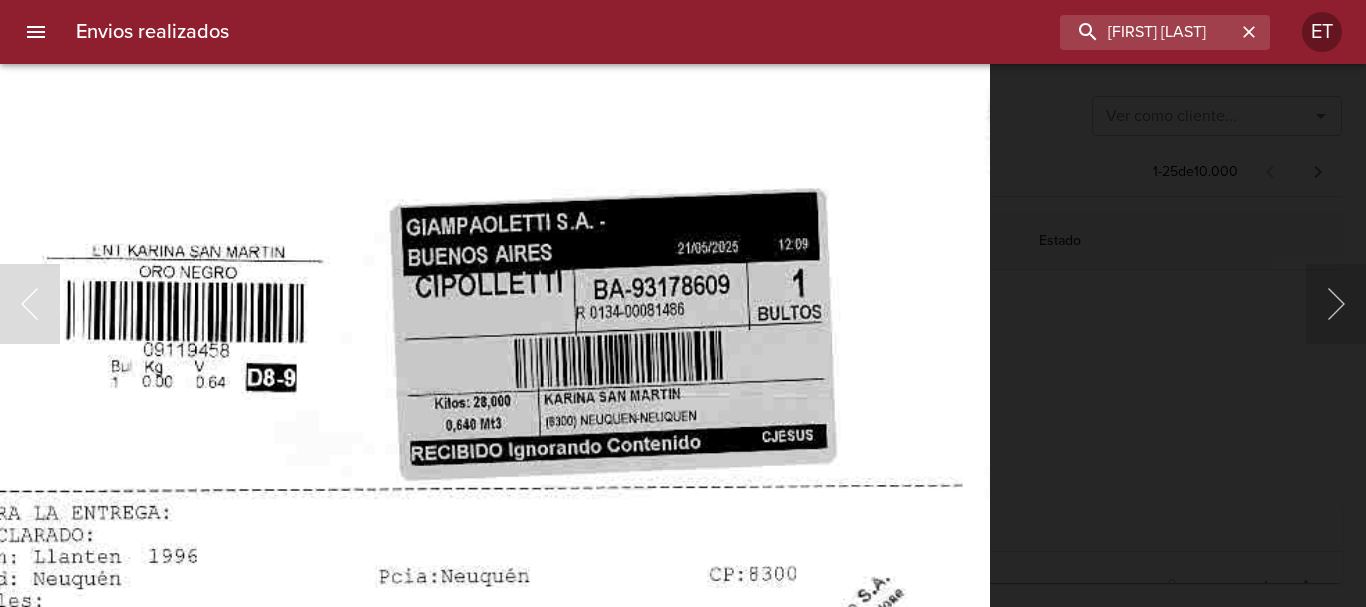 click at bounding box center (683, 303) 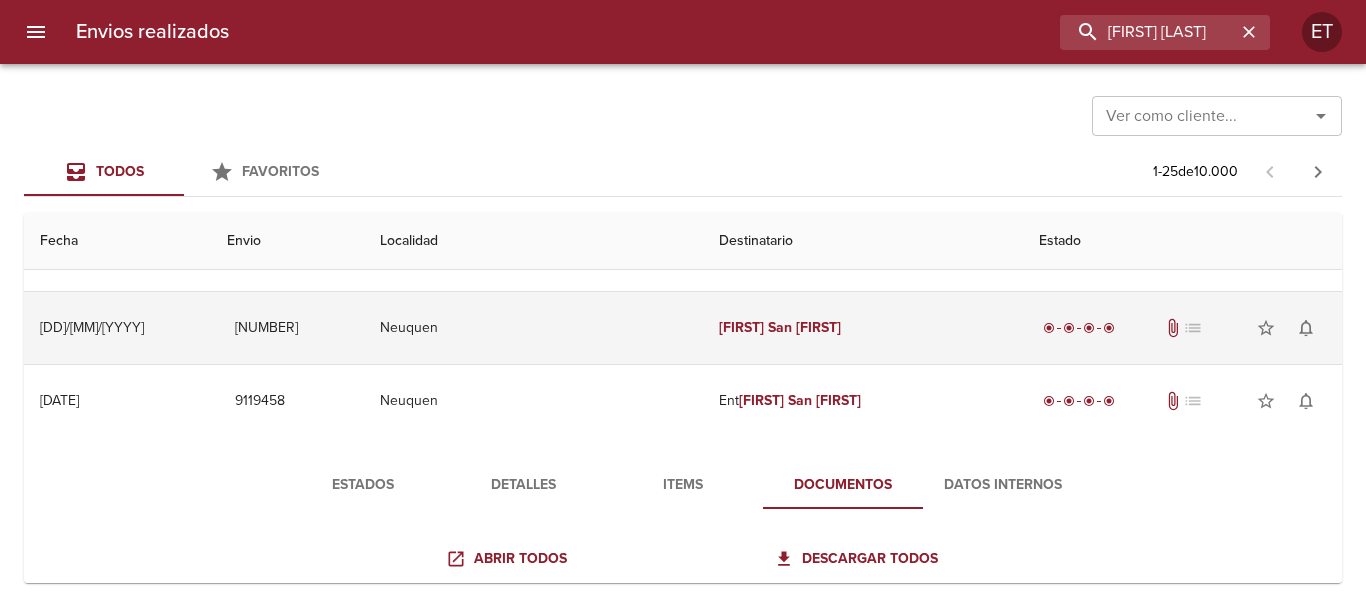 scroll, scrollTop: 0, scrollLeft: 0, axis: both 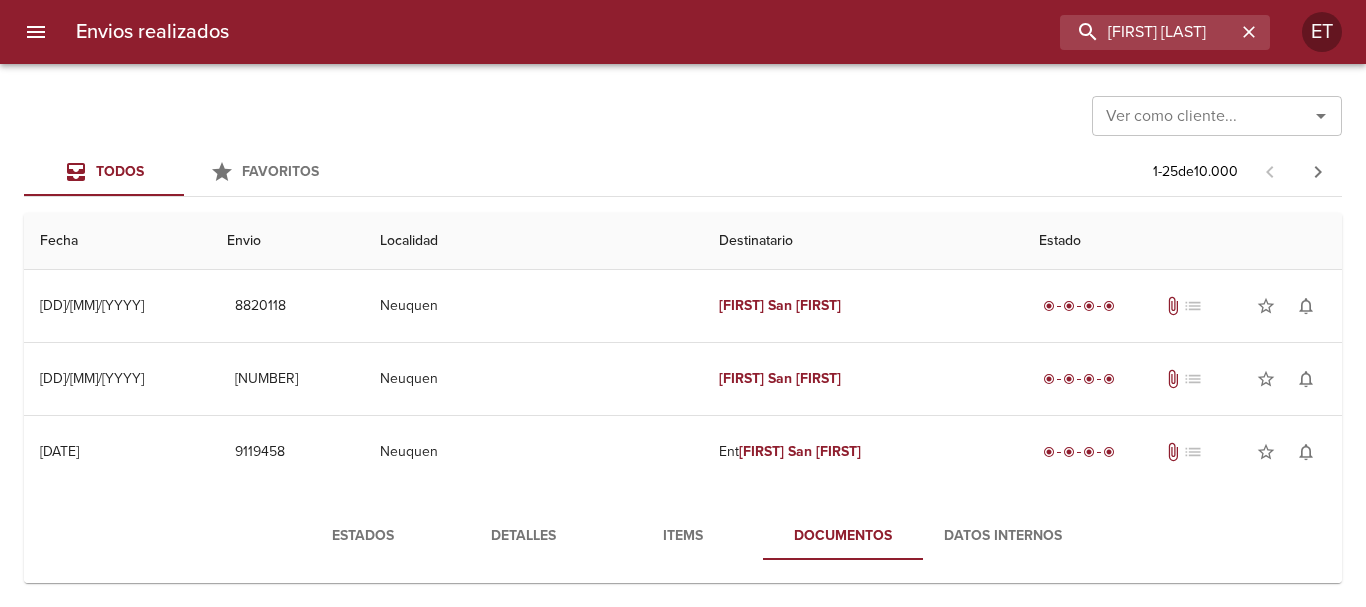click on "Estados Detalles Items Documentos Datos Internos Abrir todos Descargar todos" at bounding box center [683, 719] 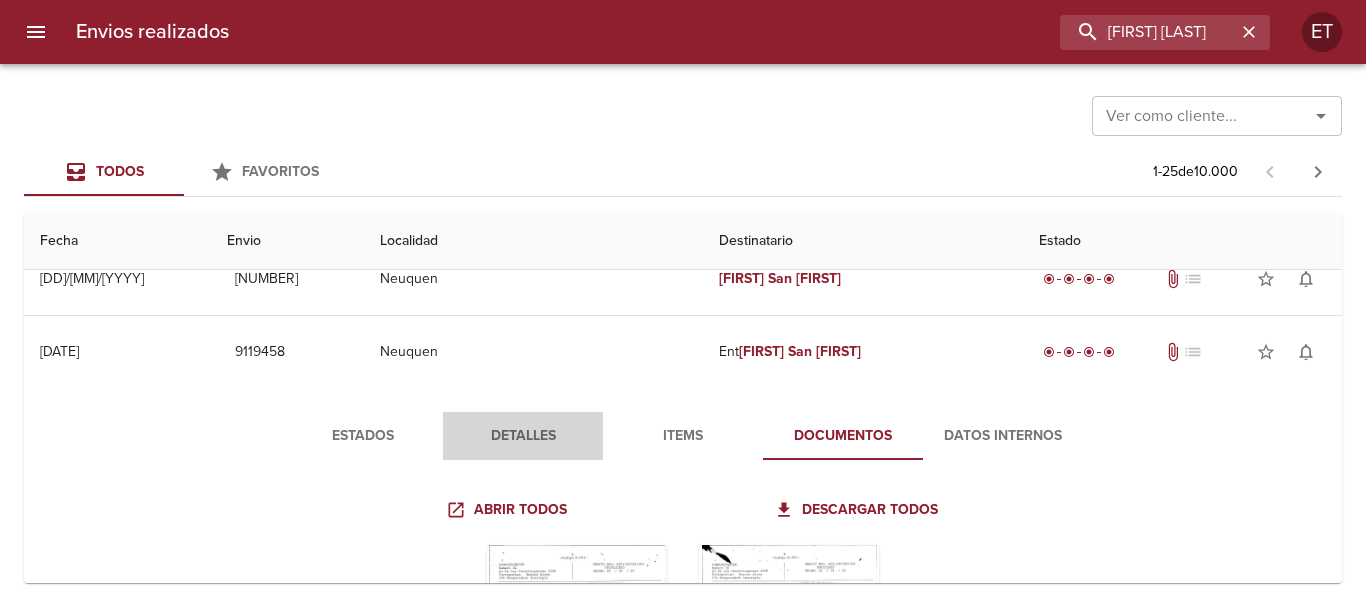 click on "Detalles" at bounding box center (523, 436) 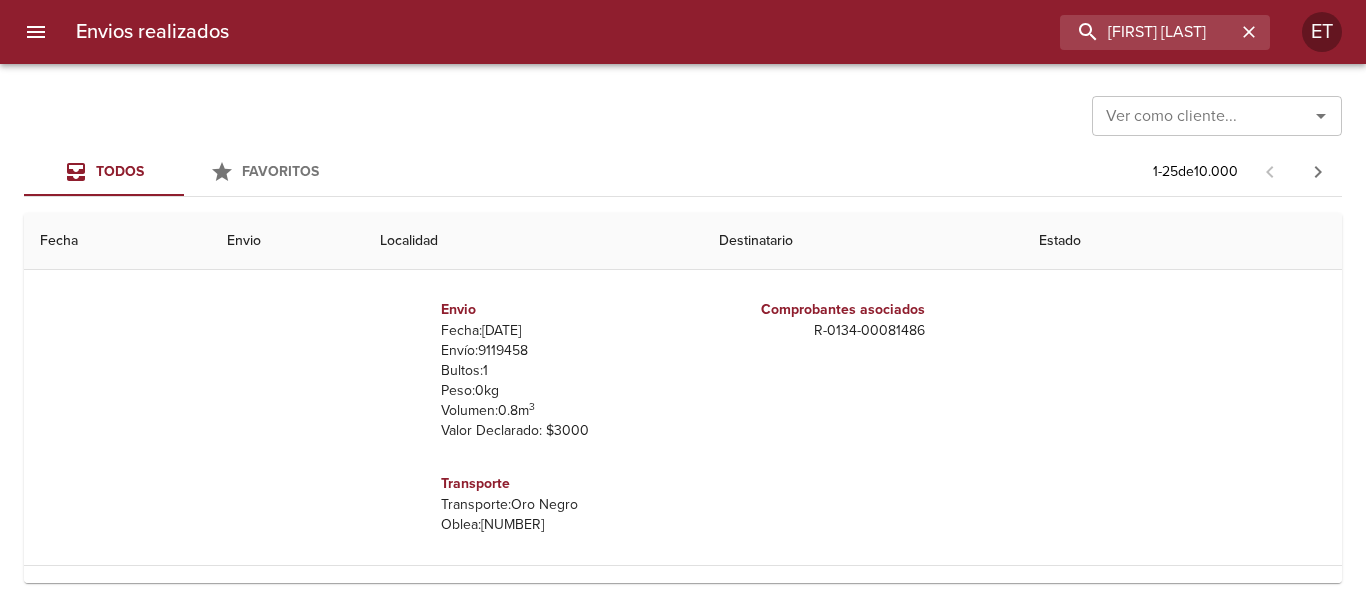 scroll, scrollTop: 400, scrollLeft: 0, axis: vertical 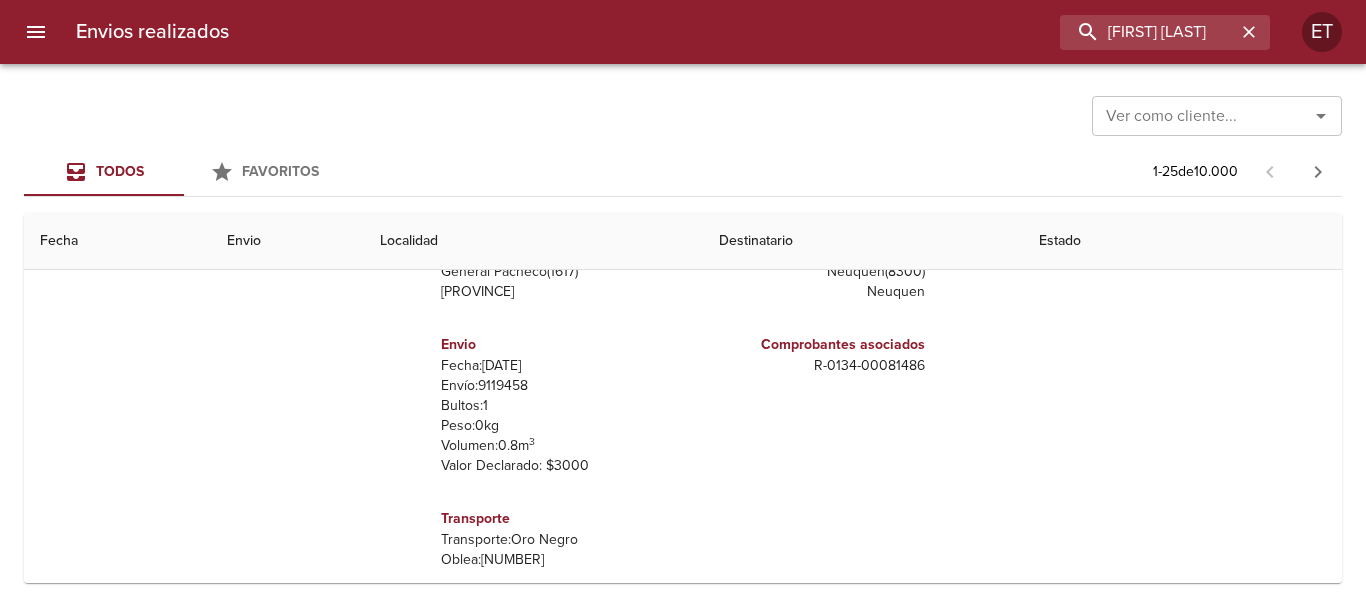 click on "Fecha:  [DD]/[MM]/[YYYY]" at bounding box center (558, 366) 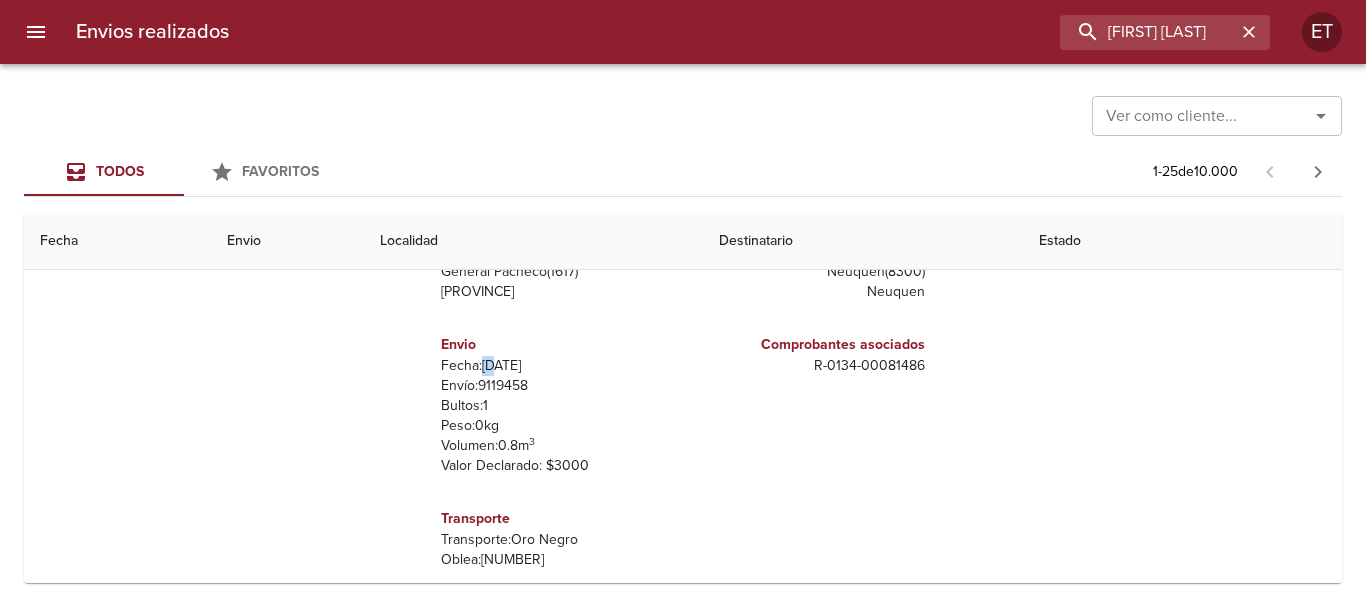 click on "Fecha:  [DD]/[MM]/[YYYY]" at bounding box center (558, 366) 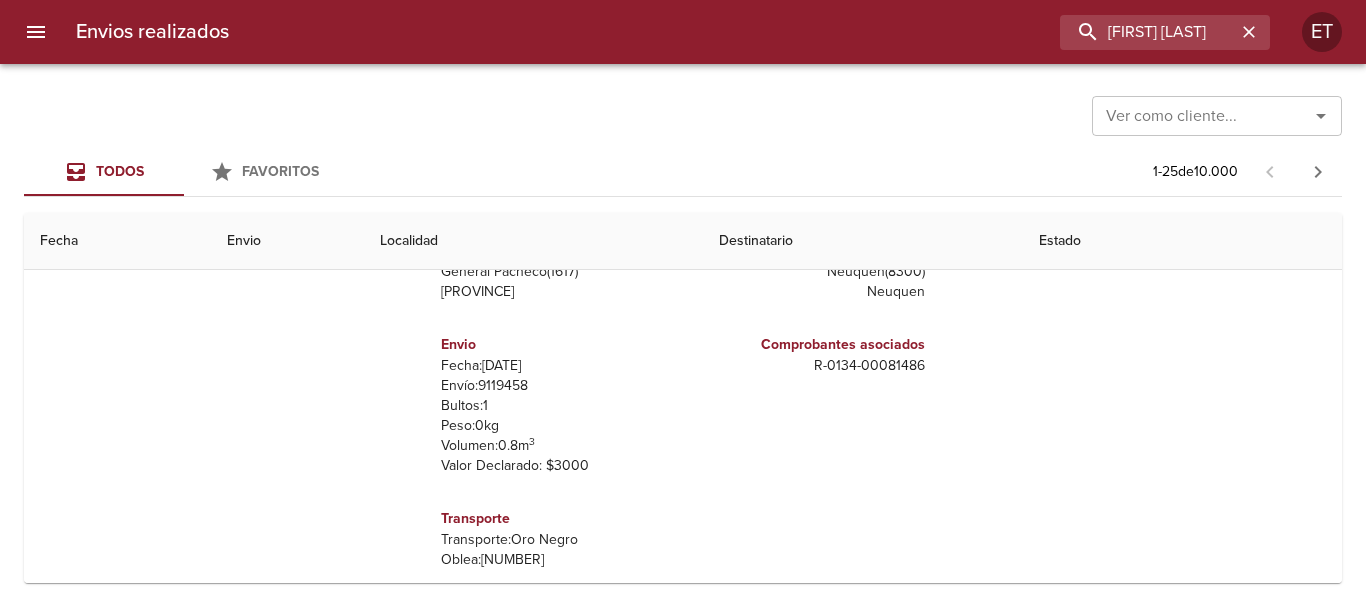 click on "Envío: [NUMBER]" at bounding box center (558, 386) 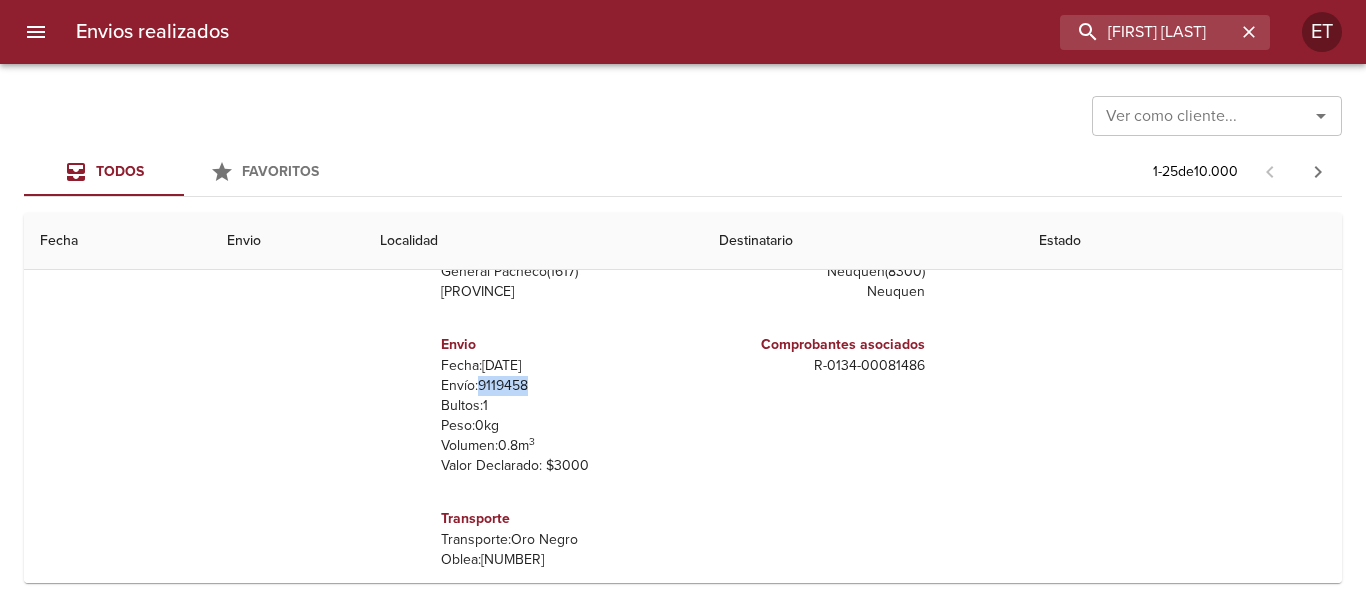 click on "Envío: [NUMBER]" at bounding box center (558, 386) 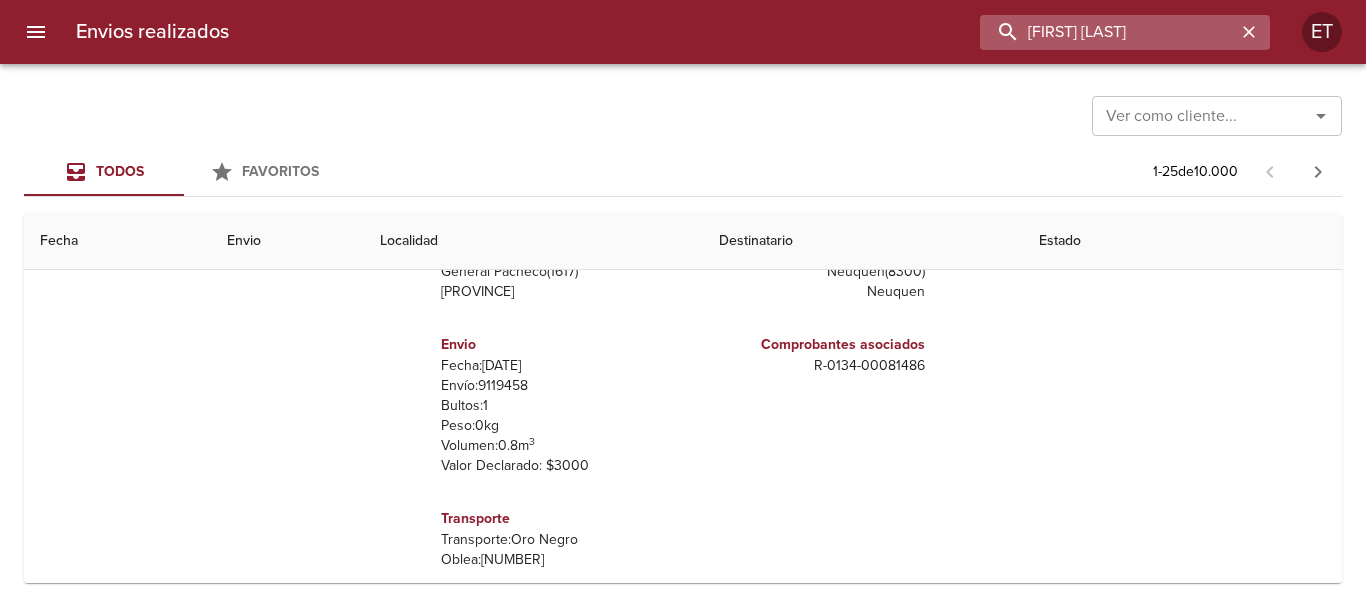 click on "[FIRST] [LAST]" at bounding box center (1108, 32) 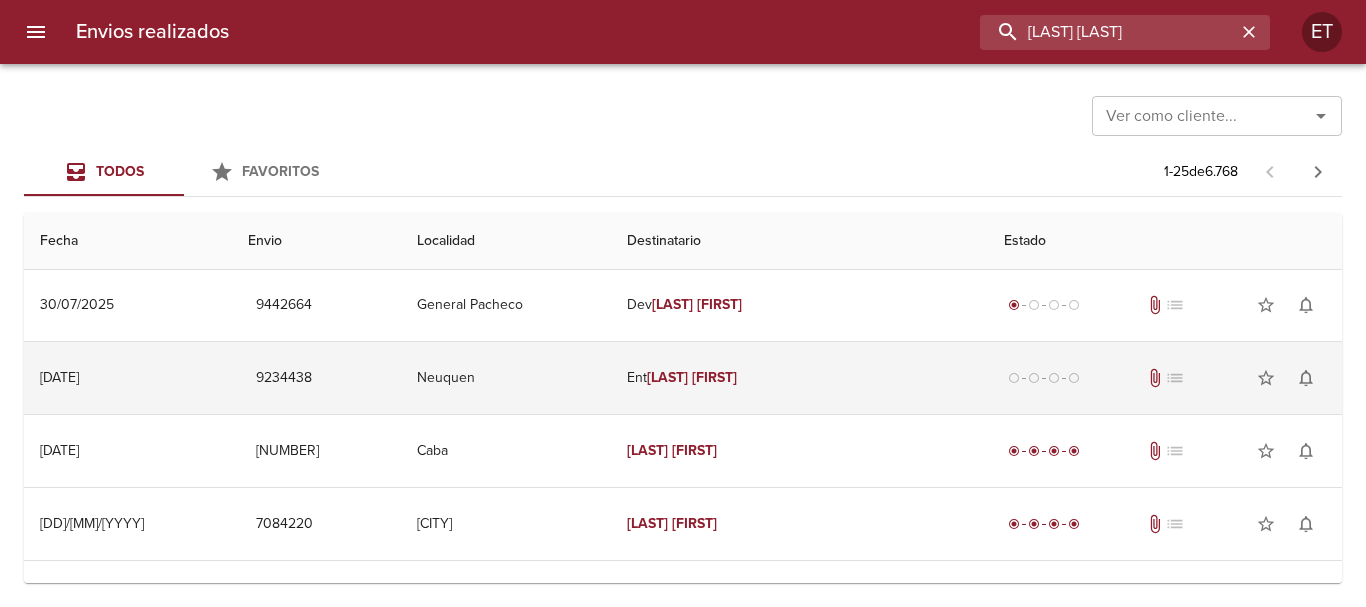 scroll, scrollTop: 0, scrollLeft: 0, axis: both 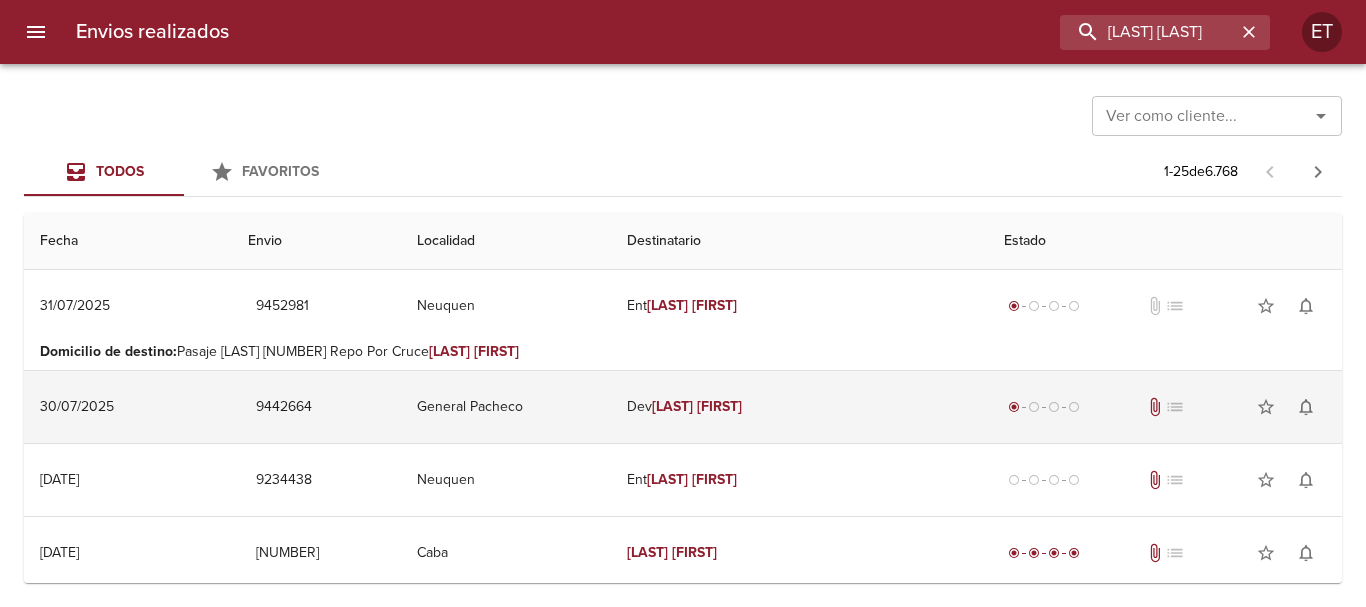 click on "[LAST]" at bounding box center [672, 406] 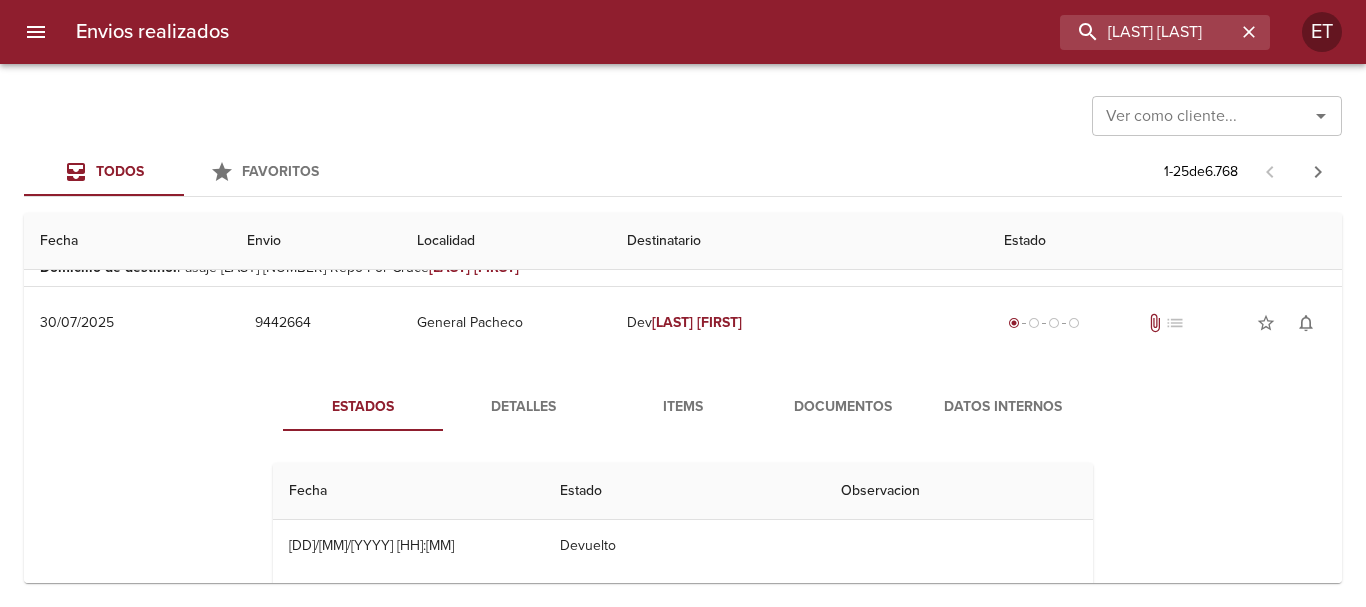 scroll, scrollTop: 100, scrollLeft: 0, axis: vertical 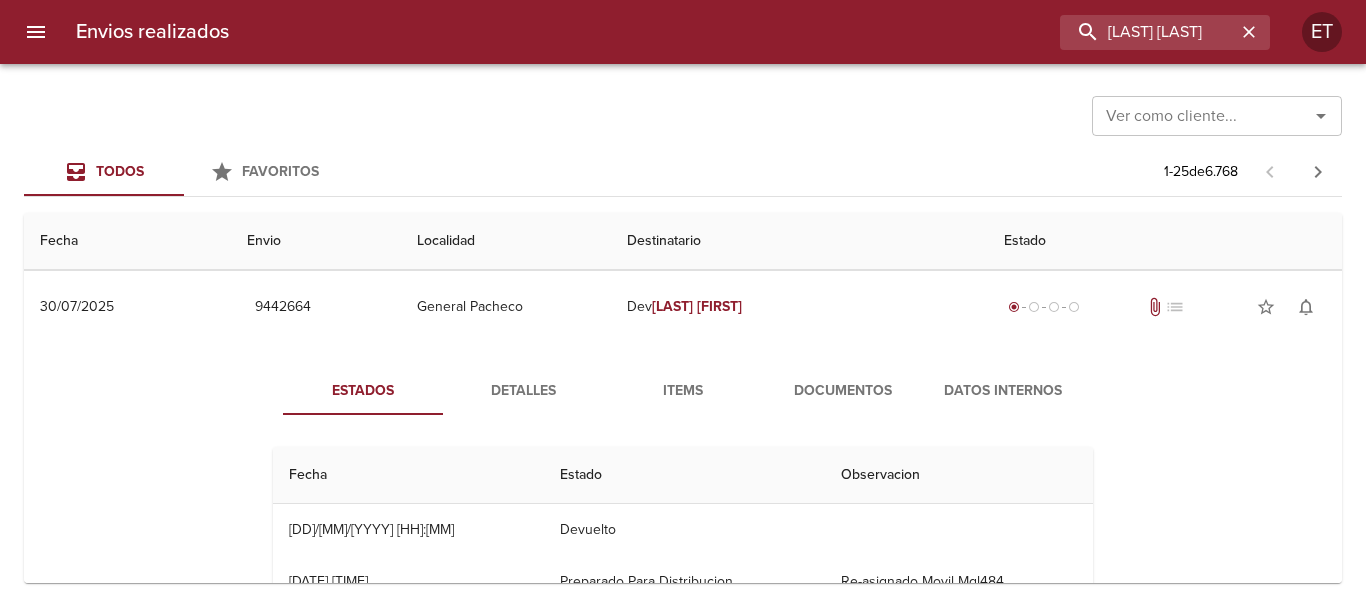 click on "Documentos" at bounding box center (843, 391) 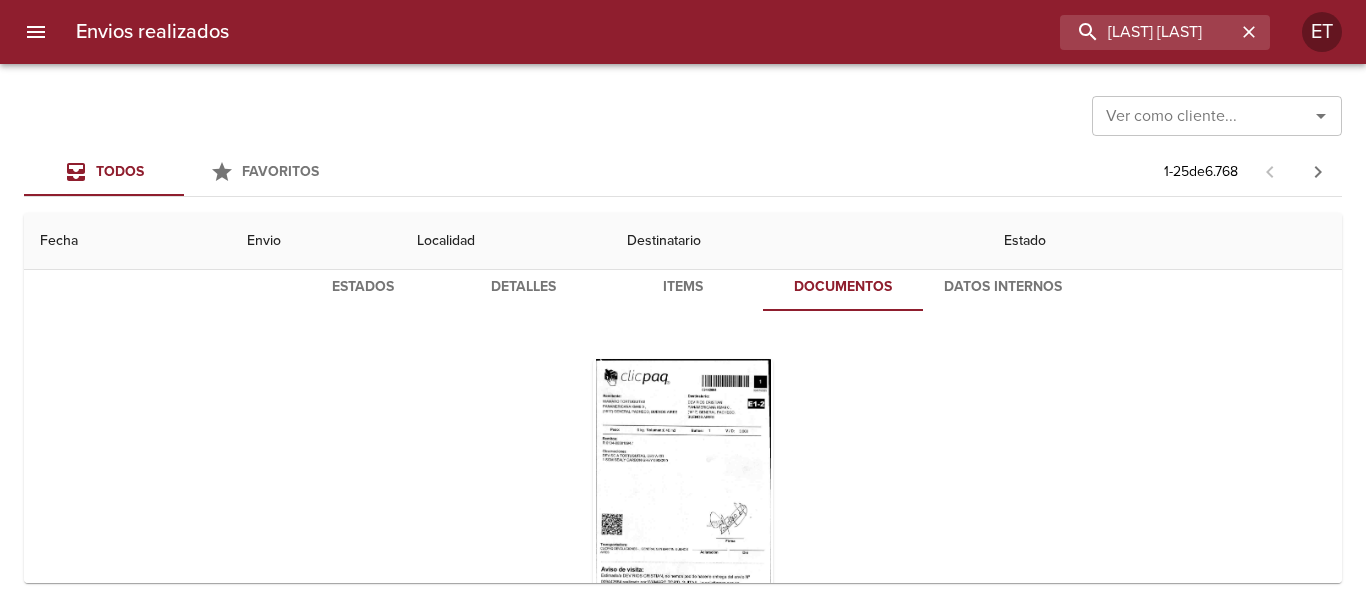 scroll, scrollTop: 300, scrollLeft: 0, axis: vertical 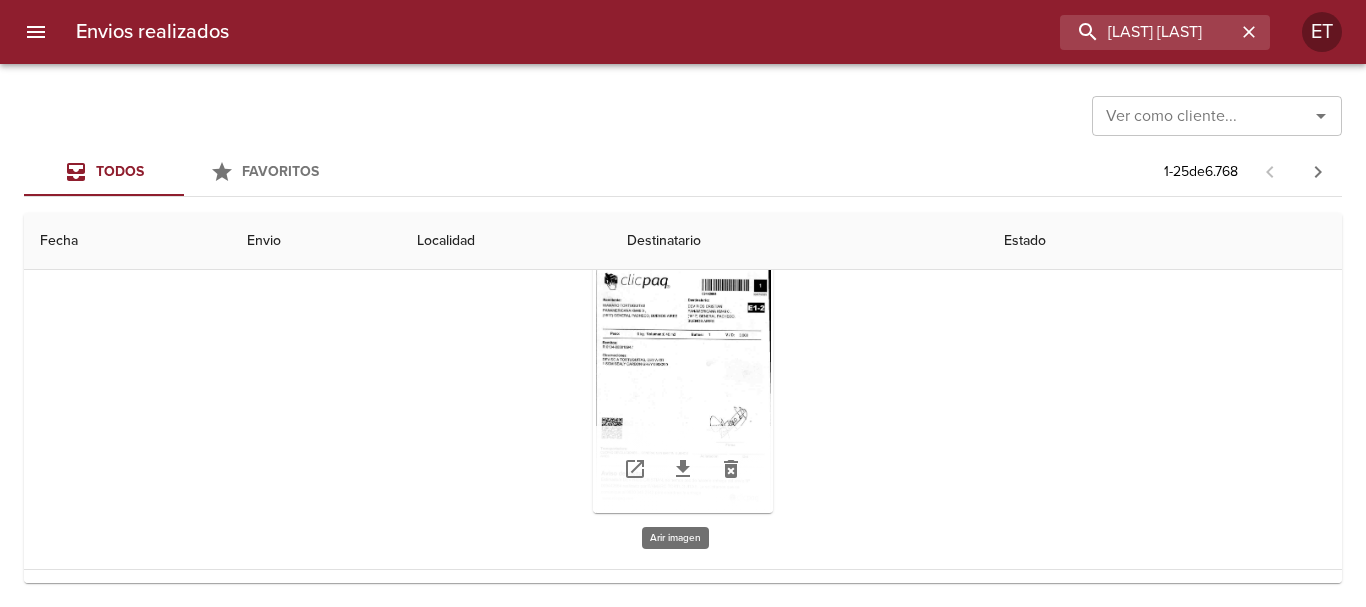 click at bounding box center [683, 388] 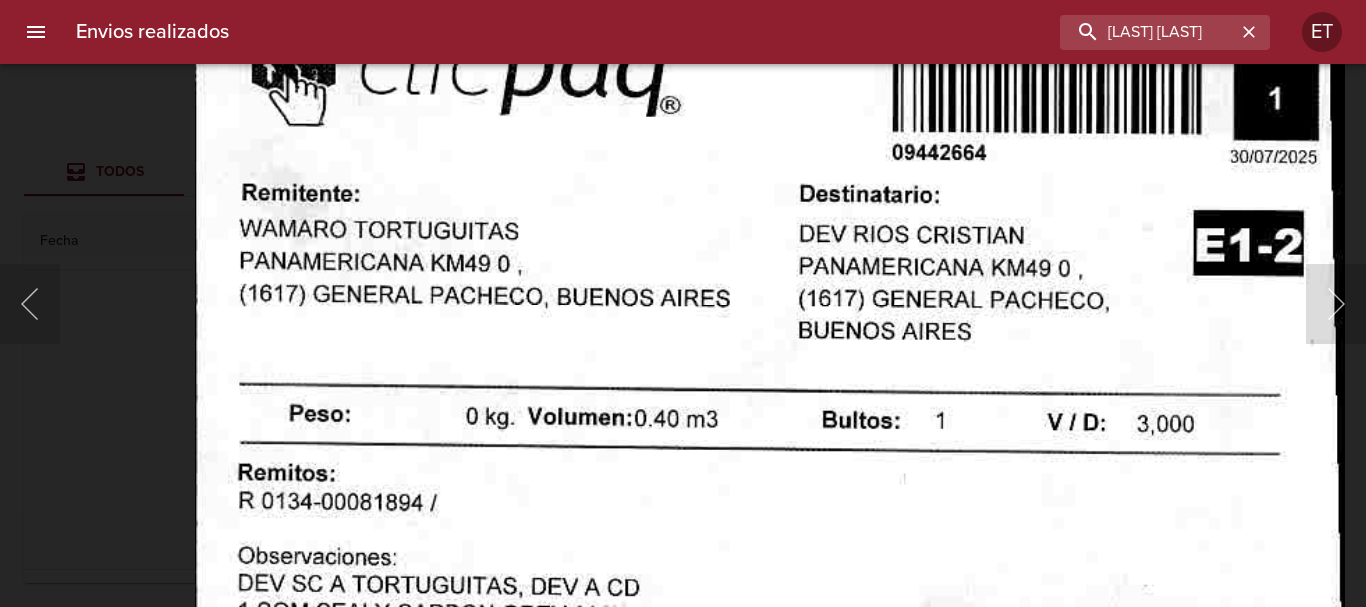 click at bounding box center (770, 771) 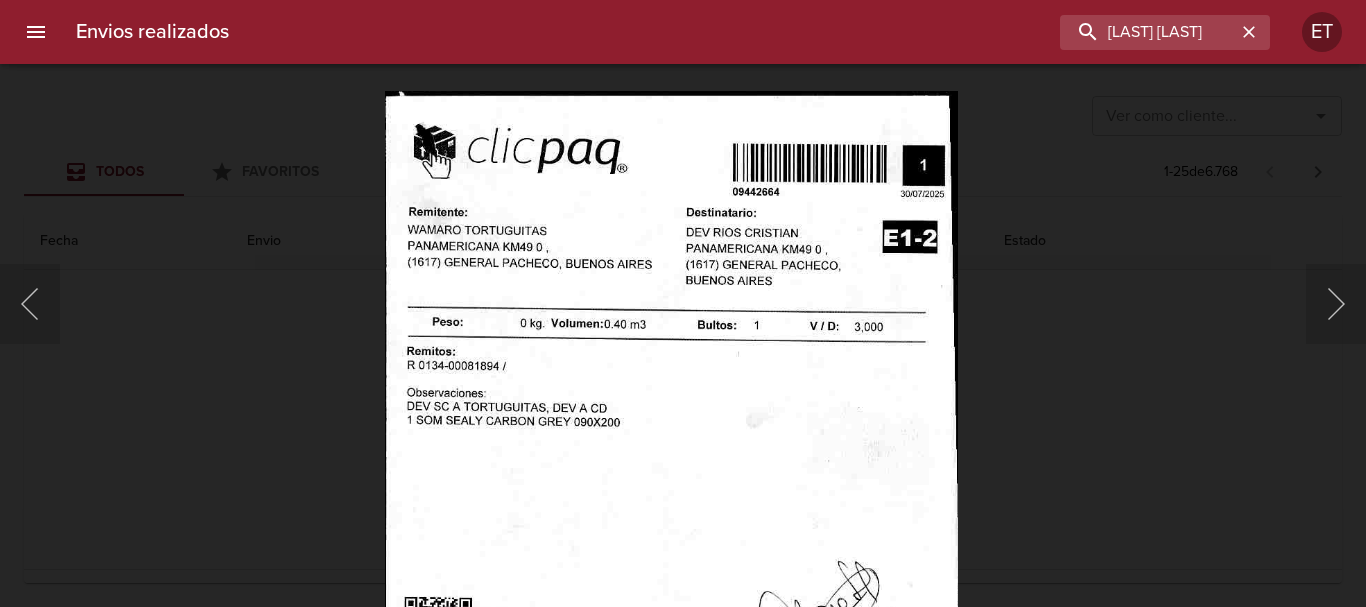 click at bounding box center [671, 500] 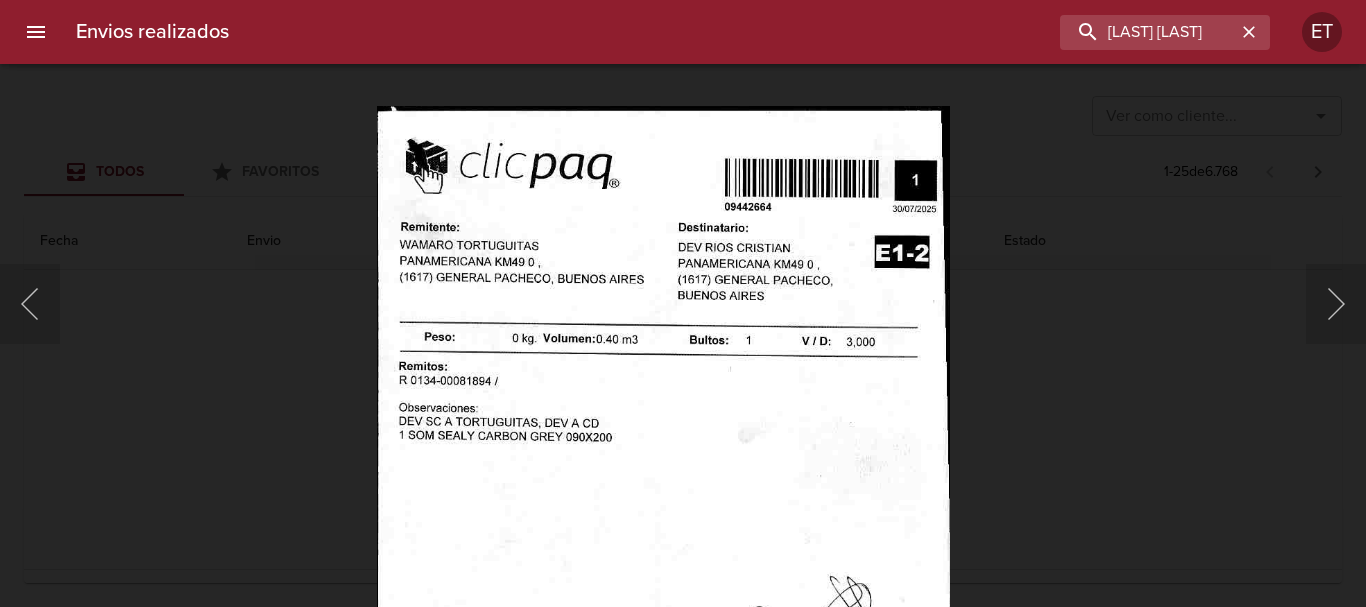 drag, startPoint x: 1051, startPoint y: 419, endPoint x: 1011, endPoint y: 435, distance: 43.081318 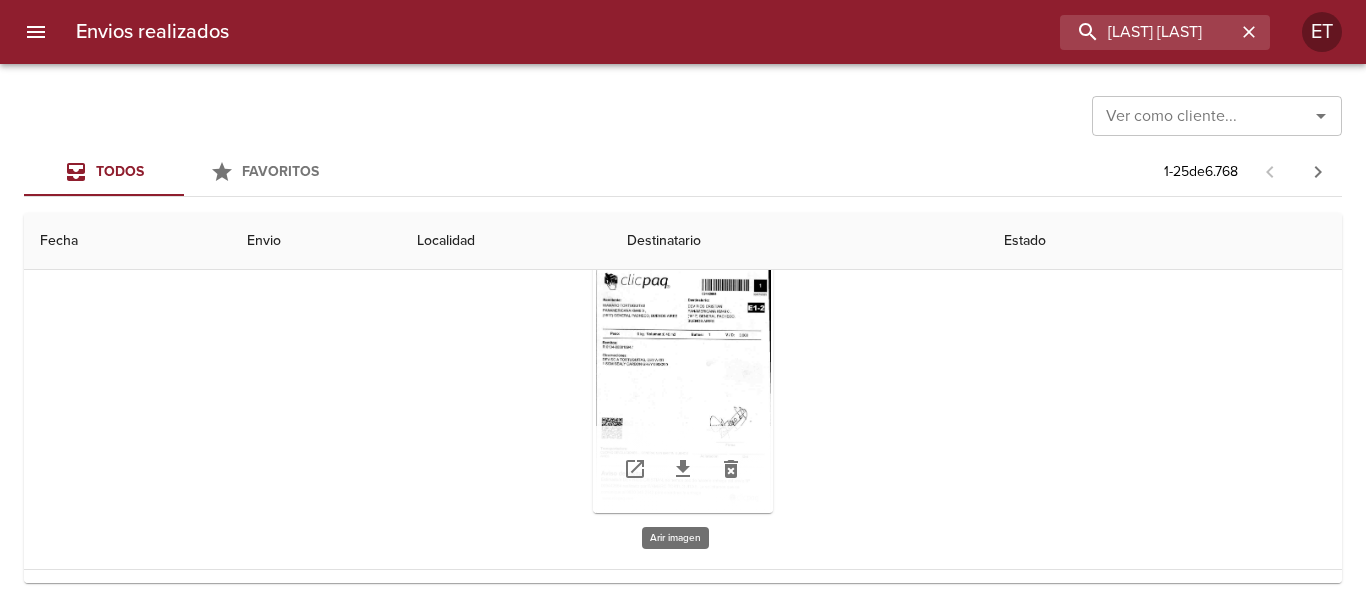 click at bounding box center (683, 388) 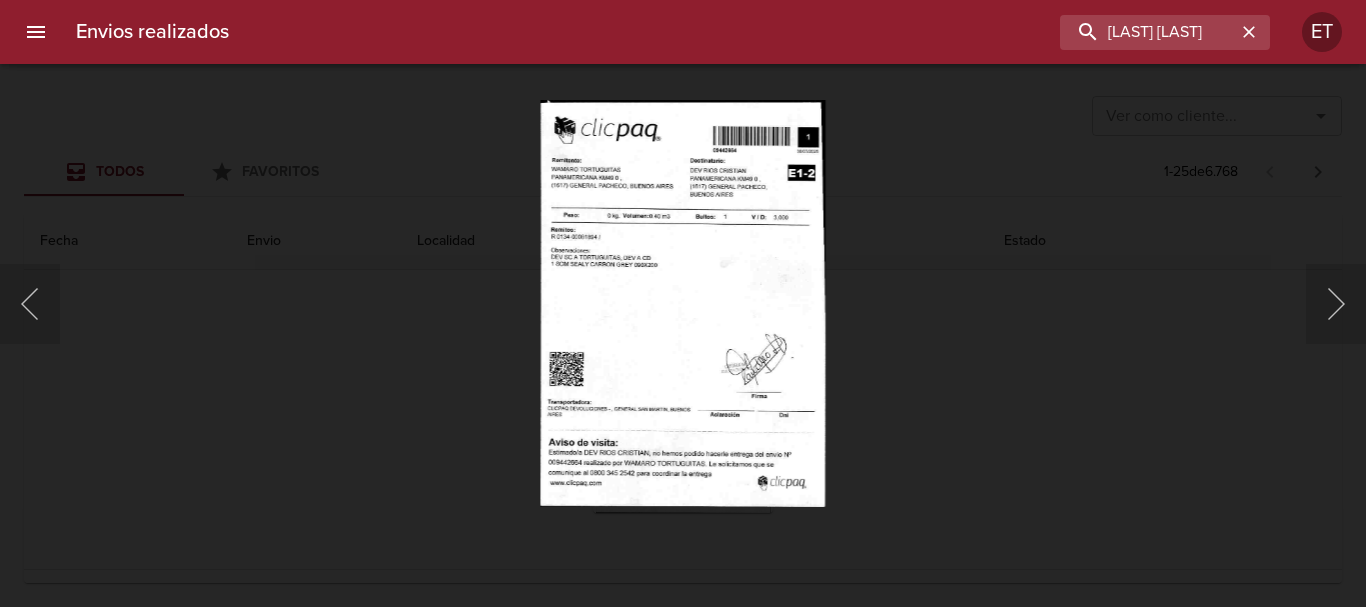 click at bounding box center (683, 303) 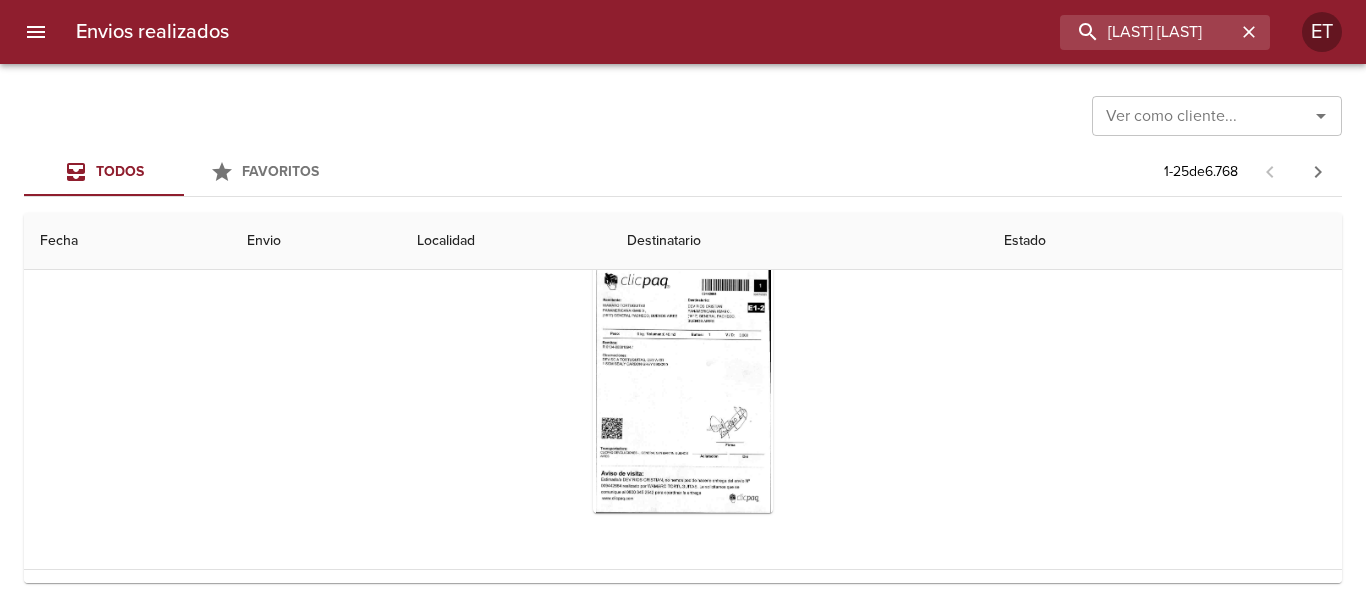 click on "Envios realizados [LAST] [FIRST] ET" at bounding box center [683, 32] 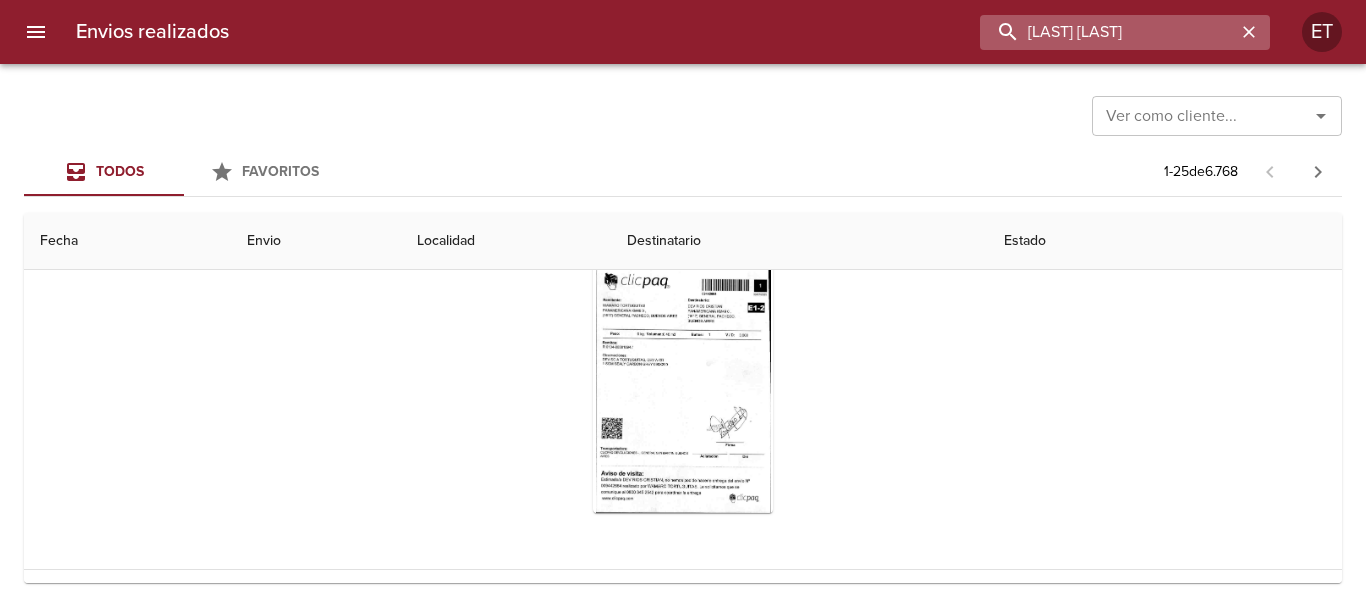 click on "[LAST] [LAST]" at bounding box center [1108, 32] 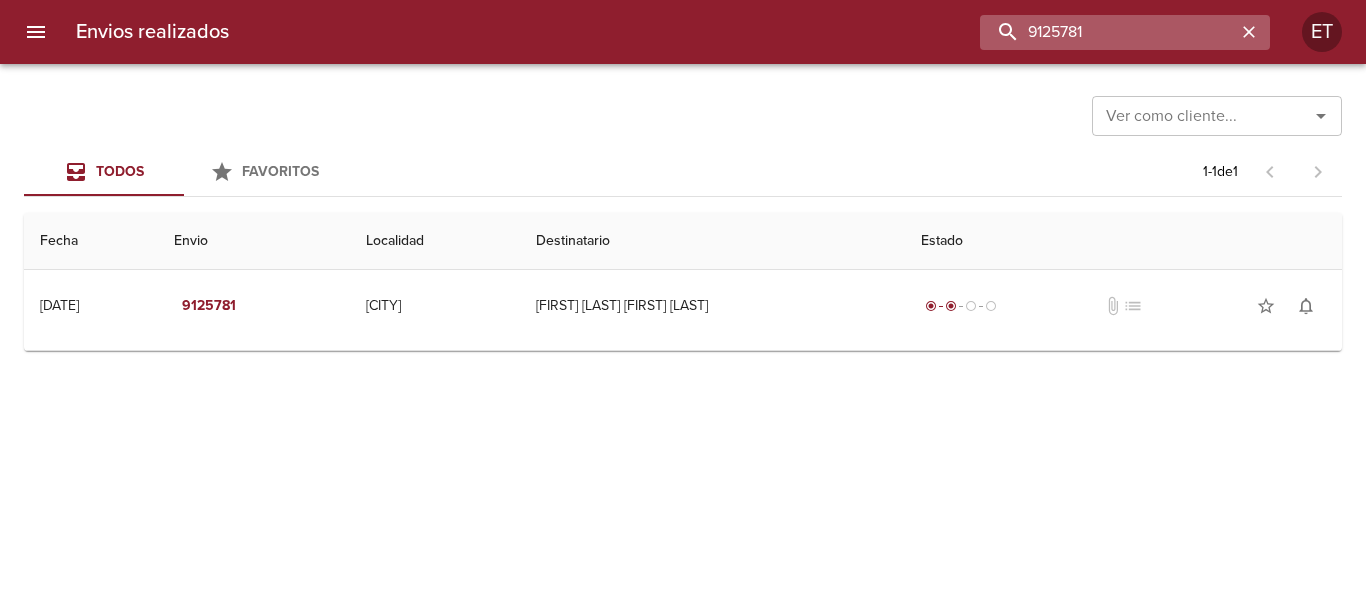 scroll, scrollTop: 0, scrollLeft: 0, axis: both 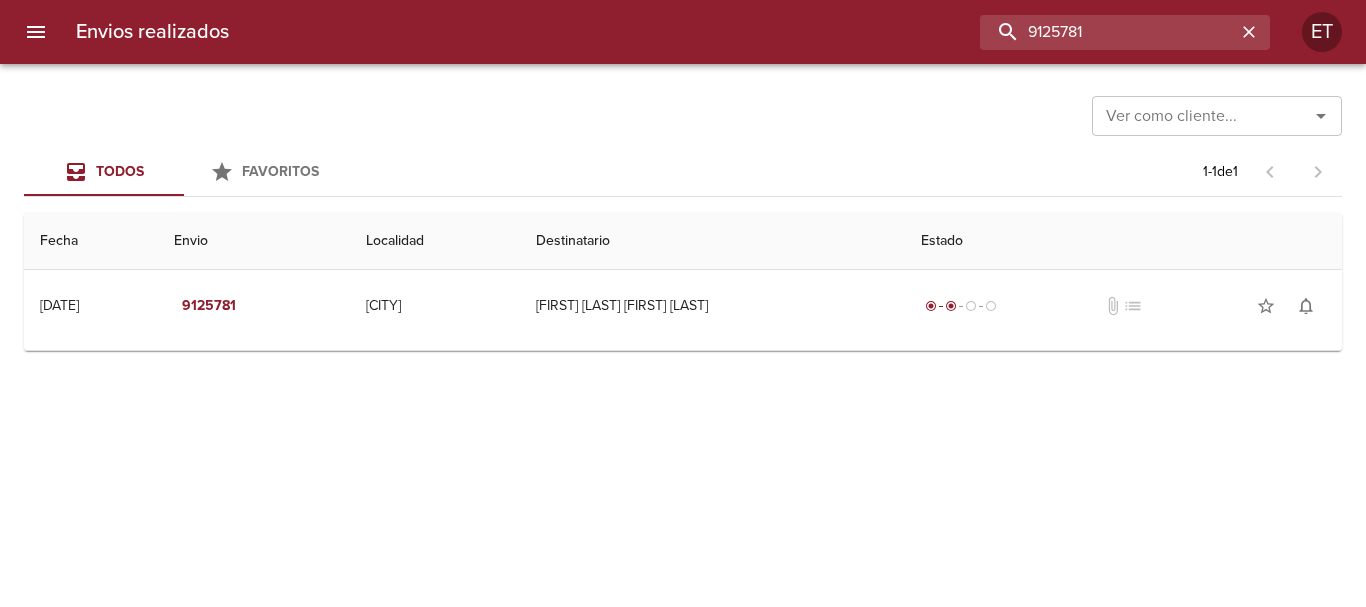 drag, startPoint x: 1134, startPoint y: 24, endPoint x: 845, endPoint y: 24, distance: 289 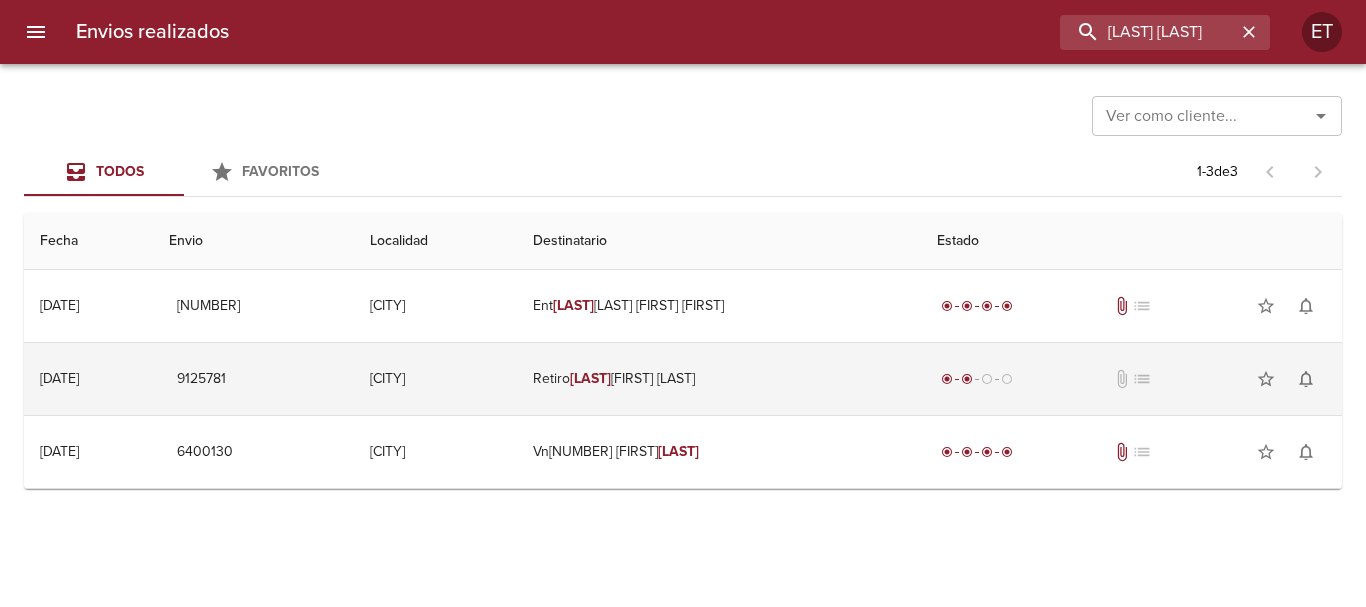 click on "Retiro Amerise Hinojosa Juan I" at bounding box center [719, 379] 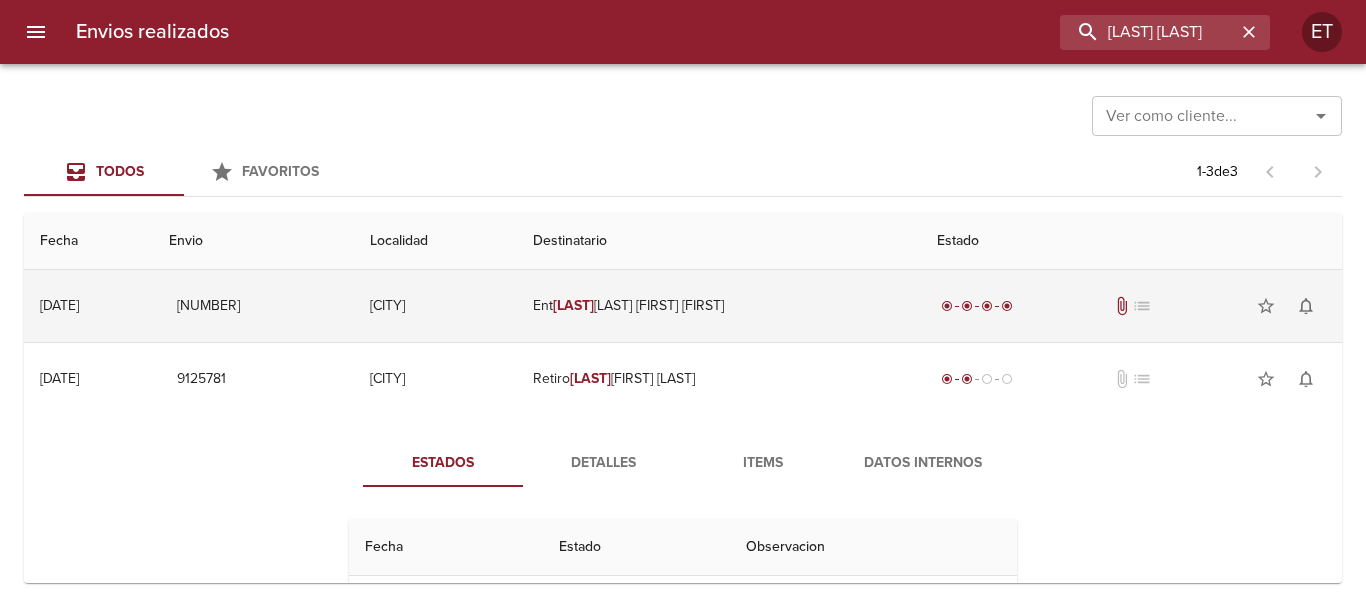 scroll, scrollTop: 100, scrollLeft: 0, axis: vertical 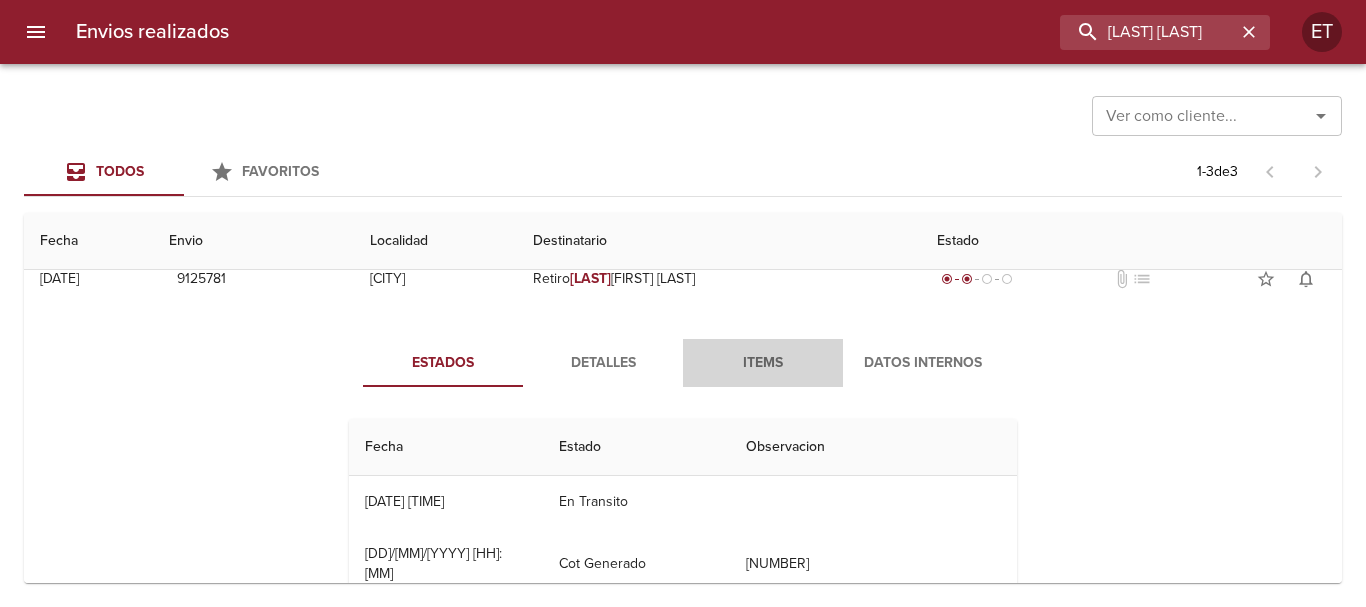 click on "Items" at bounding box center (763, 363) 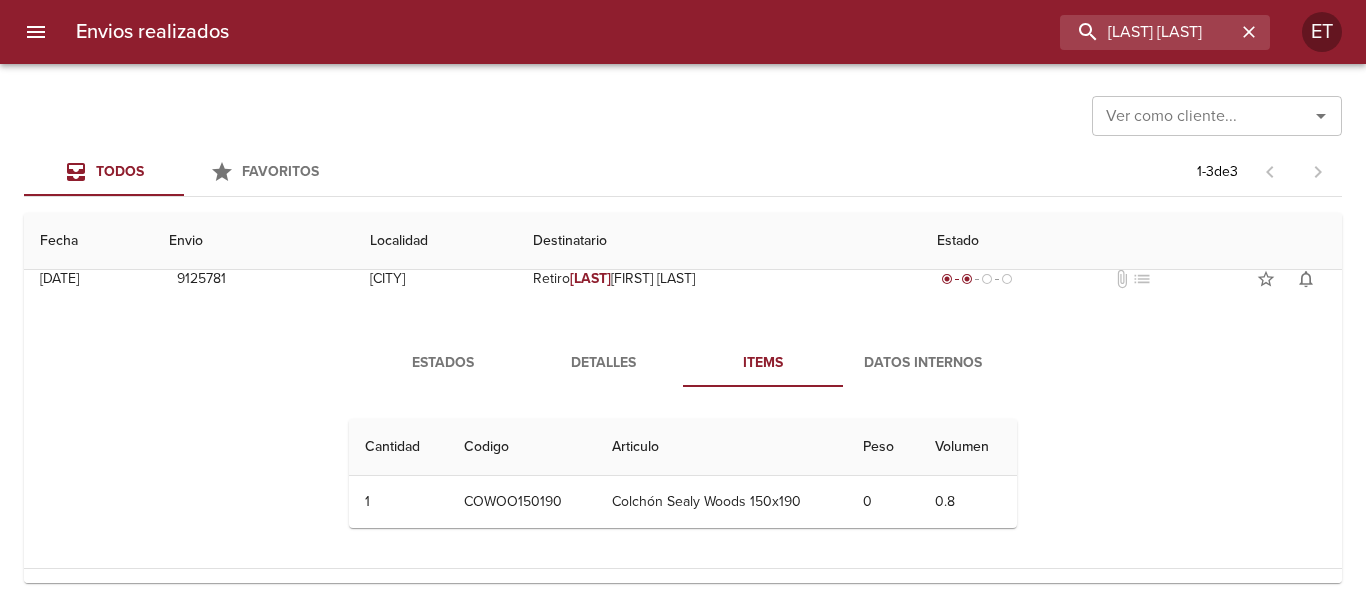 click on "Detalles" at bounding box center (603, 363) 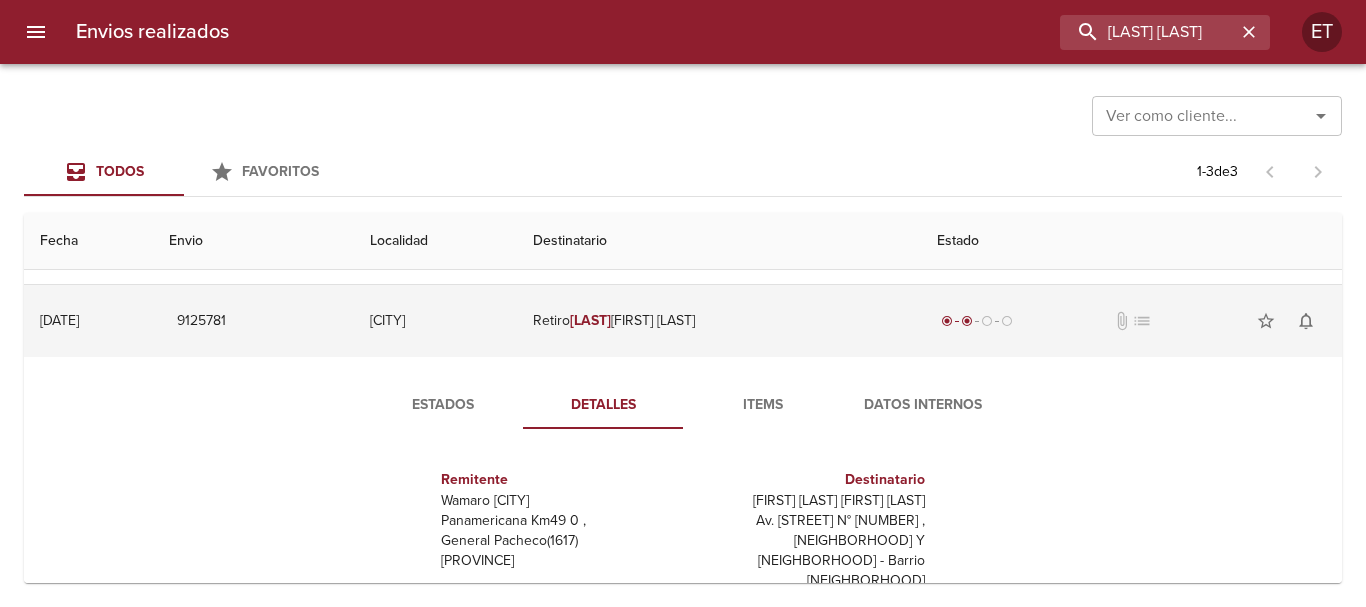 scroll, scrollTop: 0, scrollLeft: 0, axis: both 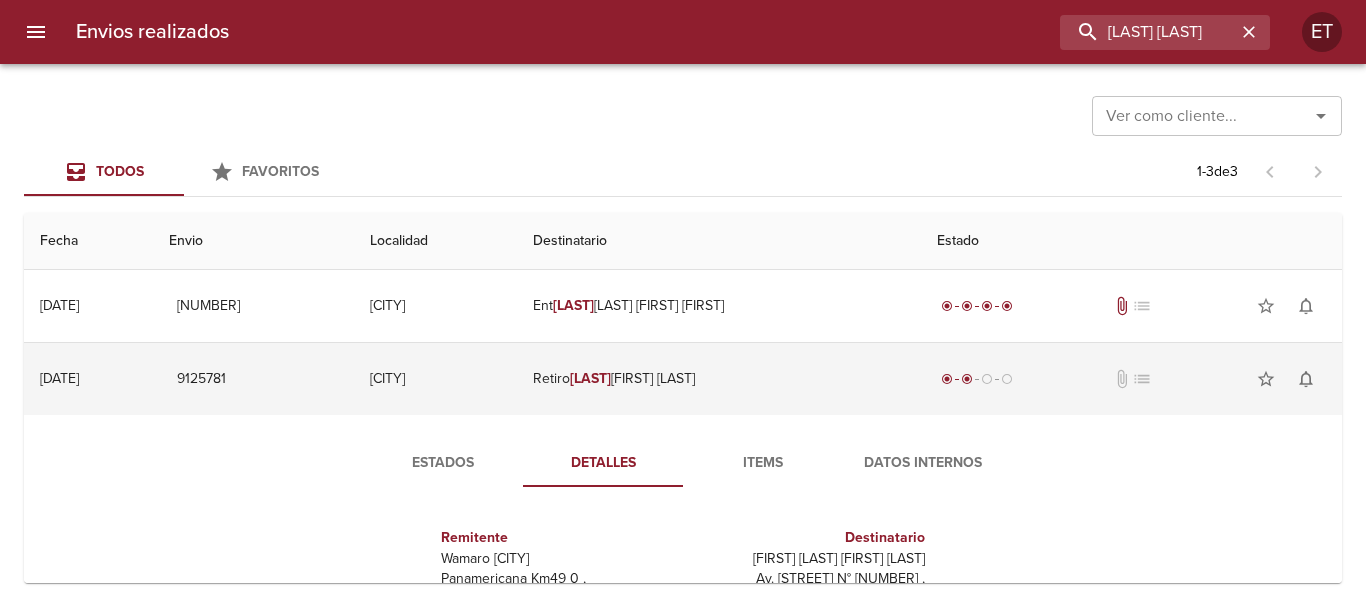 click on "Retiro Amerise Hinojosa Juan I" at bounding box center (719, 379) 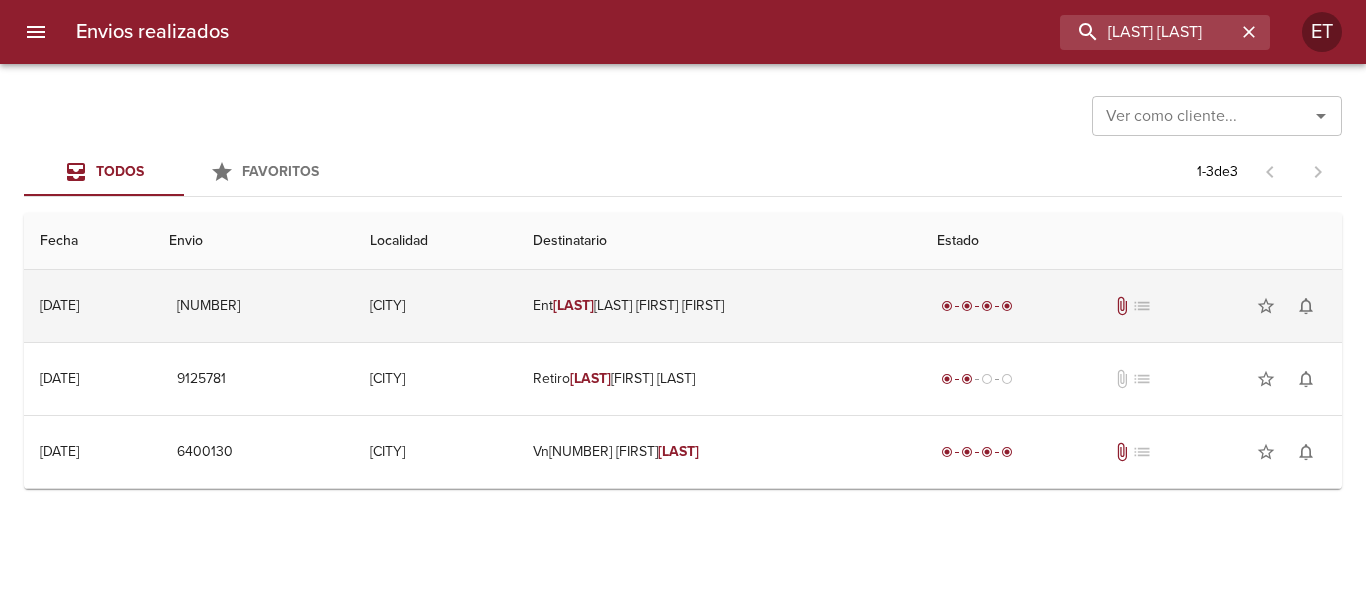 click on "Ent [LAST] [LAST] [FIRST] [FIRST]" at bounding box center [719, 306] 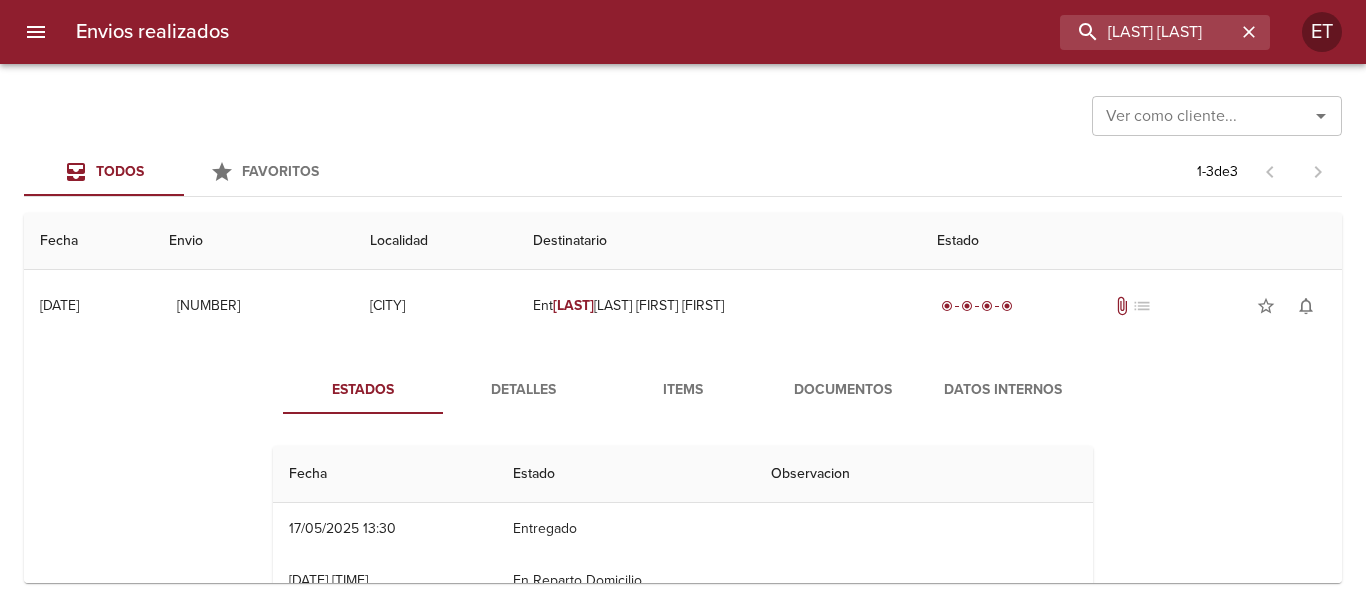 click on "Detalles" at bounding box center [523, 390] 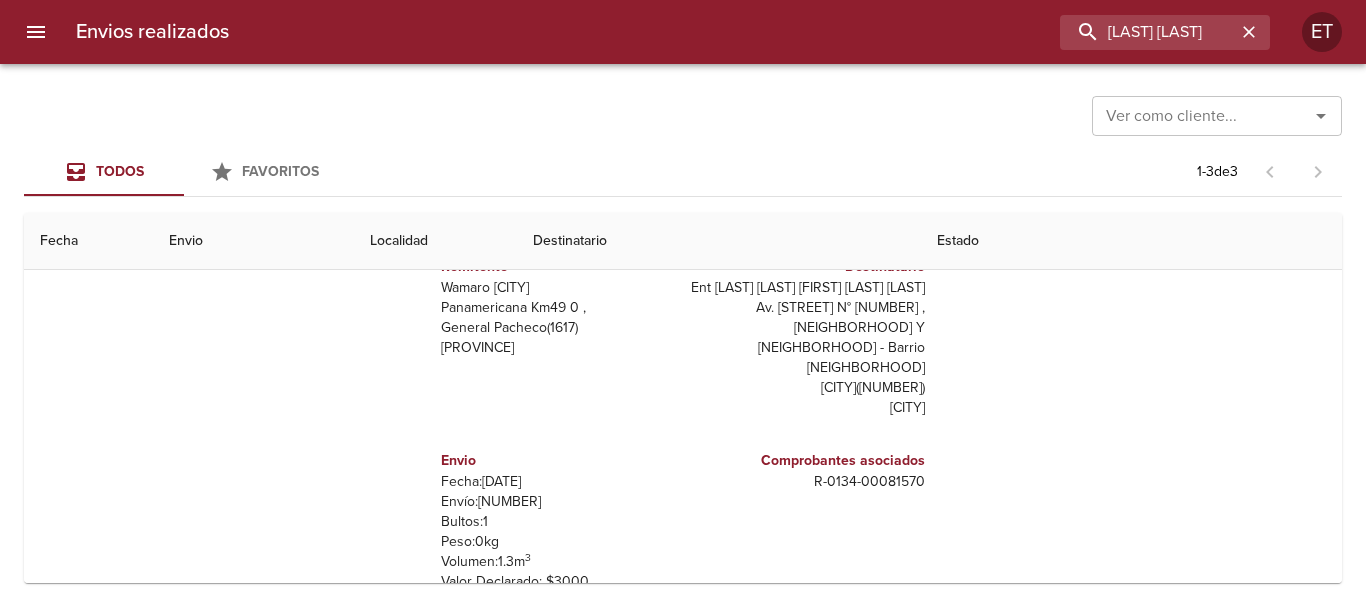 scroll, scrollTop: 200, scrollLeft: 0, axis: vertical 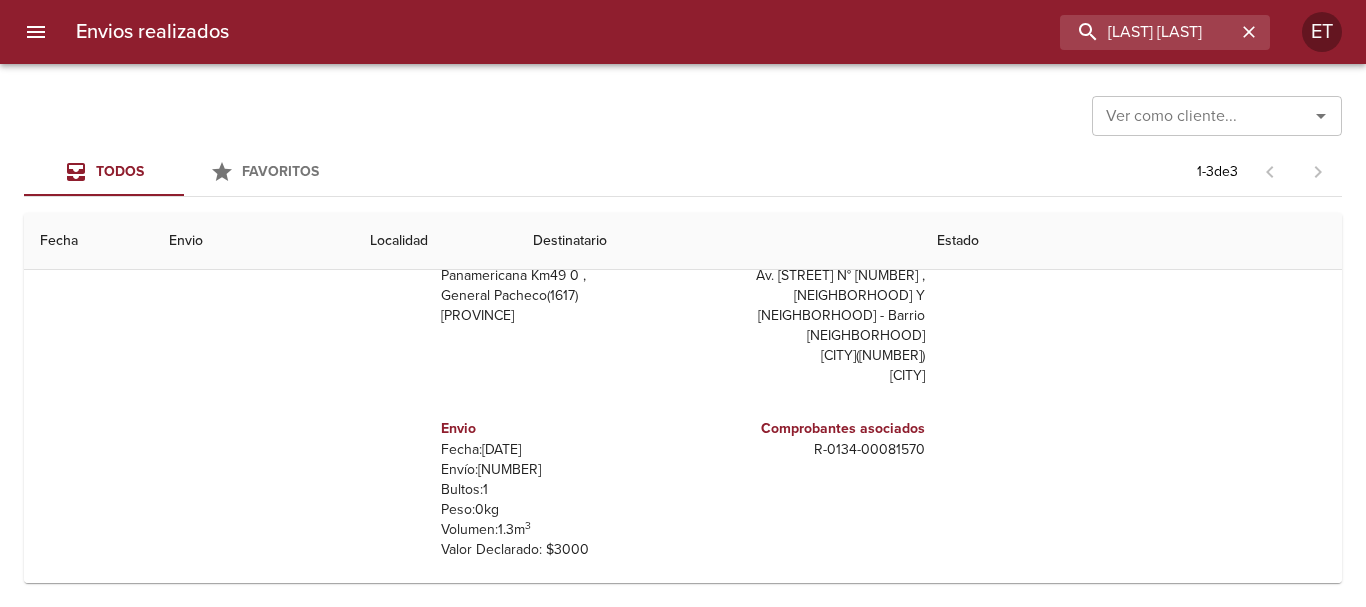 click on "R - 0134 - [NUMBER]" at bounding box center (808, 450) 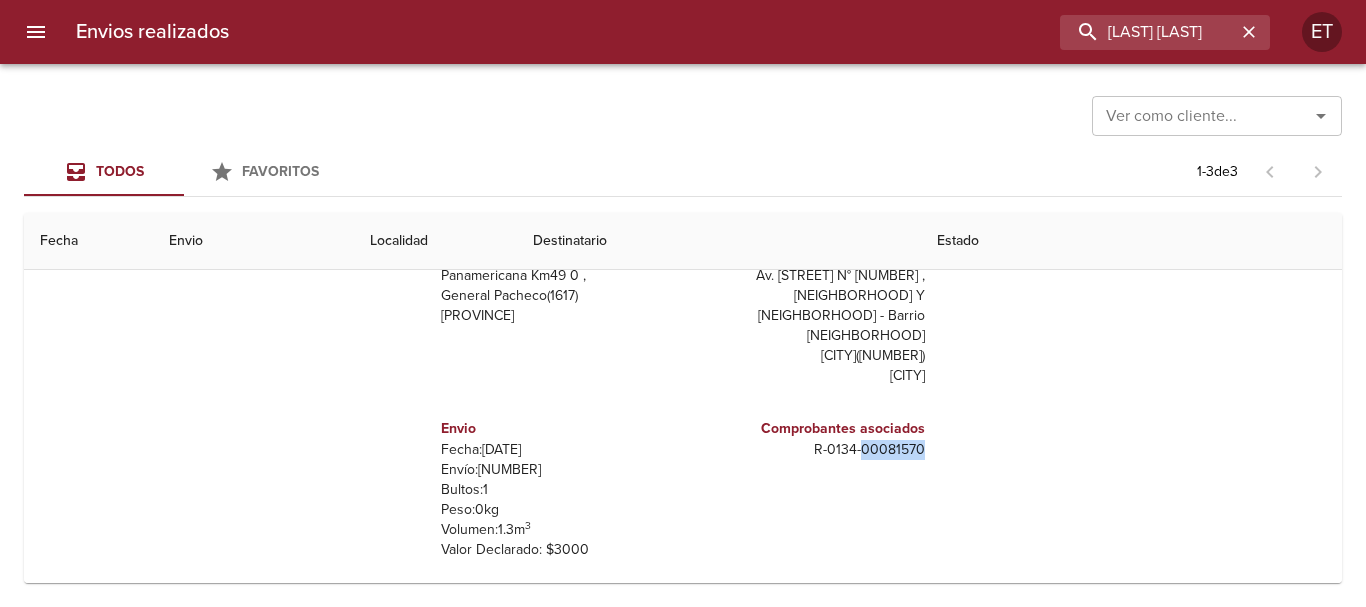 click on "R - 0134 - [NUMBER]" at bounding box center [808, 450] 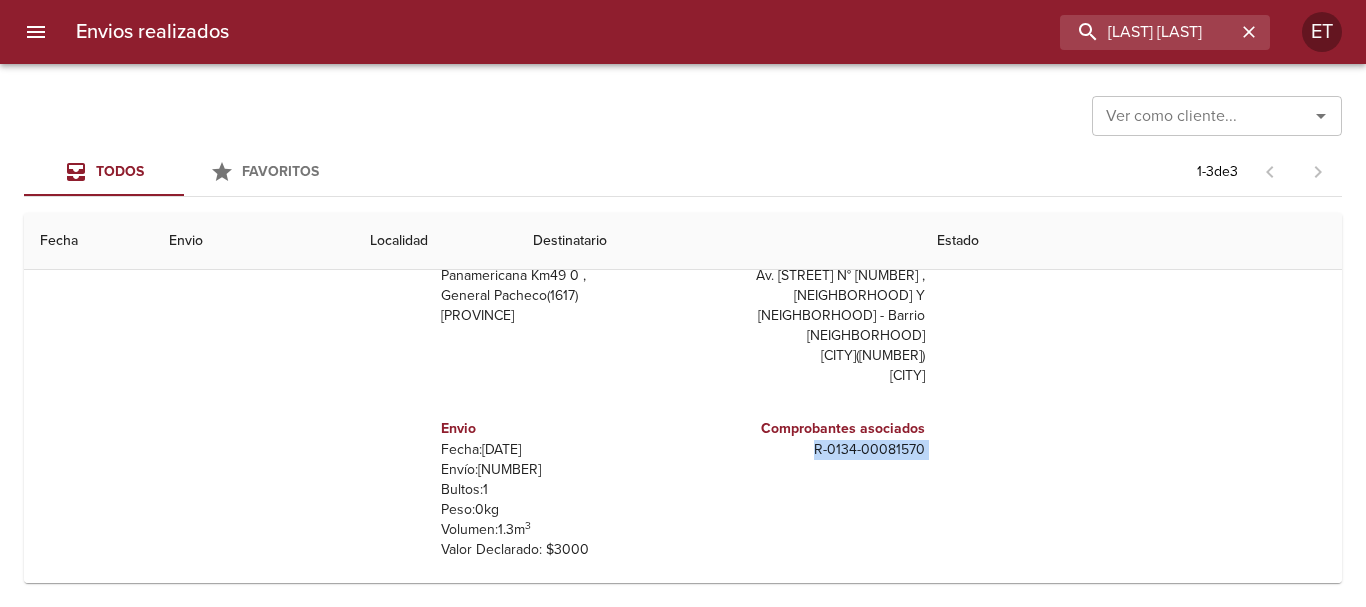 click on "R - 0134 - [NUMBER]" at bounding box center (808, 450) 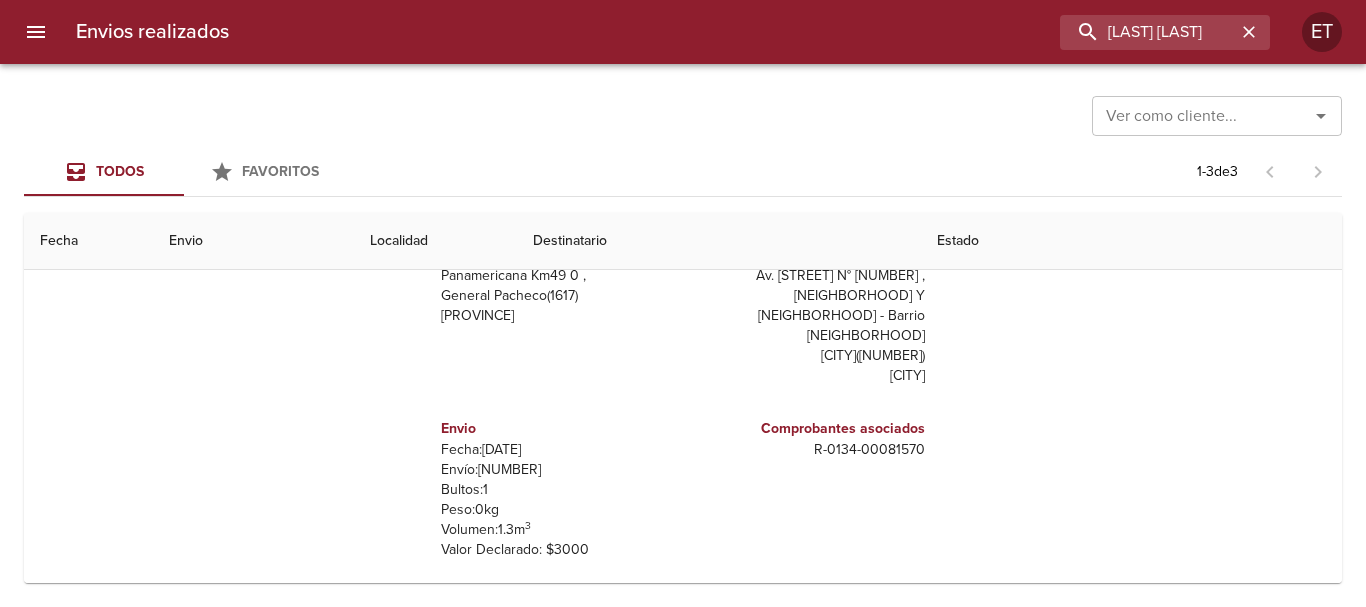 click on "Envio" at bounding box center (558, 429) 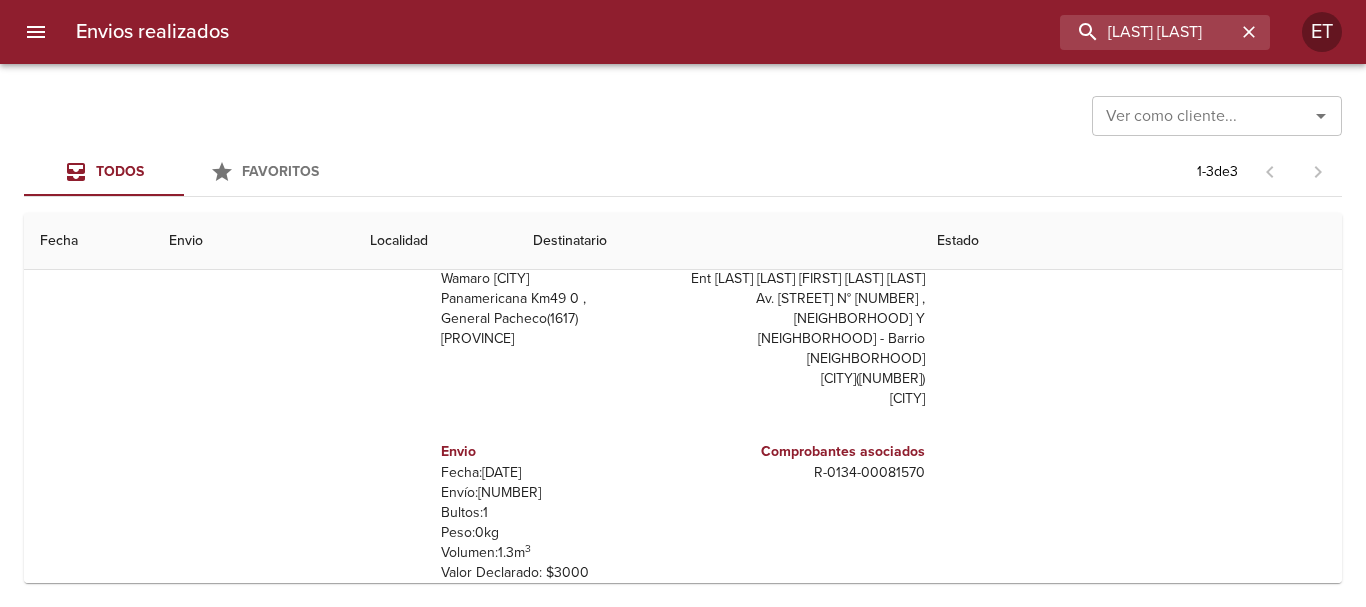 scroll, scrollTop: 0, scrollLeft: 0, axis: both 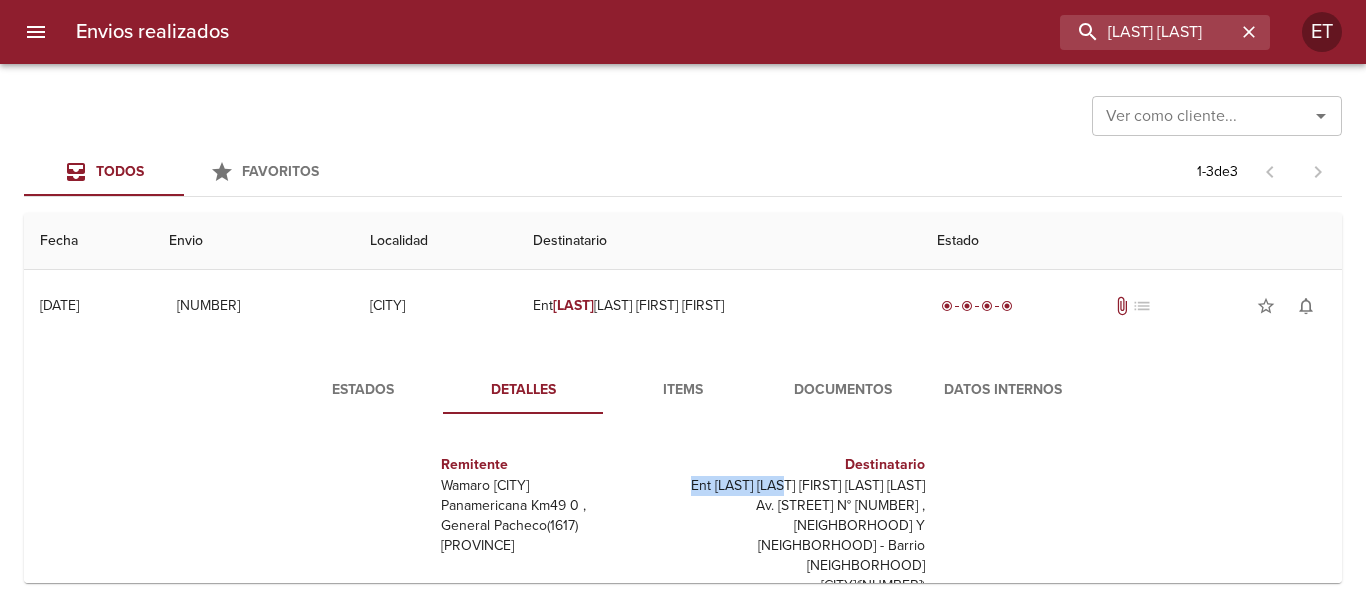drag, startPoint x: 717, startPoint y: 483, endPoint x: 814, endPoint y: 484, distance: 97.00516 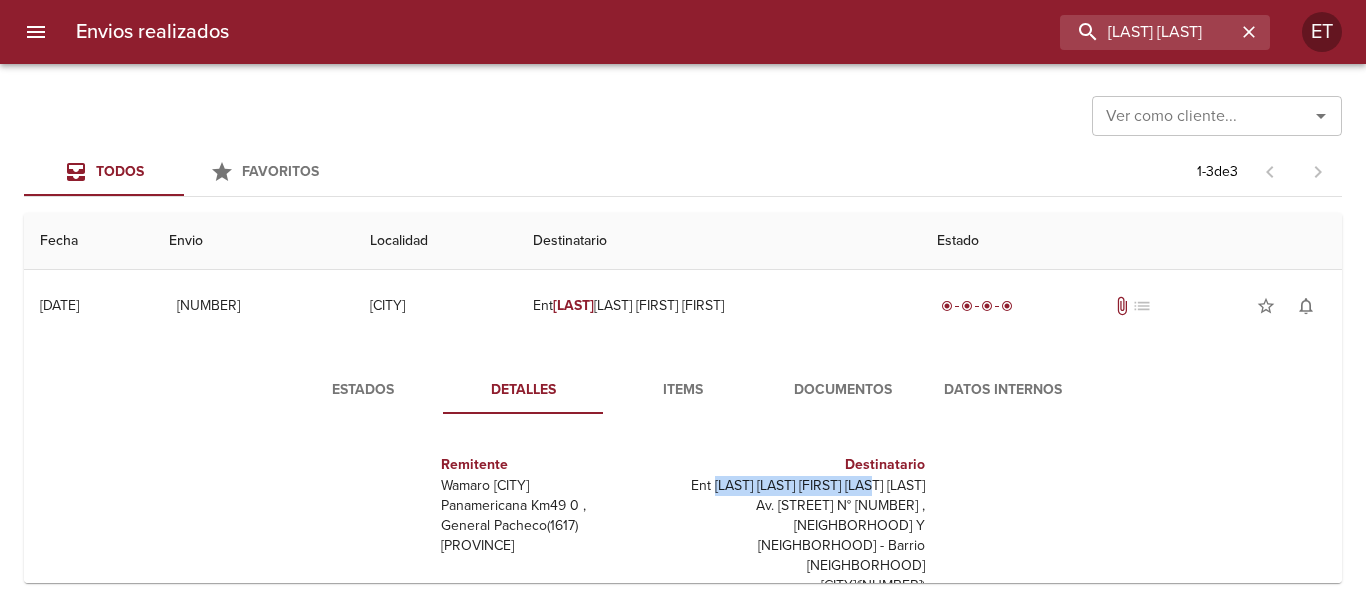 drag, startPoint x: 741, startPoint y: 482, endPoint x: 907, endPoint y: 481, distance: 166.003 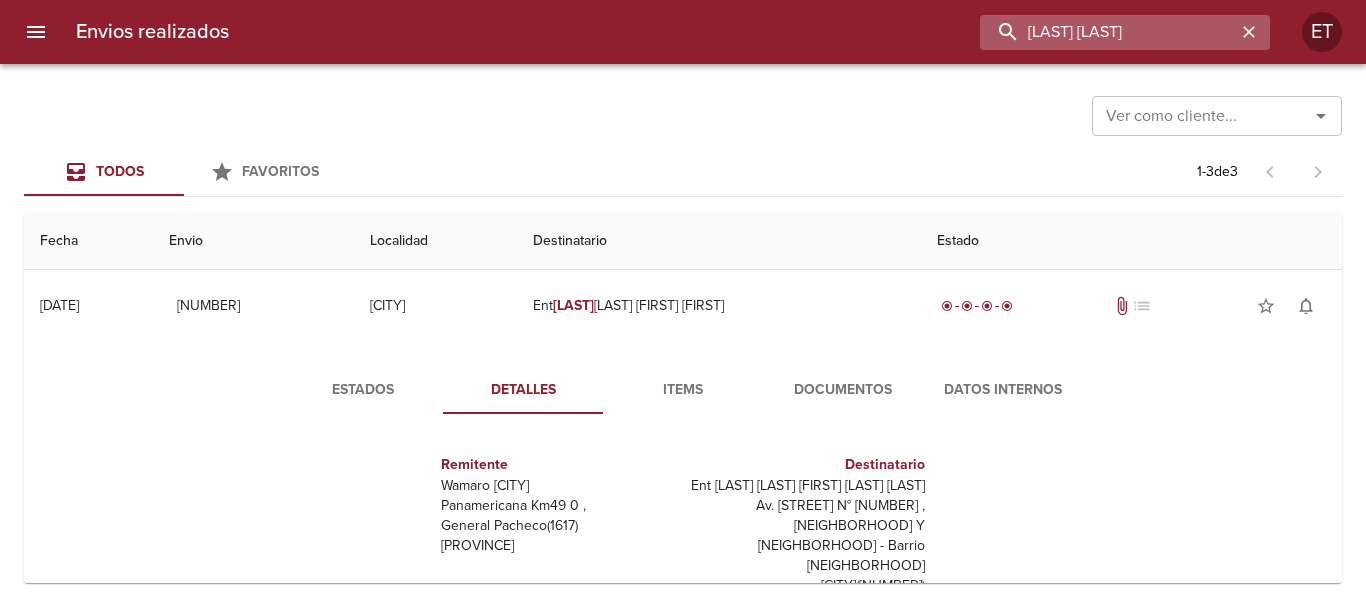 click on "[LAST] [LAST]" at bounding box center [1108, 32] 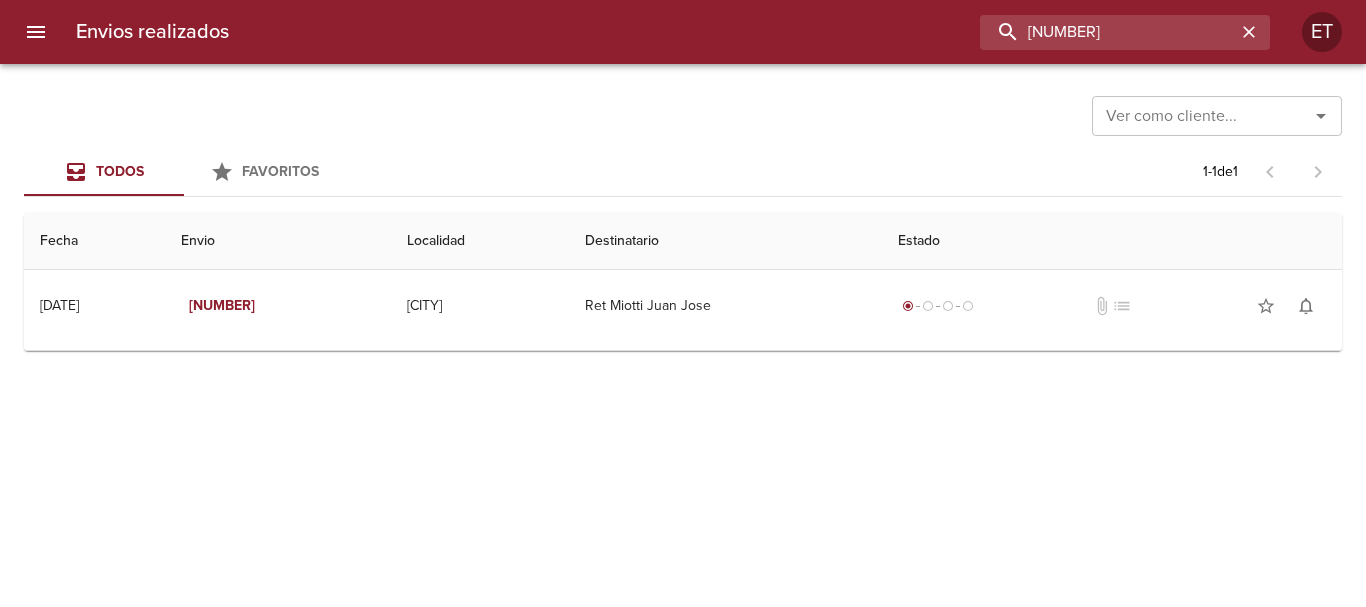 drag, startPoint x: 1104, startPoint y: 39, endPoint x: 865, endPoint y: -11, distance: 244.17412 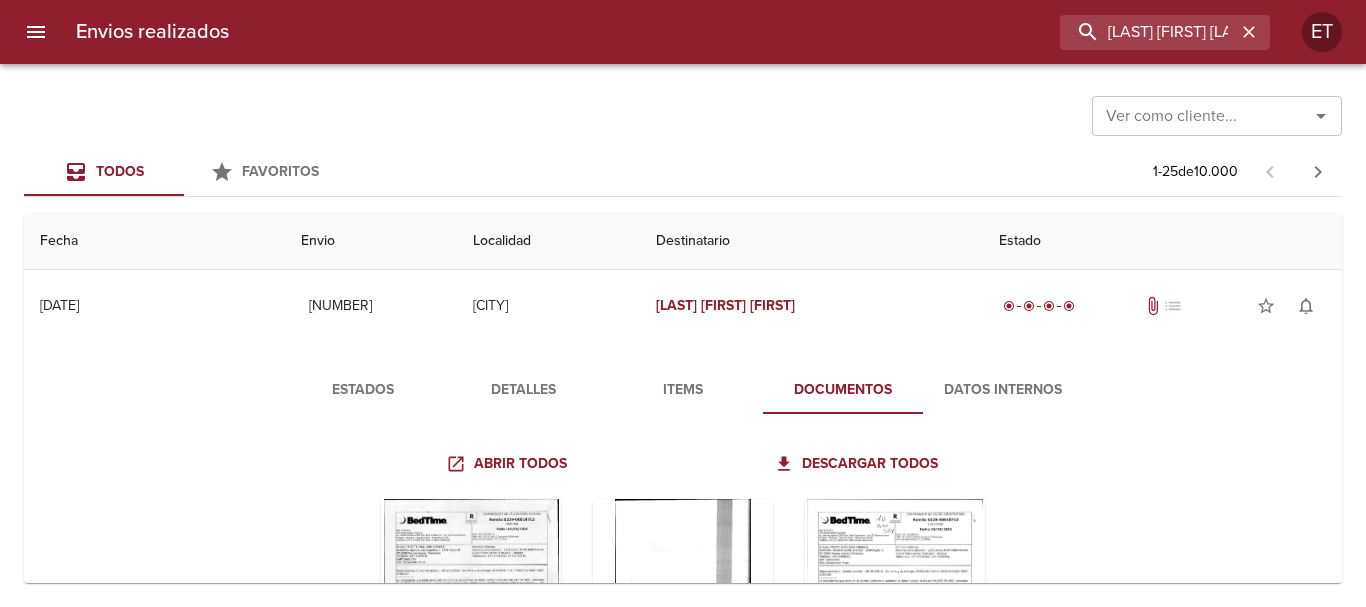 scroll, scrollTop: 0, scrollLeft: 0, axis: both 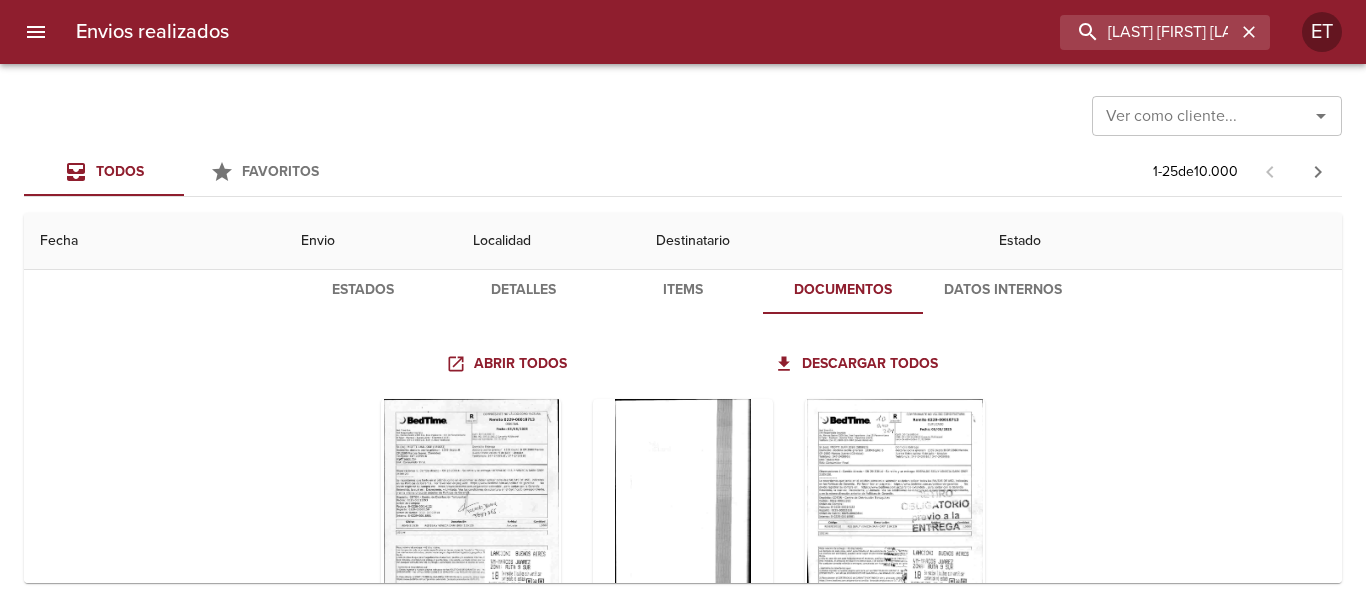 click on "Fecha Envio Localidad Destinatario Estado [DATE] [DATE] [NUMBER] [CITY] [LAST] [FIRST] [LAST] radio_button_checked radio_button_checked radio_button_checked radio_button_checked attach_file list star_border notifications_none Estados Detalles Items Documentos Datos Internos Abrir todos Descargar todos [DATE] [DATE] [NUMBER] [CITY] [LAST] [FIRST] [LAST] radio_button_checked radio_button_checked radio_button_checked radio_button_checked attach_file list star_border notifications_none [DATE] [DATE] [NUMBER] [CITY] Ret [LAST] [FIRST] [LAST] radio_button_checked radio_button_unchecked radio_button_unchecked radio_button_unchecked attach_file list star_border notifications_none [DATE] [DATE] [NUMBER] [CITY] [LAST] [FIRST] [LAST] [LAST] radio_button_checked radio_button_unchecked radio_button_unchecked radio_button_unchecked attach_file list star_border notifications_none [DATE] [DATE] [NUMBER] [CITY] [CITY] [FIRST] [FIRST] [LAST] radio_button_checked attach_file list" at bounding box center [683, 1318] 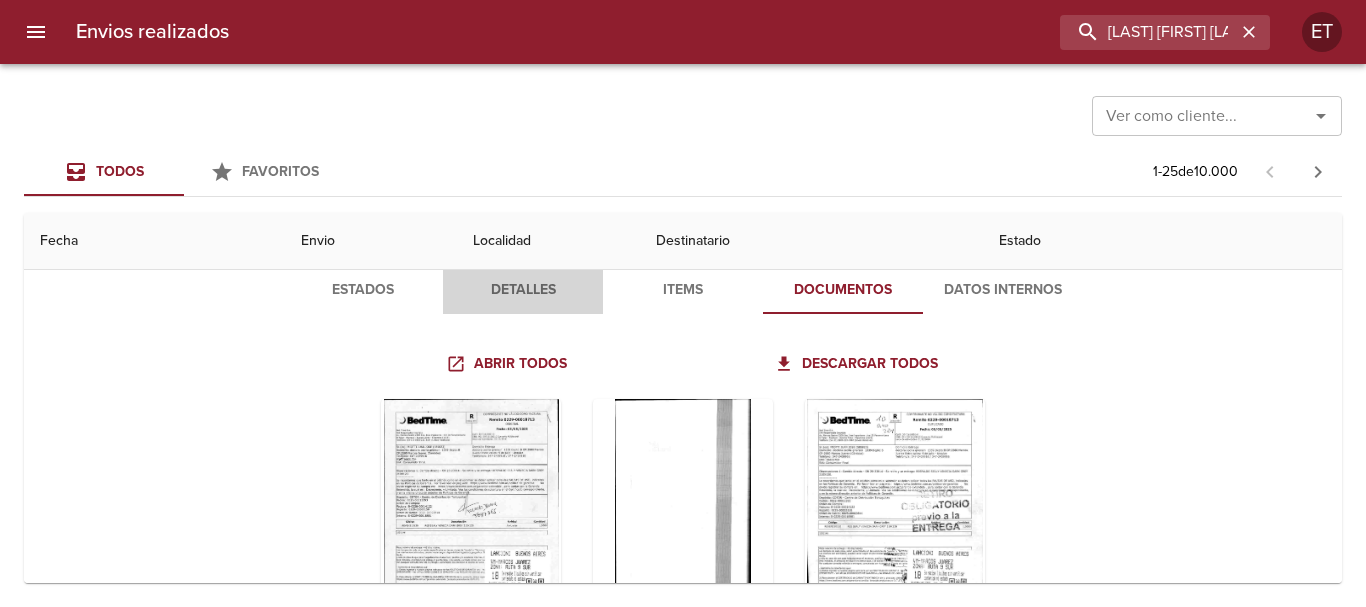 drag, startPoint x: 585, startPoint y: 300, endPoint x: 546, endPoint y: 283, distance: 42.544094 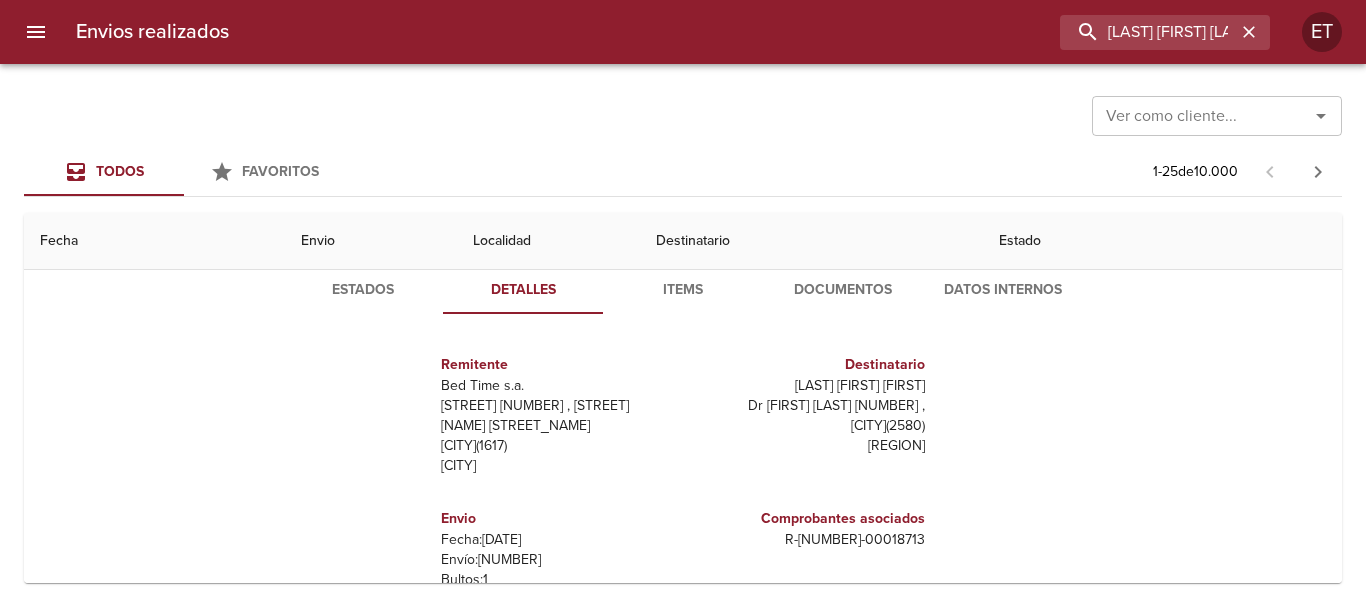 click on "Detalles" at bounding box center [523, 290] 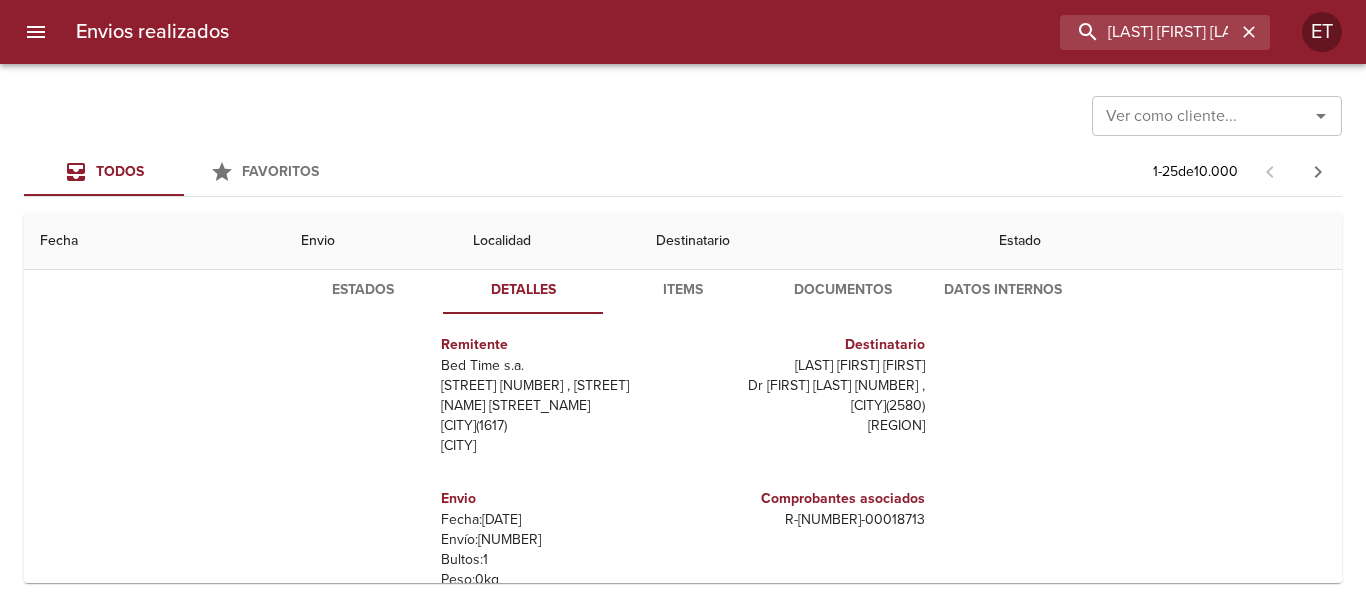 scroll, scrollTop: 30, scrollLeft: 0, axis: vertical 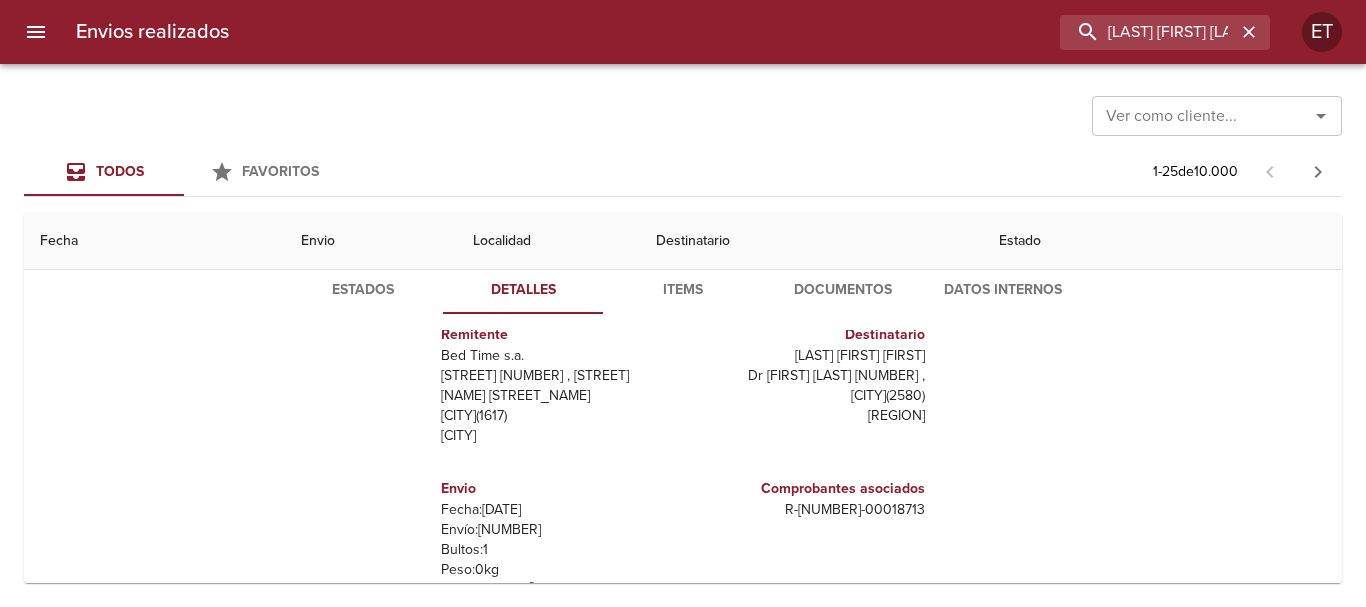 click on "R - 0229 - 00018713" at bounding box center (808, 510) 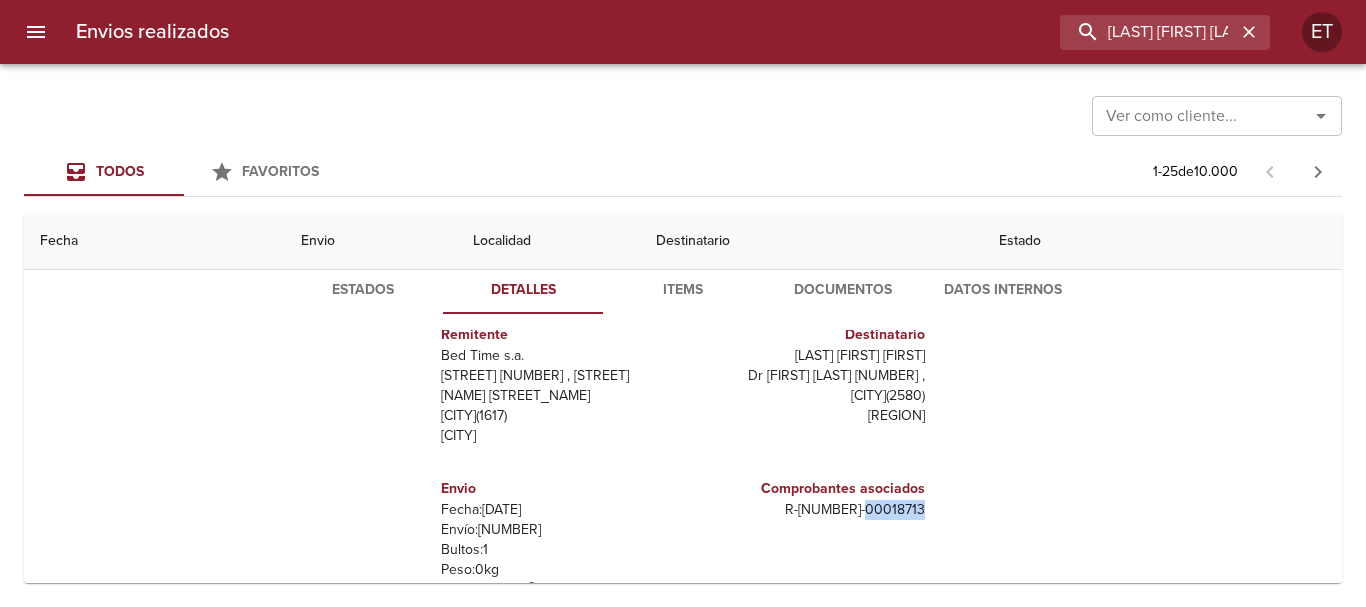 click on "R - 0229 - 00018713" at bounding box center (808, 510) 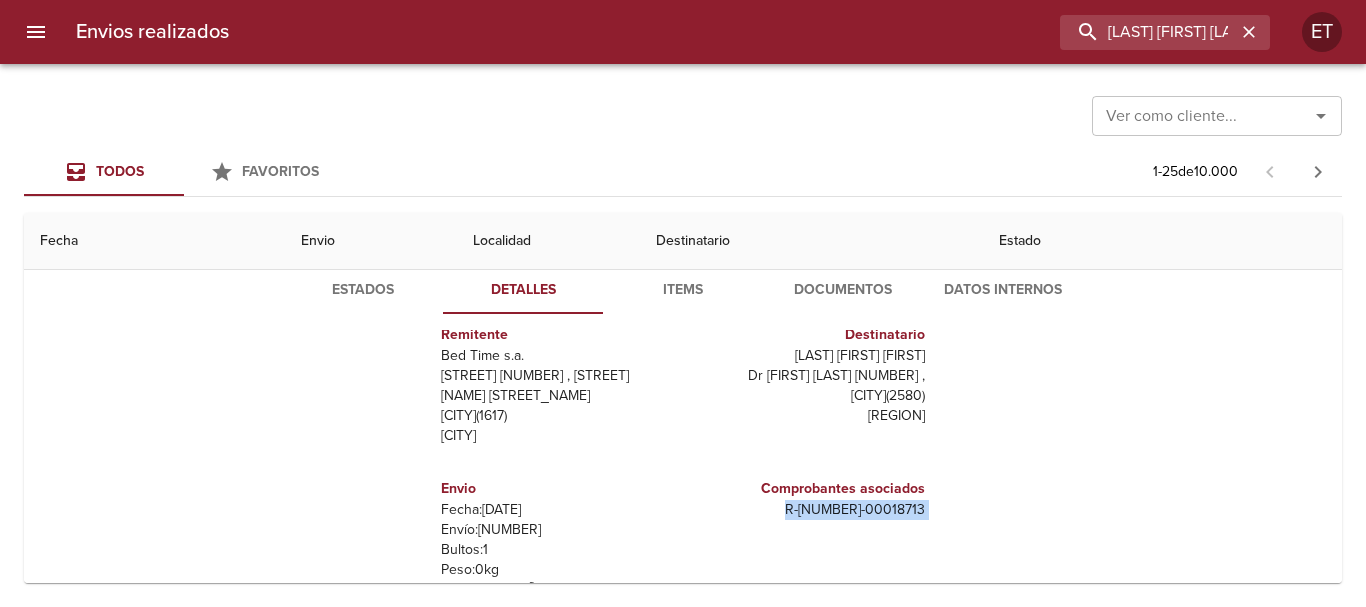 click on "R - 0229 - 00018713" at bounding box center [808, 510] 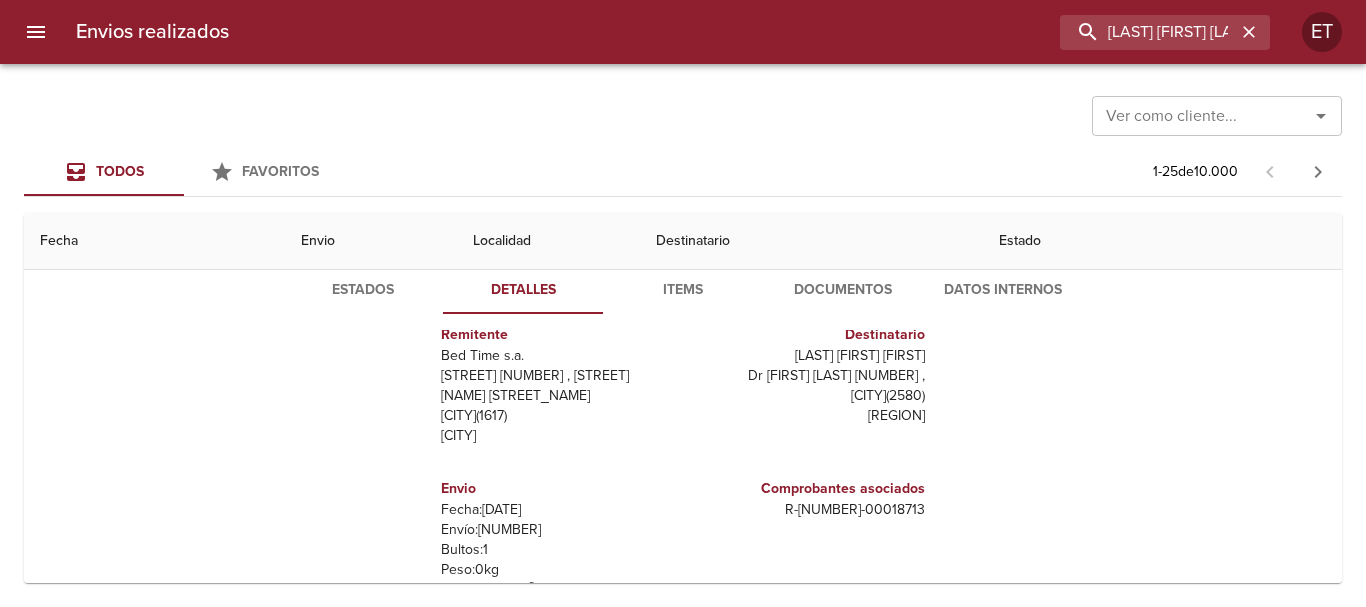 click on "Miotti Juan Jose" at bounding box center (808, 356) 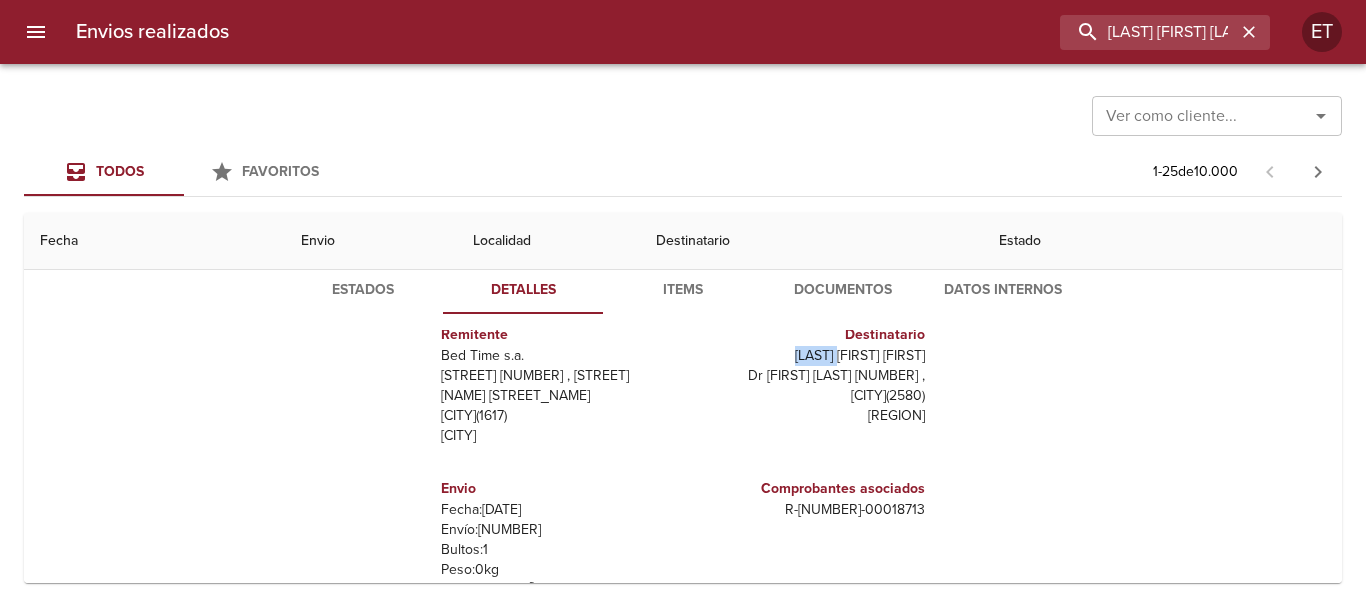 click on "Miotti Juan Jose" at bounding box center (808, 356) 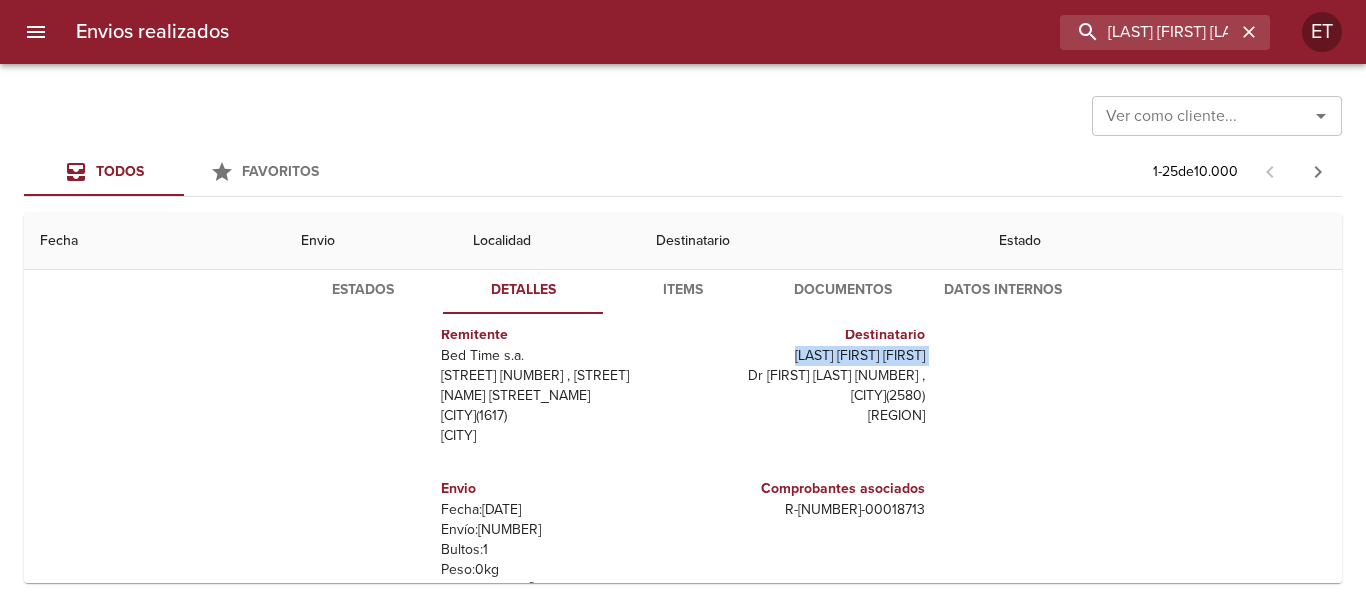 click on "Miotti Juan Jose" at bounding box center [808, 356] 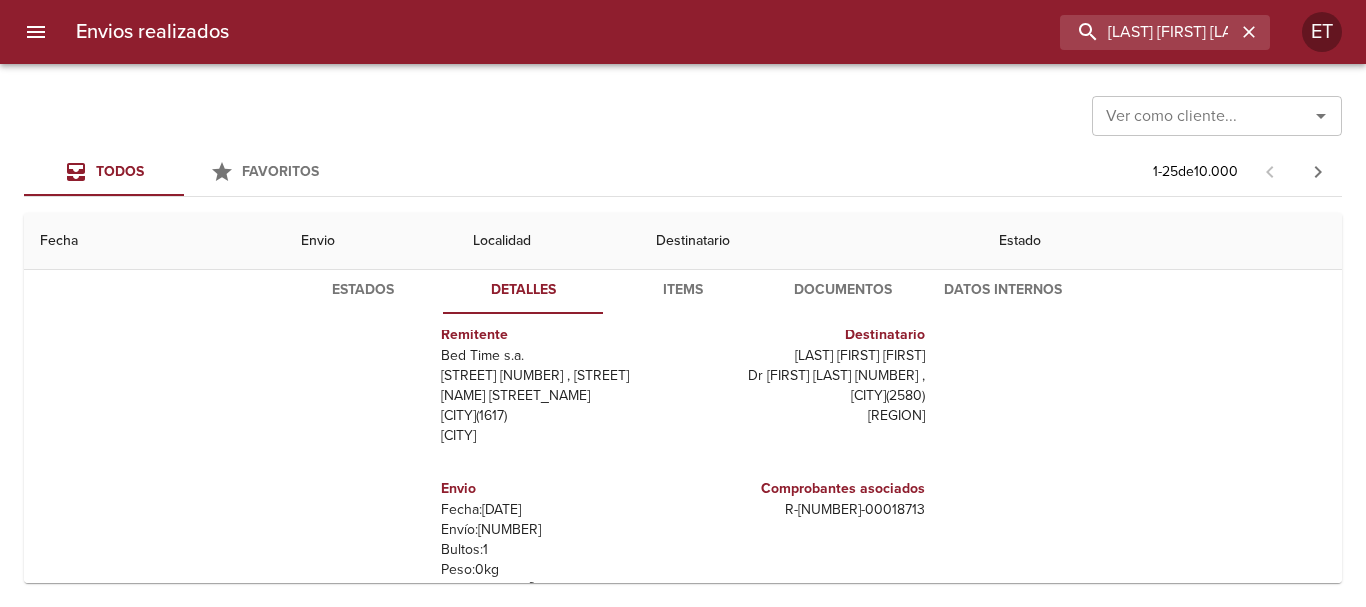 click on "Envios realizados miotti juan jose ET" at bounding box center [683, 32] 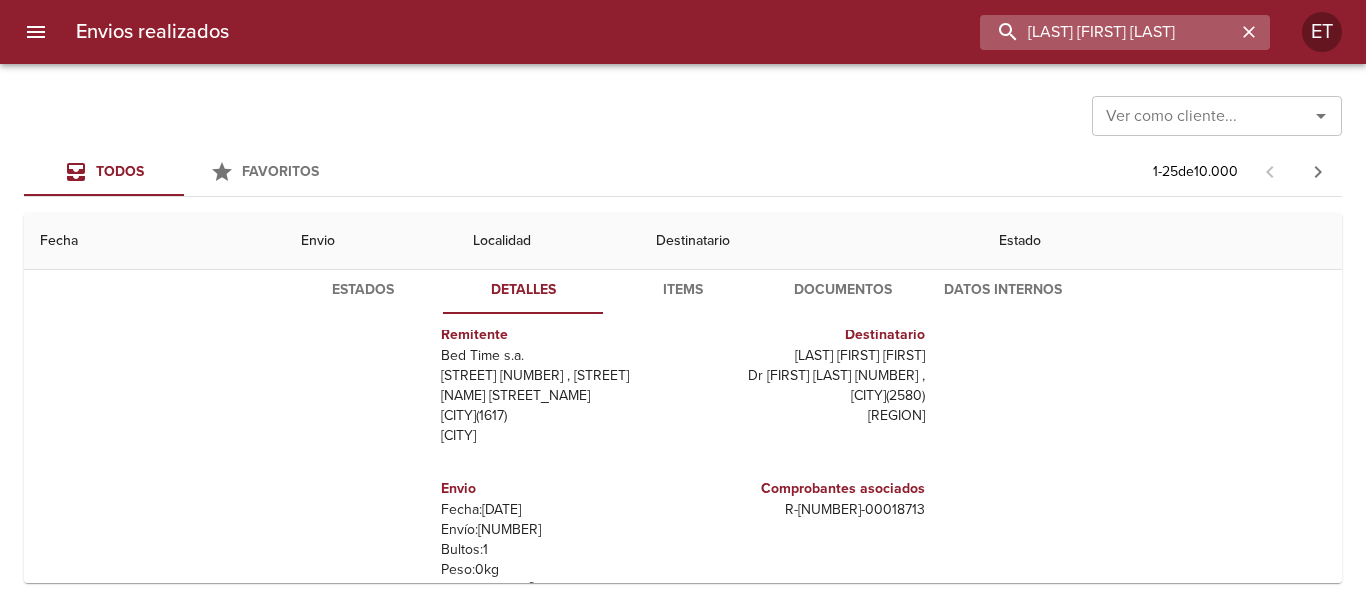 click on "[LAST] [FIRST] [FIRST]" at bounding box center [1108, 32] 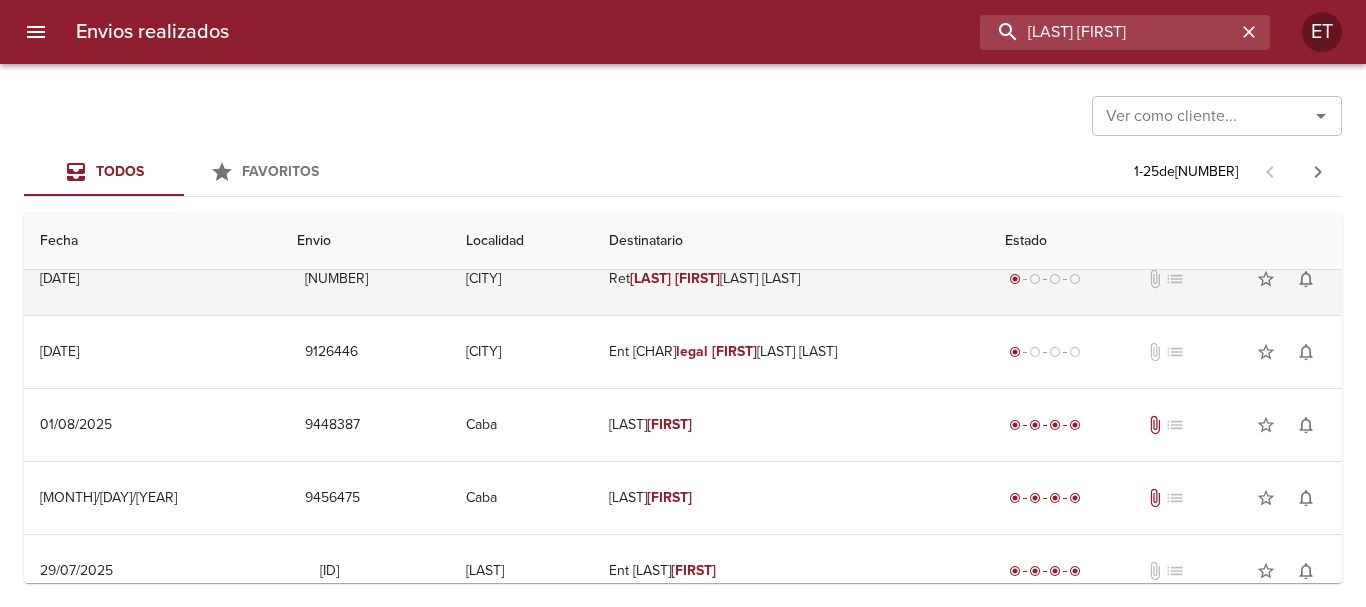 scroll, scrollTop: 0, scrollLeft: 0, axis: both 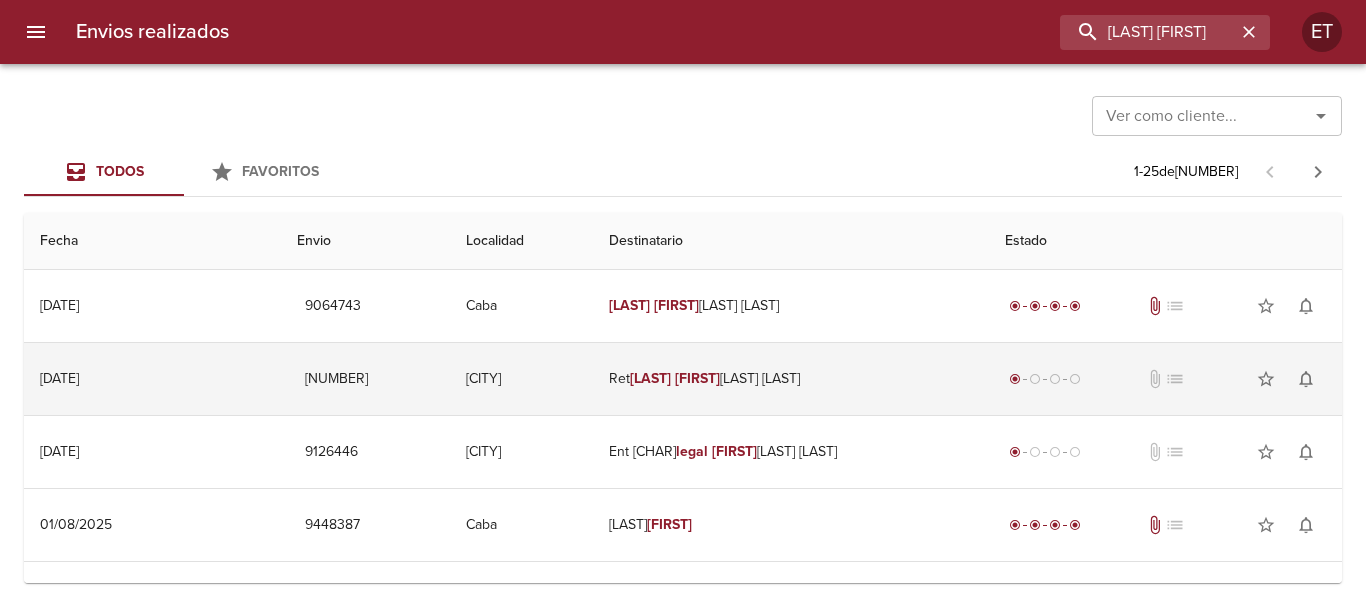 click on "Gladys" at bounding box center [697, 378] 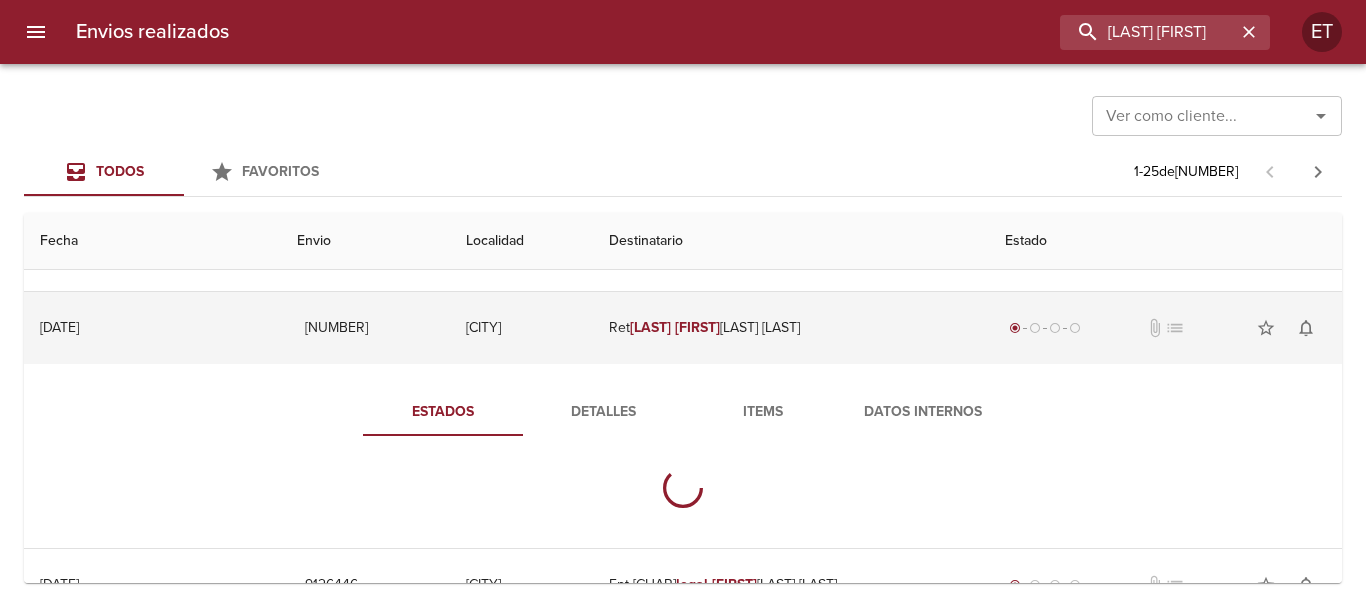 scroll, scrollTop: 100, scrollLeft: 0, axis: vertical 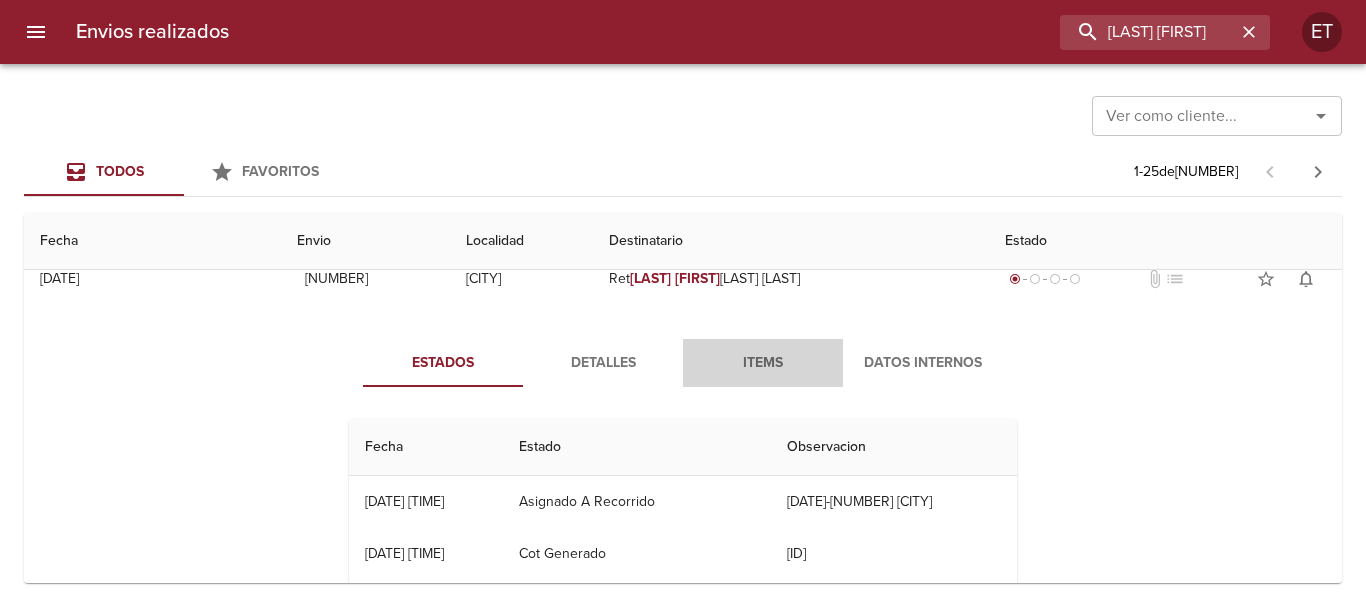 click on "Items" at bounding box center [763, 363] 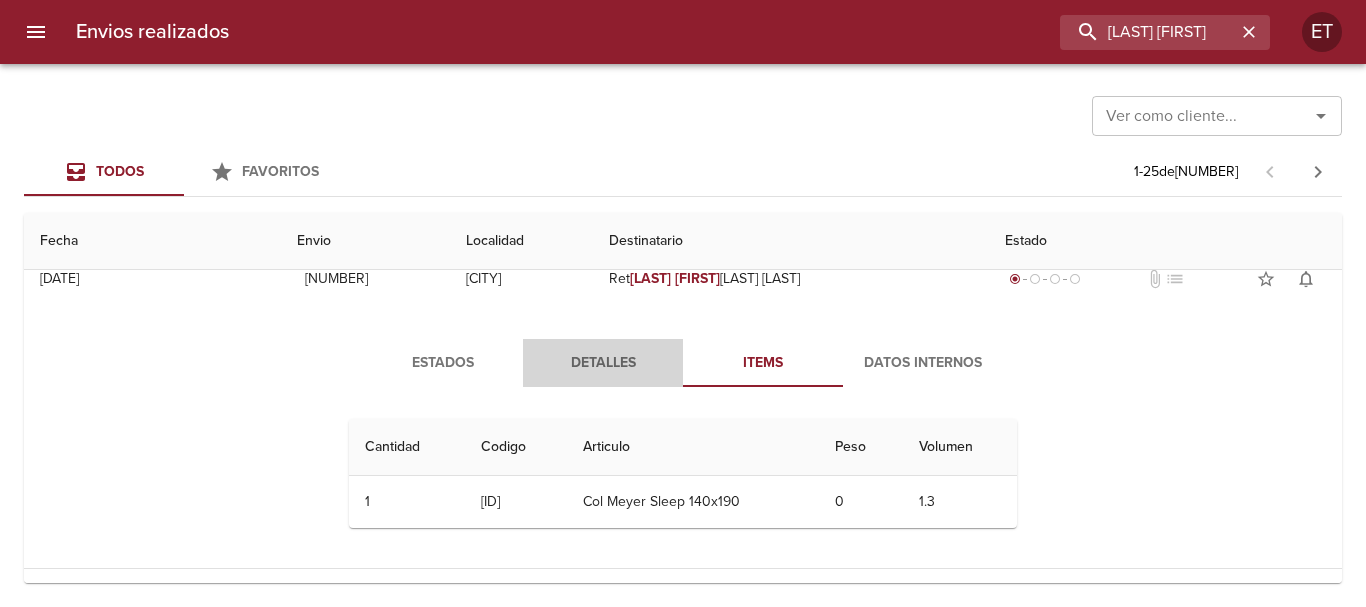click on "Detalles" at bounding box center [603, 363] 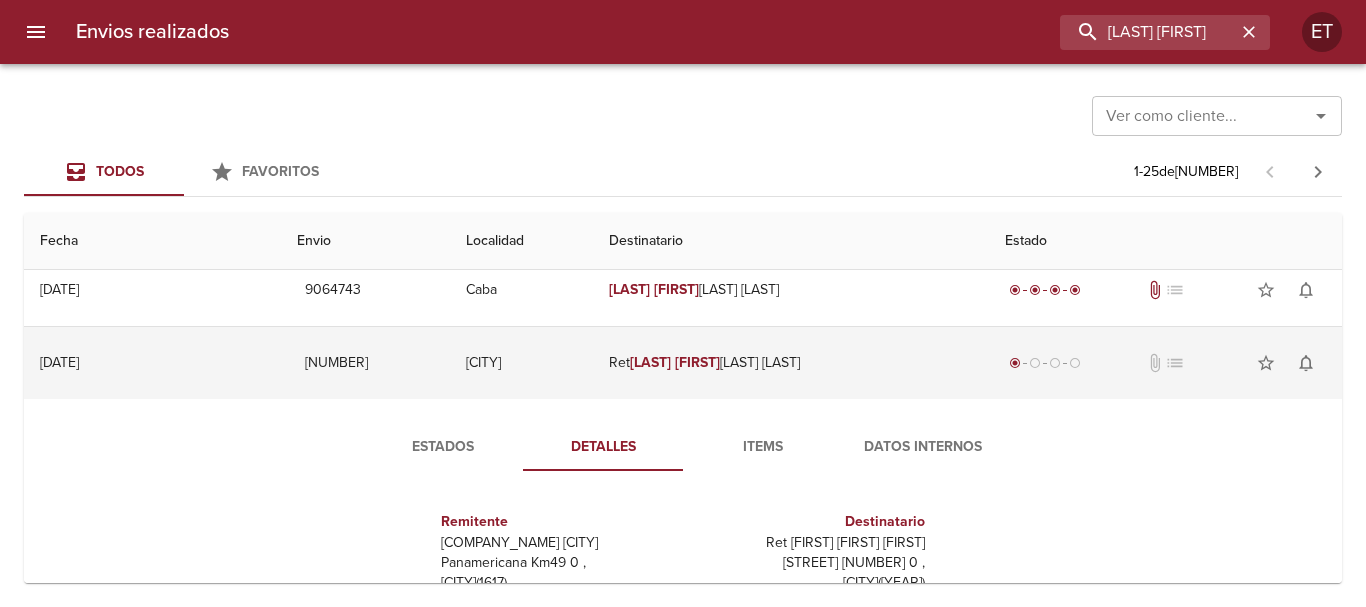scroll, scrollTop: 0, scrollLeft: 0, axis: both 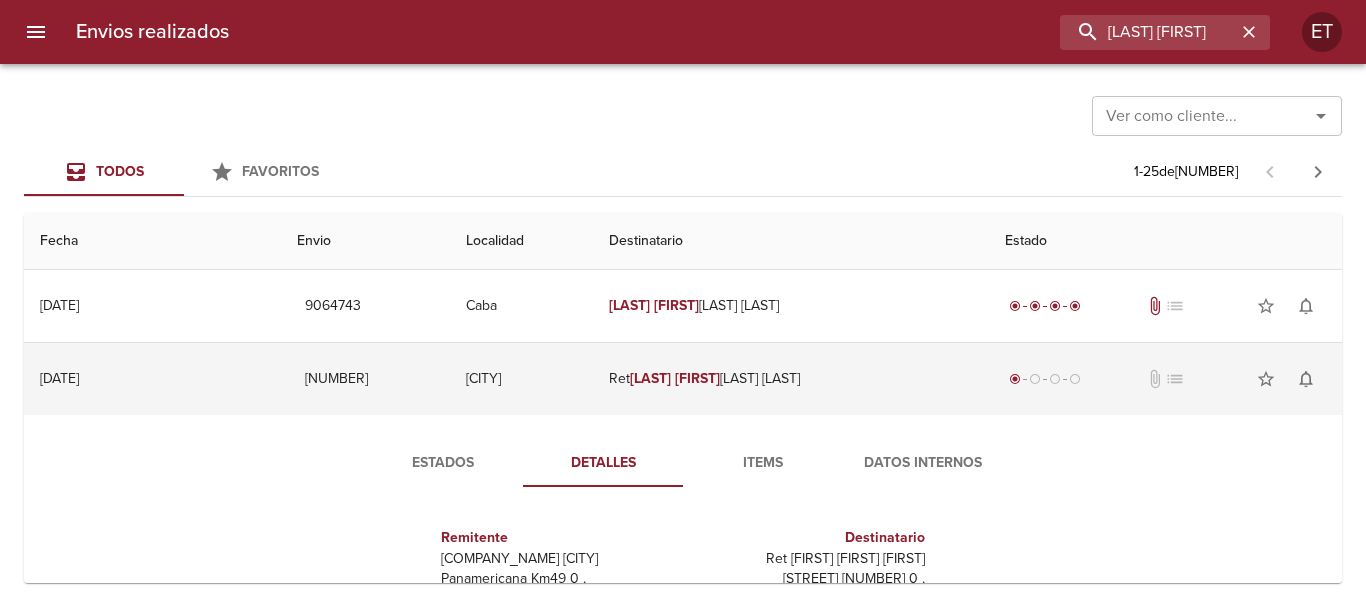 click on "Ret  Legal   Gladys  Itati Bp" at bounding box center [791, 379] 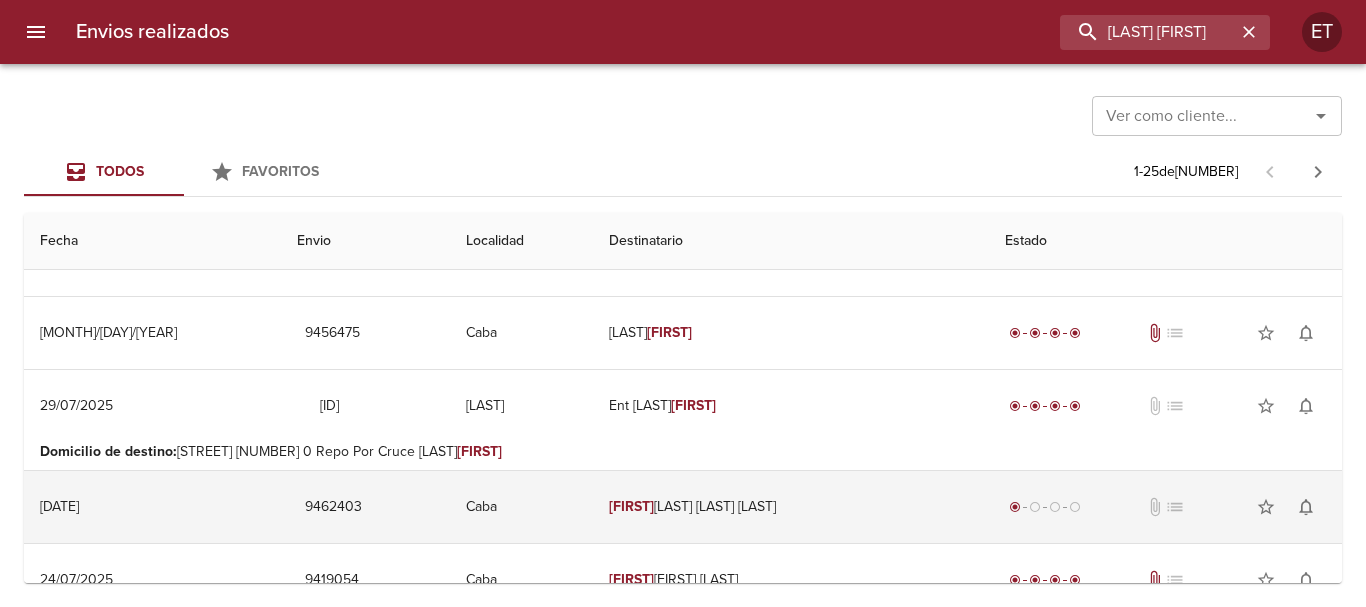 scroll, scrollTop: 300, scrollLeft: 0, axis: vertical 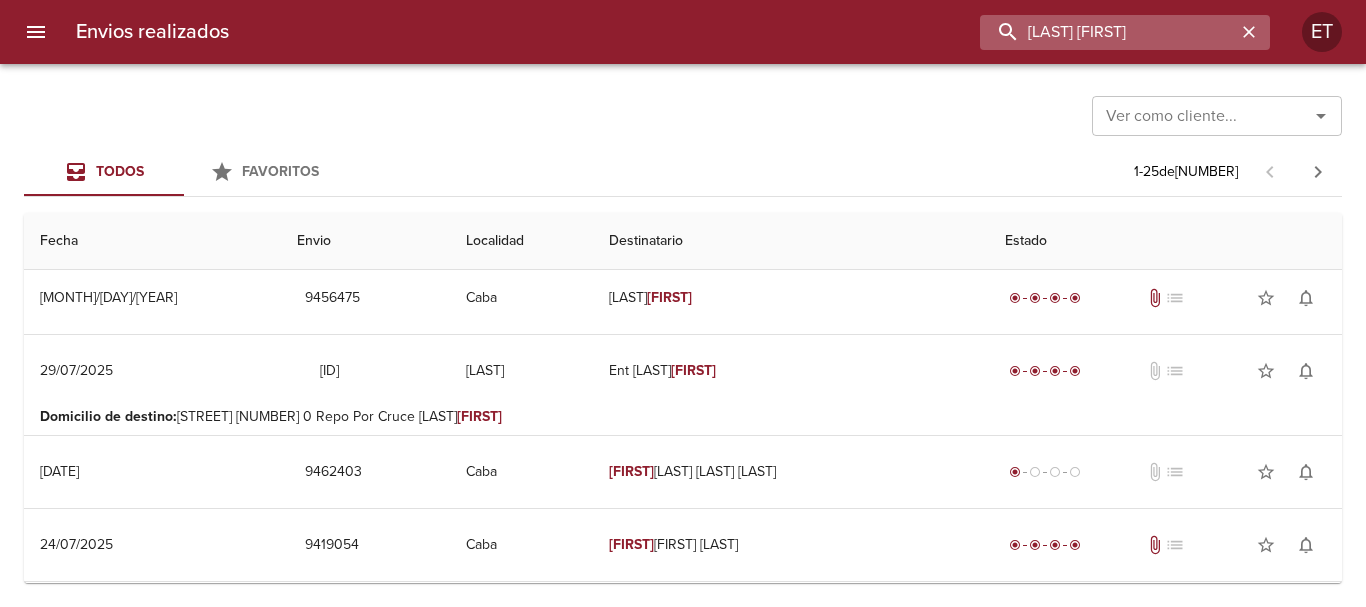 click on "legal gladys" at bounding box center (1108, 32) 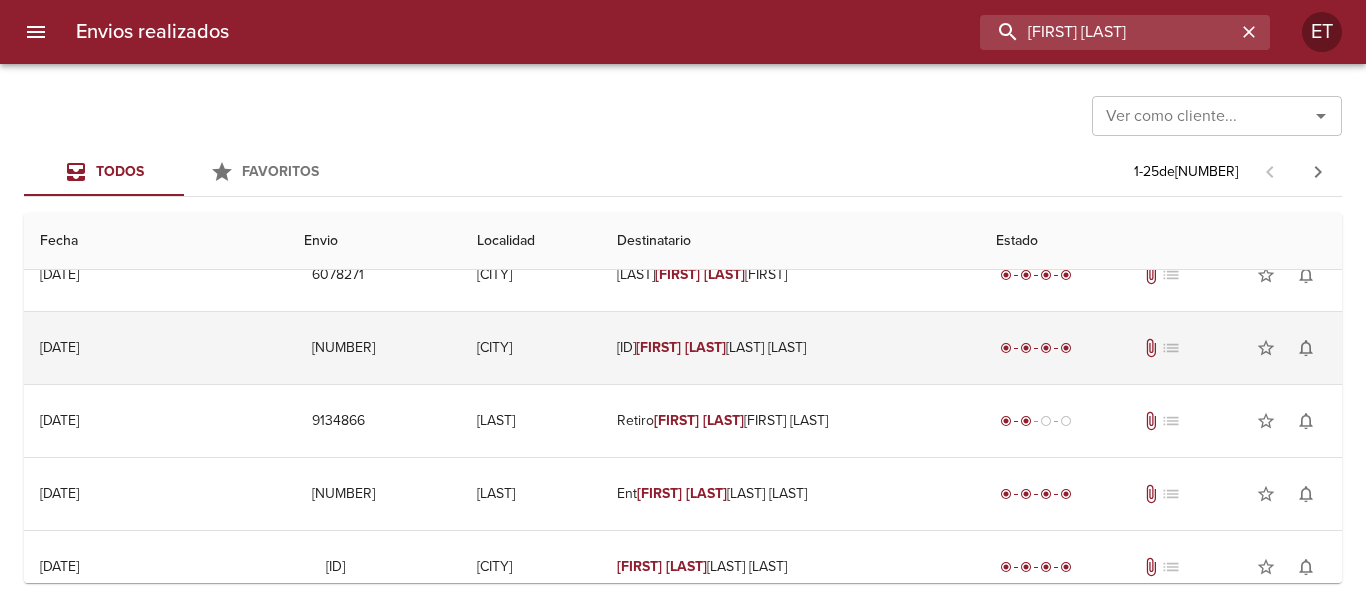 scroll, scrollTop: 200, scrollLeft: 0, axis: vertical 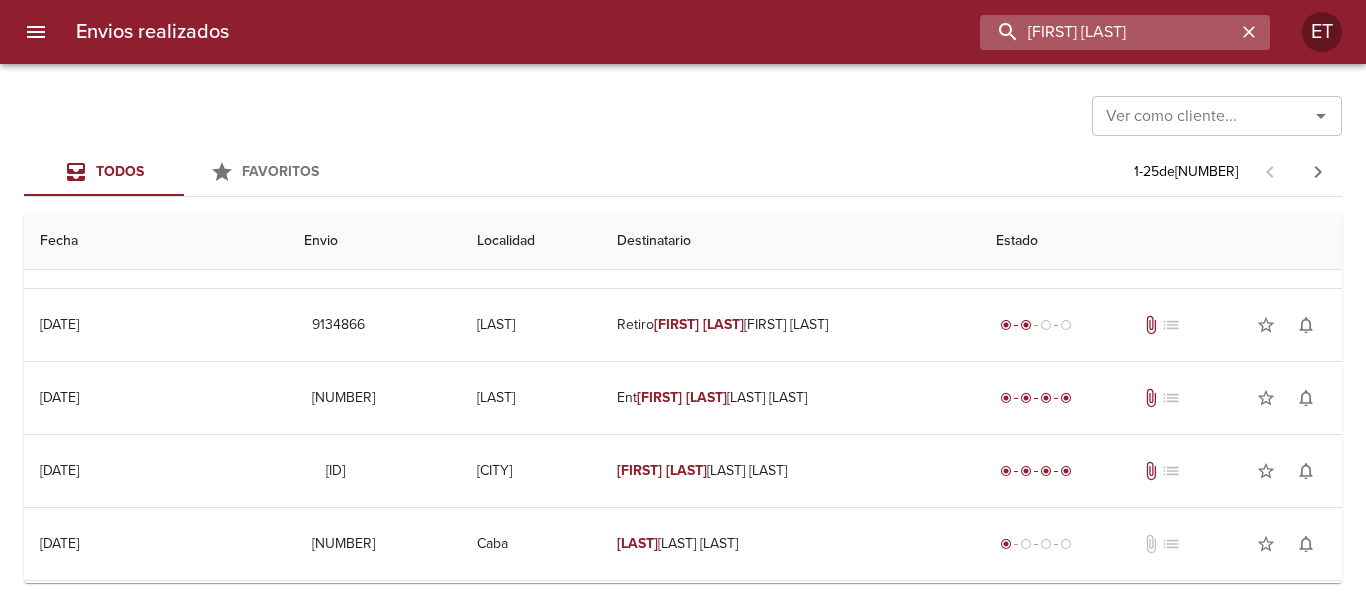 click on "claudia elisab" at bounding box center [1108, 32] 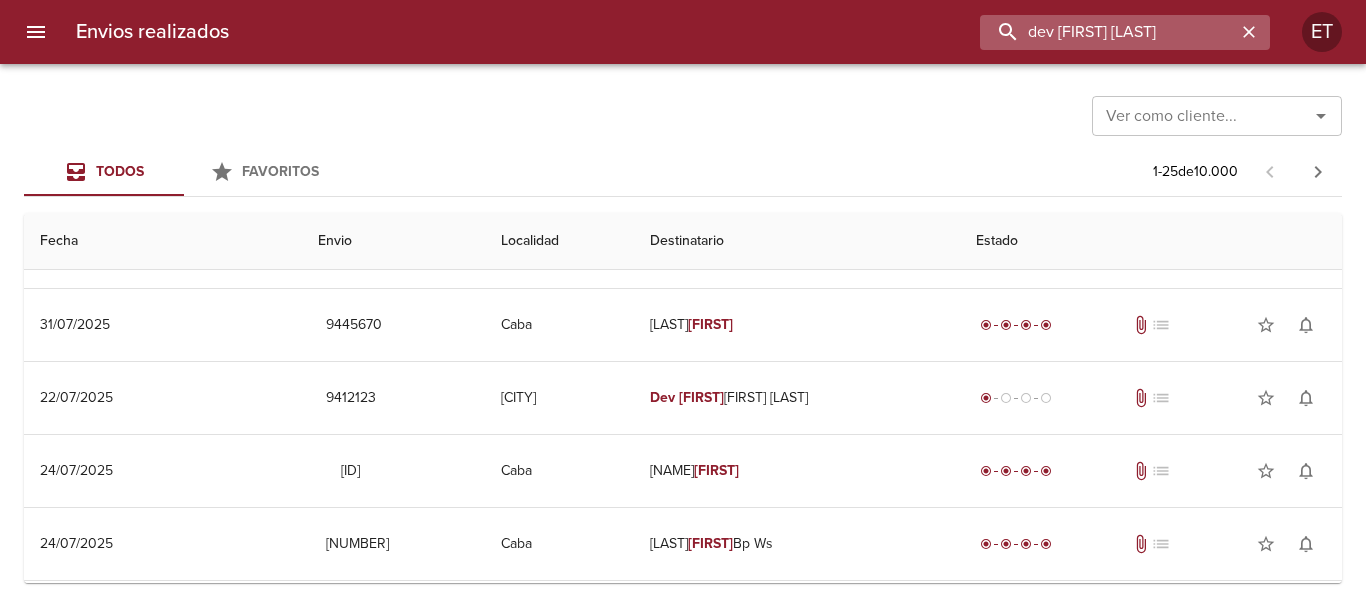 scroll, scrollTop: 0, scrollLeft: 0, axis: both 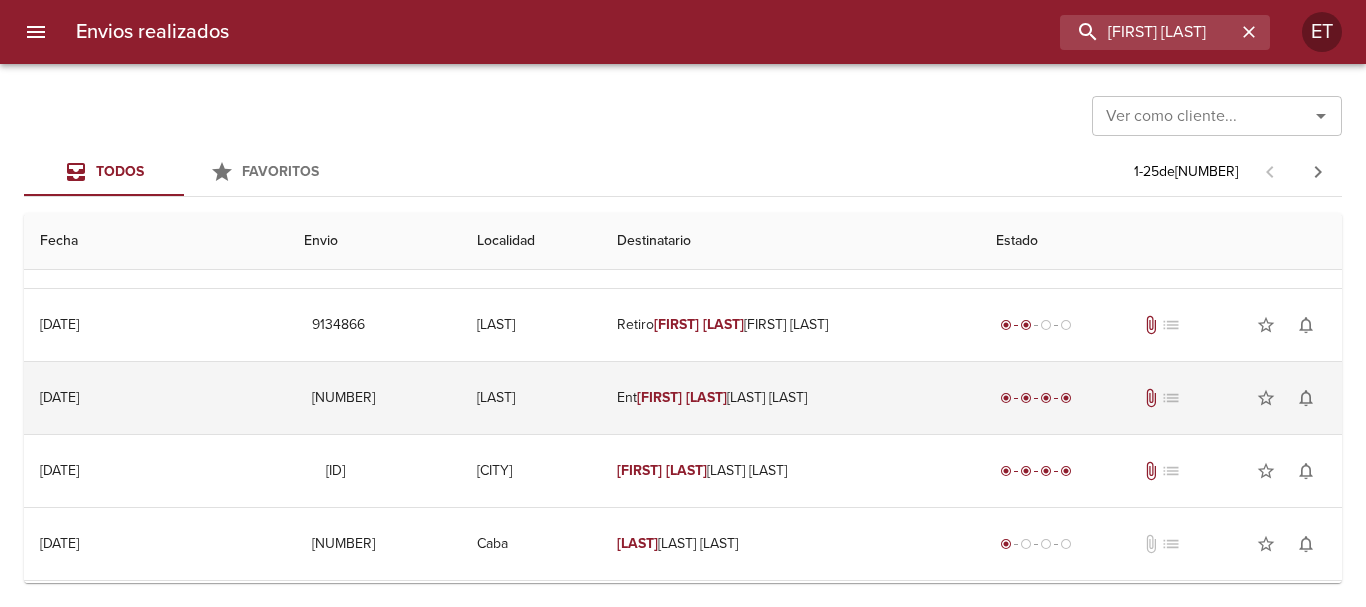 click on "Ent  Claudia   Elisab eth Matorra" at bounding box center (790, 398) 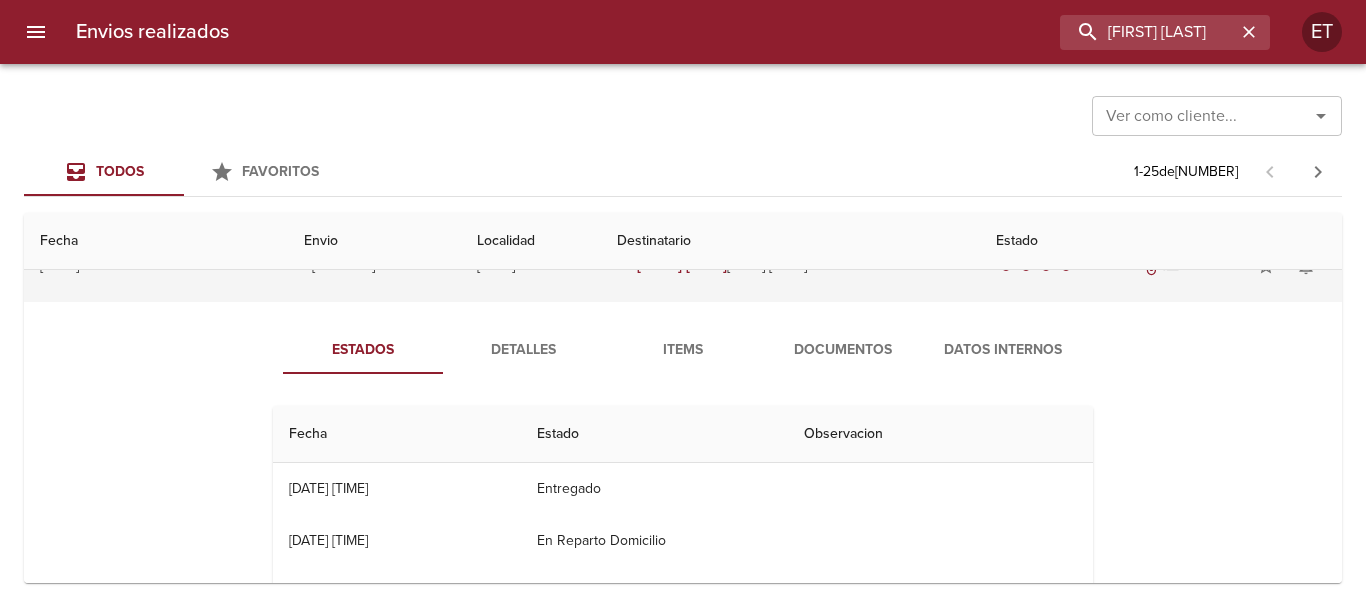 scroll, scrollTop: 300, scrollLeft: 0, axis: vertical 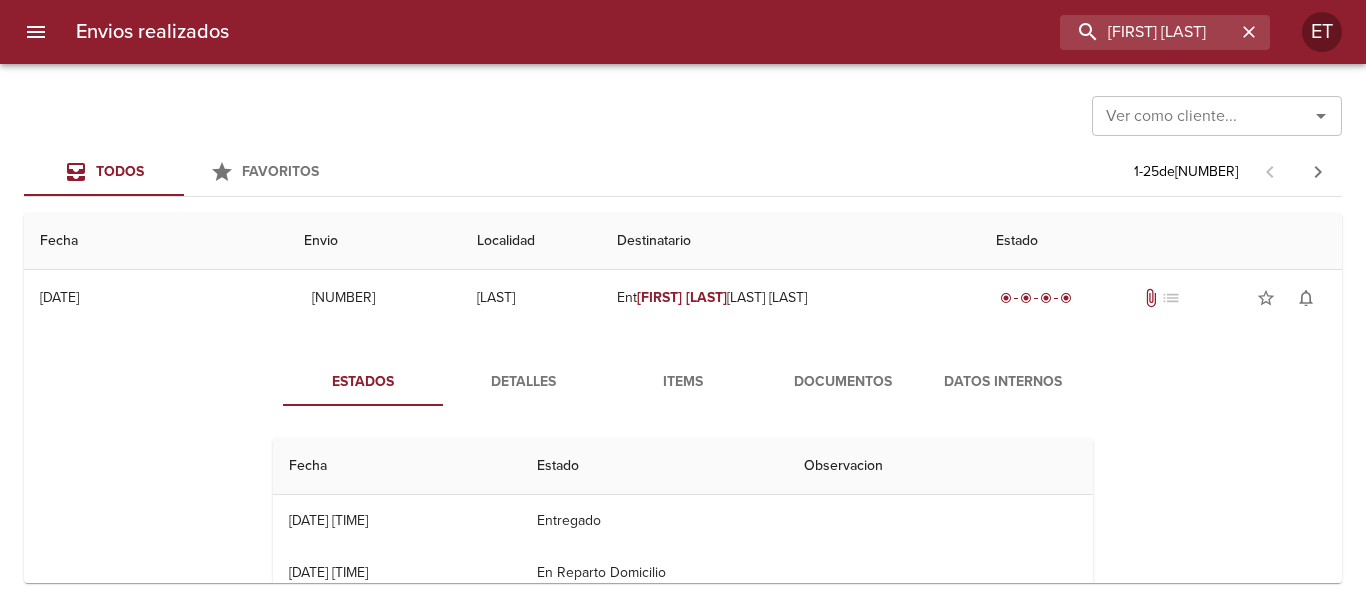 click on "Estados Detalles Items Documentos Datos Internos Fecha Estado Observacion 14/05 14/05/2025 09:00 Entregado 13/05 13/05/2025 10:58 En Reparto Domicilio 11/05 11/05/2025 14:00 En Reparto Domicilio 11/05 11/05/2025 10:45 En Deposito De Destino 09/05 09/05/2025 18:00 En Viaje A Sucursal De Destino 09/05 09/05/2025 15:38 En Transito 09/05 09/05/2025 12:30 En Deposito Origen (tte) 09/05 09/05/2025 07:36 Cot Generado 745650009 09/05 09/05/2025 07:36 Asignado A Recorrido H.r. 20494 07/05 07/05/2025 15:26 Movimiento Intersucursal Envio A Sucursal 762  Destino: Hurlingham 06/05 06/05/2025 12:39 En Proceso De Despacho" at bounding box center [683, 590] 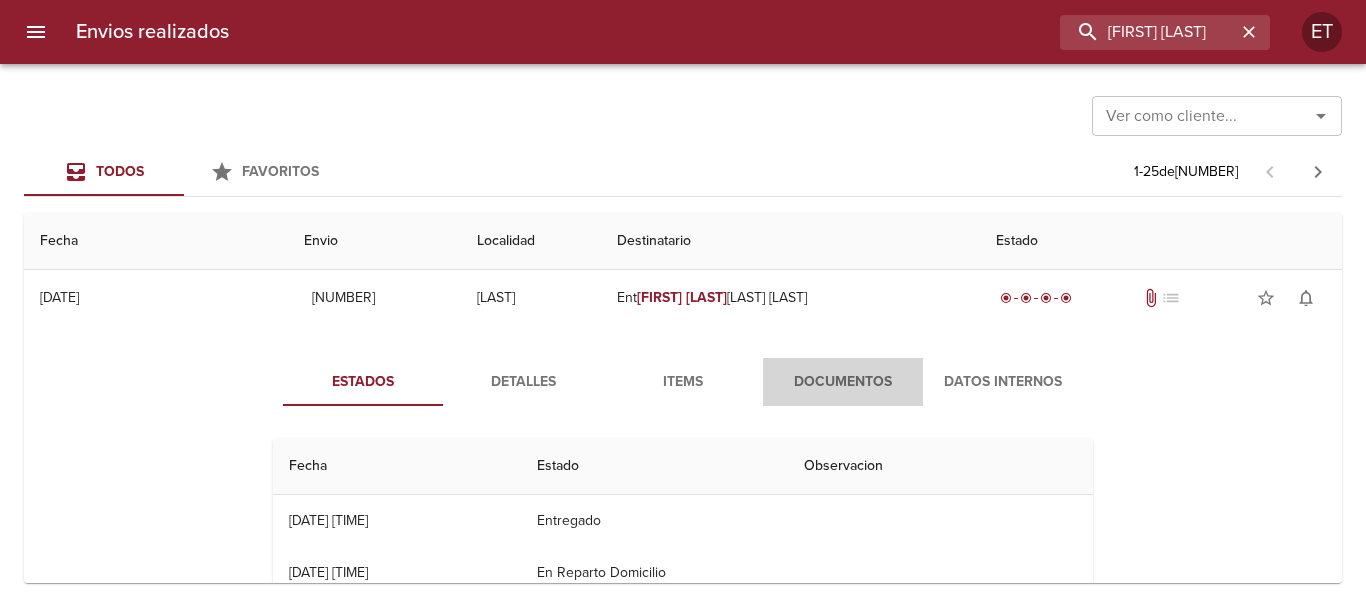 click on "Documentos" at bounding box center (843, 382) 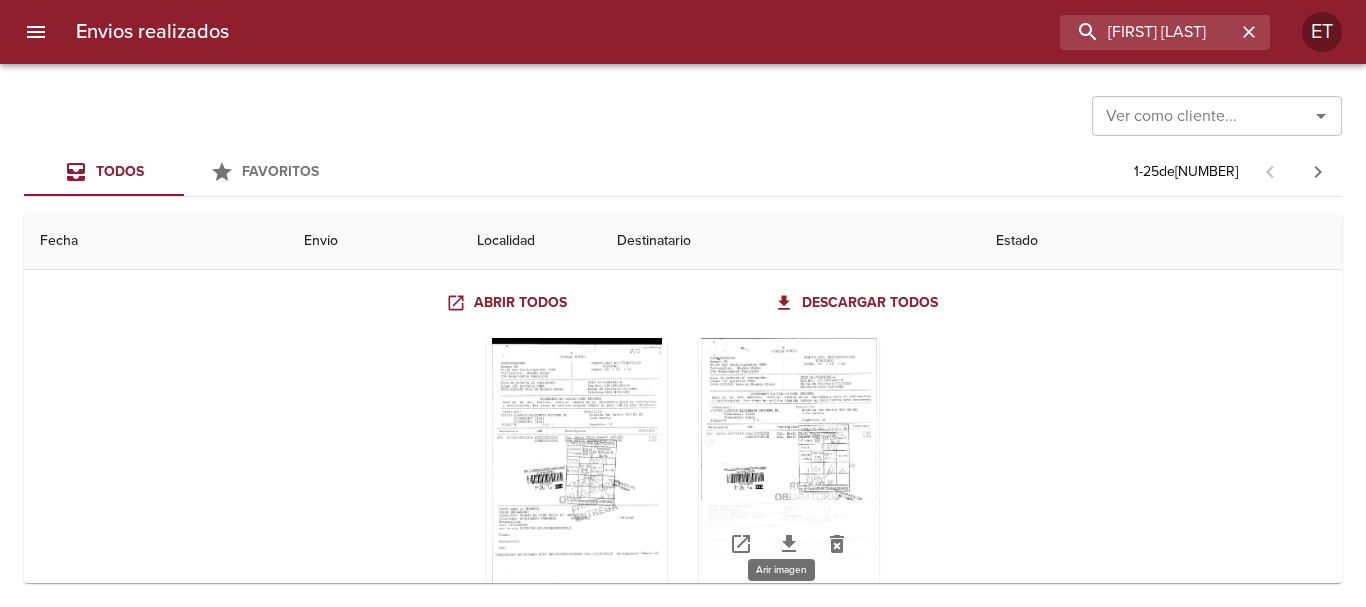 scroll, scrollTop: 500, scrollLeft: 0, axis: vertical 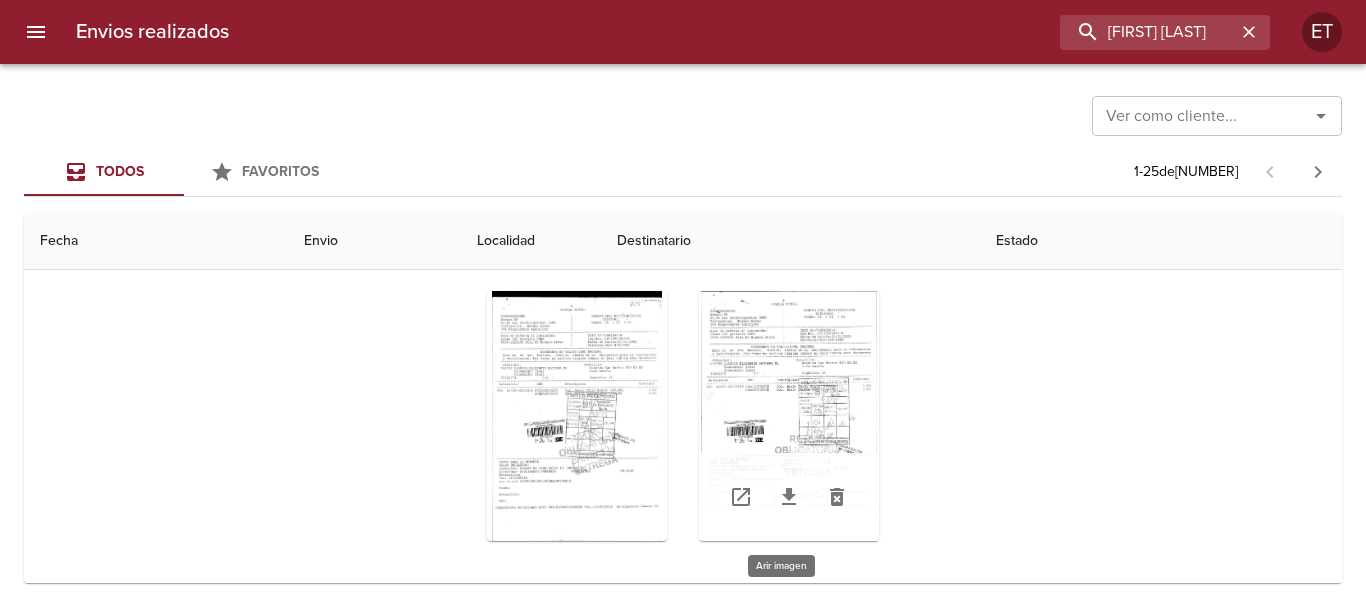 click at bounding box center (789, 416) 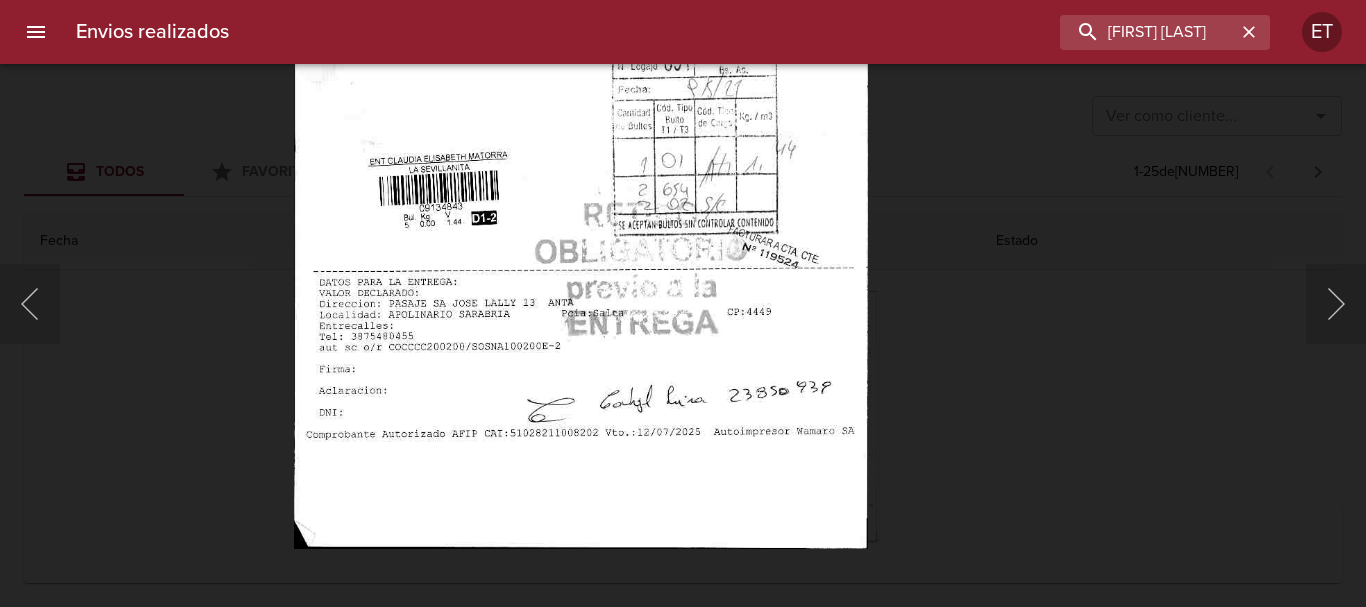 click at bounding box center [581, 140] 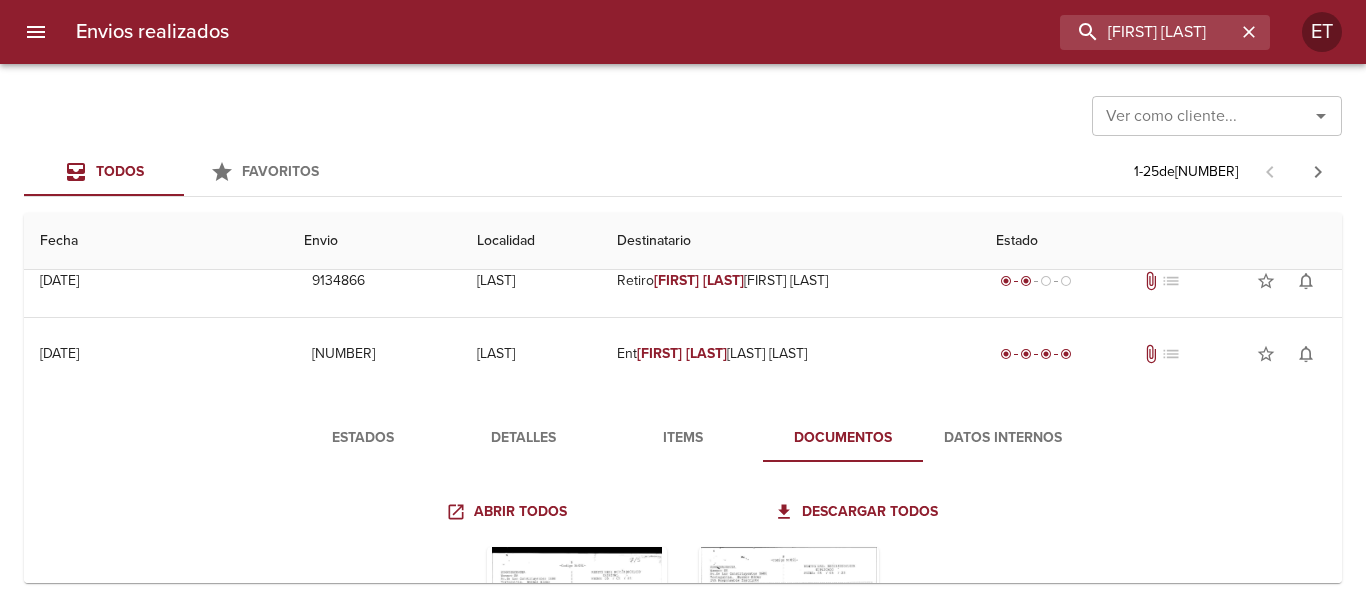 scroll, scrollTop: 200, scrollLeft: 0, axis: vertical 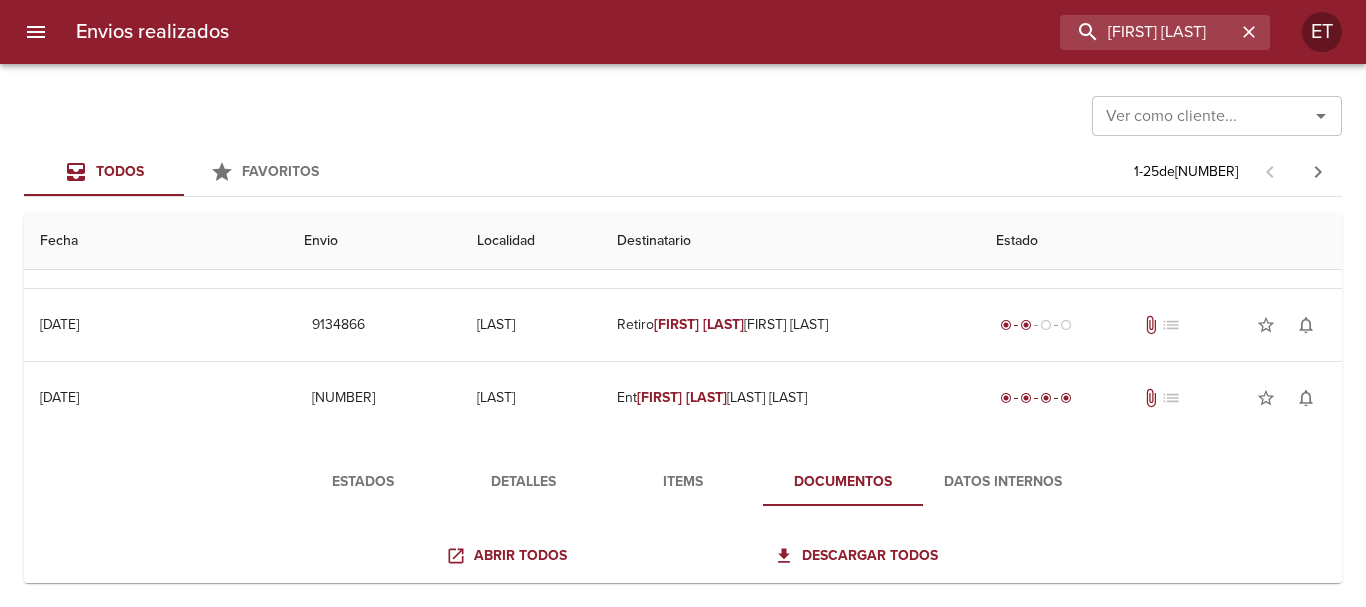 click on "Detalles" at bounding box center (523, 482) 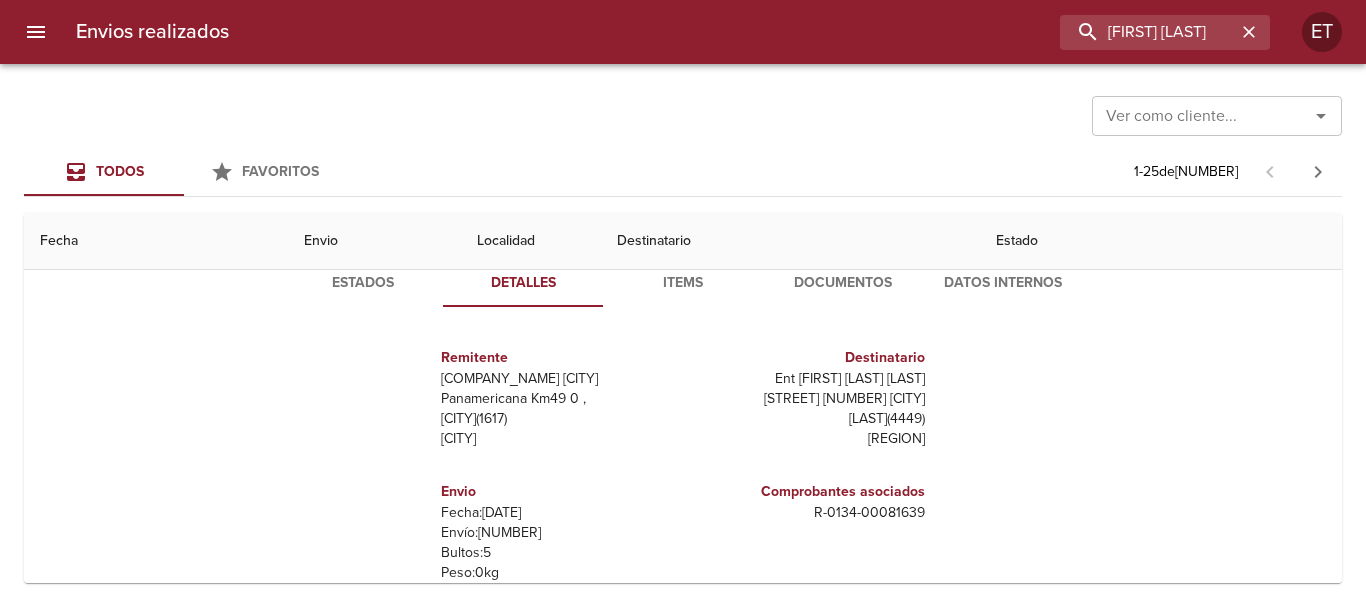 scroll, scrollTop: 400, scrollLeft: 0, axis: vertical 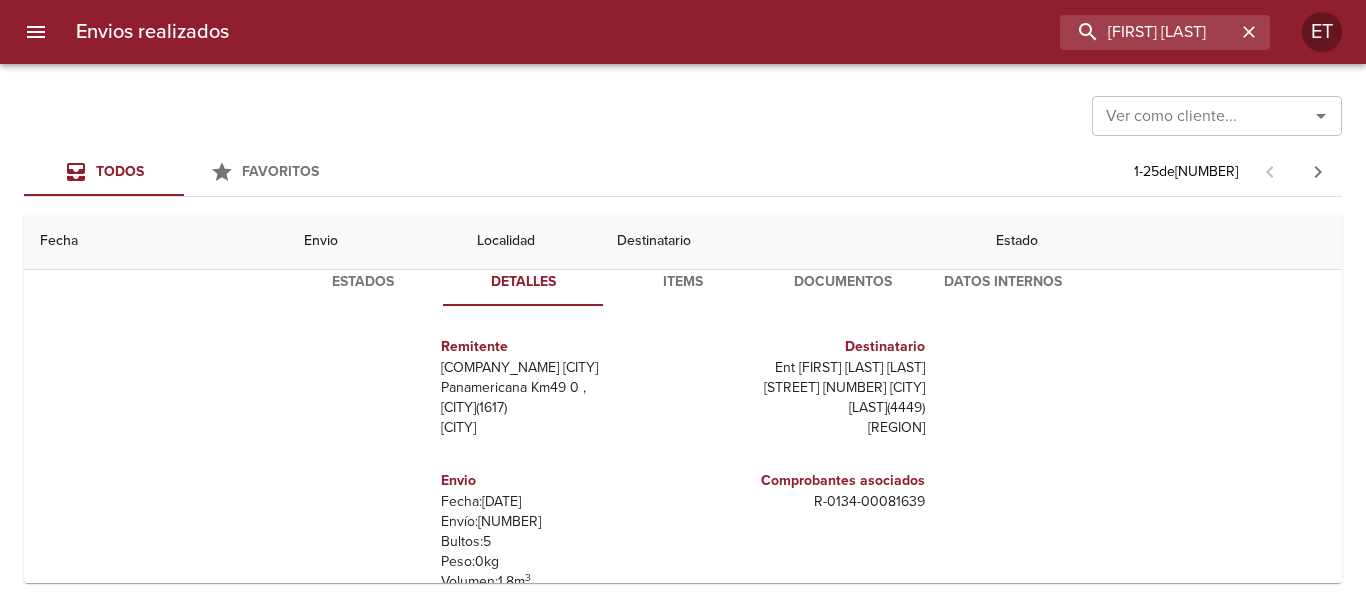click on "R - 0134 - 00081639" at bounding box center [808, 502] 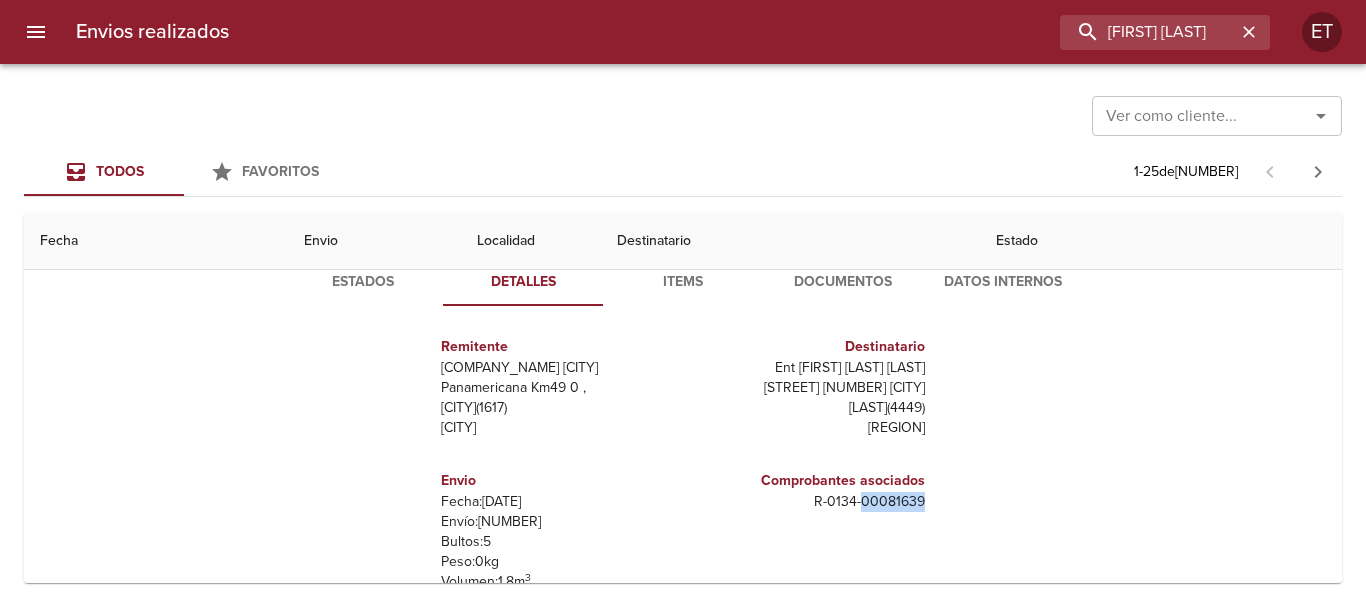 click on "R - 0134 - 00081639" at bounding box center (808, 502) 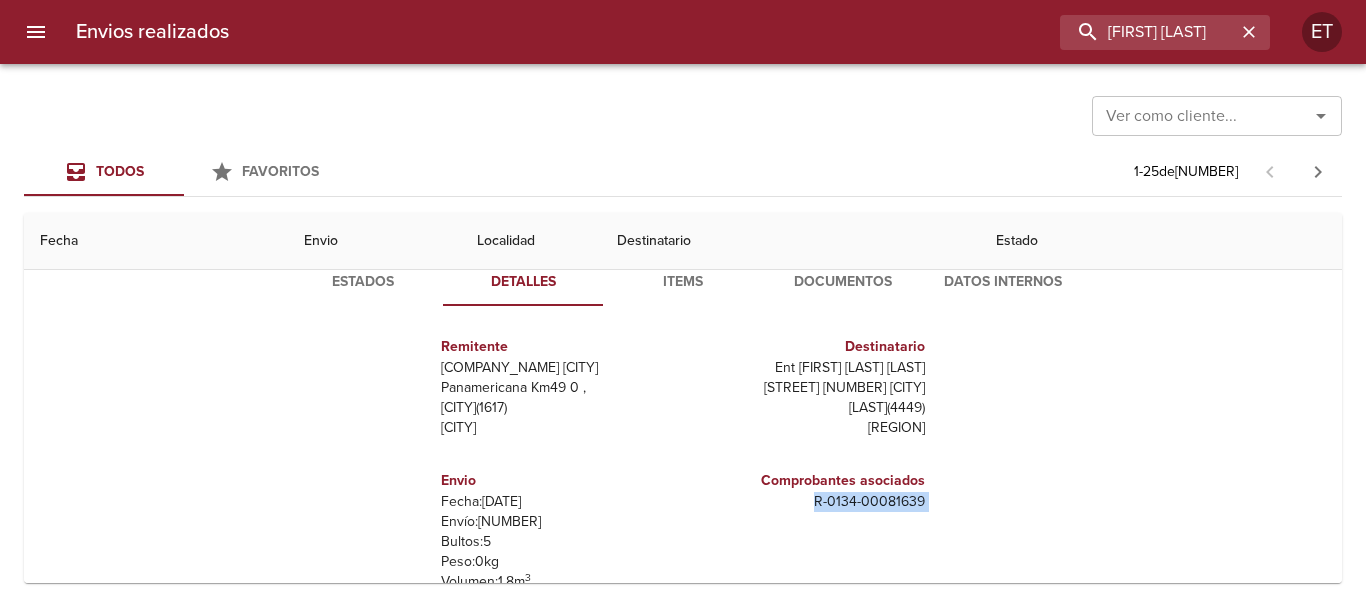 click on "R - 0134 - 00081639" at bounding box center [808, 502] 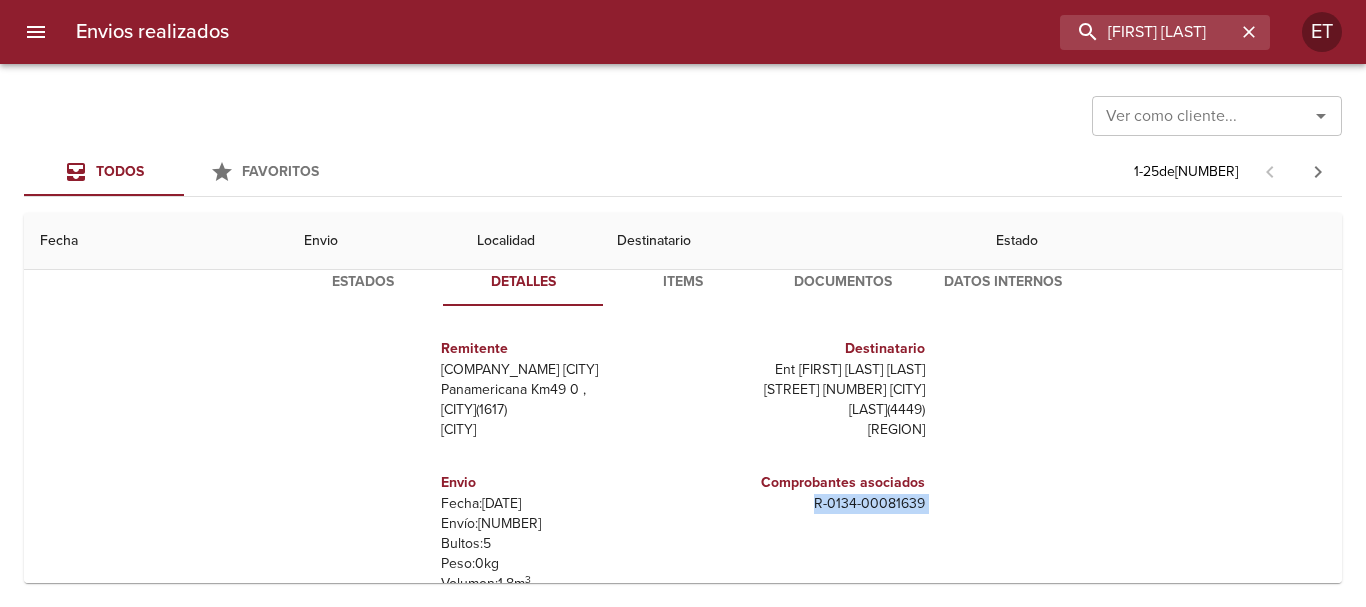 scroll, scrollTop: 10, scrollLeft: 0, axis: vertical 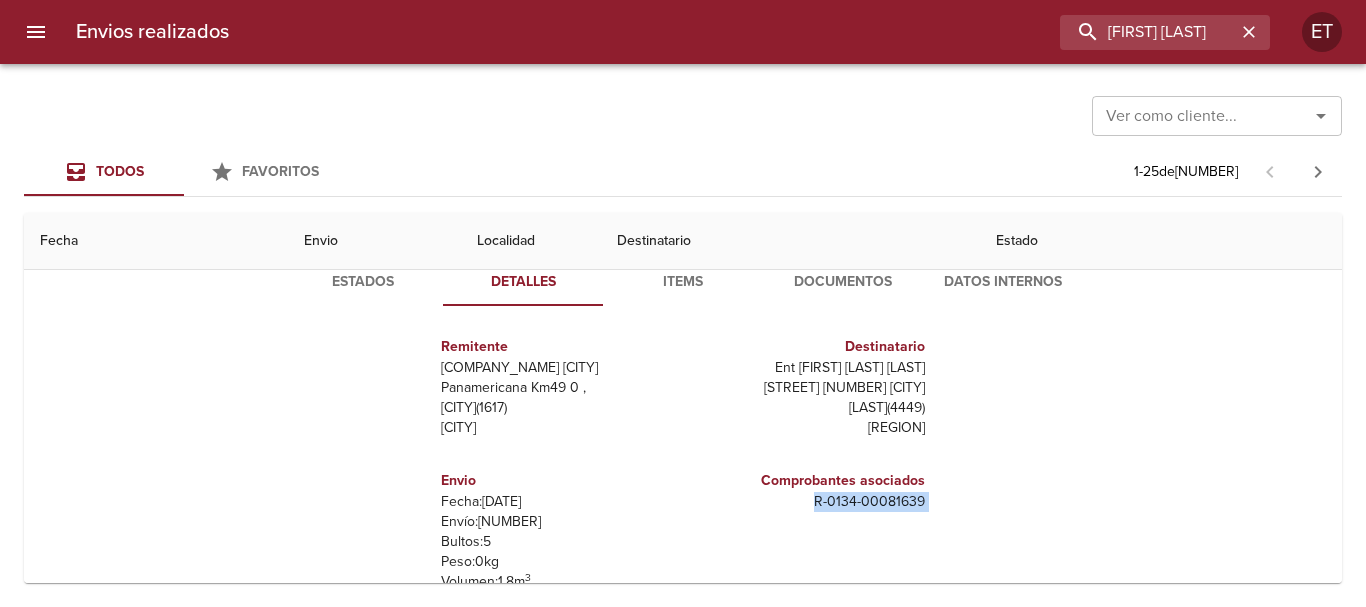 drag, startPoint x: 756, startPoint y: 368, endPoint x: 932, endPoint y: 370, distance: 176.01137 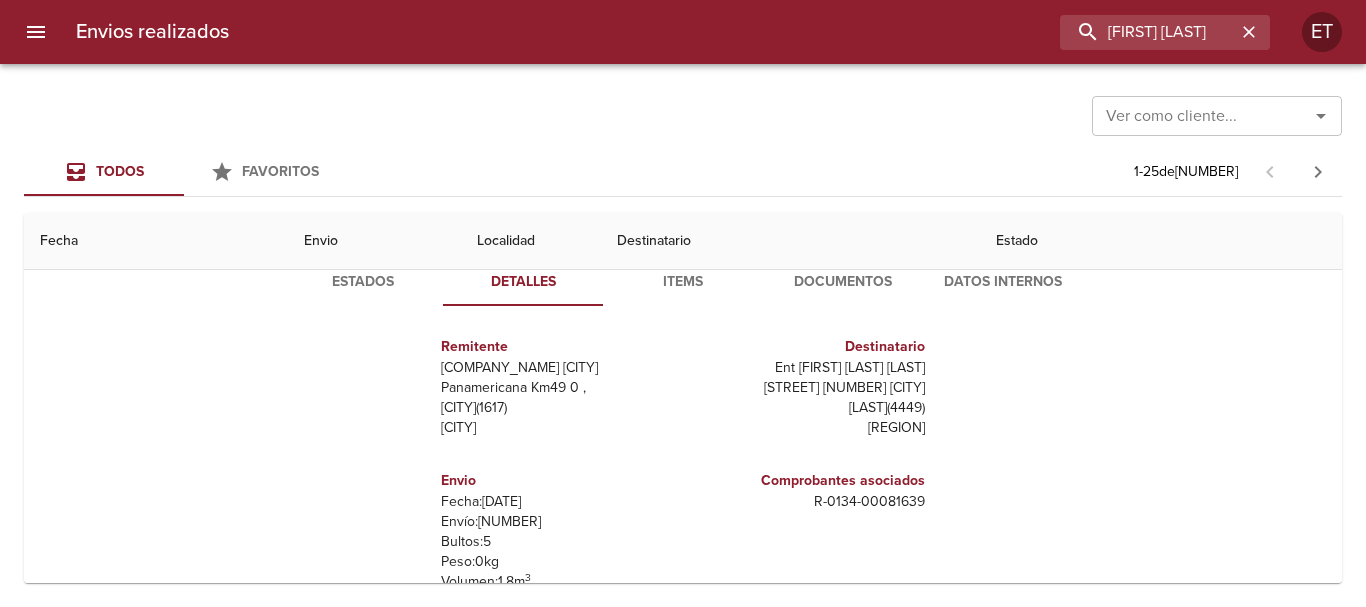 click on "Envios realizados claudia elisab ET" at bounding box center (683, 32) 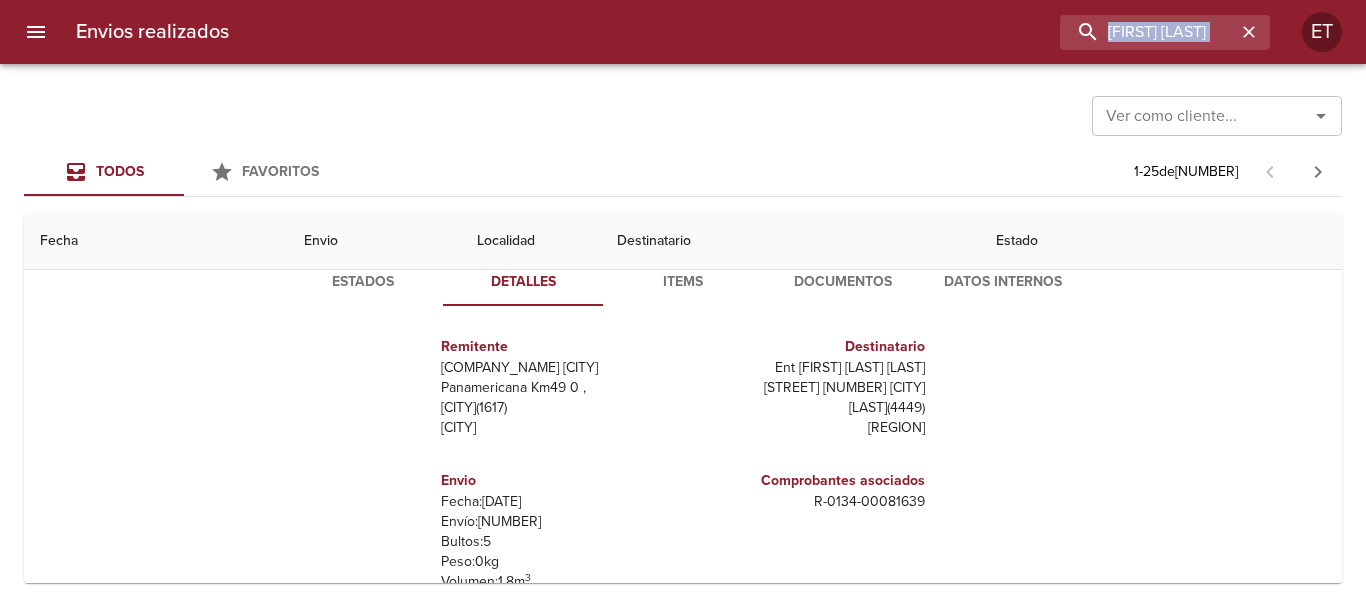 click on "Envios realizados claudia elisab ET" at bounding box center (683, 32) 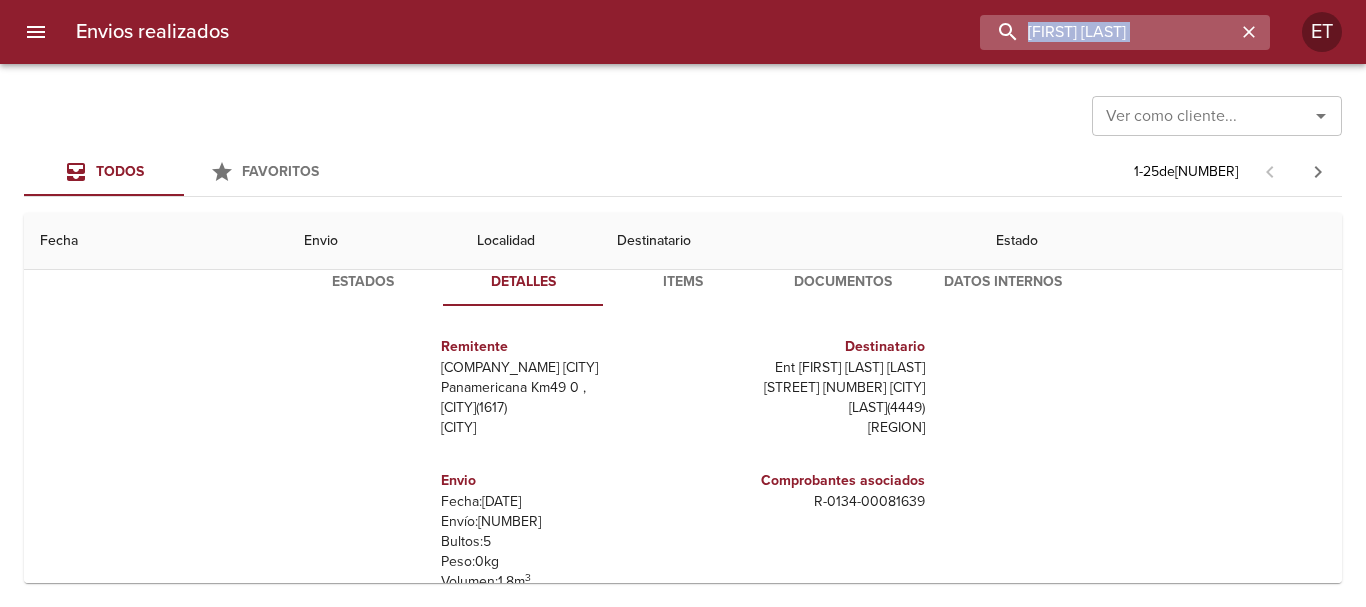click on "claudia elisab" at bounding box center [1108, 32] 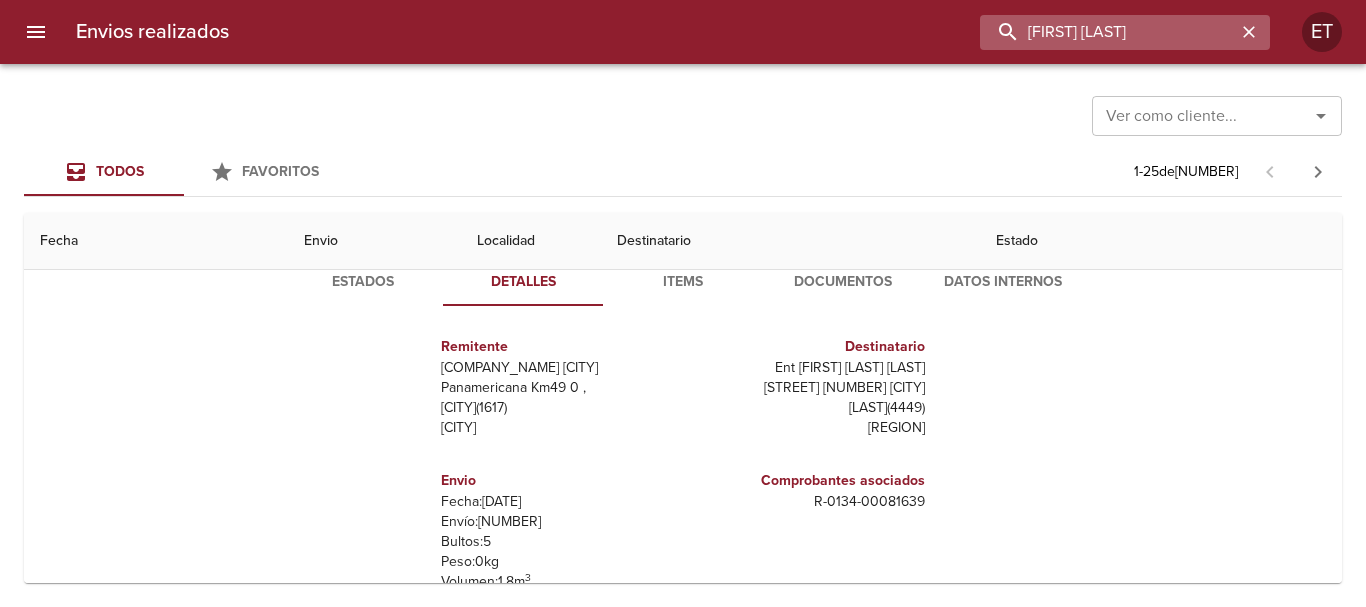 click on "claudia elisab" at bounding box center (1108, 32) 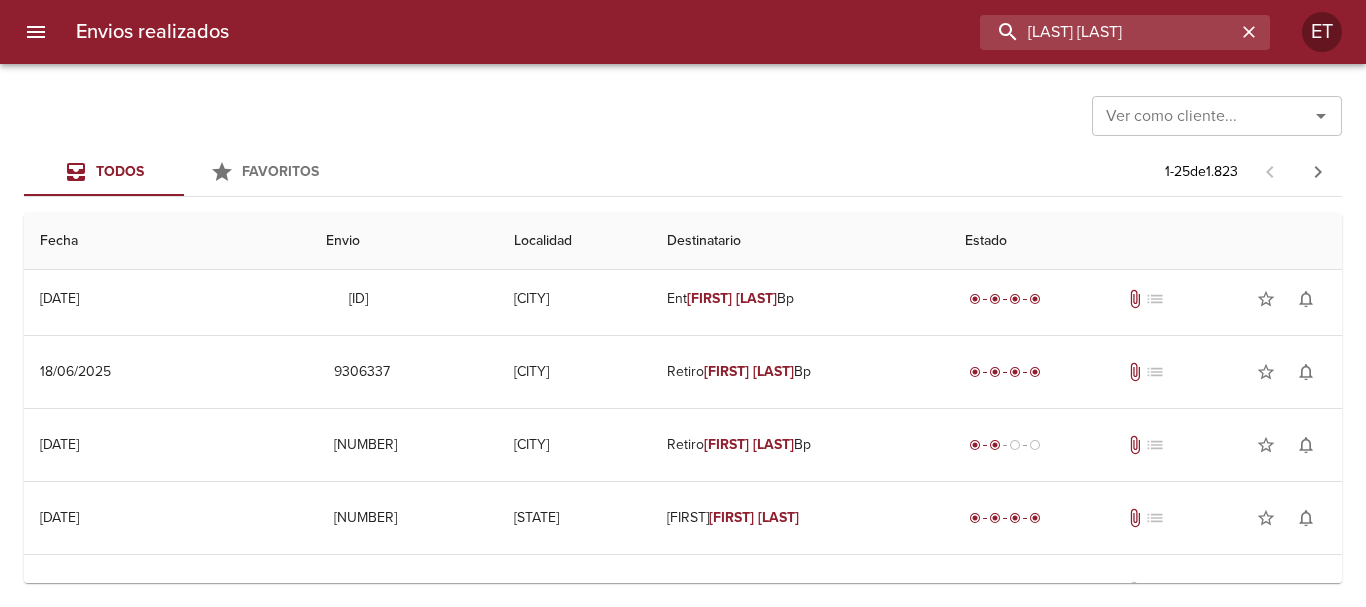 scroll, scrollTop: 0, scrollLeft: 0, axis: both 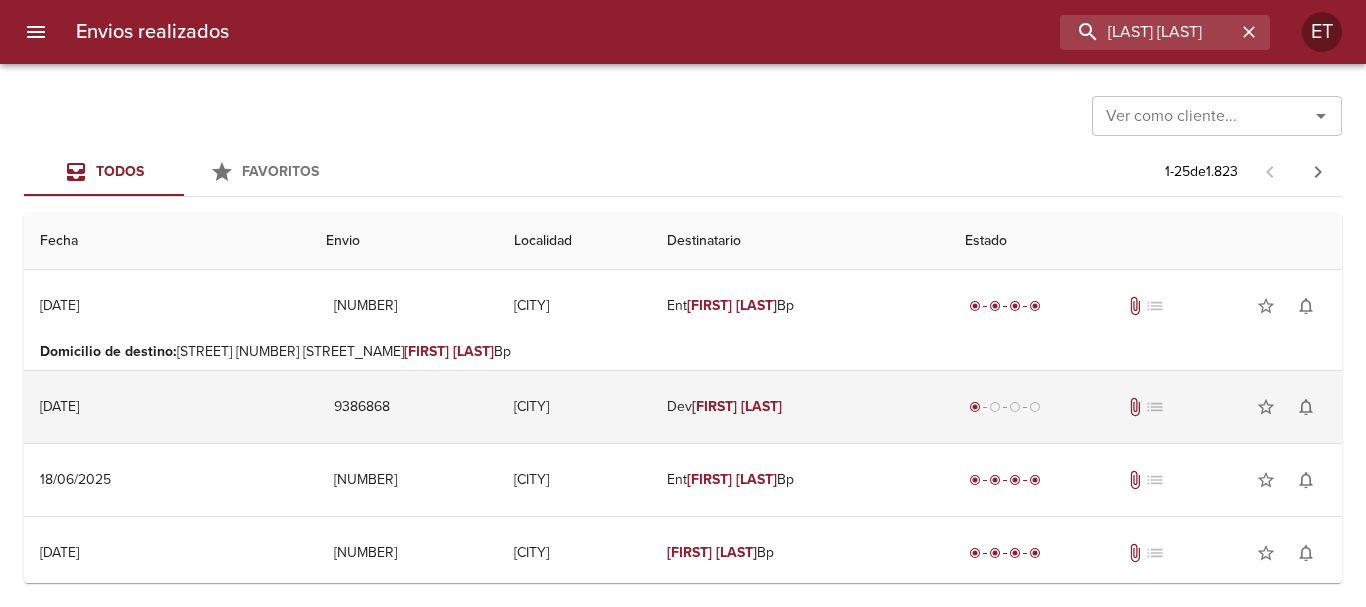 click on "Dev  Marina   Leiva" at bounding box center (800, 407) 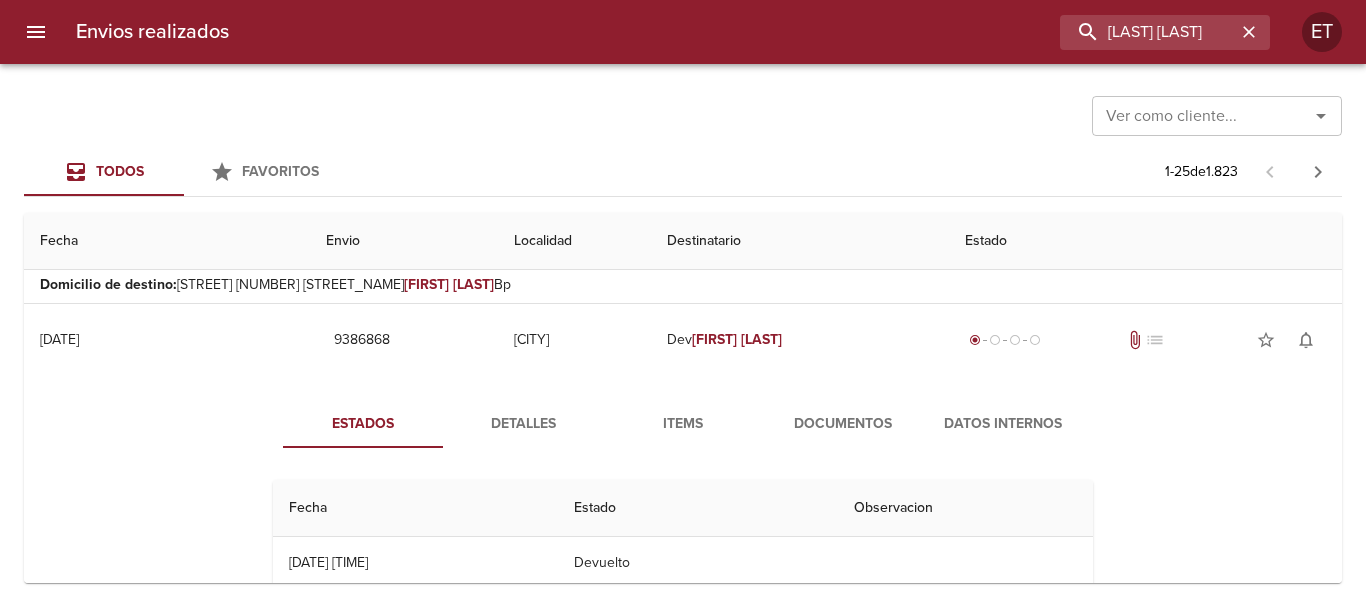 scroll, scrollTop: 100, scrollLeft: 0, axis: vertical 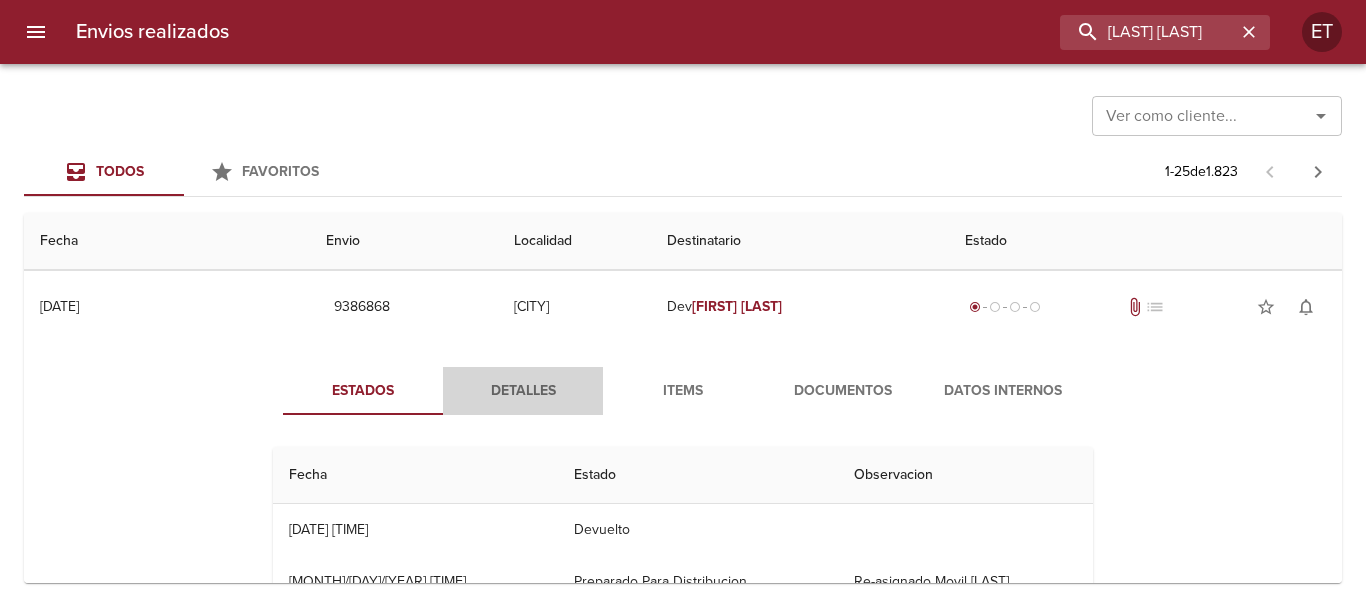 click on "Detalles" at bounding box center (523, 391) 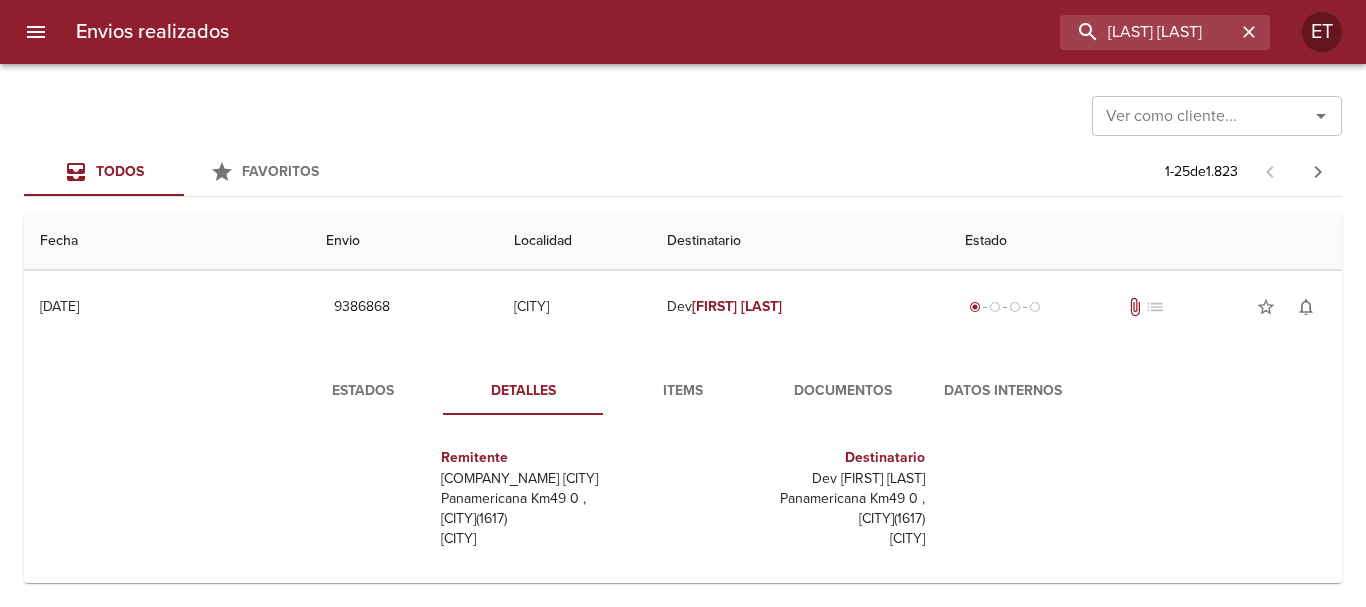 scroll, scrollTop: 10, scrollLeft: 0, axis: vertical 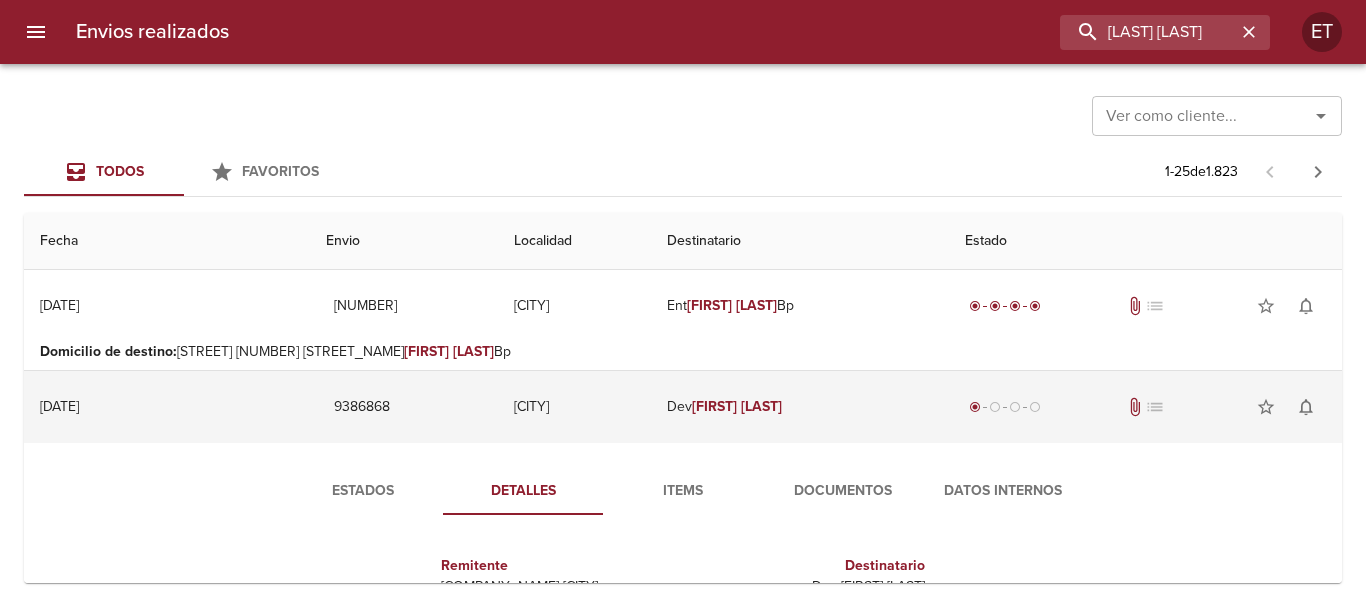 click on "Dev  Marina   Leiva" at bounding box center (800, 407) 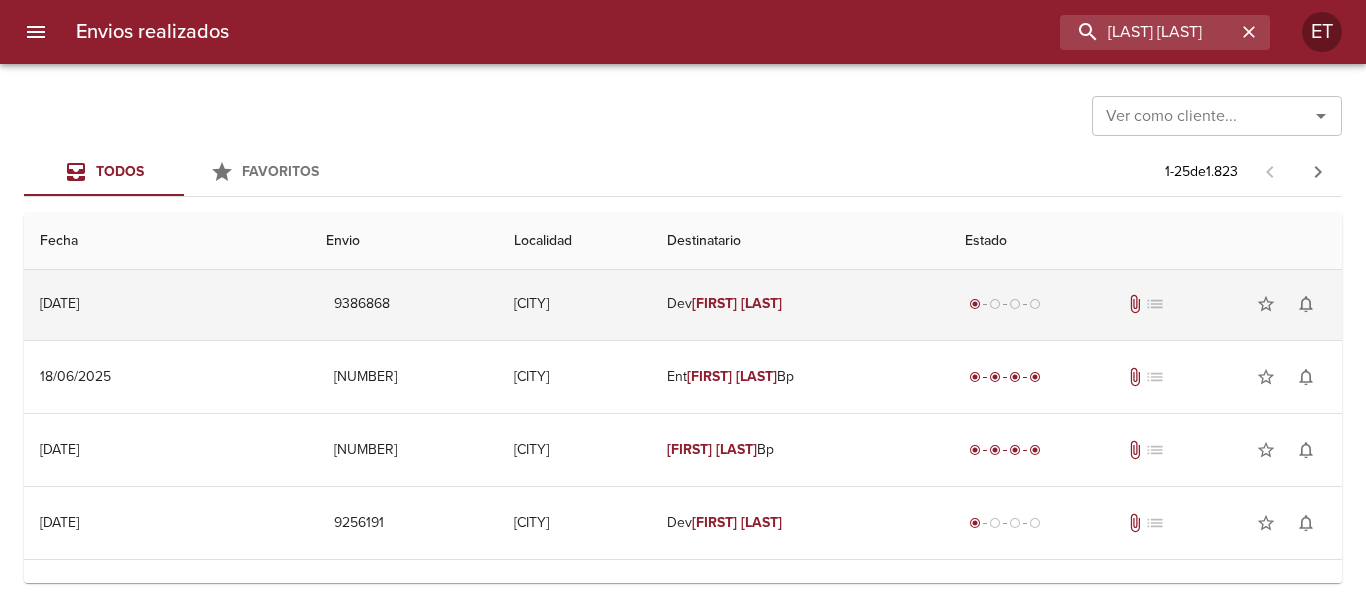 scroll, scrollTop: 200, scrollLeft: 0, axis: vertical 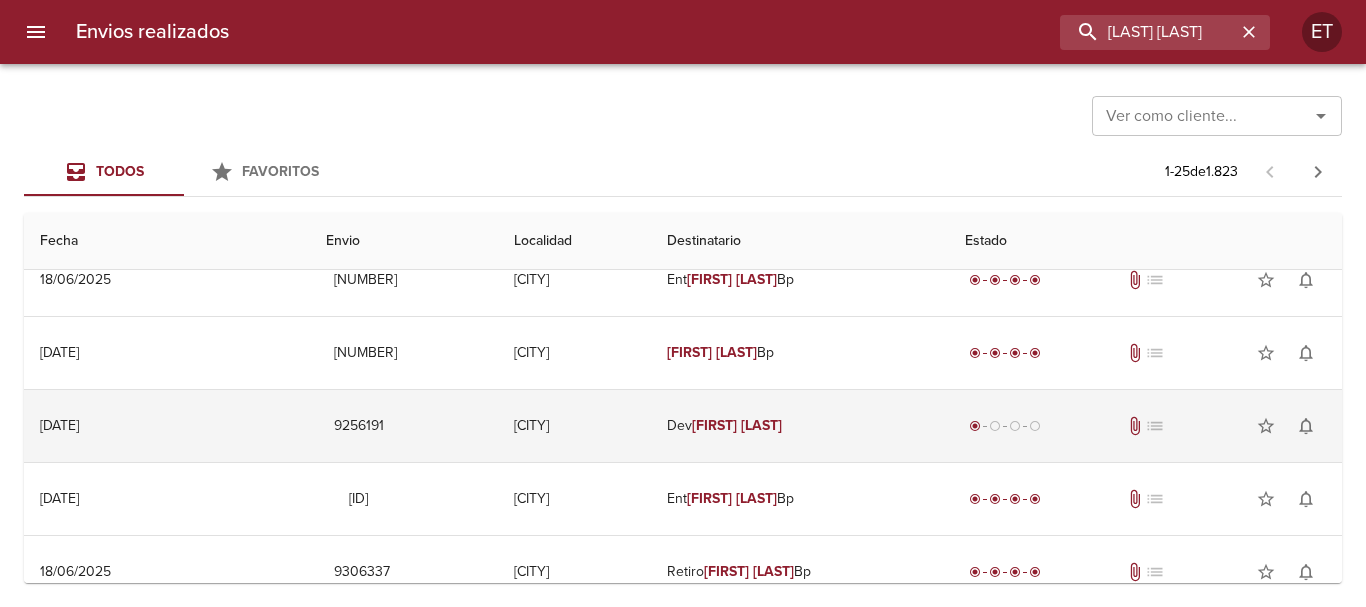 click on "Marina" at bounding box center [714, 425] 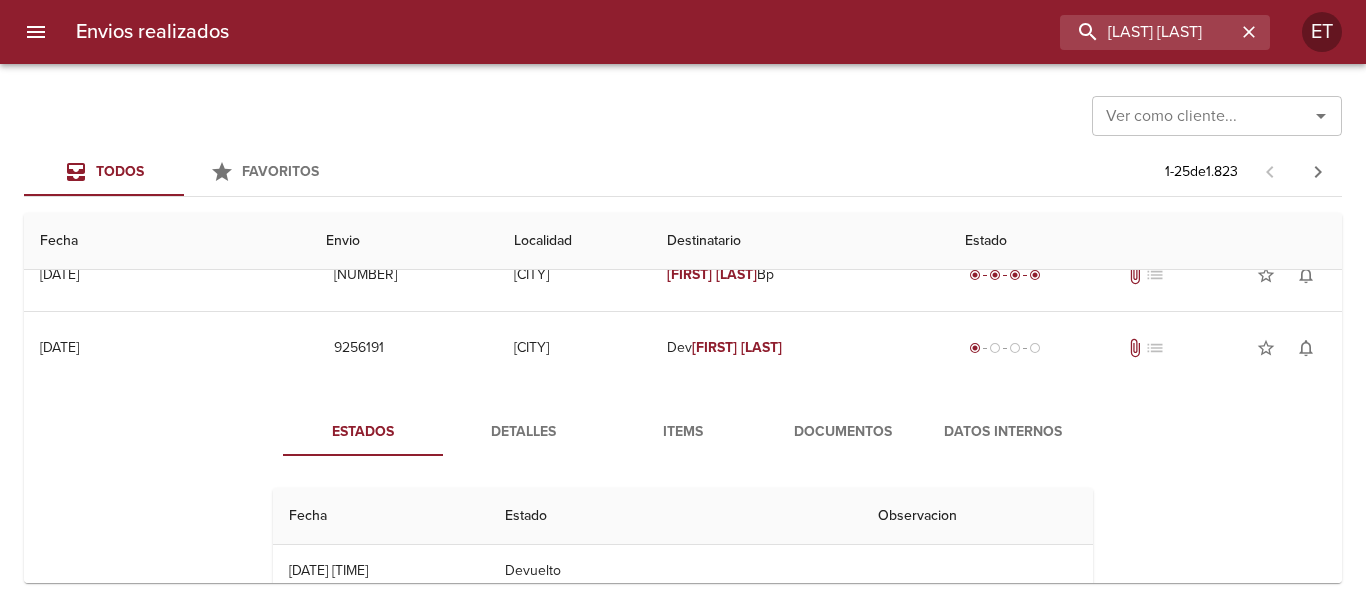 scroll, scrollTop: 300, scrollLeft: 0, axis: vertical 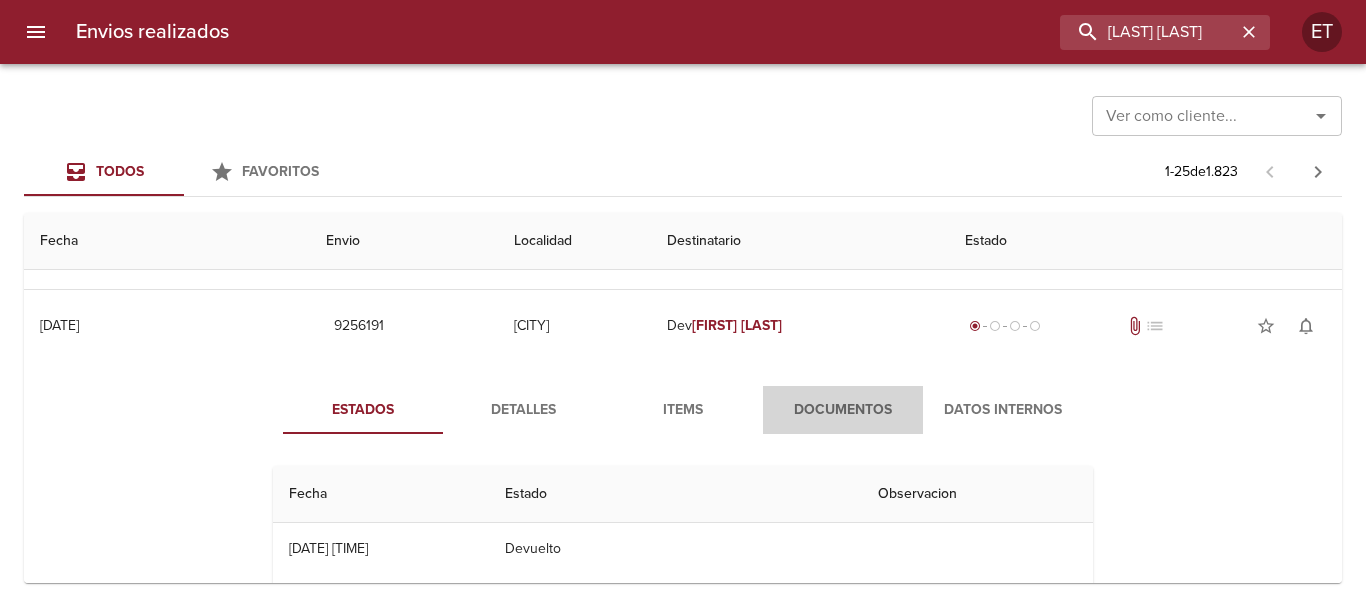 click on "Documentos" at bounding box center [843, 410] 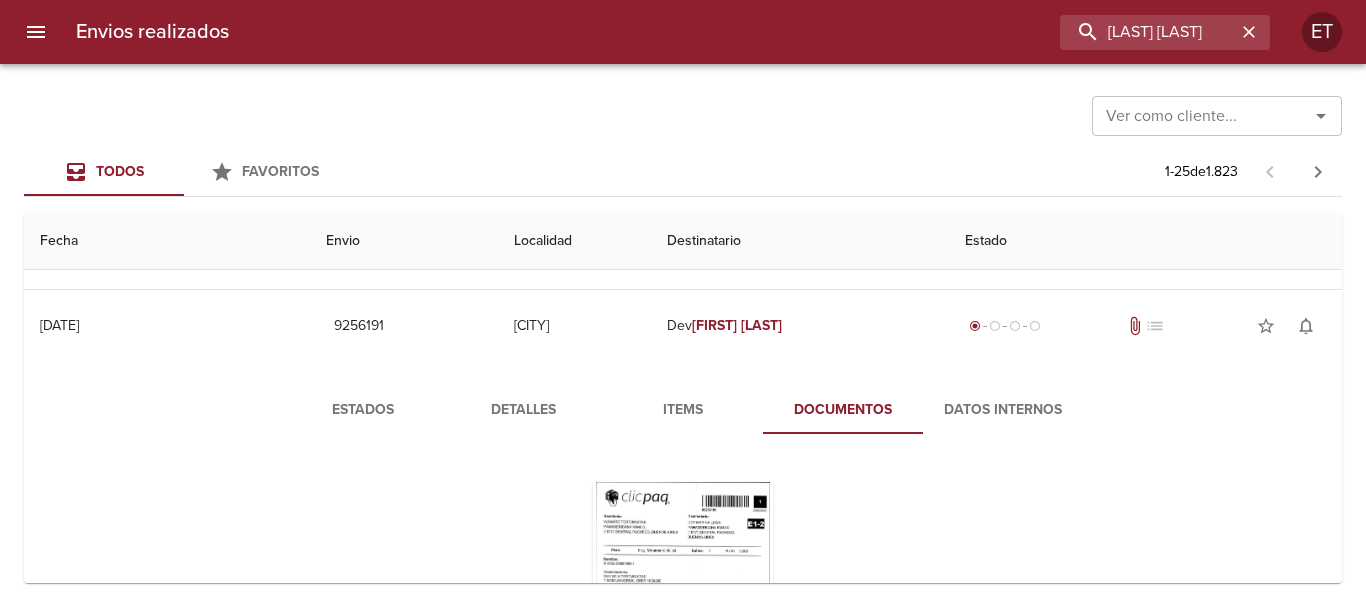 scroll, scrollTop: 400, scrollLeft: 0, axis: vertical 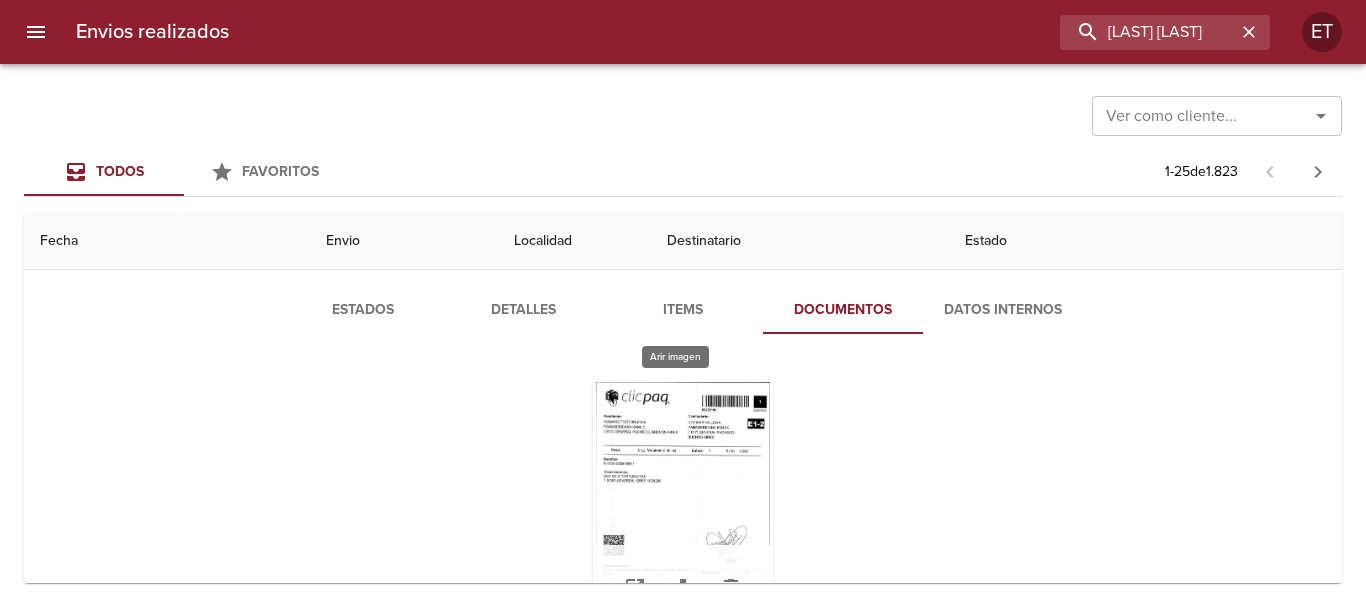 click at bounding box center [683, 507] 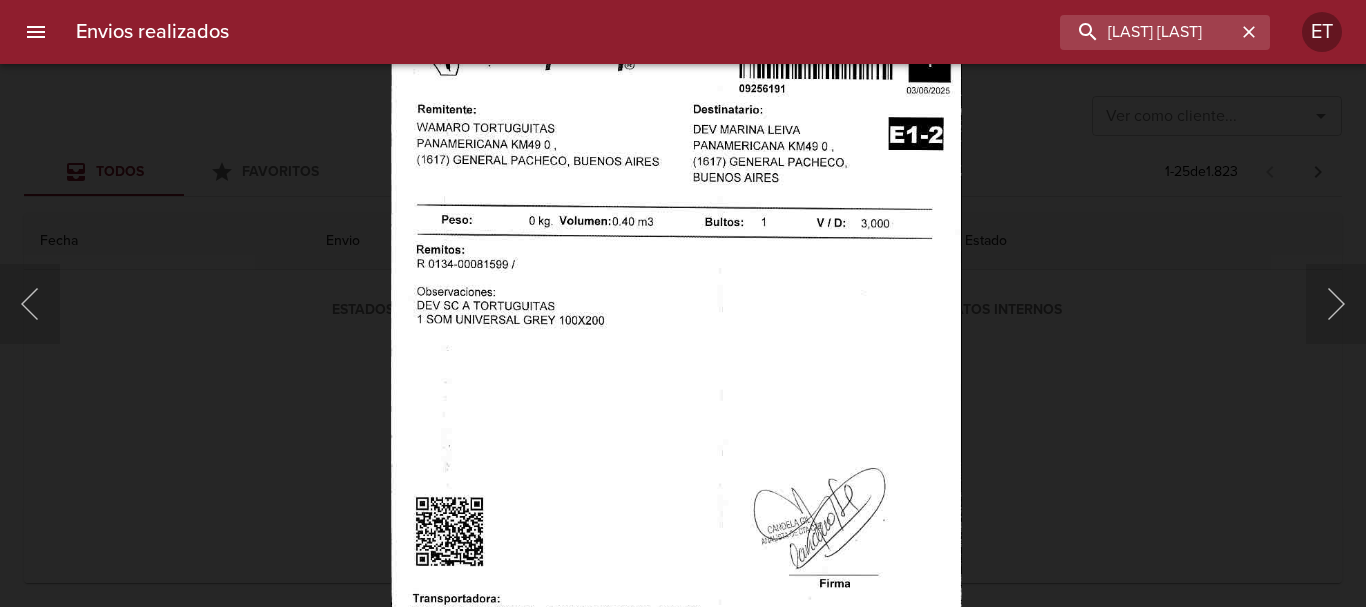 click at bounding box center (676, 406) 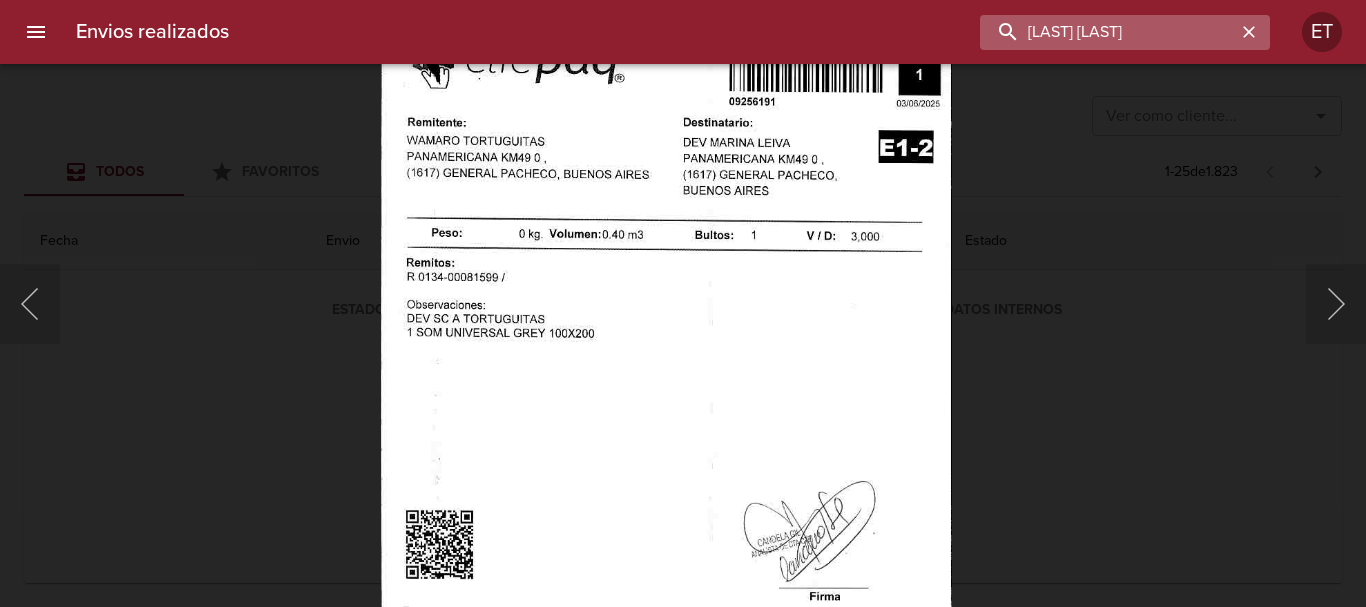 click on "marina leiva" at bounding box center (1108, 32) 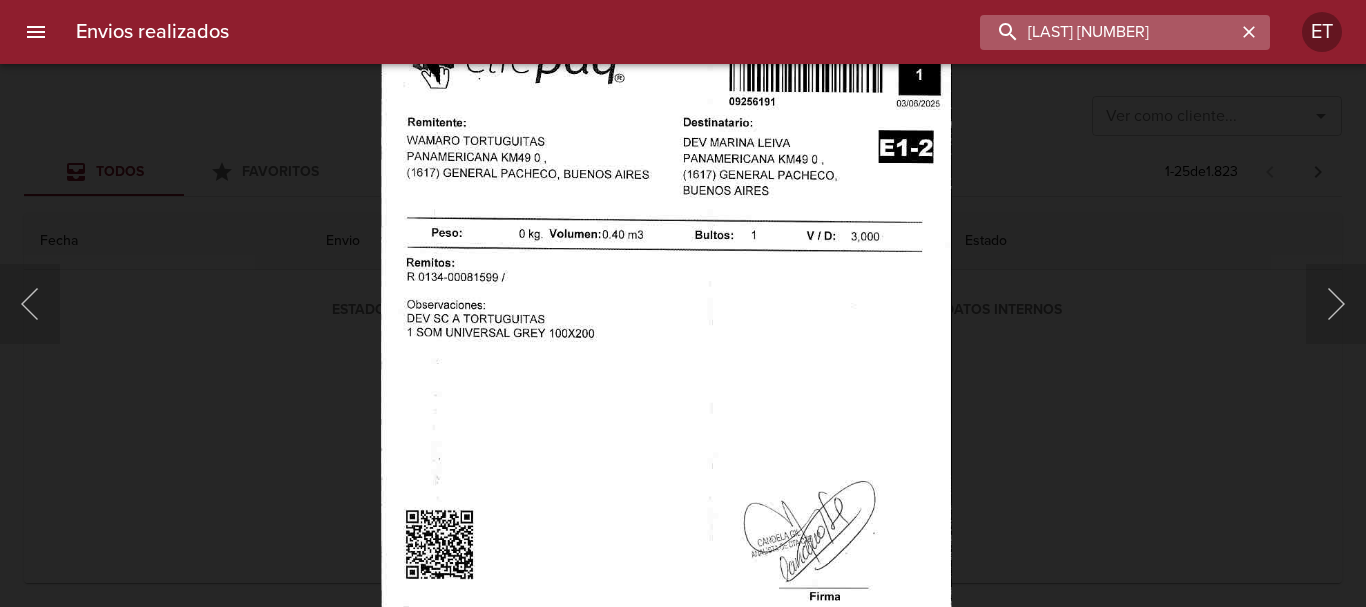 click on "marina 9134346" at bounding box center (1108, 32) 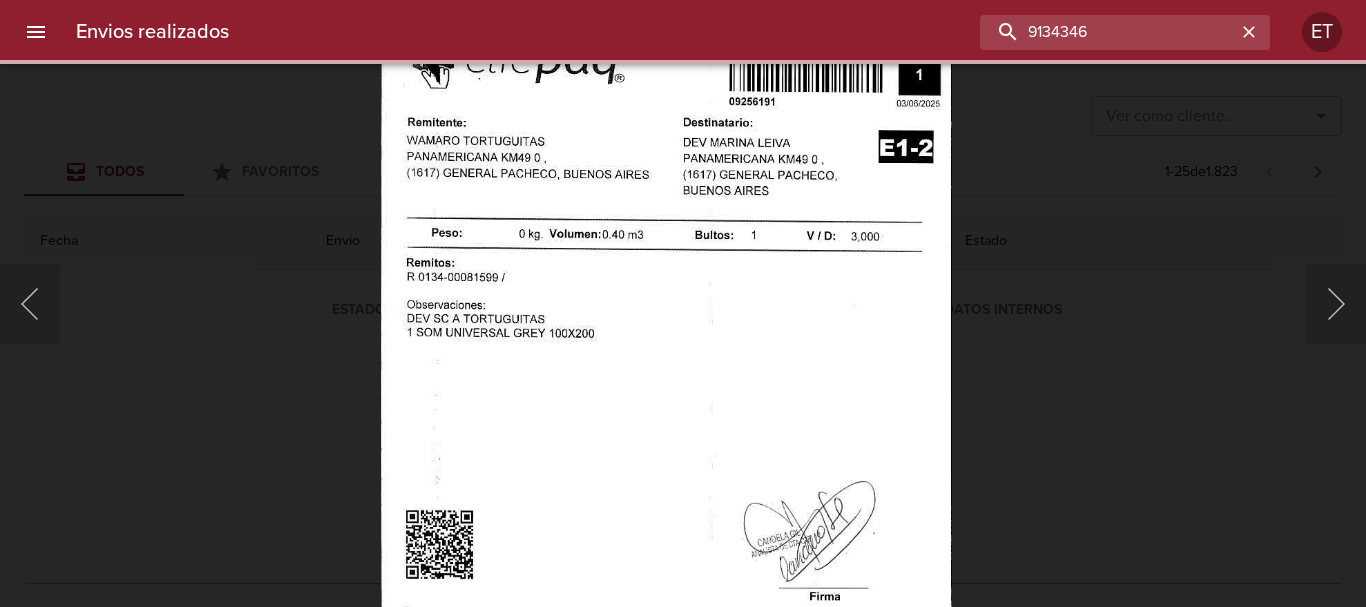 scroll, scrollTop: 0, scrollLeft: 0, axis: both 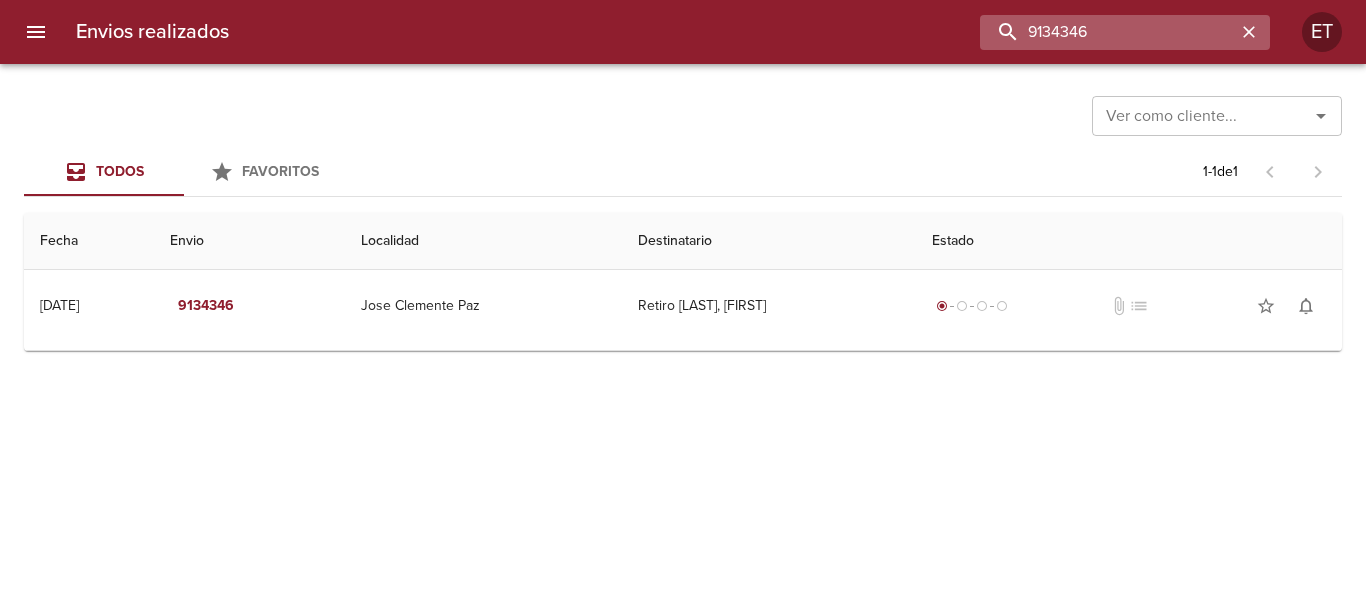 click on "9134346" at bounding box center [1108, 32] 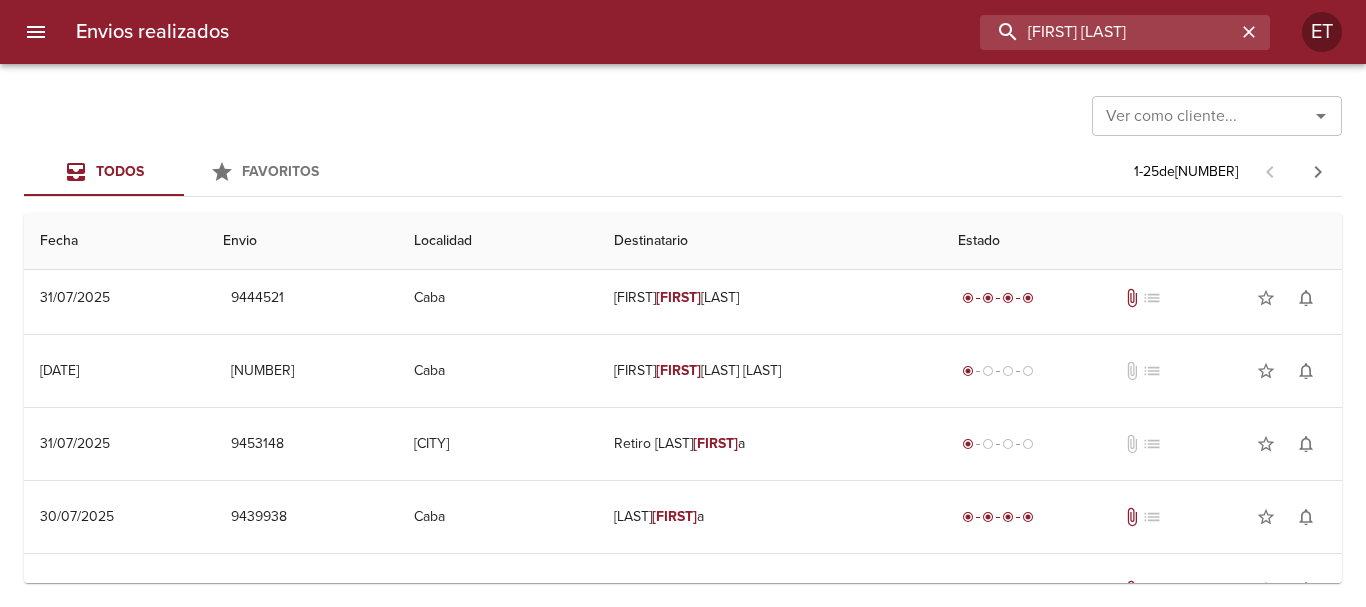 scroll, scrollTop: 0, scrollLeft: 0, axis: both 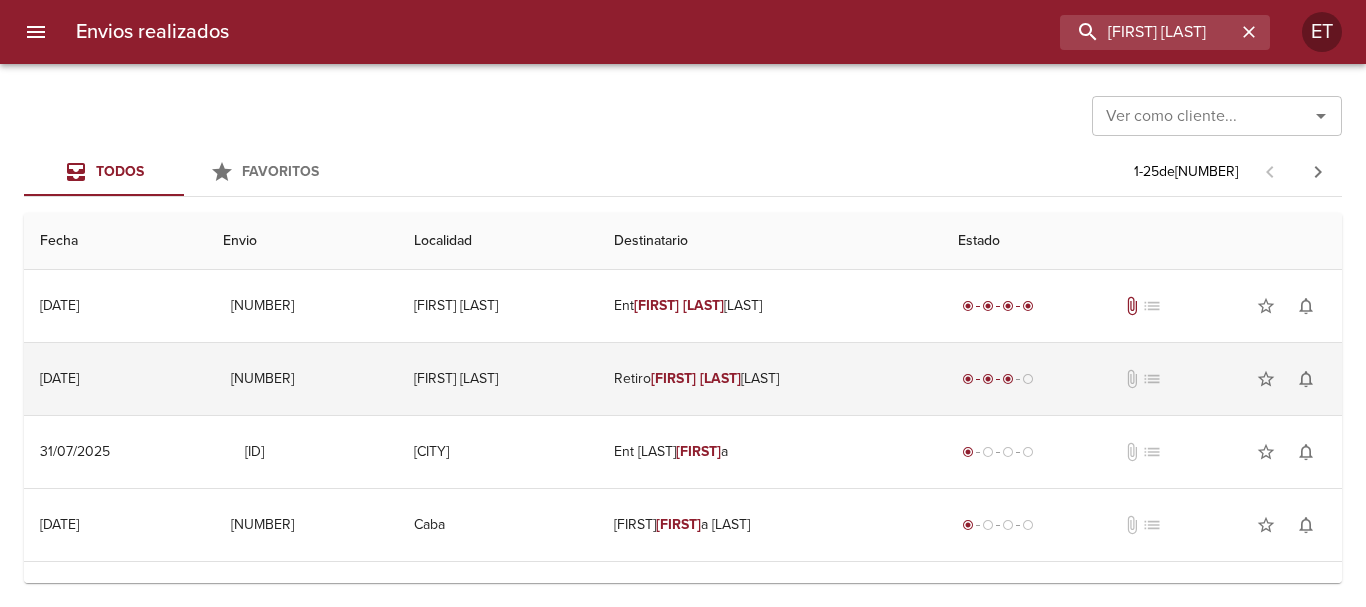 click on "Retiro  Graciel   Nury  Avaca" at bounding box center [769, 379] 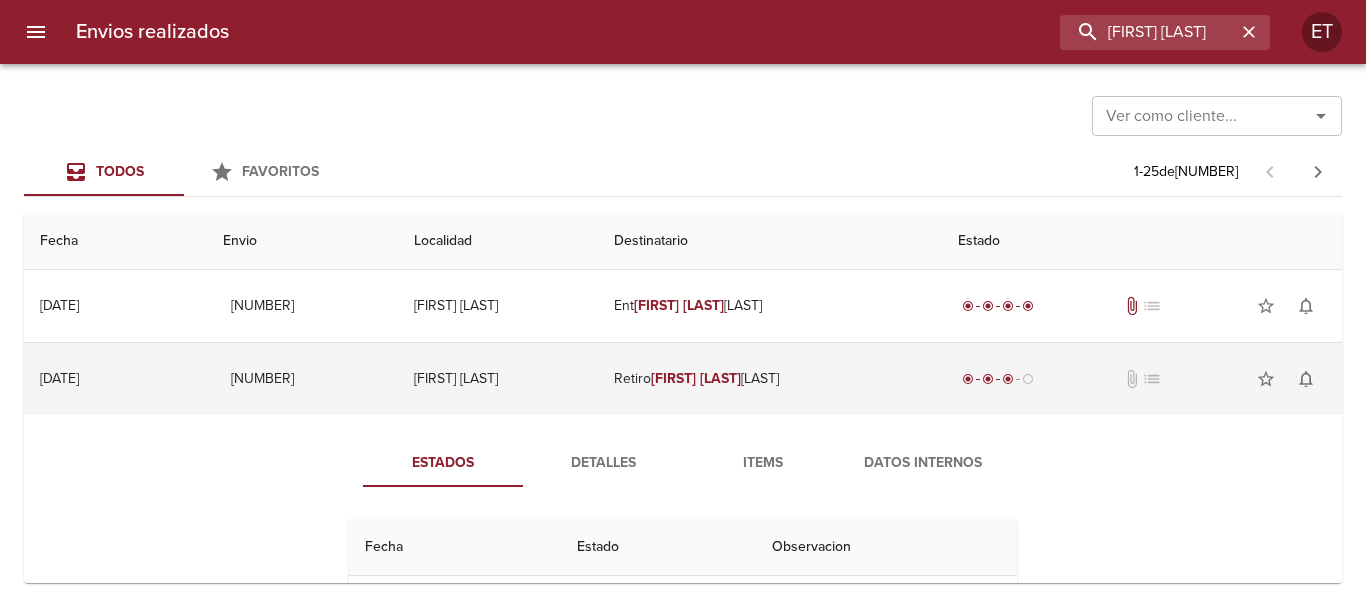 scroll, scrollTop: 100, scrollLeft: 0, axis: vertical 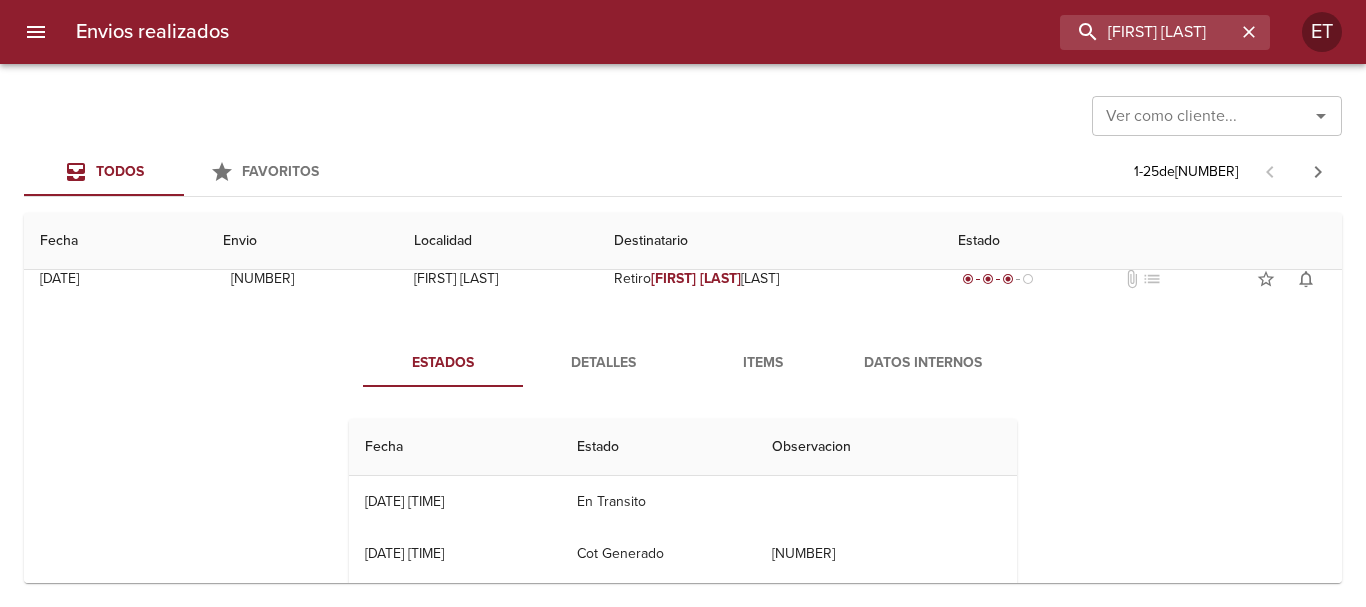 click on "Items" at bounding box center (763, 363) 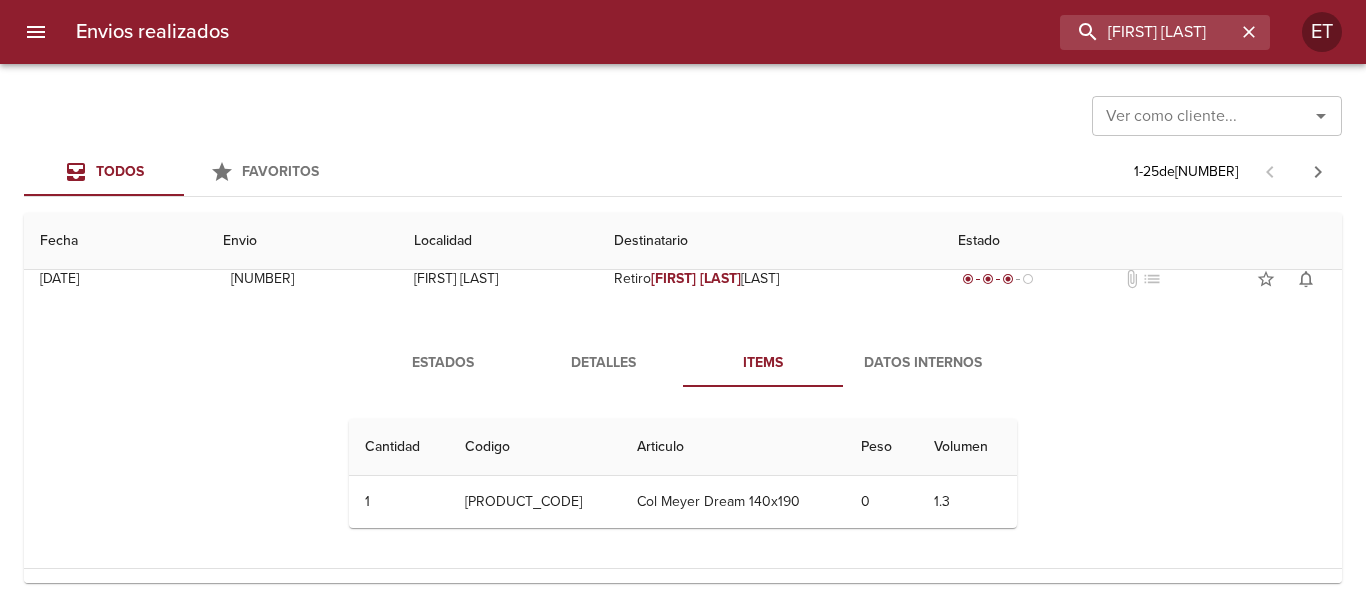 click on "Detalles" at bounding box center [603, 363] 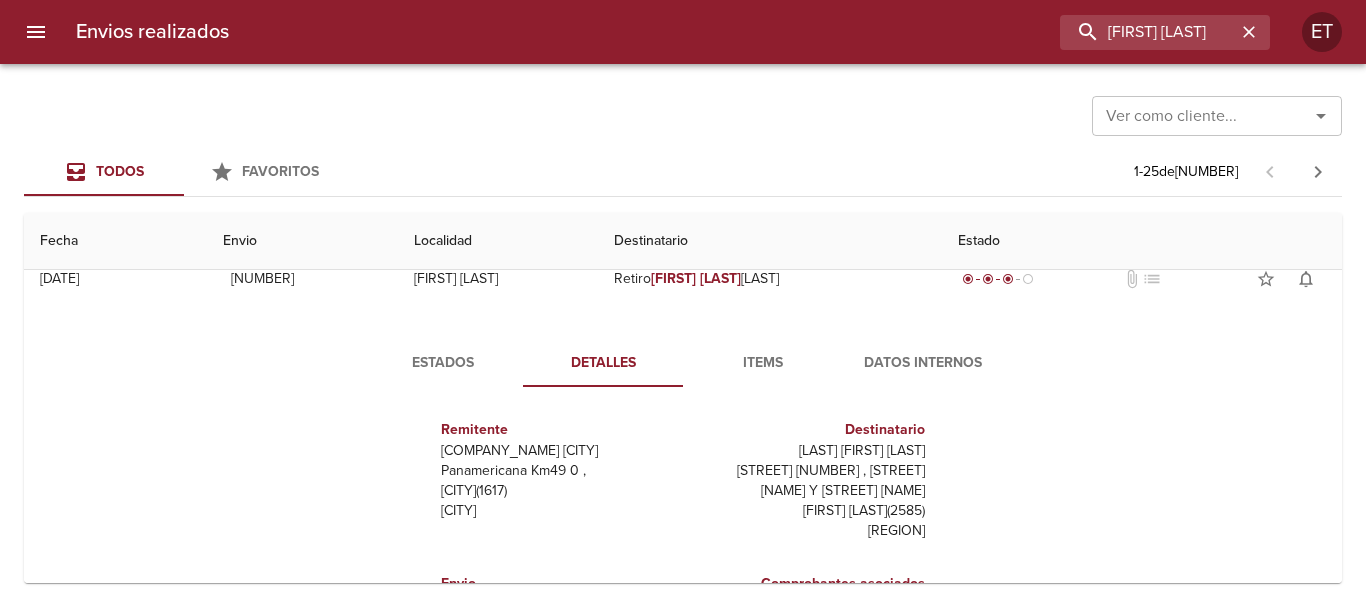 scroll, scrollTop: 10, scrollLeft: 0, axis: vertical 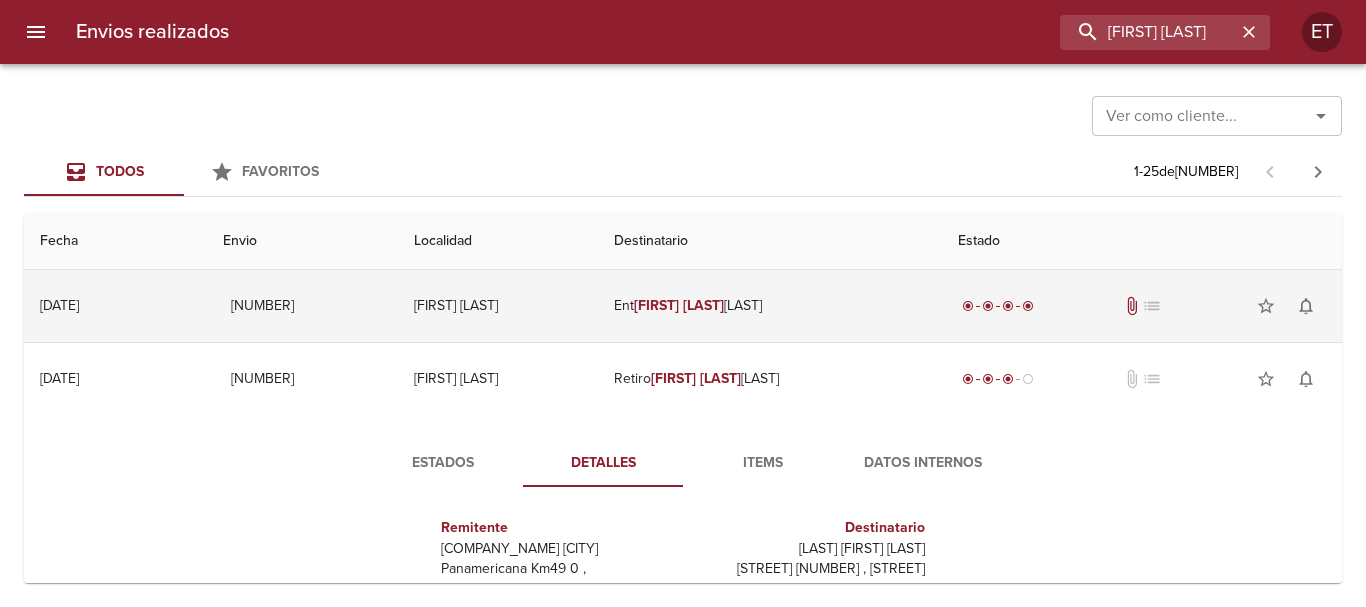 click on "Graciel" at bounding box center [656, 305] 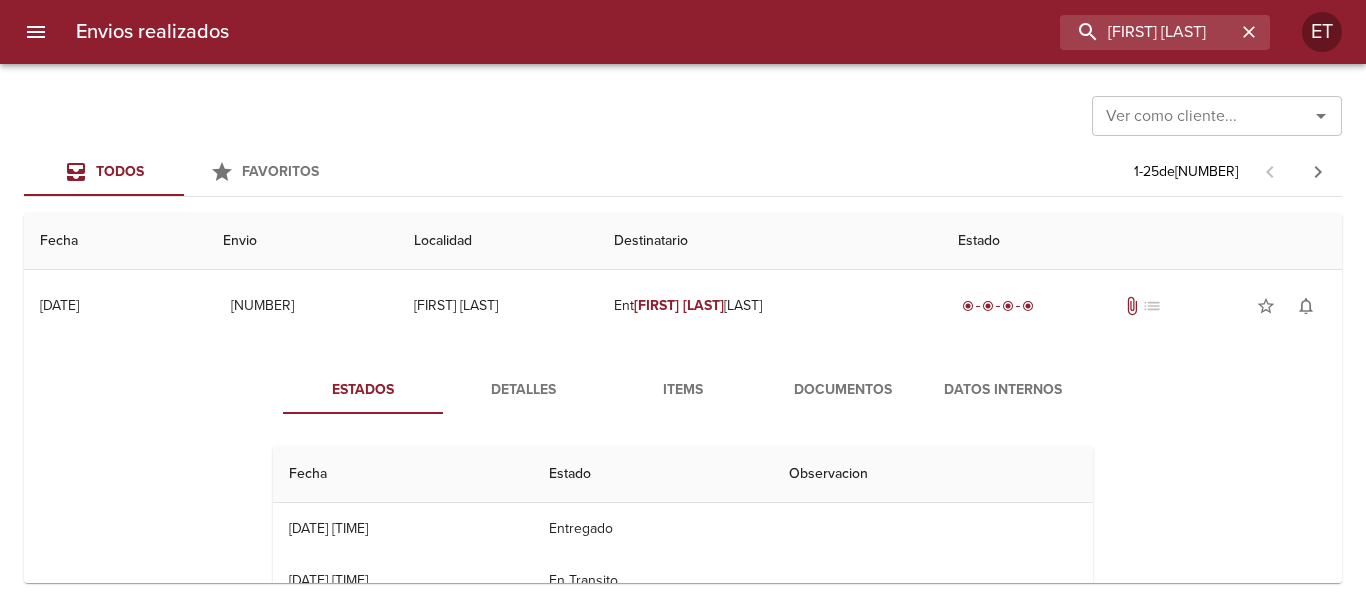 click on "Documentos" at bounding box center [843, 390] 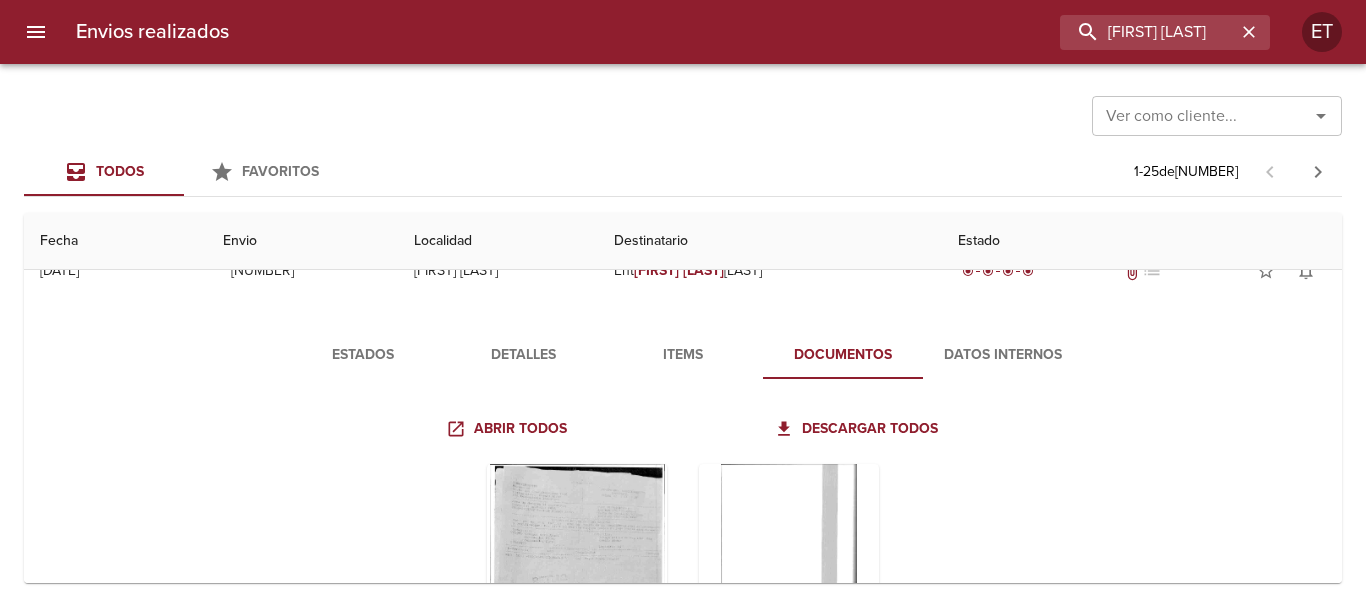 scroll, scrollTop: 0, scrollLeft: 0, axis: both 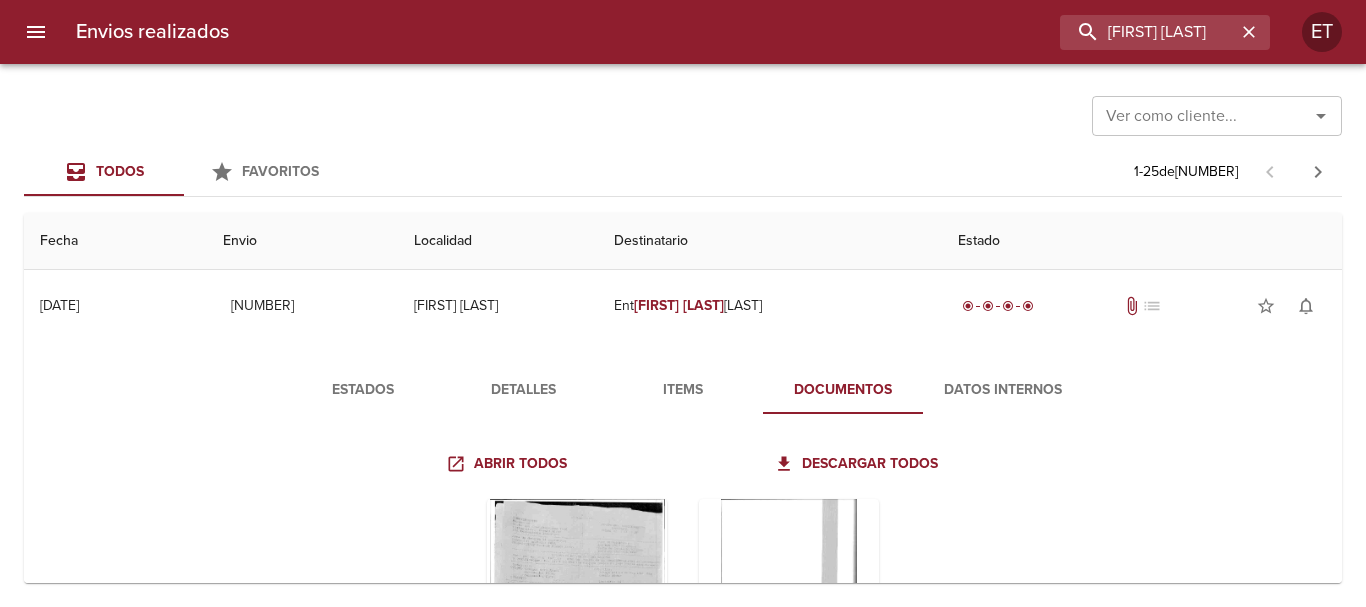 click on "Detalles" at bounding box center (523, 390) 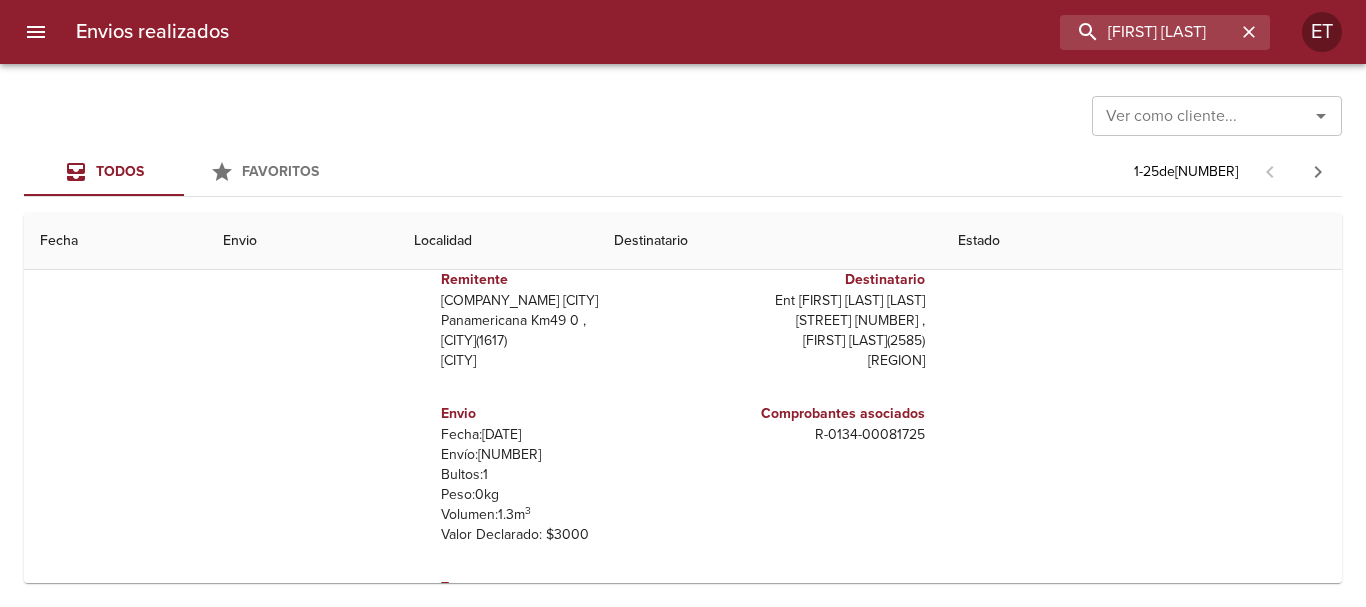 scroll, scrollTop: 300, scrollLeft: 0, axis: vertical 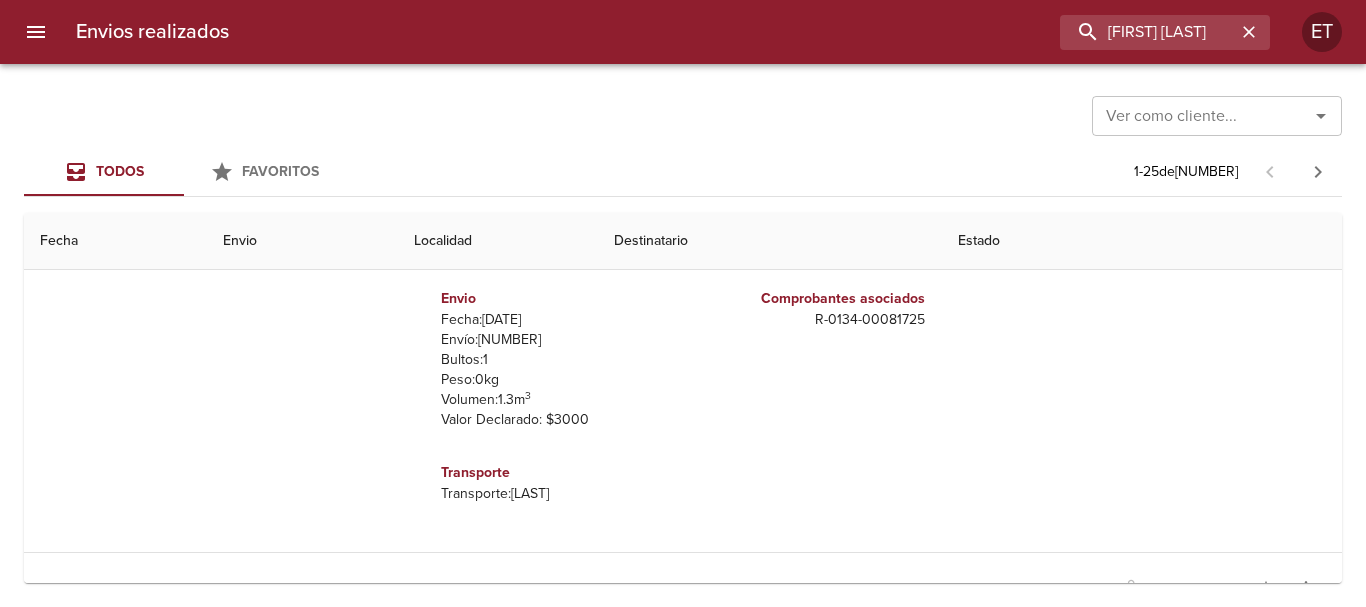 click on "R - 0134 - 00081725" at bounding box center [808, 320] 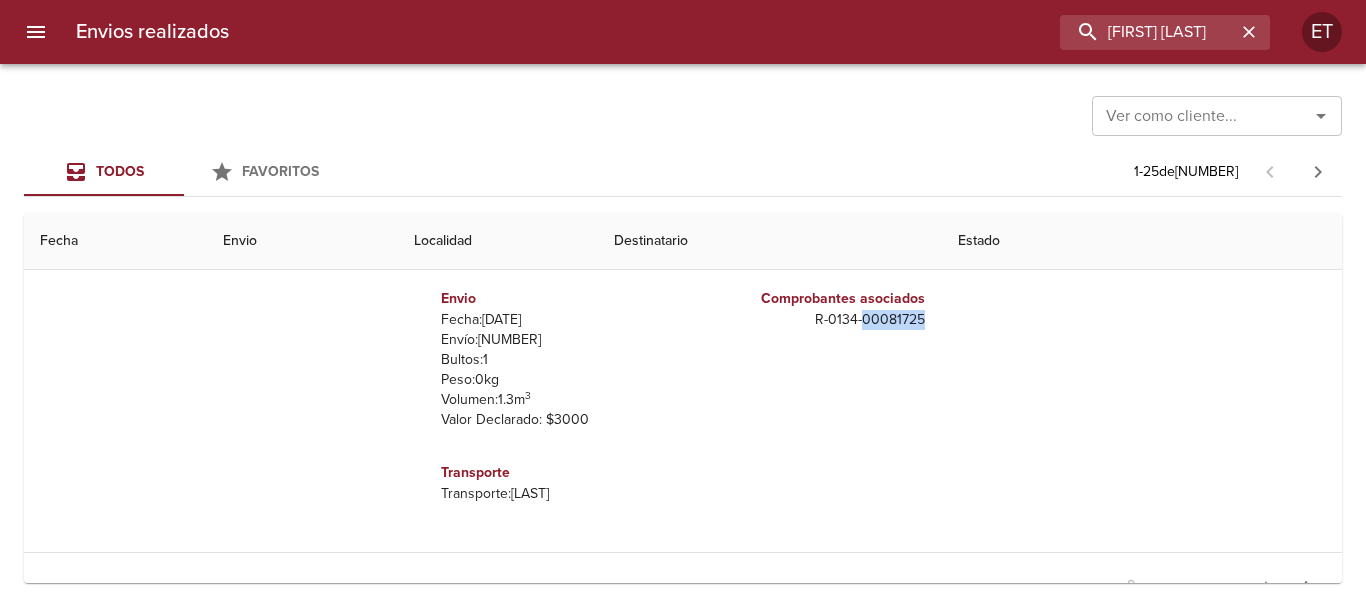 click on "R - 0134 - 00081725" at bounding box center (808, 320) 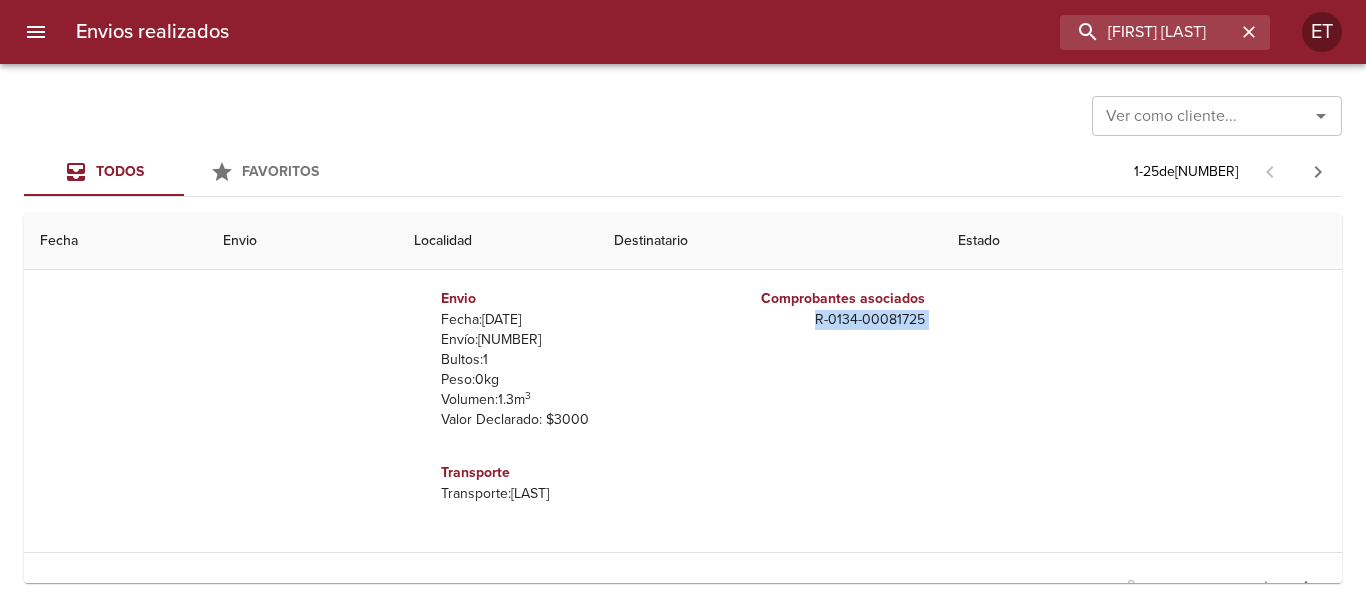click on "R - 0134 - 00081725" at bounding box center [808, 320] 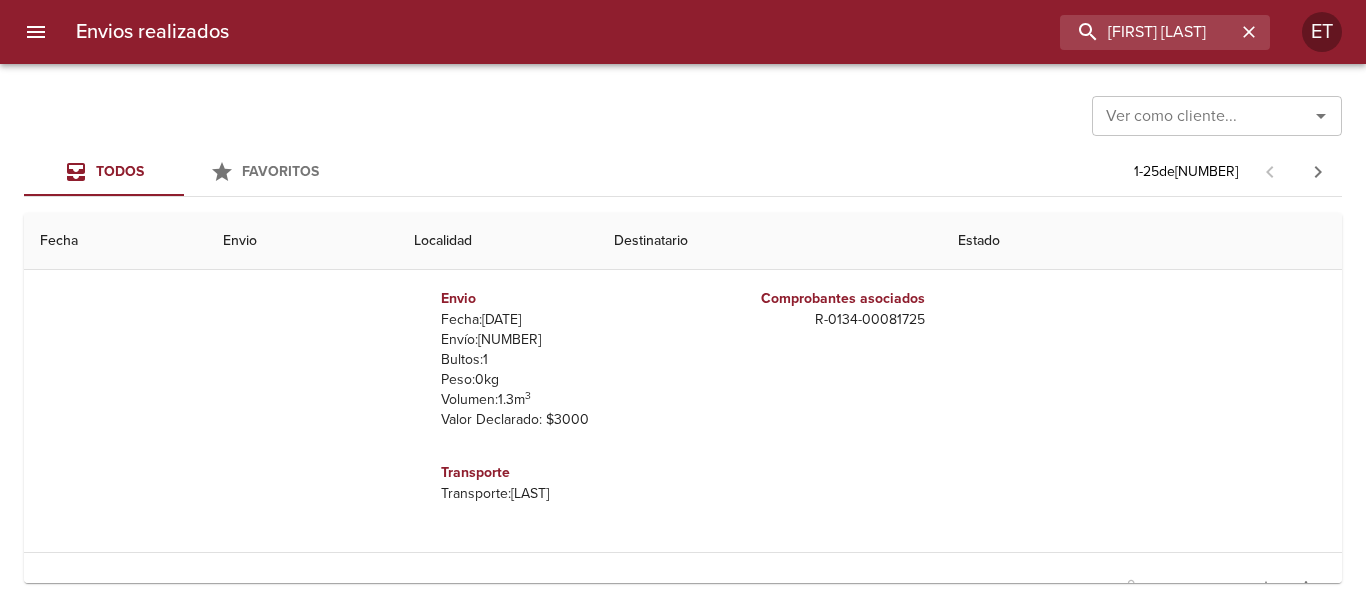 click on "Comprobantes asociados" at bounding box center [808, 299] 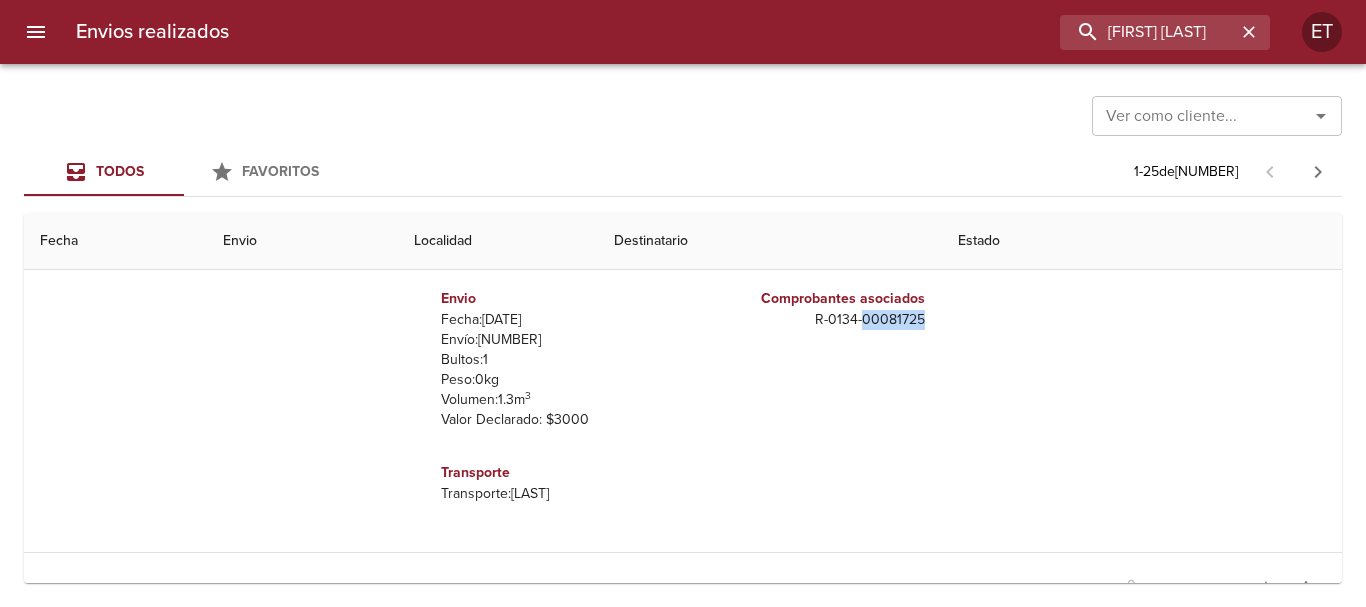 click on "R - 0134 - 00081725" at bounding box center [808, 320] 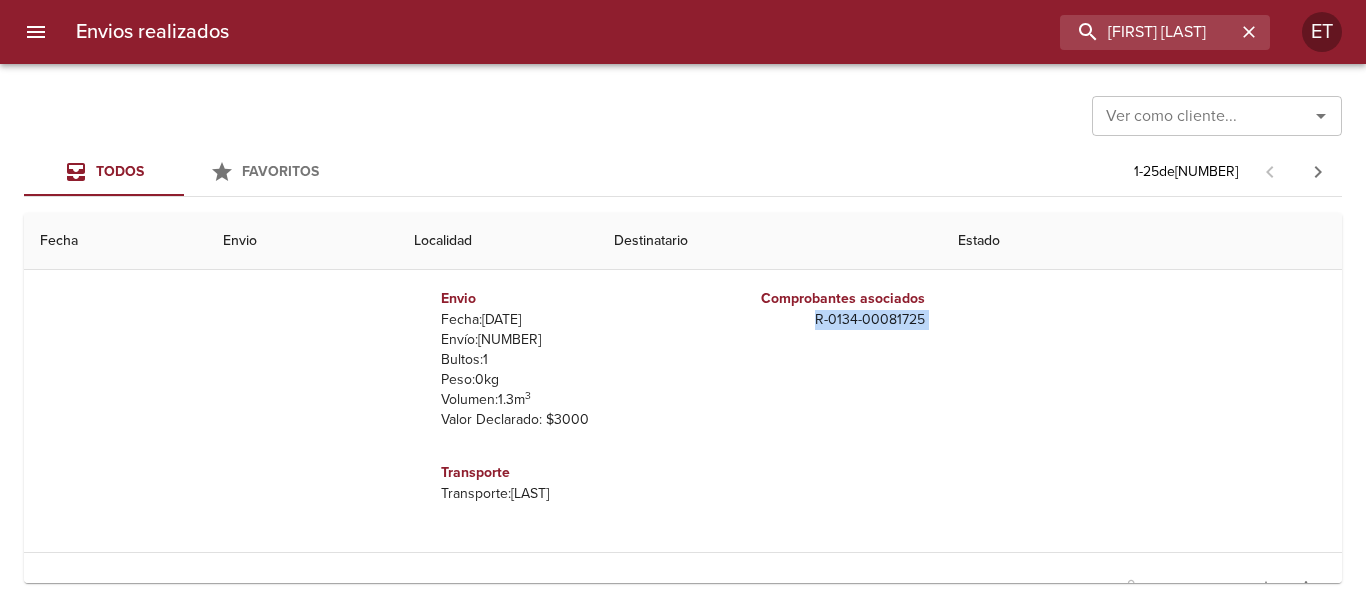click on "R - 0134 - 00081725" at bounding box center [808, 320] 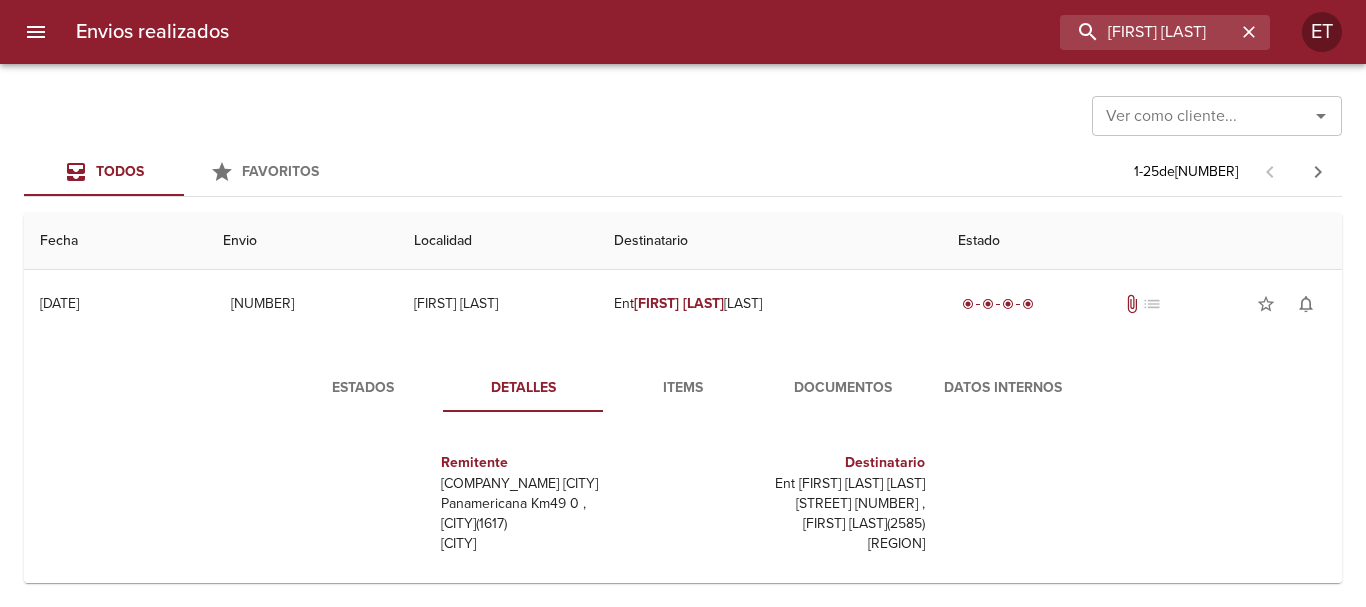 scroll, scrollTop: 0, scrollLeft: 0, axis: both 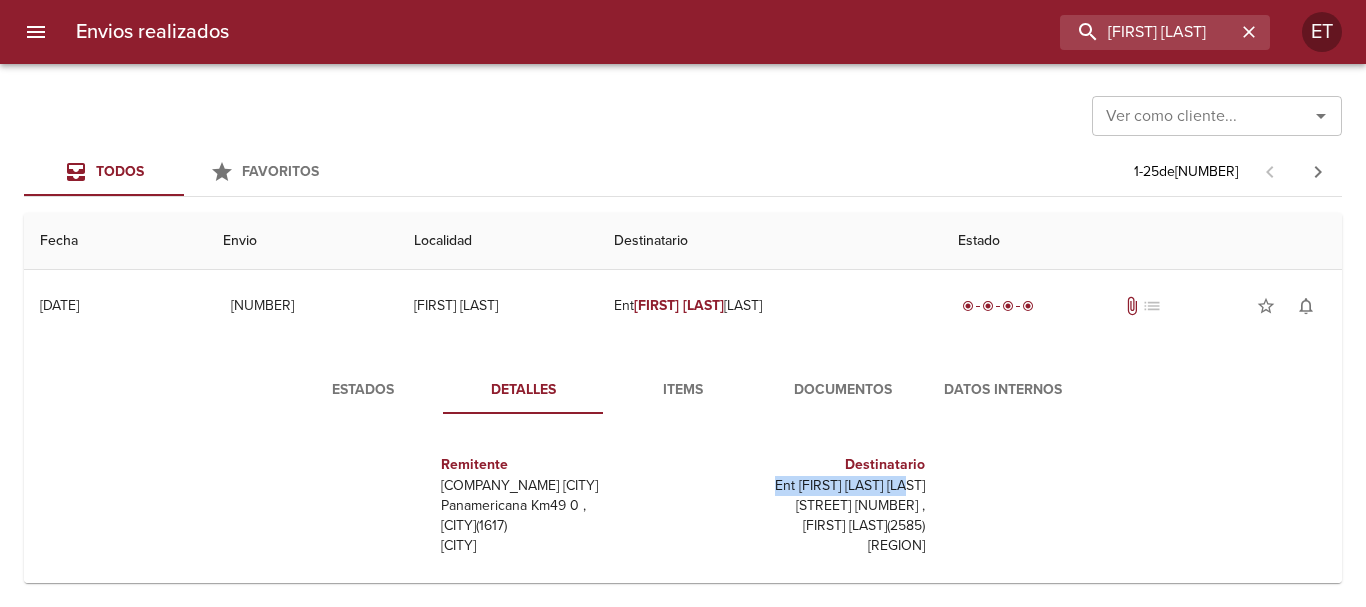 drag, startPoint x: 777, startPoint y: 481, endPoint x: 924, endPoint y: 489, distance: 147.21753 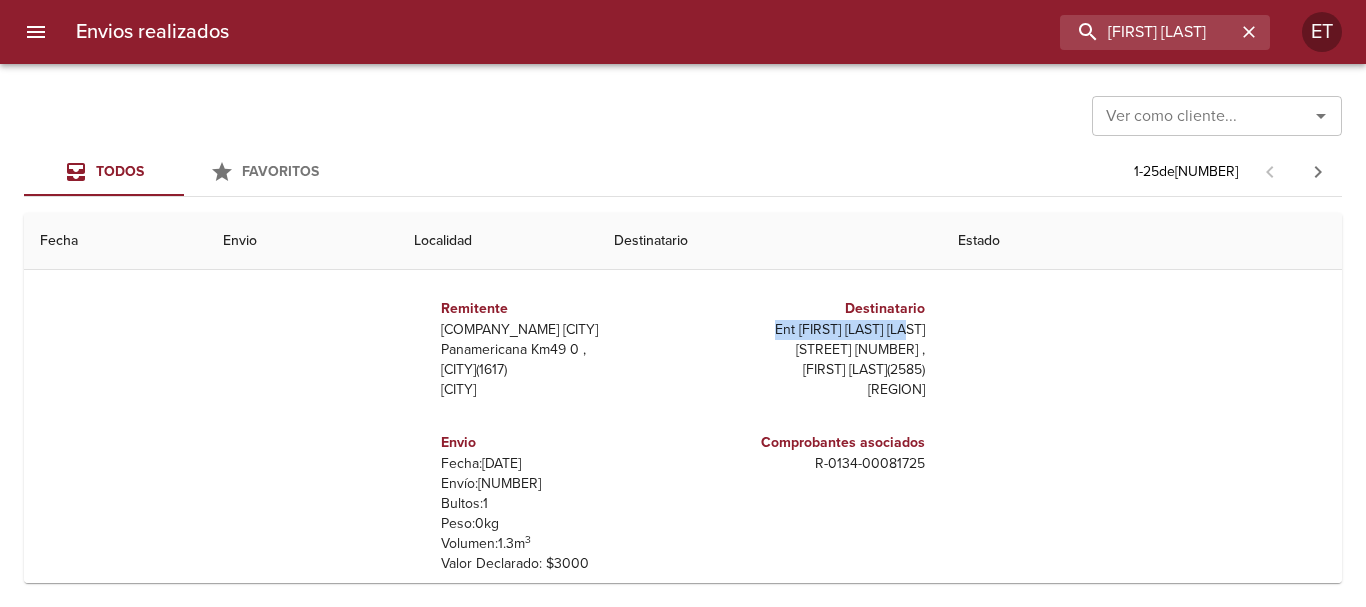 scroll, scrollTop: 0, scrollLeft: 0, axis: both 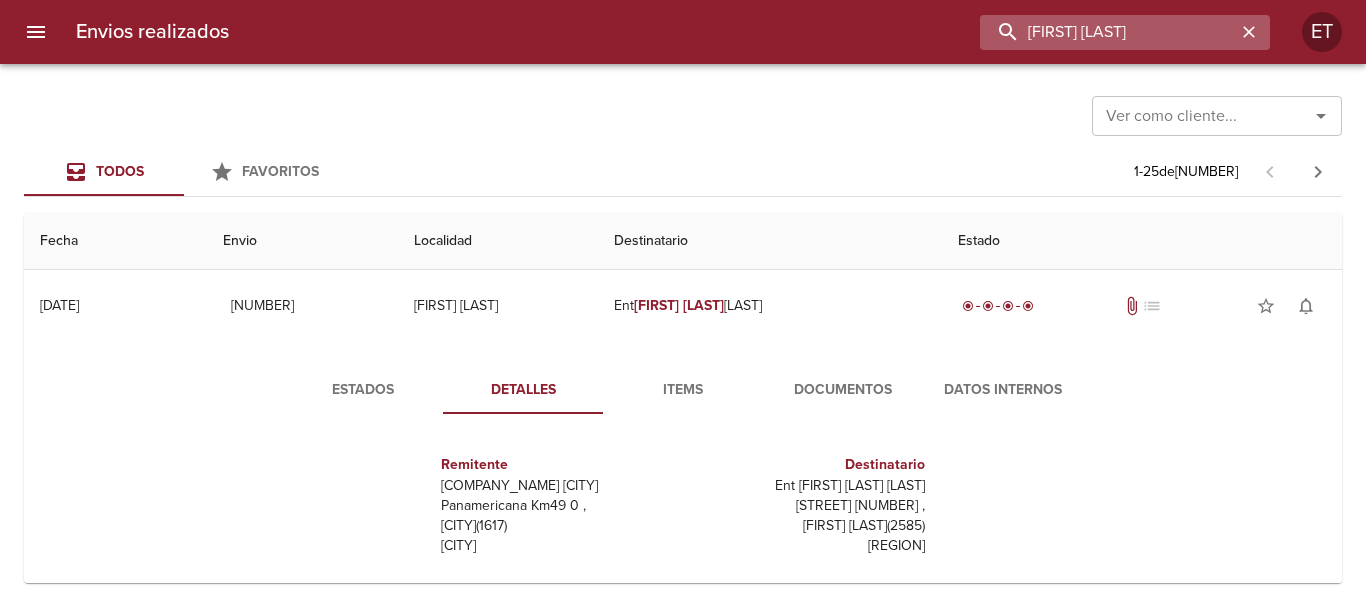 click on "graciel nury" at bounding box center (1108, 32) 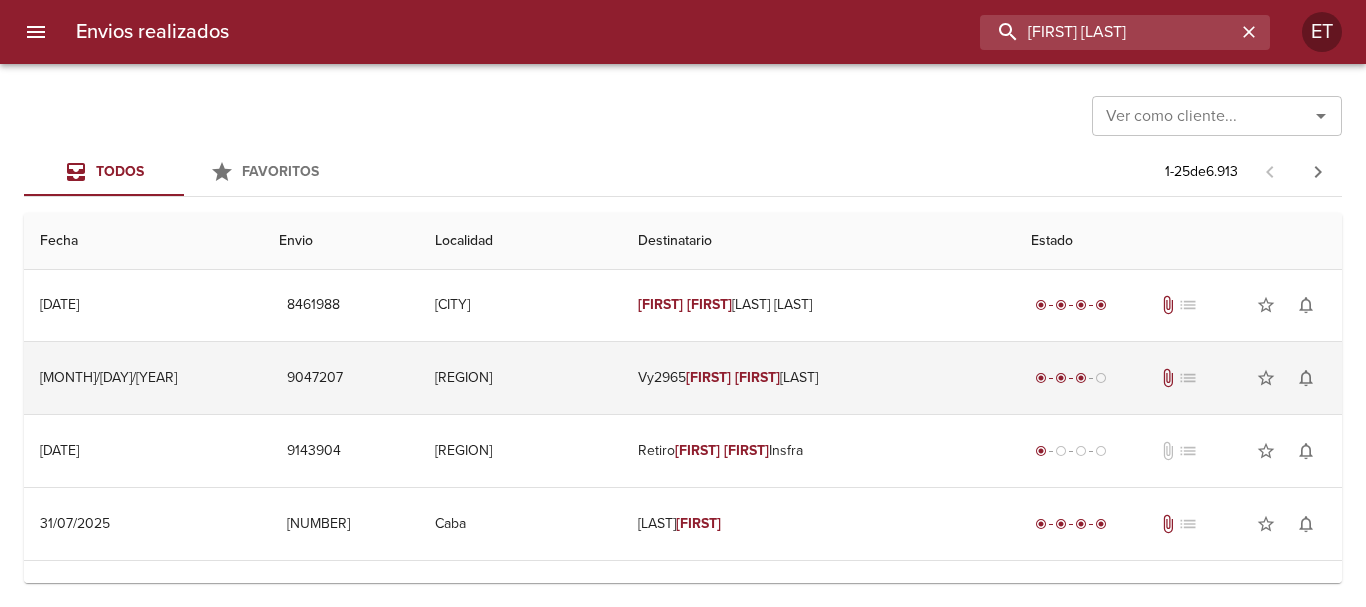 scroll, scrollTop: 0, scrollLeft: 0, axis: both 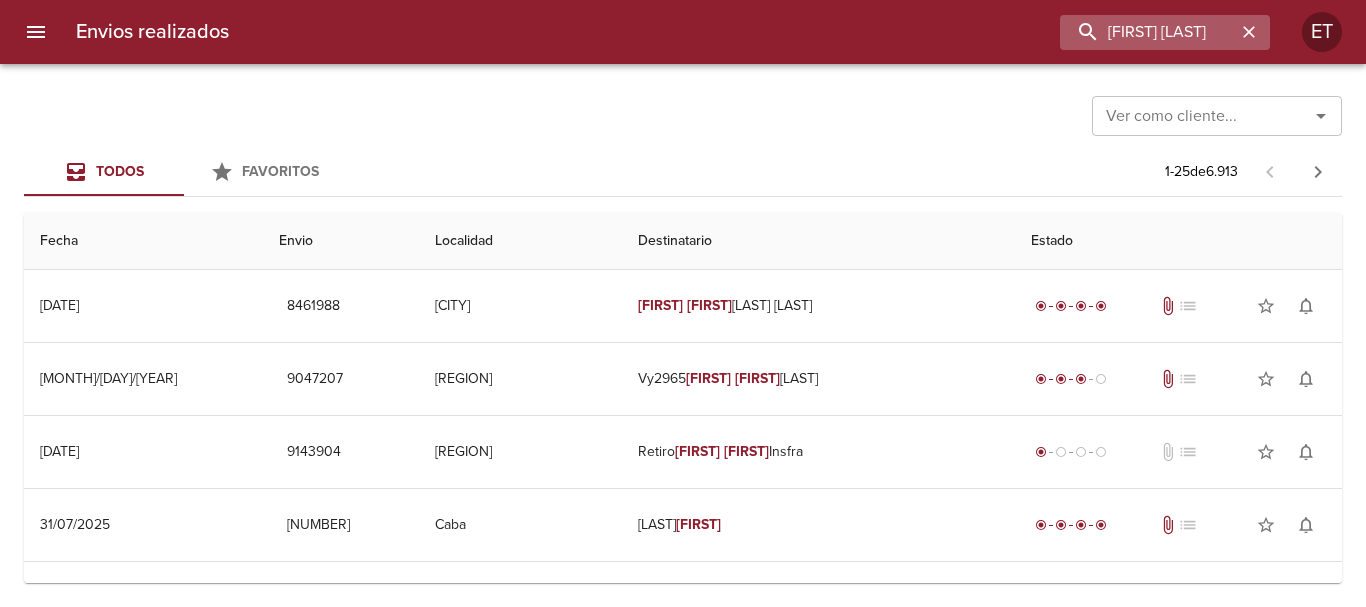 drag, startPoint x: 1205, startPoint y: 12, endPoint x: 1196, endPoint y: 19, distance: 11.401754 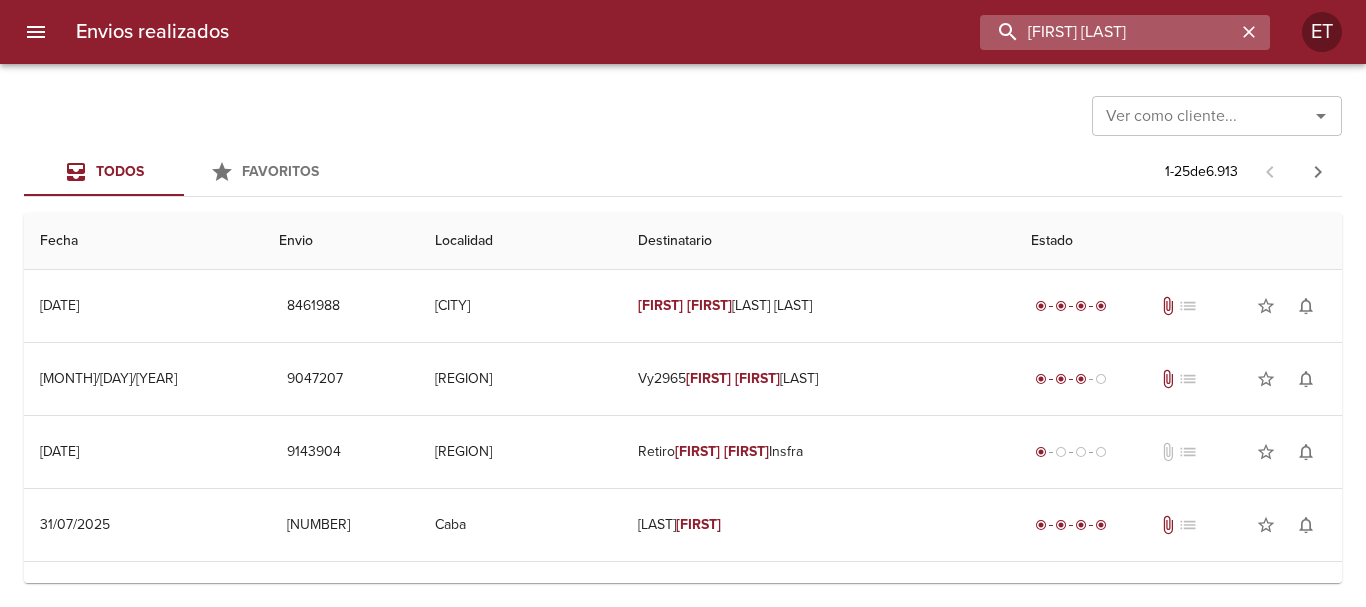 click on "enzo maximiliano" at bounding box center (1108, 32) 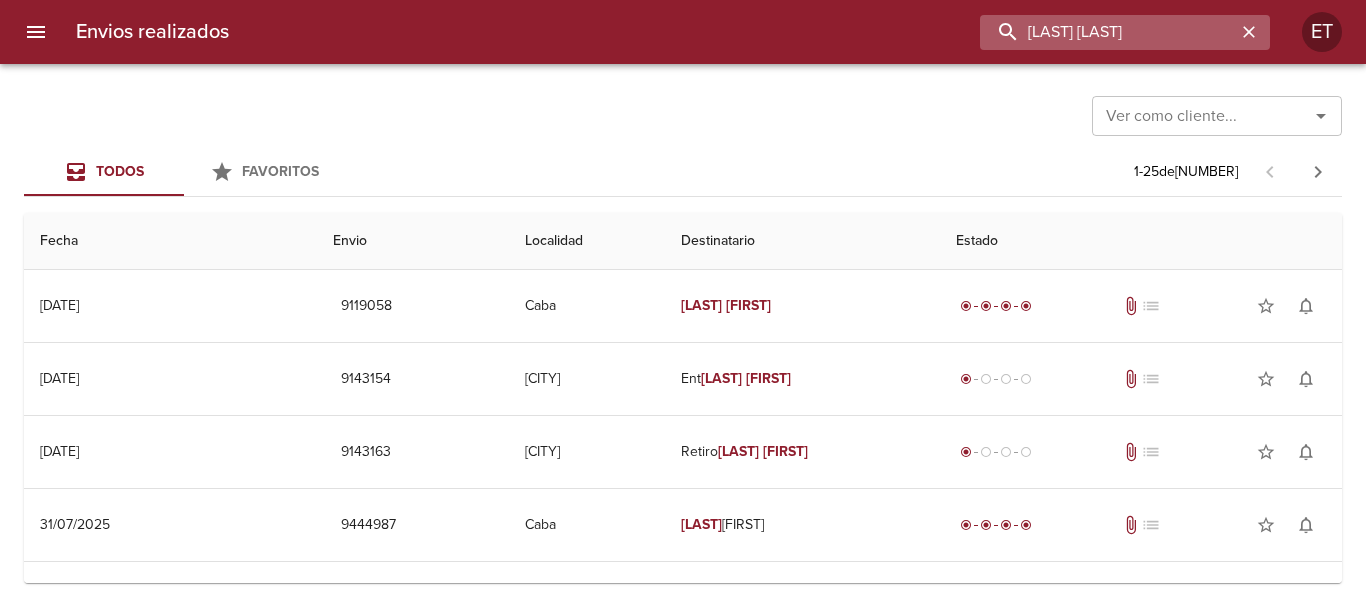 click on "banegas bibiana" at bounding box center [1108, 32] 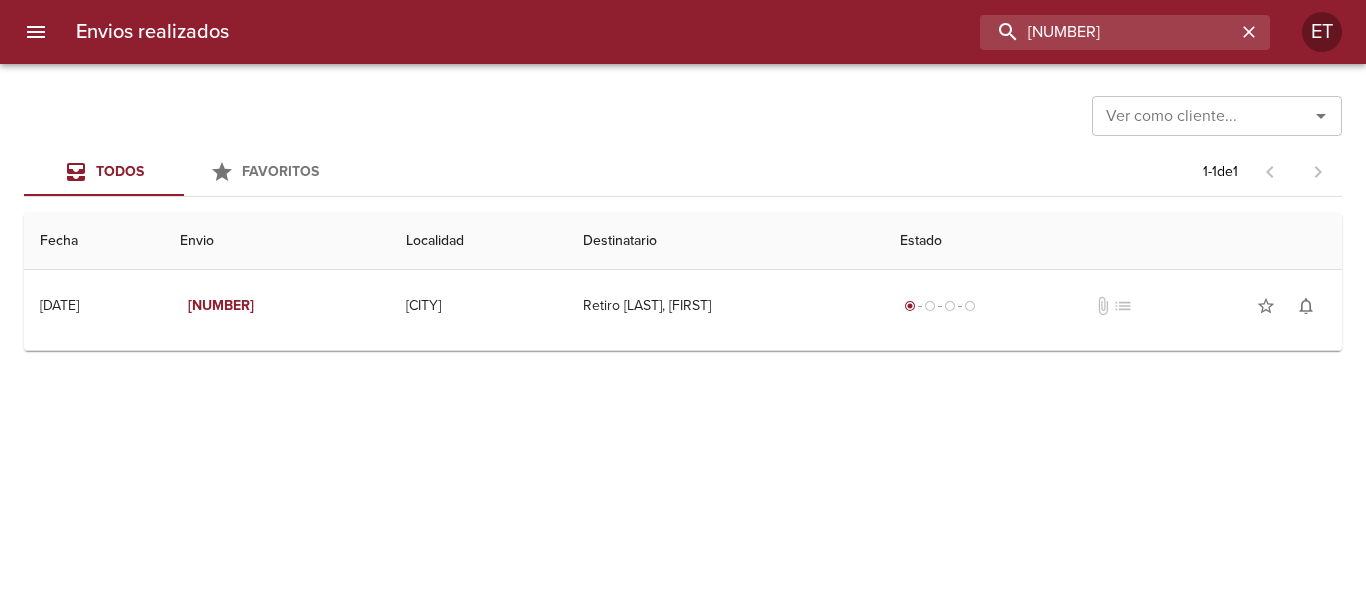 drag, startPoint x: 1118, startPoint y: 35, endPoint x: 729, endPoint y: -12, distance: 391.82904 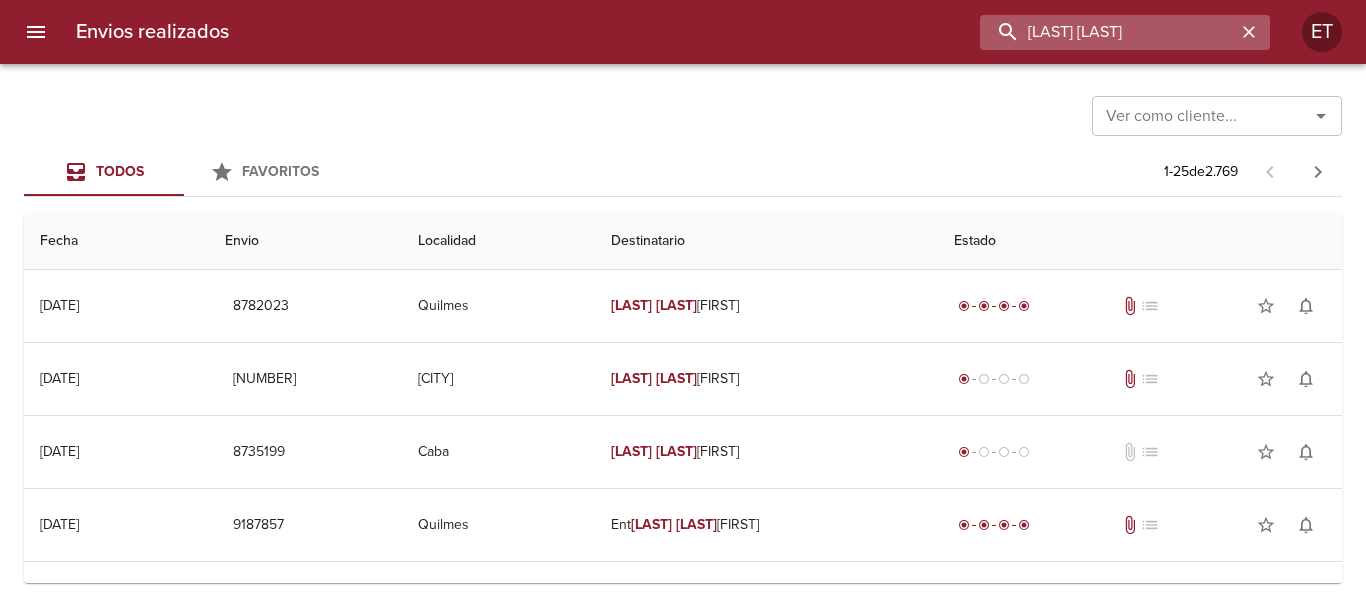 click on "ramos estella" at bounding box center (1108, 32) 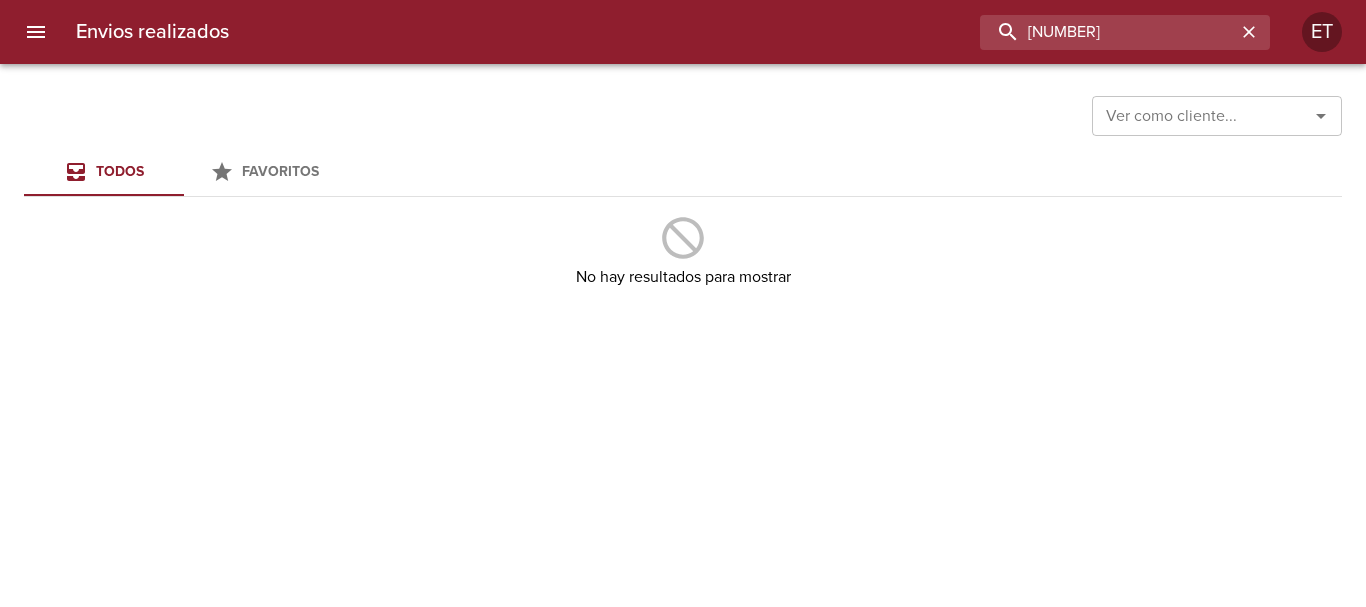 drag, startPoint x: 1137, startPoint y: 35, endPoint x: 741, endPoint y: -17, distance: 399.39954 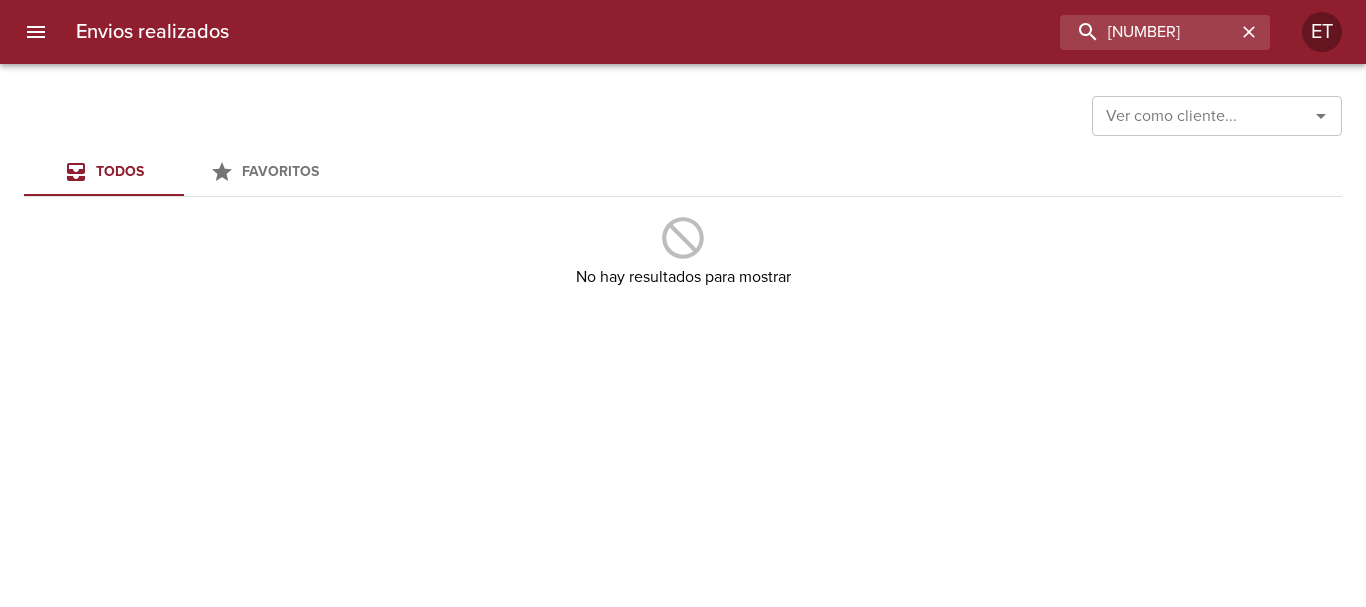 click on "Envios realizados 9143255 ET" at bounding box center (683, 32) 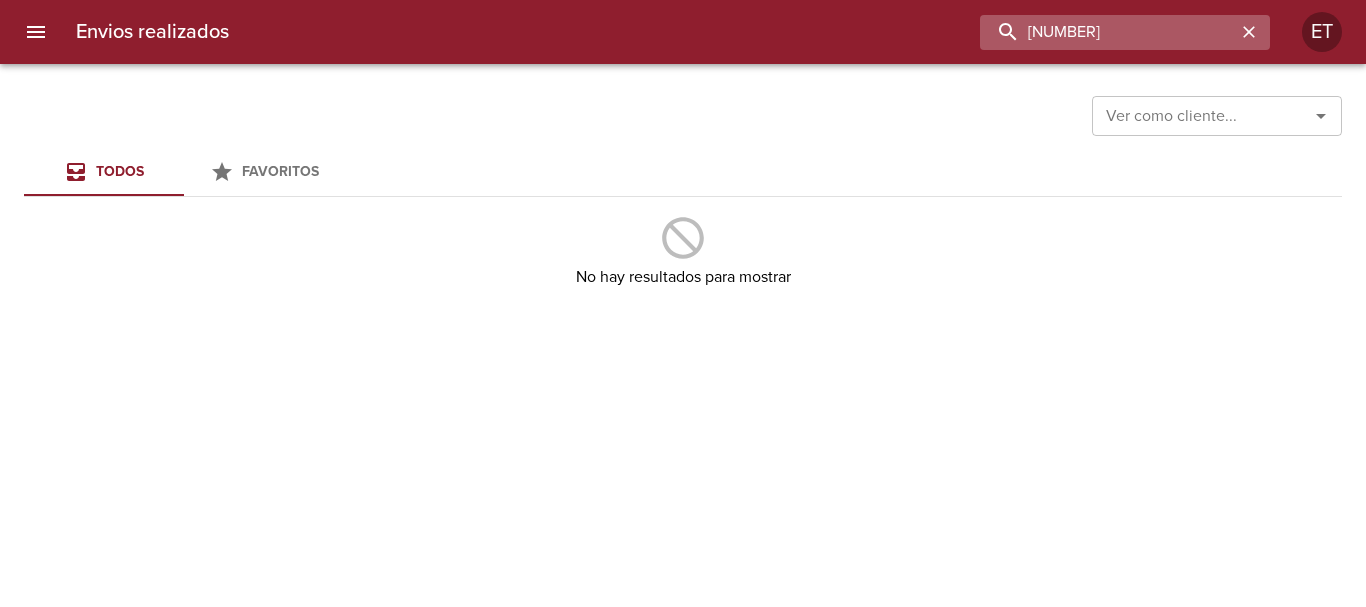click on "9143255" at bounding box center (1108, 32) 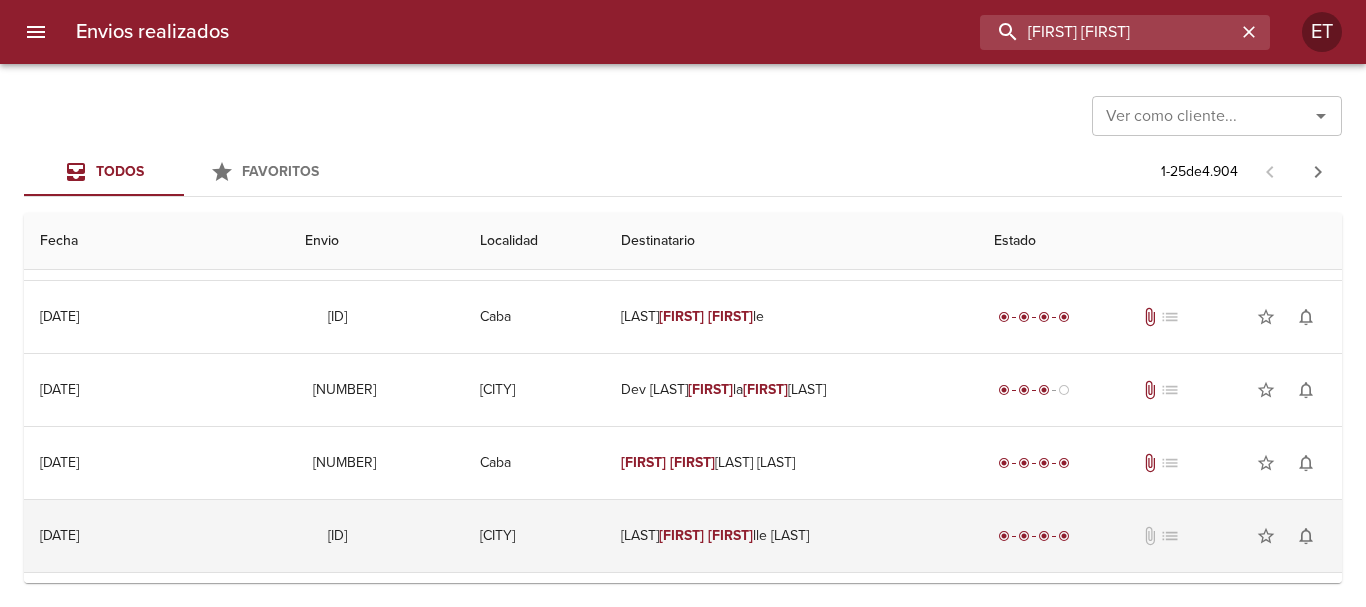 scroll, scrollTop: 400, scrollLeft: 0, axis: vertical 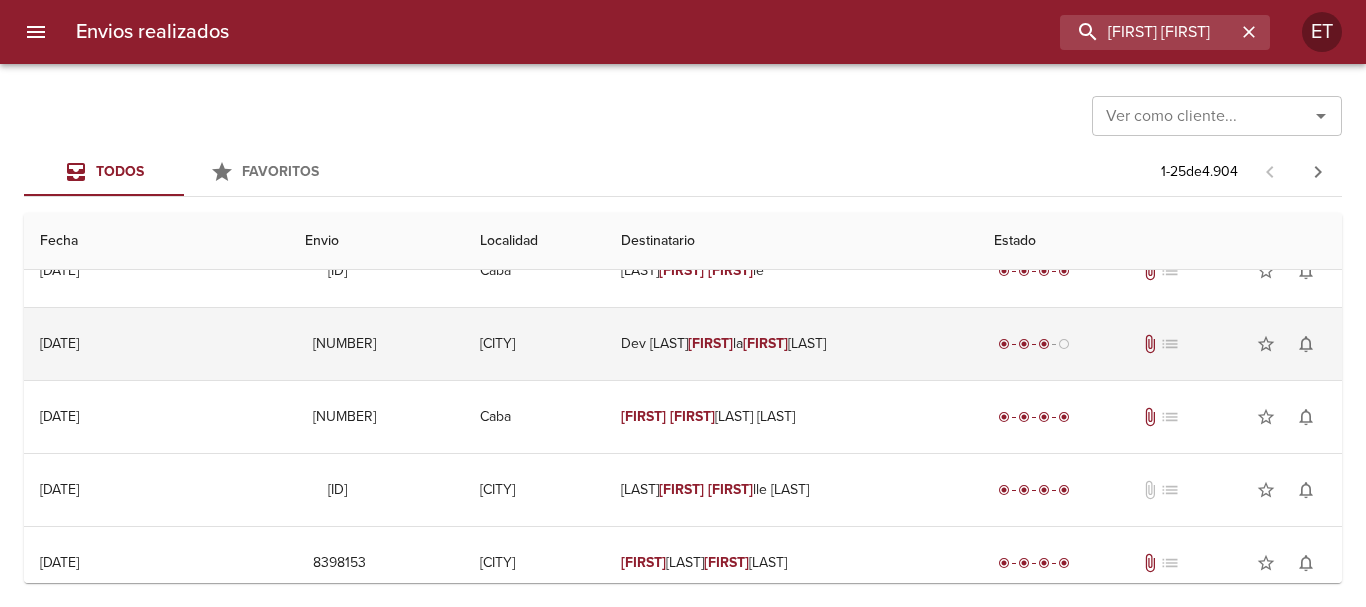 click on "Gabriela" at bounding box center [765, 343] 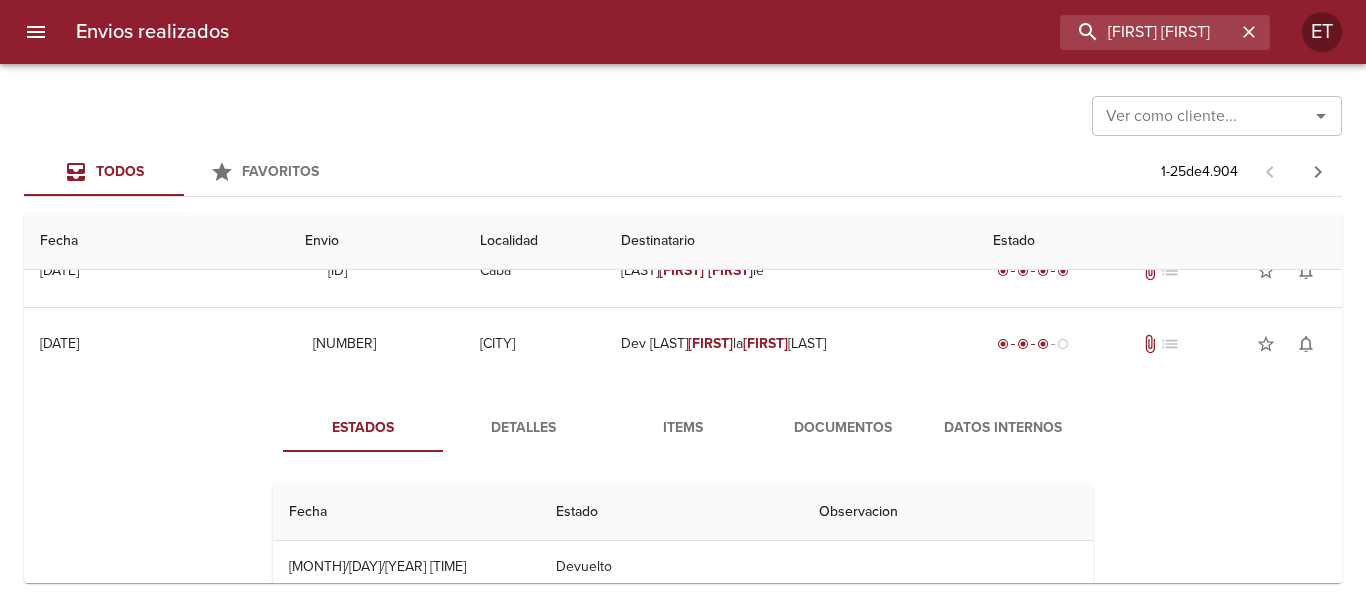 drag, startPoint x: 839, startPoint y: 457, endPoint x: 826, endPoint y: 422, distance: 37.336308 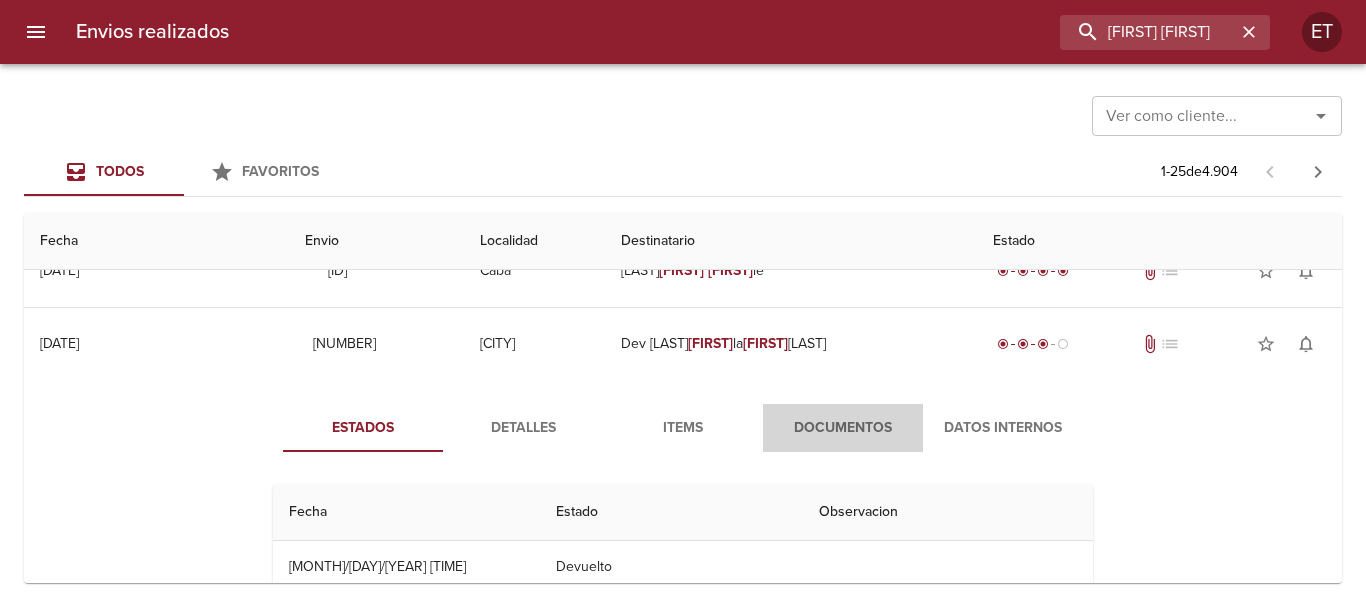 click on "Documentos" at bounding box center (843, 428) 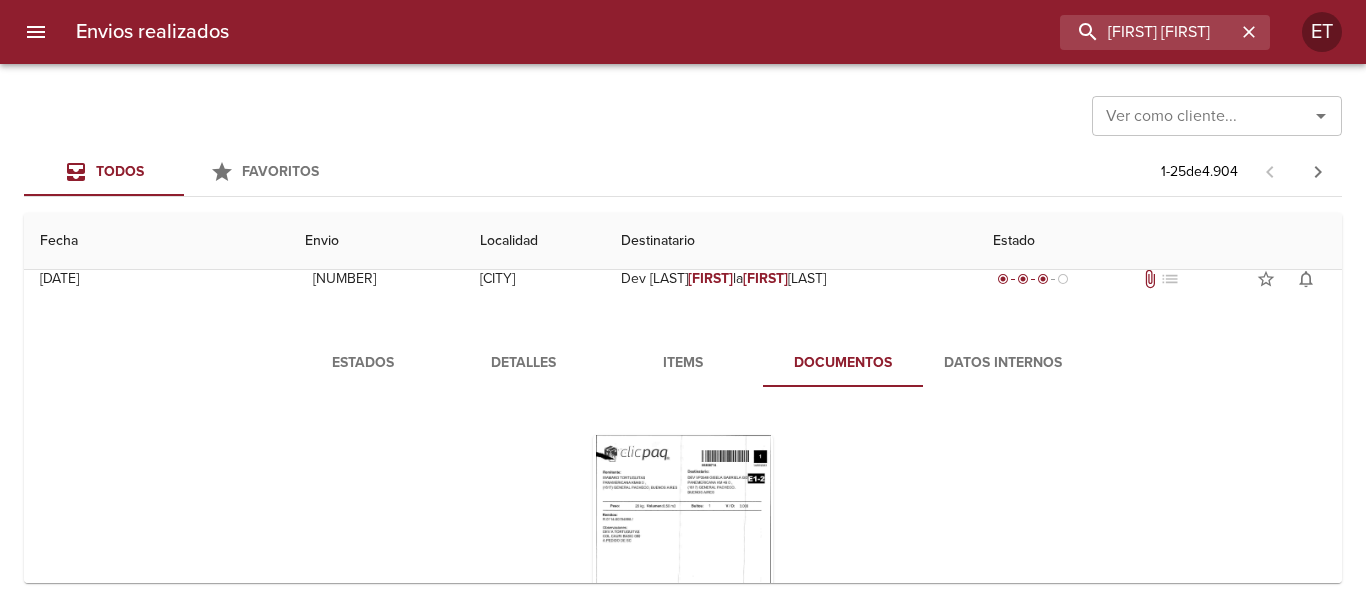 scroll, scrollTop: 500, scrollLeft: 0, axis: vertical 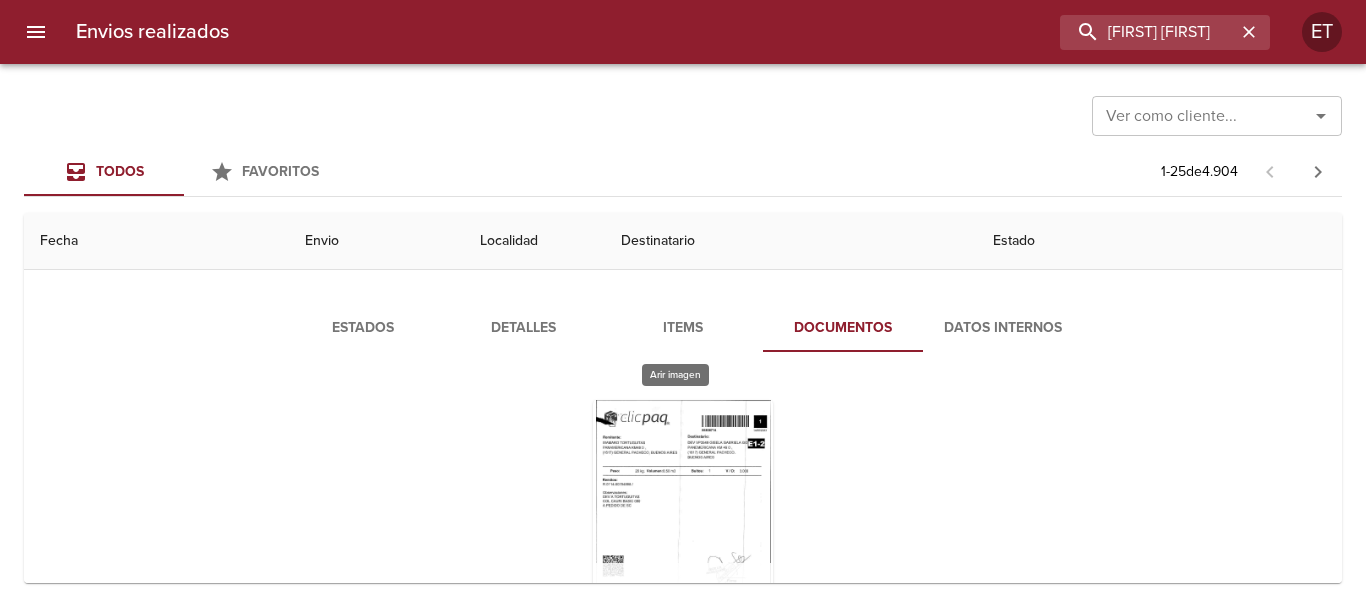 click at bounding box center [683, 525] 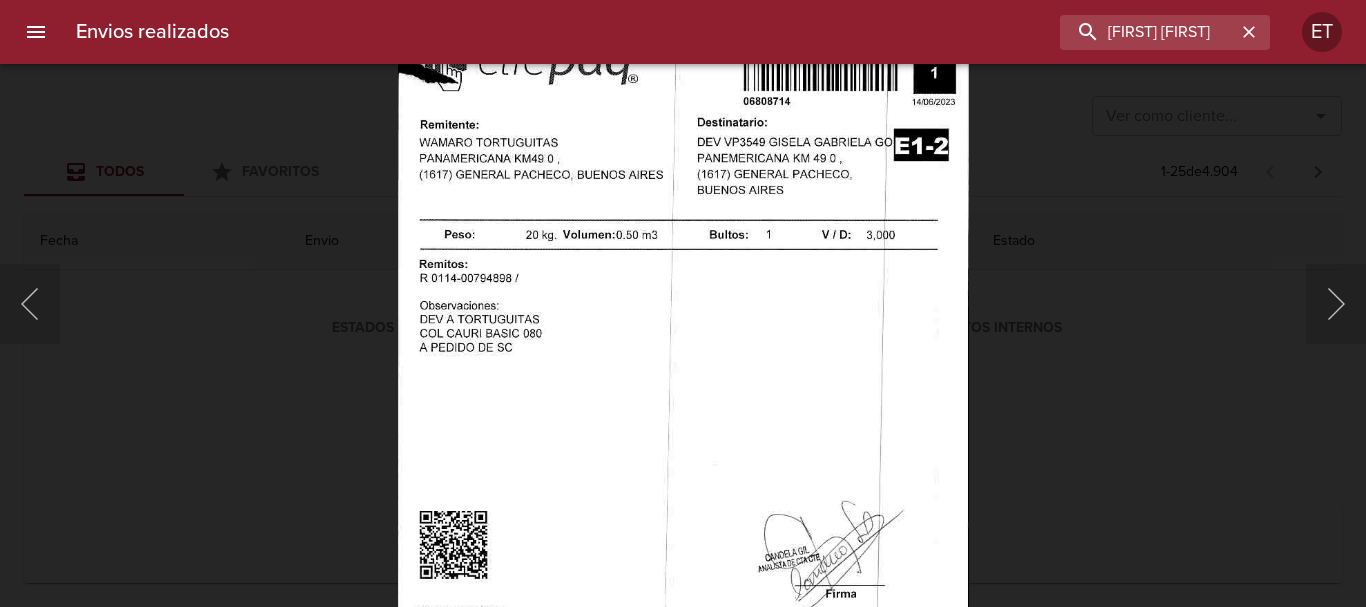 click at bounding box center [684, 411] 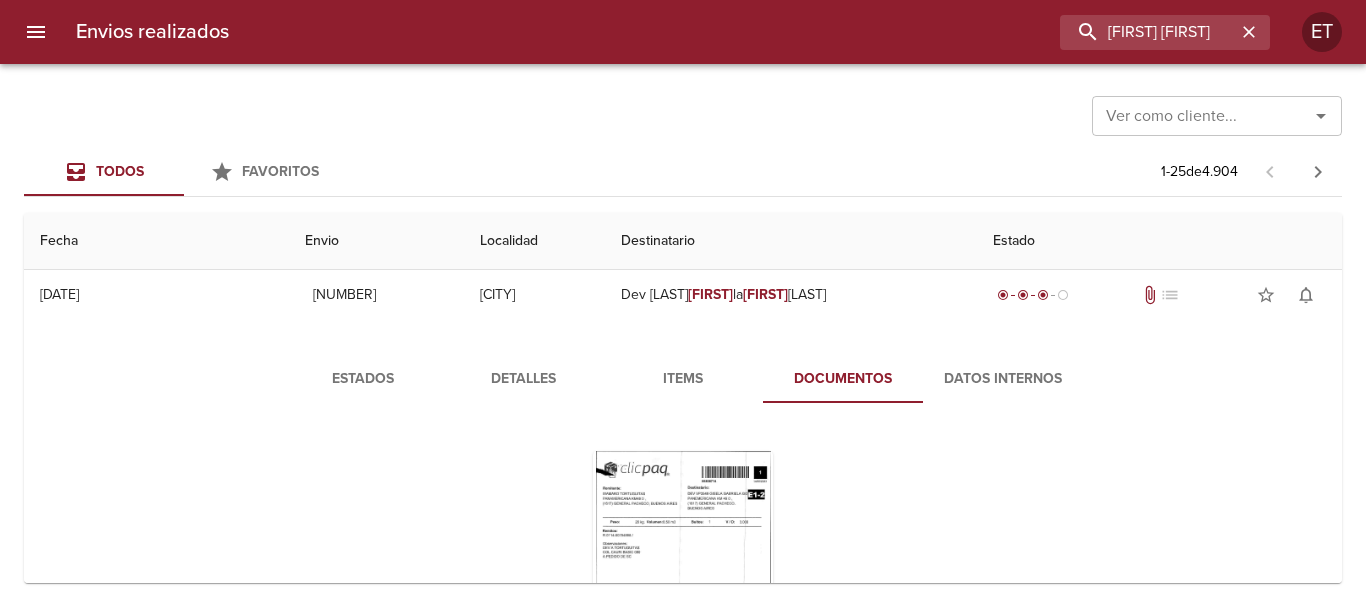 scroll, scrollTop: 300, scrollLeft: 0, axis: vertical 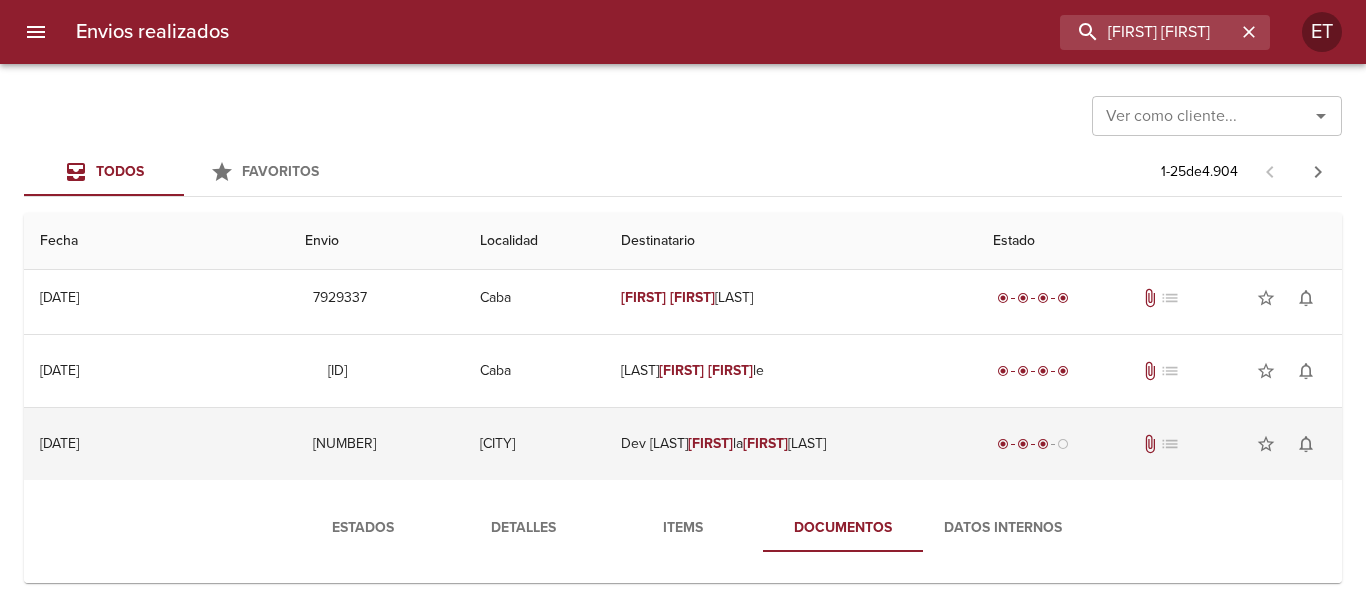 click on "Gabriela" at bounding box center (765, 443) 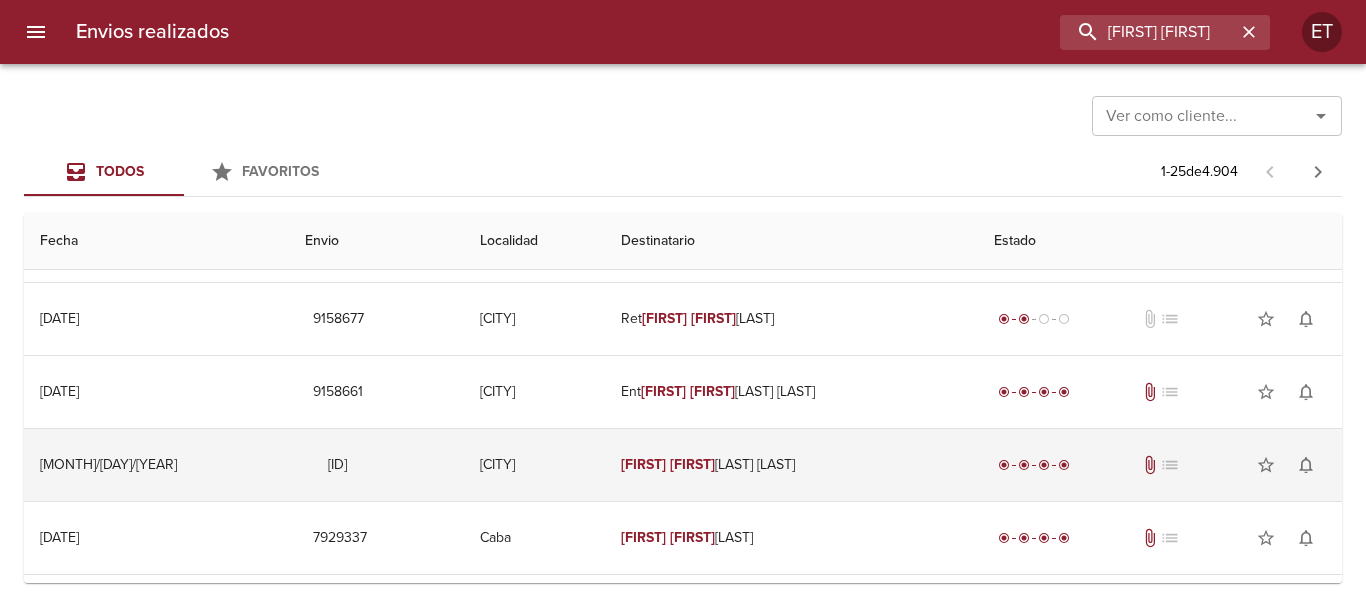 scroll, scrollTop: 0, scrollLeft: 0, axis: both 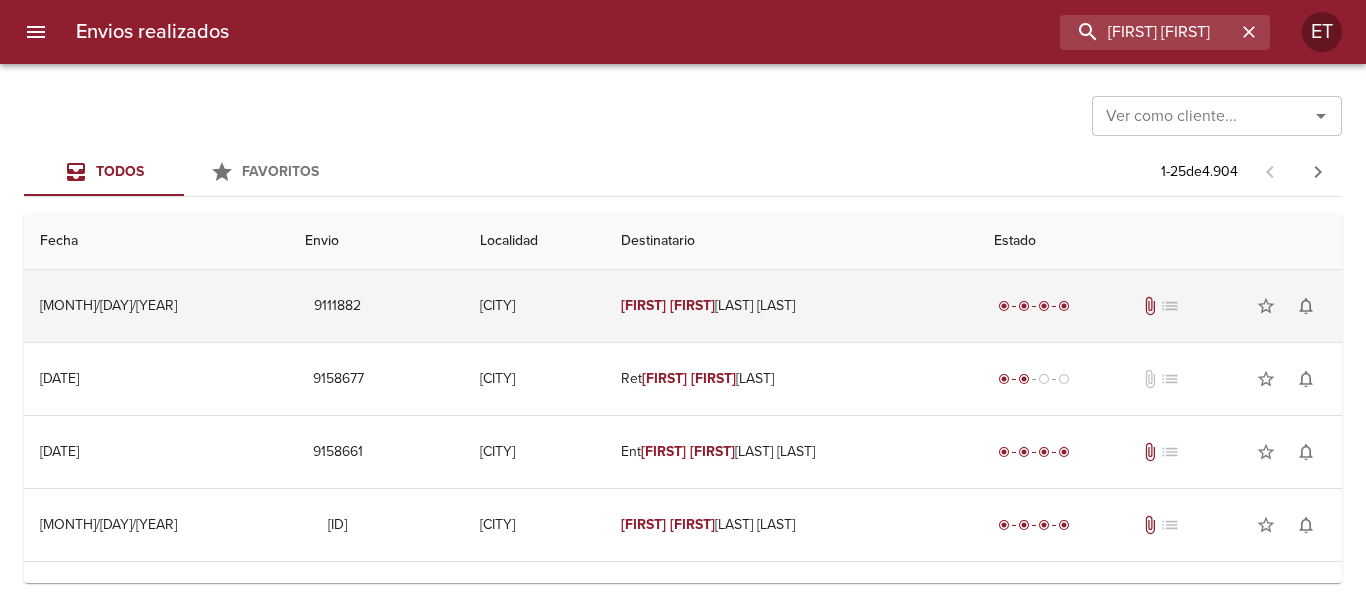 click on "Gabriela   Gise ll Mora Ml" at bounding box center [791, 306] 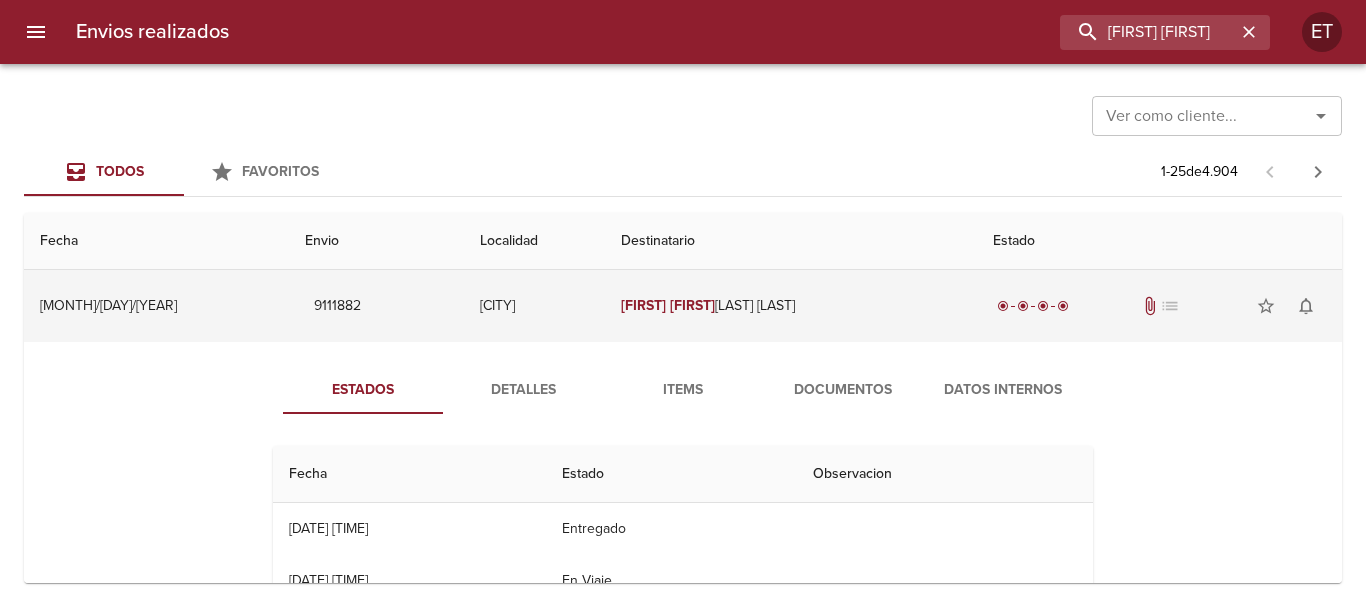 scroll, scrollTop: 100, scrollLeft: 0, axis: vertical 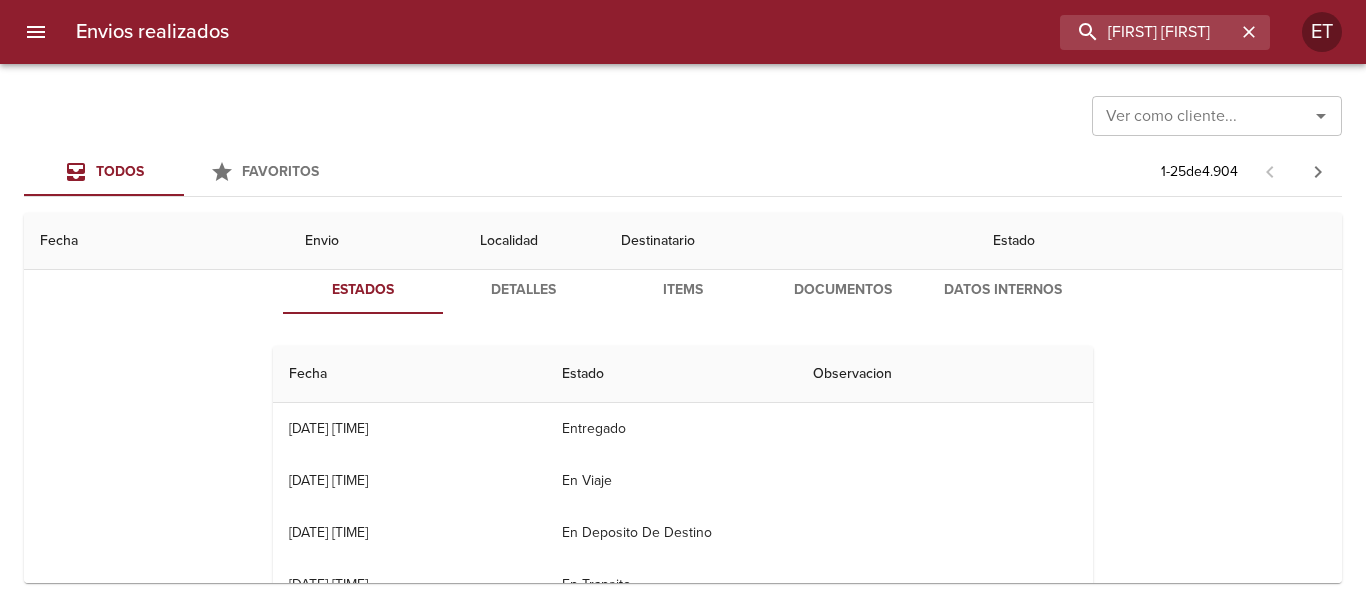 click on "Documentos" at bounding box center (843, 290) 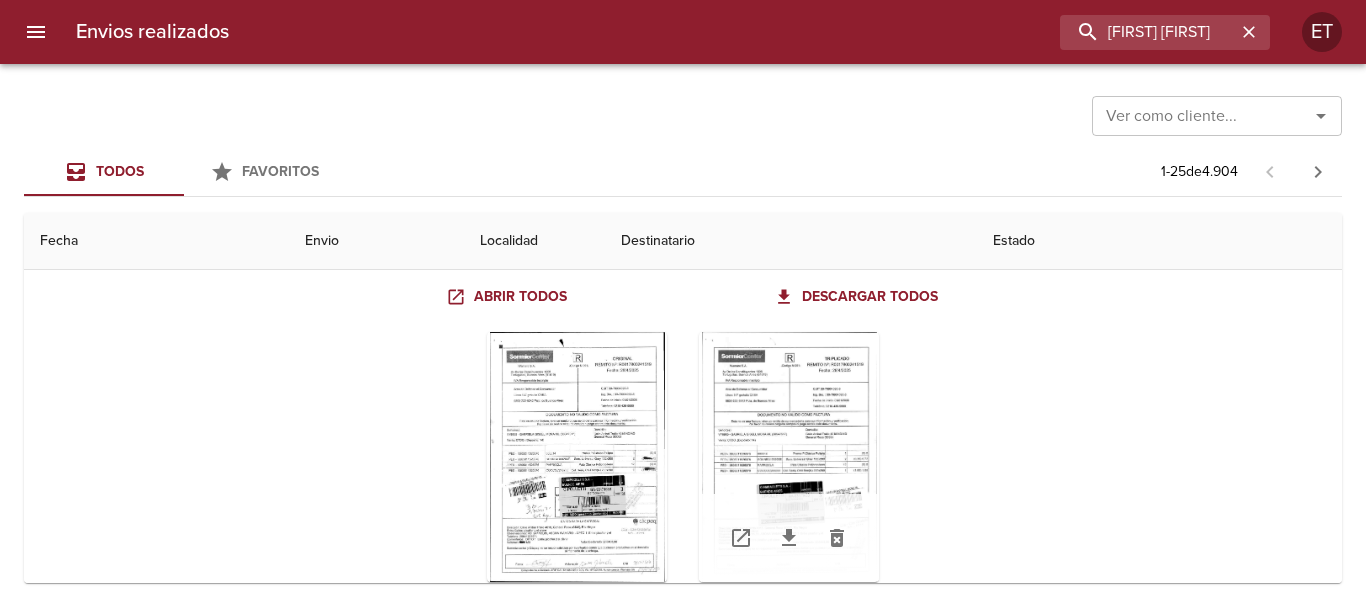 scroll, scrollTop: 200, scrollLeft: 0, axis: vertical 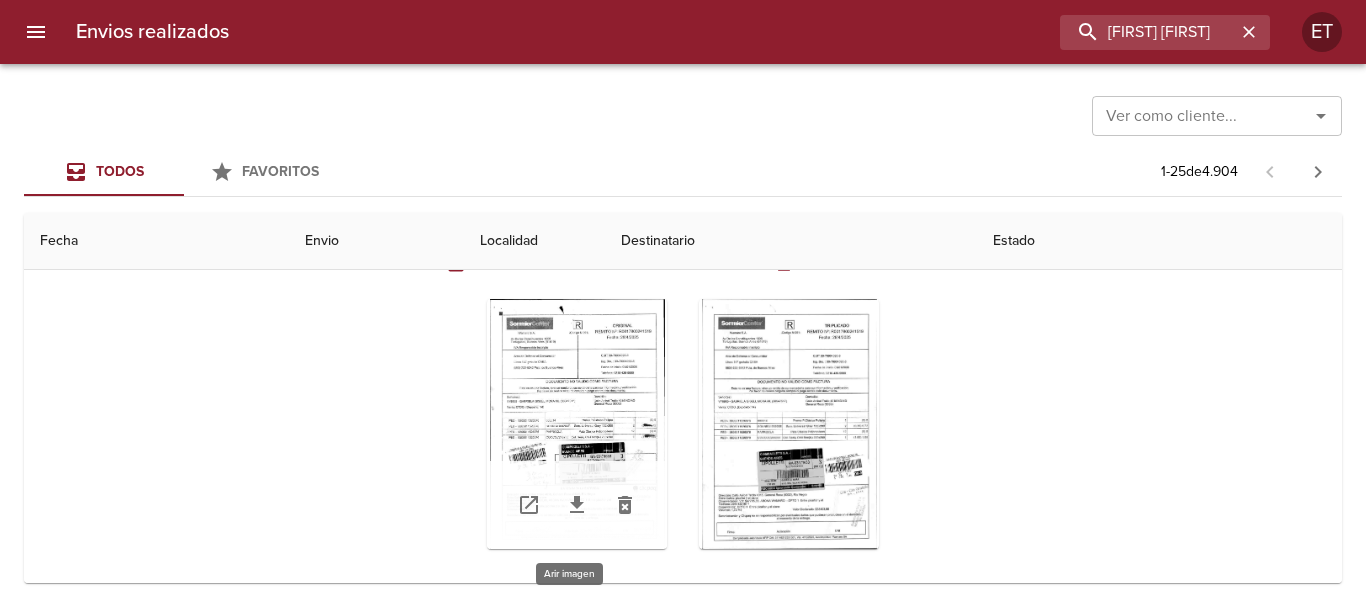 click at bounding box center [577, 424] 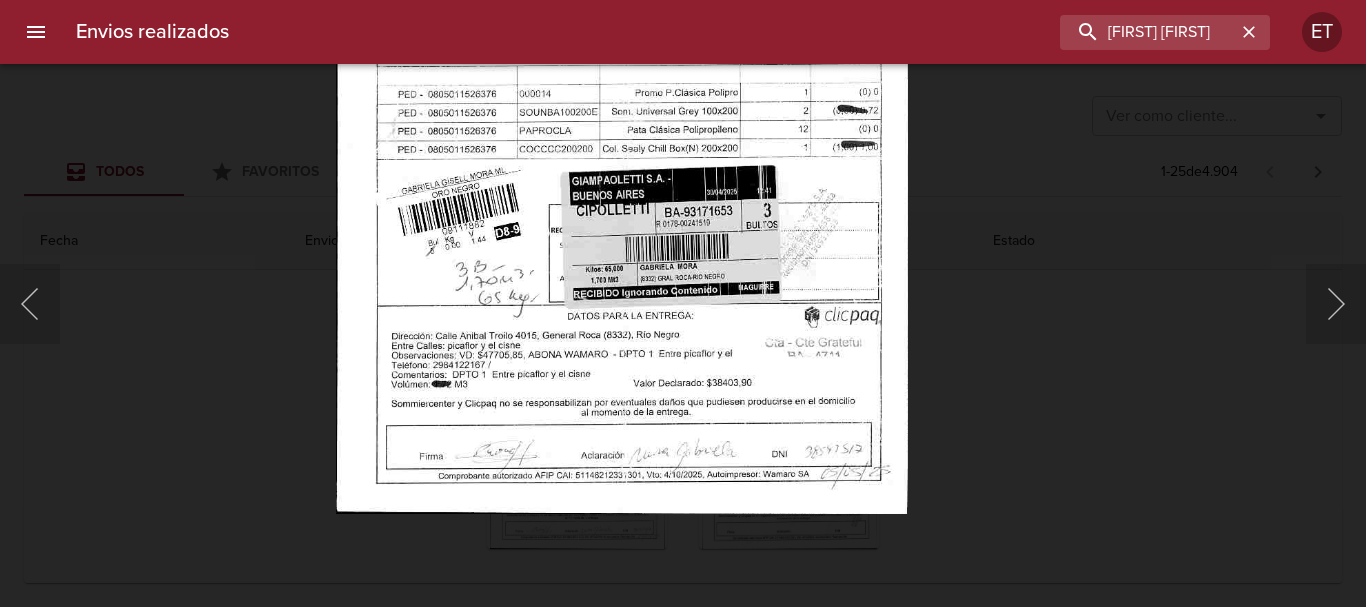 click at bounding box center (622, 105) 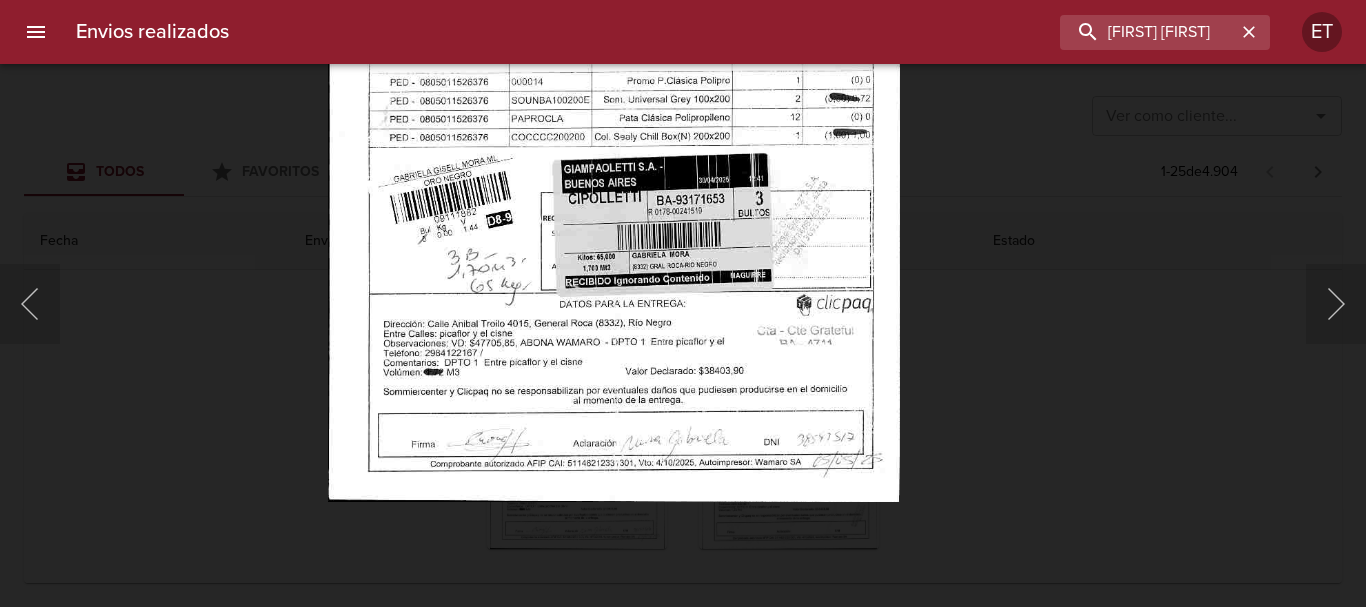 click at bounding box center (683, 303) 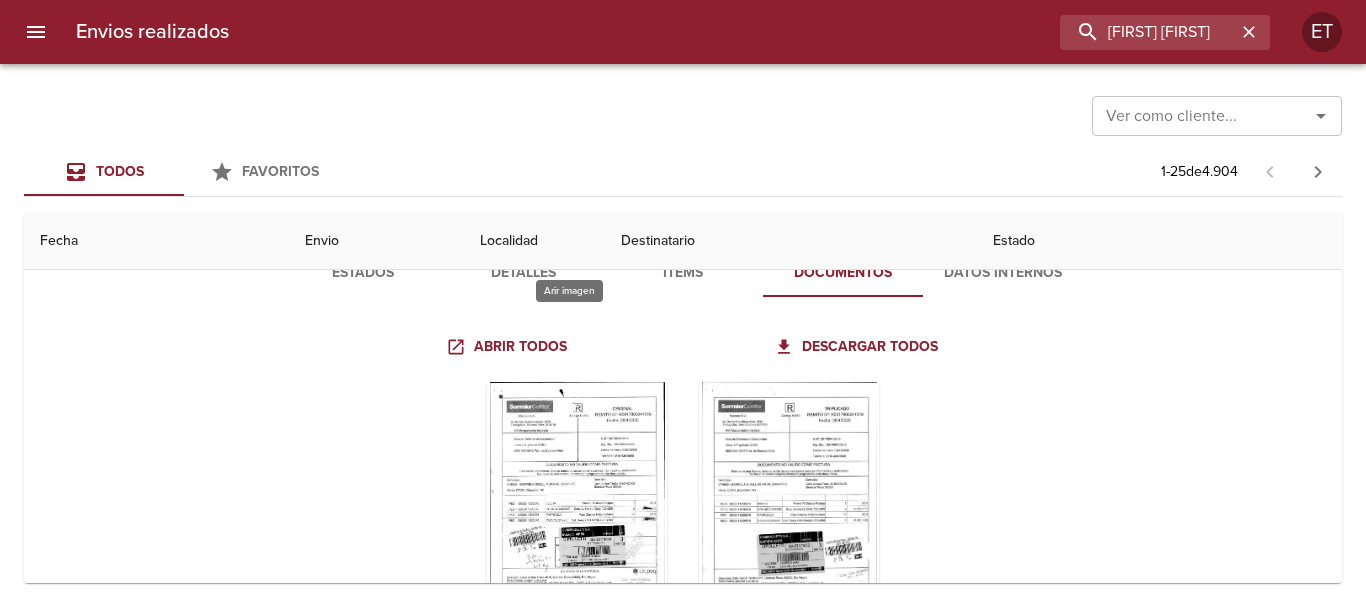 scroll, scrollTop: 0, scrollLeft: 0, axis: both 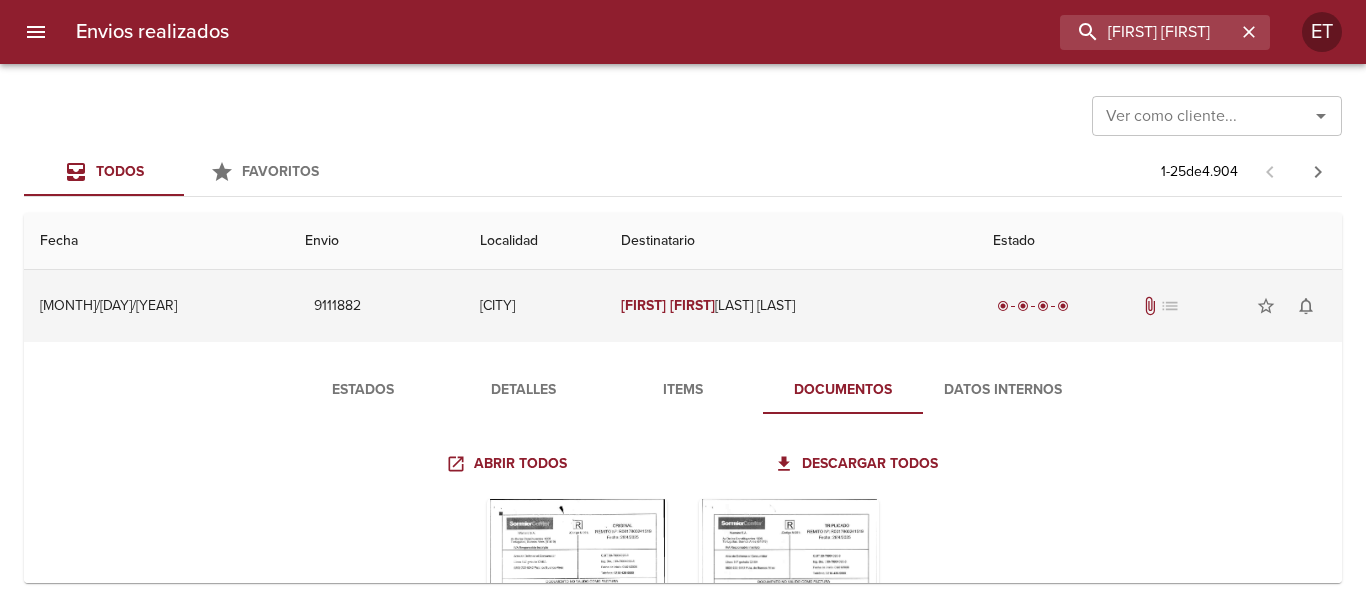 click on "Gabriela" at bounding box center [643, 305] 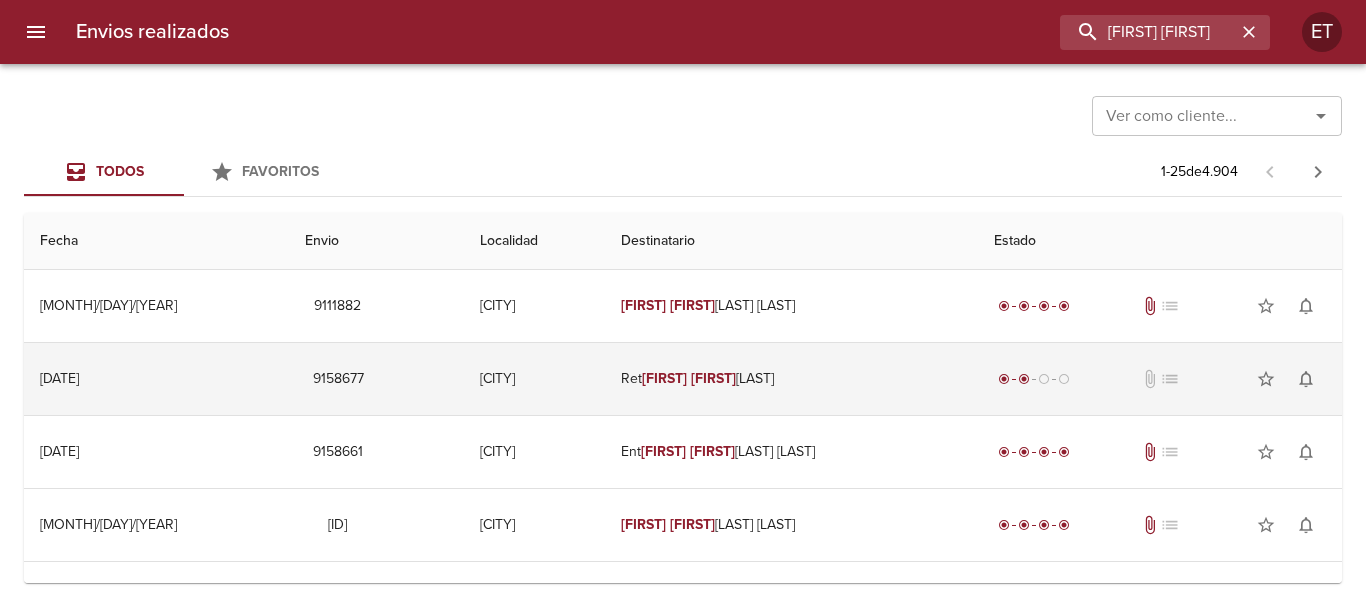 click on "Ret  Gabriela   Gise ll Mora" at bounding box center (791, 379) 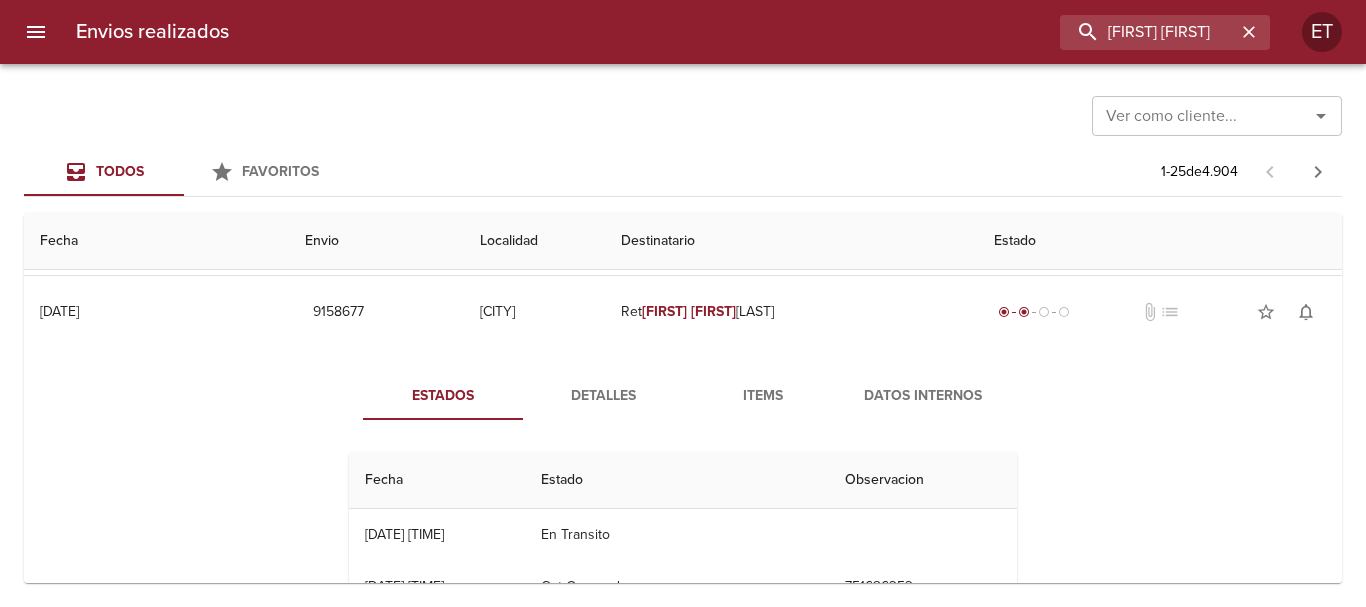 scroll, scrollTop: 100, scrollLeft: 0, axis: vertical 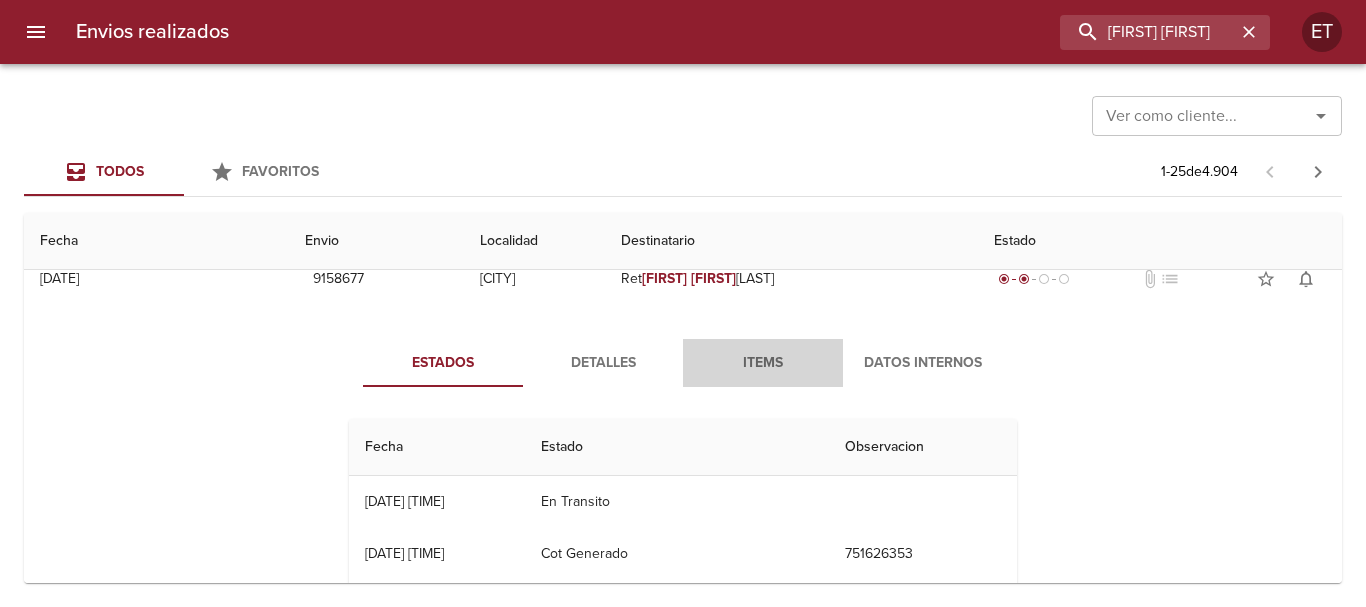 click on "Items" at bounding box center (763, 363) 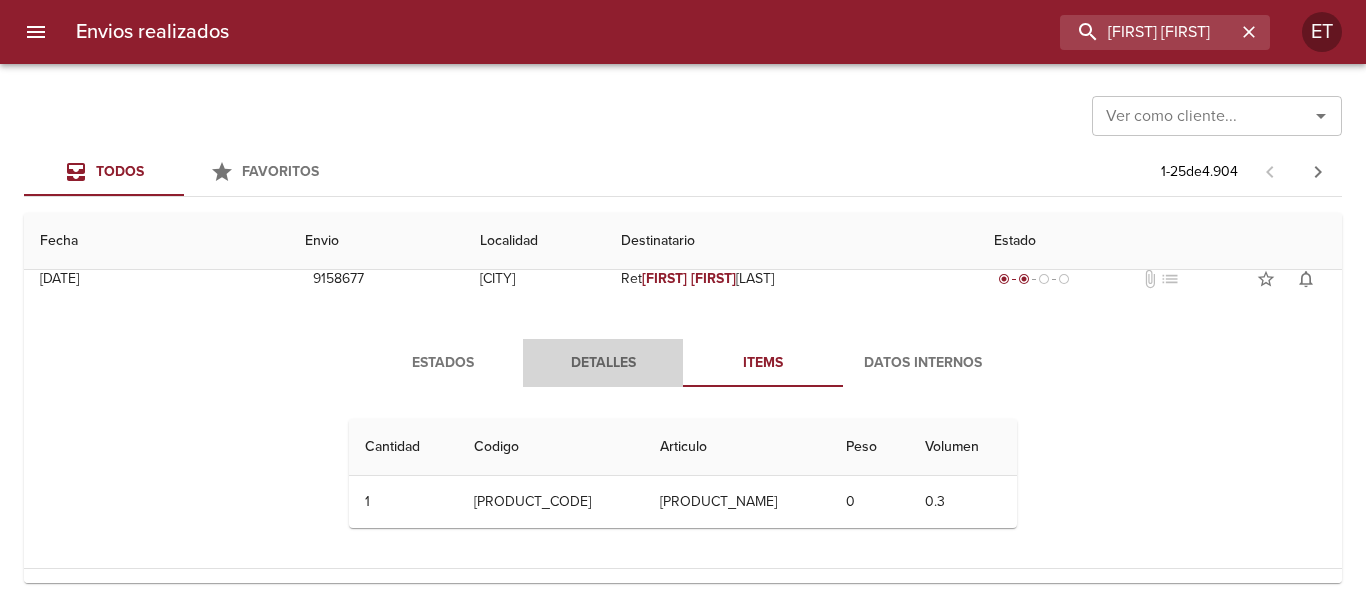 click on "Detalles" at bounding box center (603, 363) 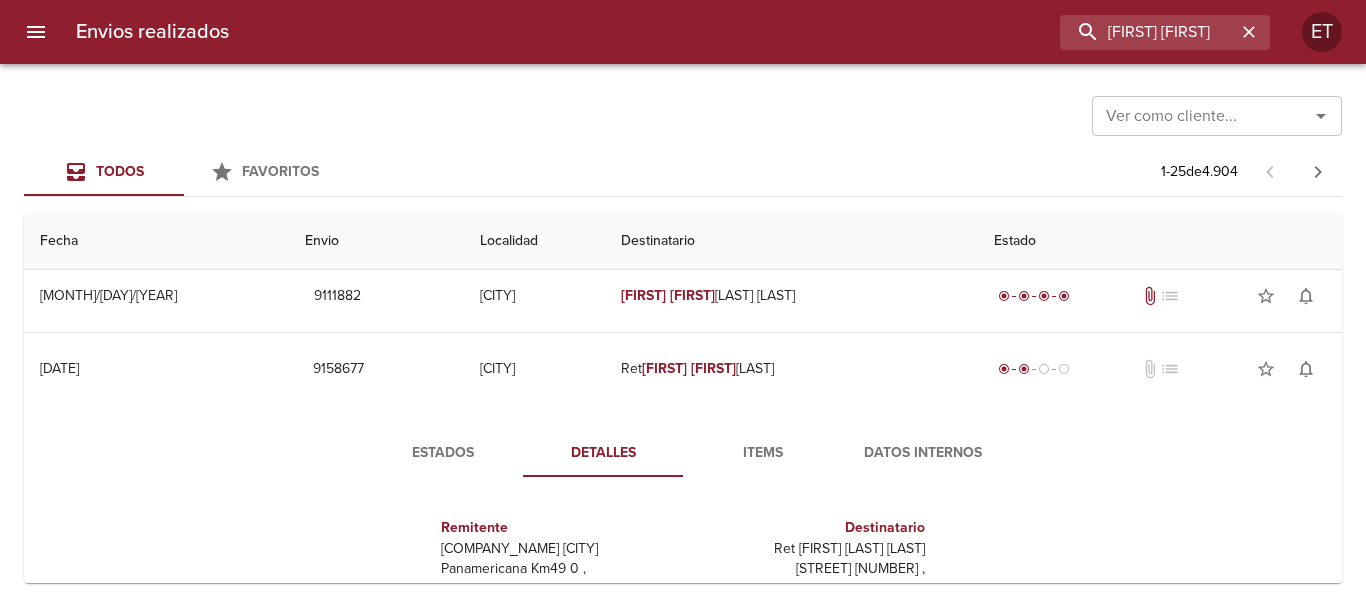 scroll, scrollTop: 0, scrollLeft: 0, axis: both 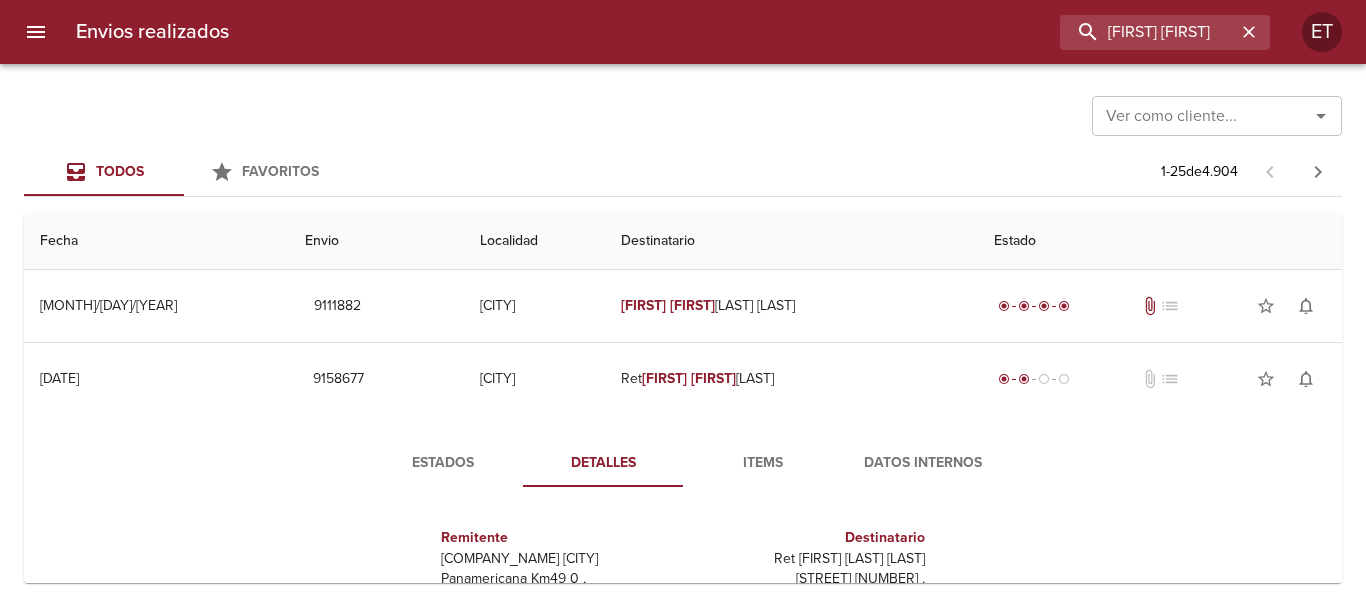 click on "Estados" at bounding box center (443, 463) 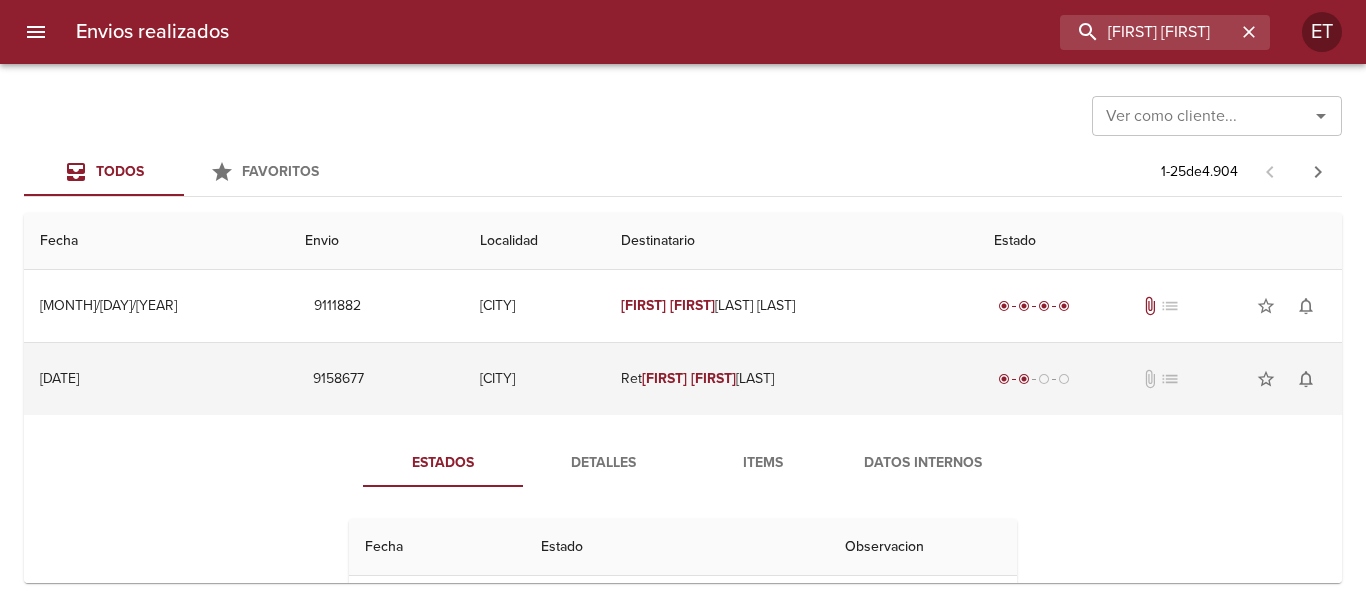 click on "Ret  Gabriela   Gise ll Mora" at bounding box center [791, 379] 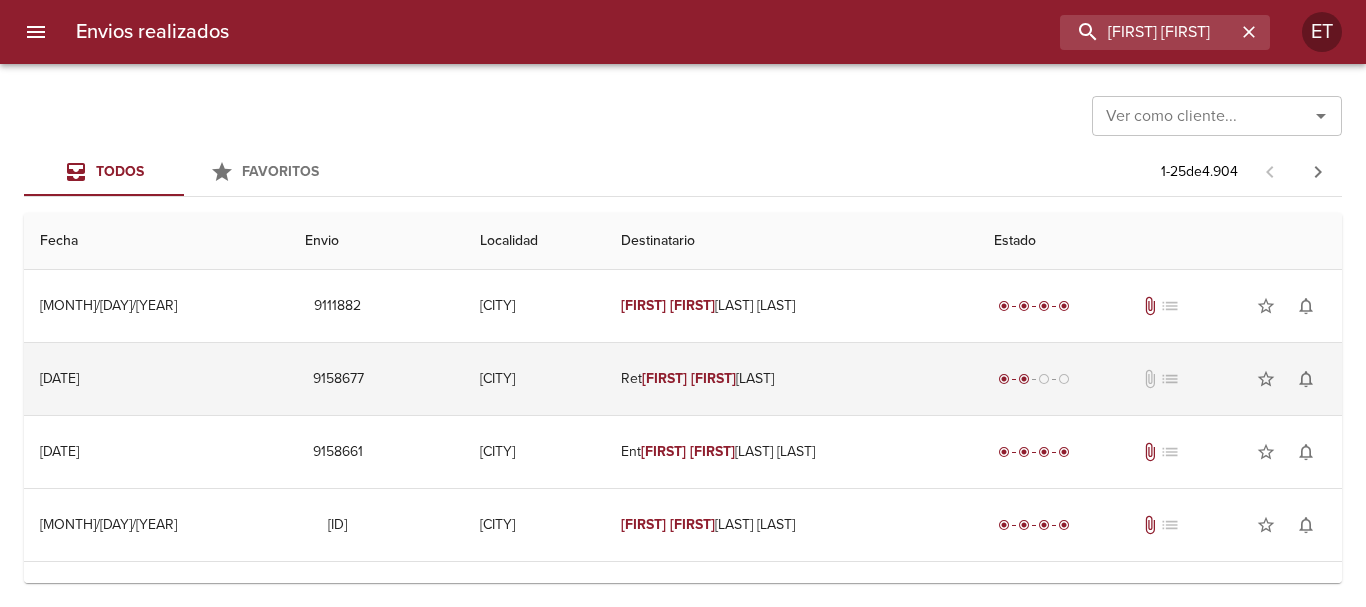 click on "Ret  Gabriela   Gise ll Mora" at bounding box center (791, 379) 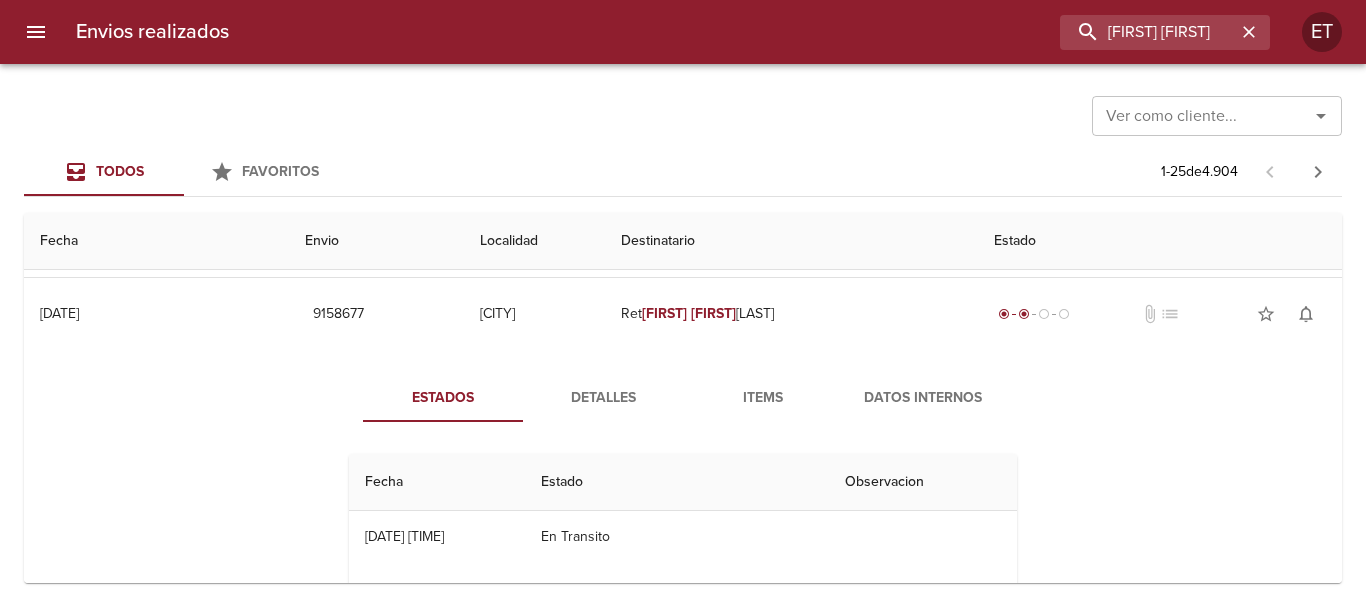 scroll, scrollTop: 100, scrollLeft: 0, axis: vertical 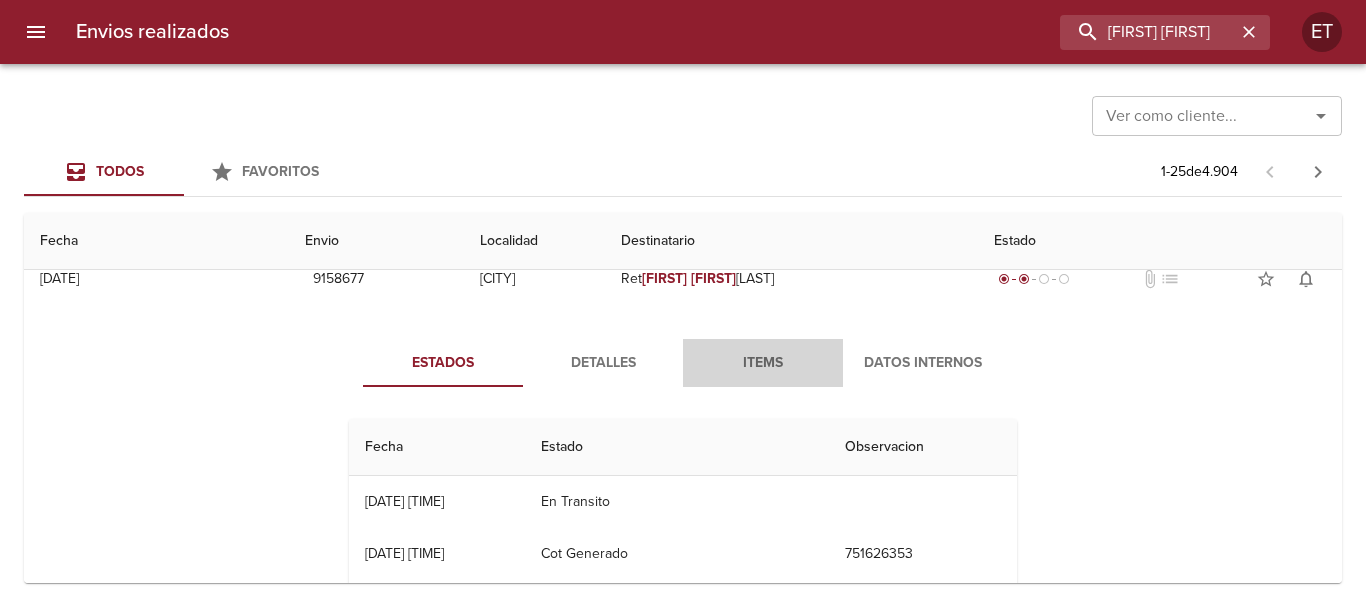 click on "Items" at bounding box center (763, 363) 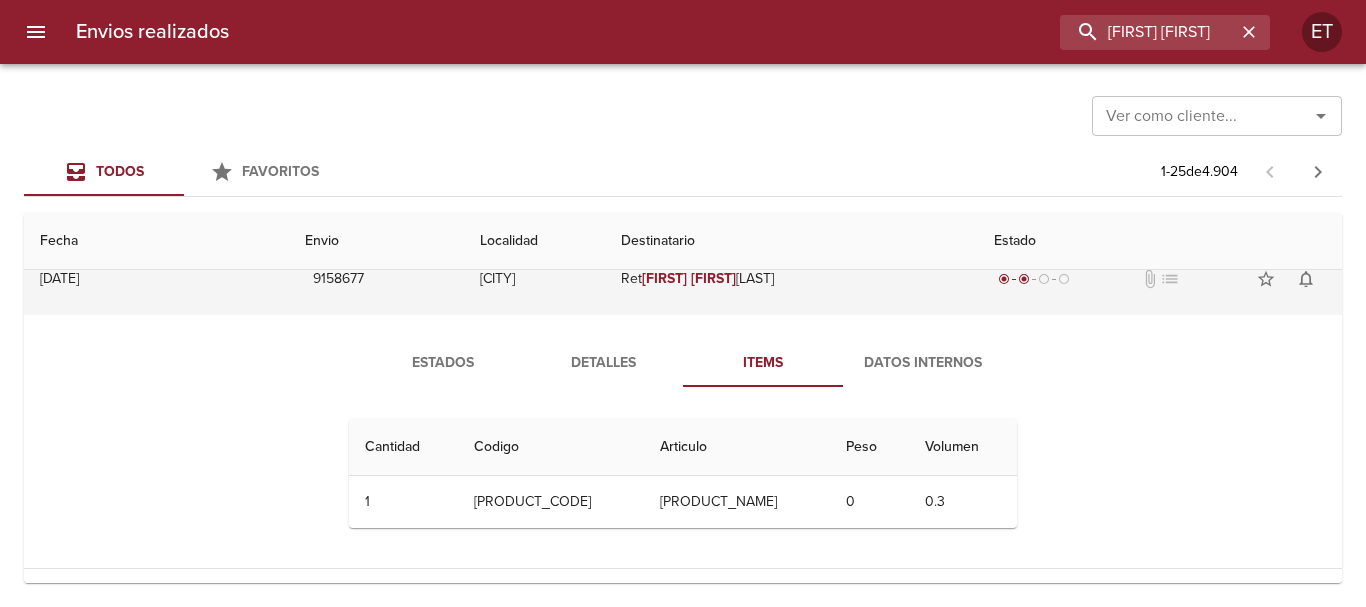 click on "Ret  Gabriela   Gise ll Mora" at bounding box center (791, 279) 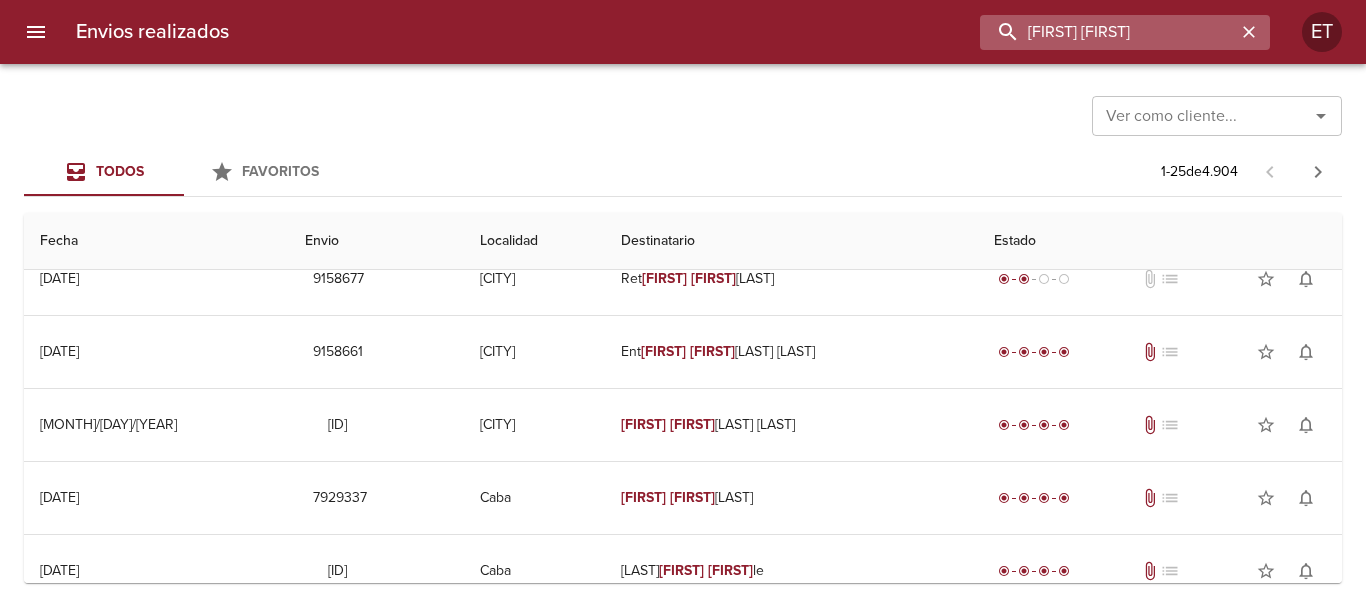 click on "gabriela gise" at bounding box center (1108, 32) 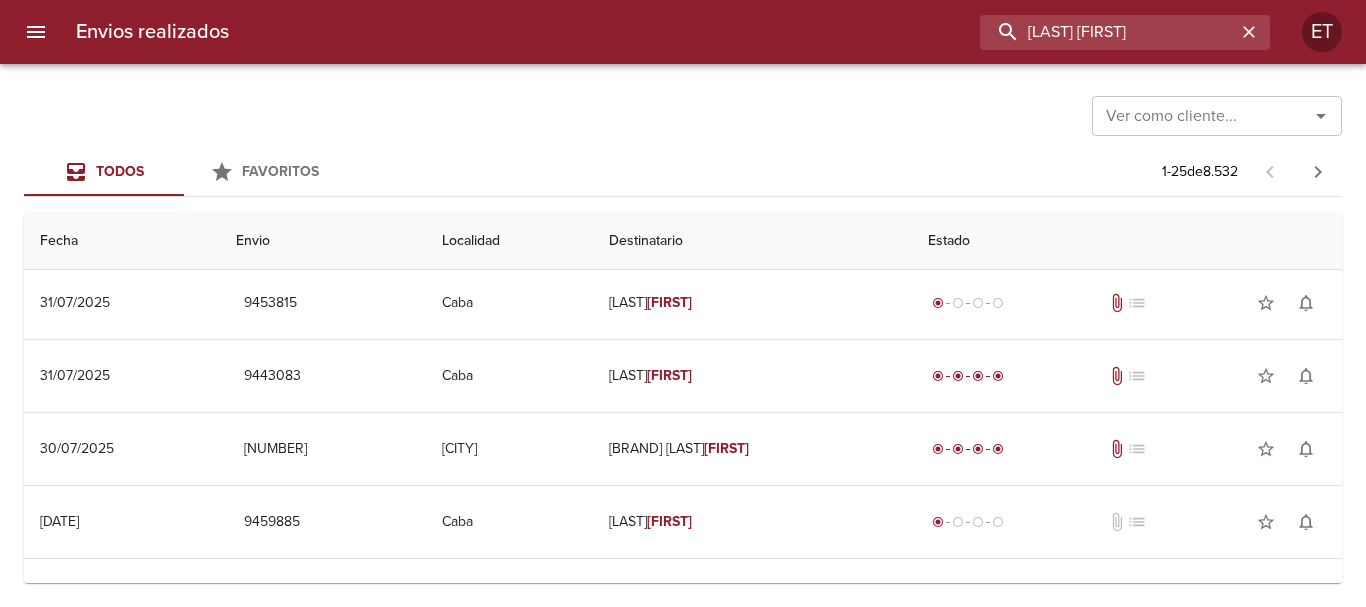 scroll, scrollTop: 400, scrollLeft: 0, axis: vertical 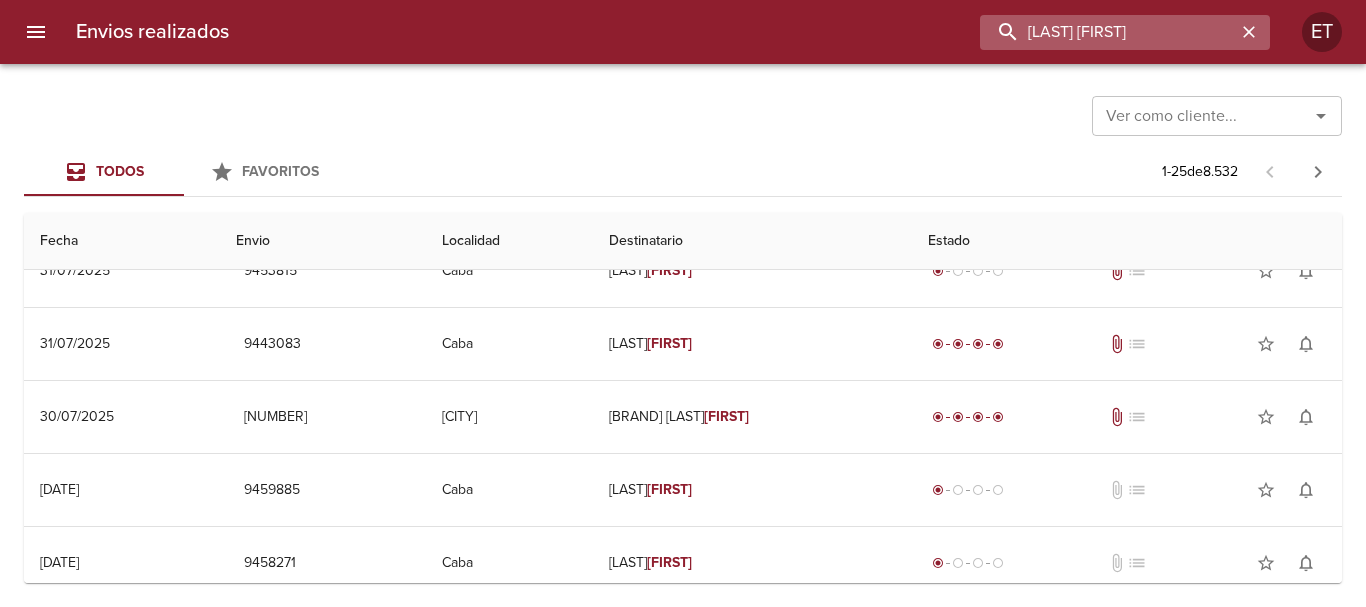 click on "bengua nicolas" at bounding box center (1108, 32) 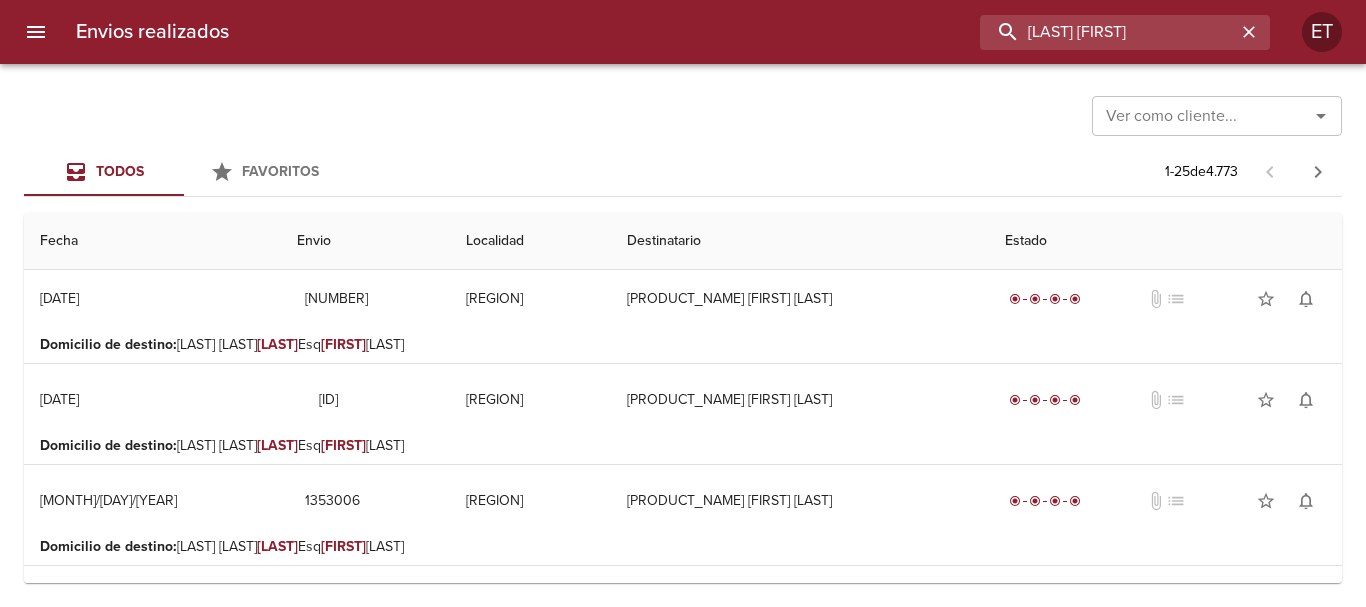 scroll, scrollTop: 0, scrollLeft: 0, axis: both 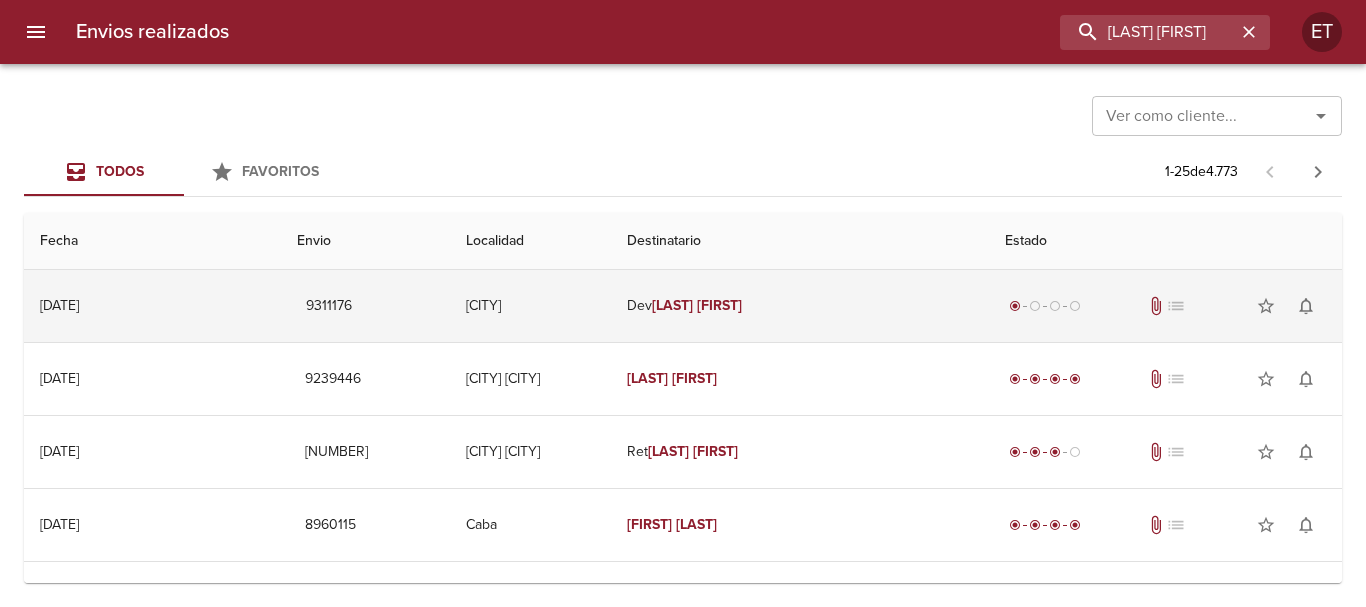 click on "Dev  Olguin   Eduardo" at bounding box center [800, 306] 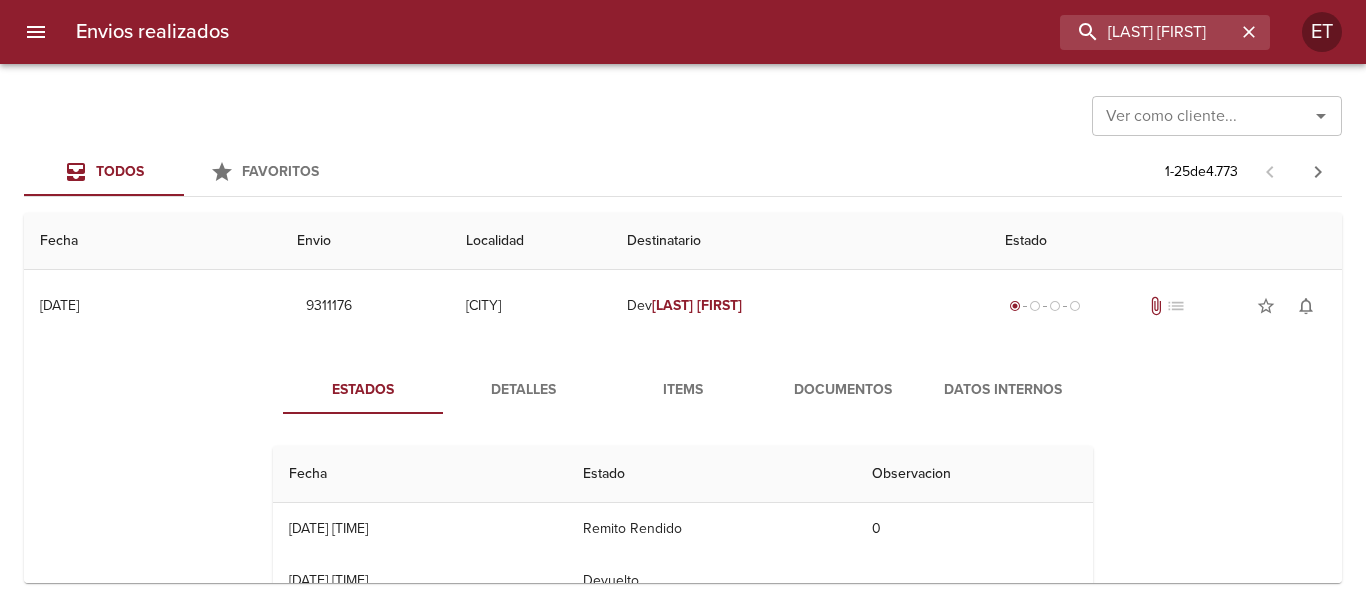 click on "Documentos" at bounding box center [843, 390] 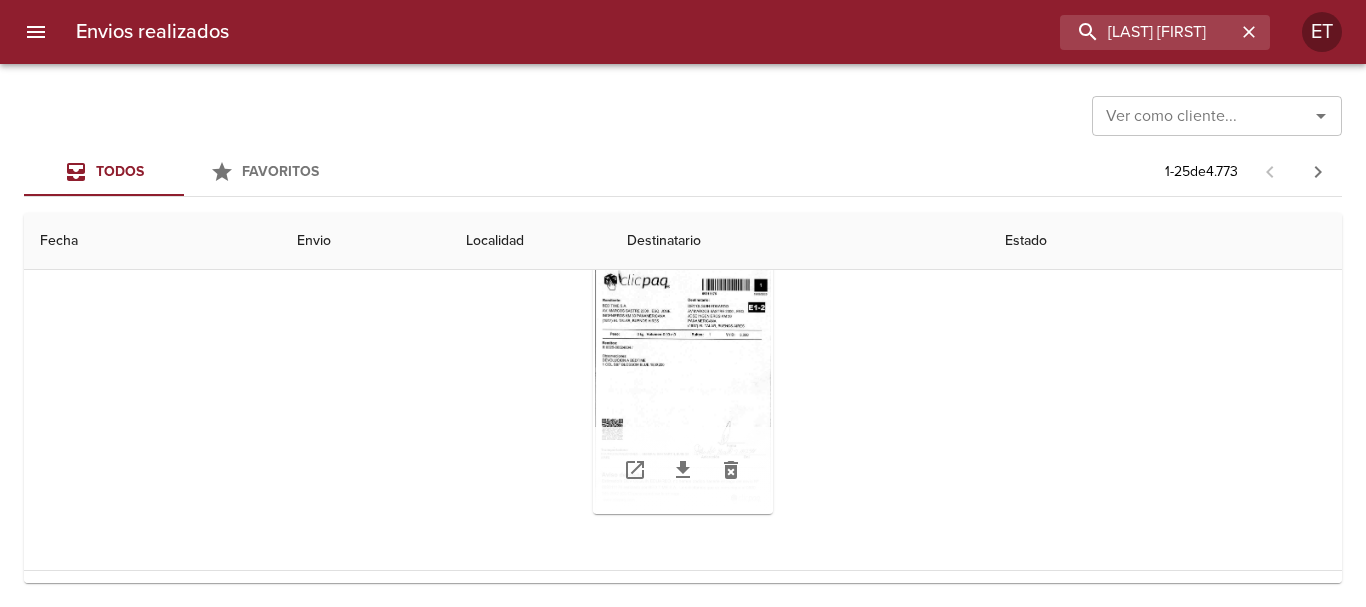 scroll, scrollTop: 200, scrollLeft: 0, axis: vertical 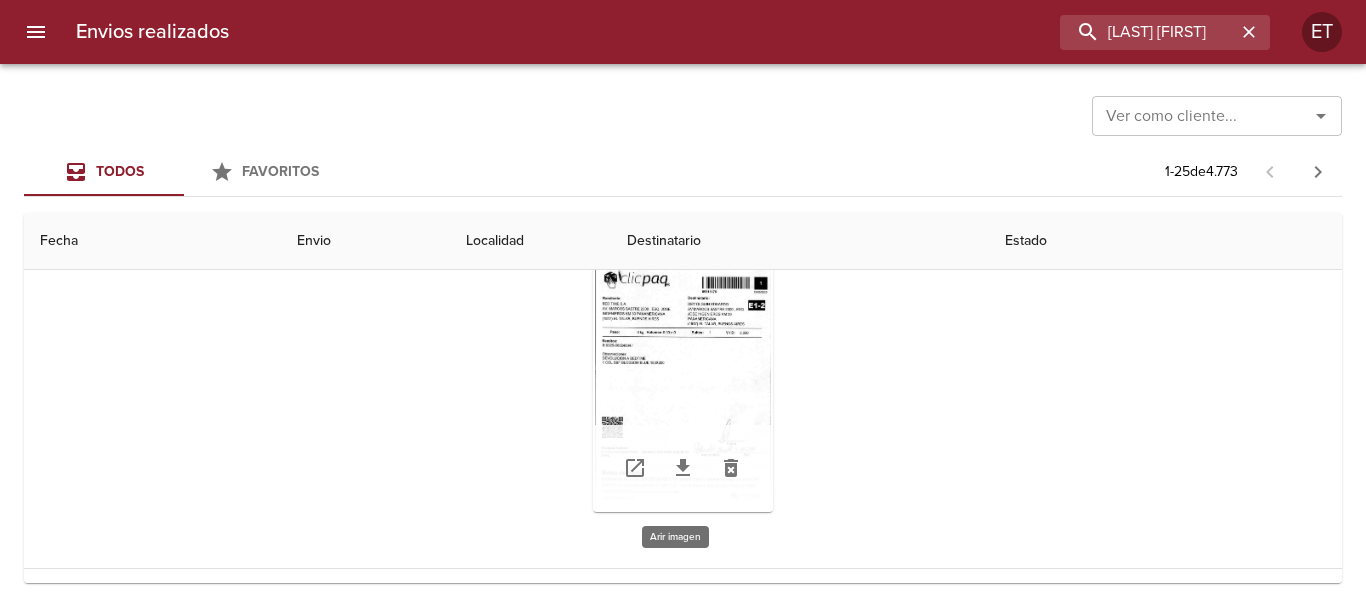 click at bounding box center (683, 387) 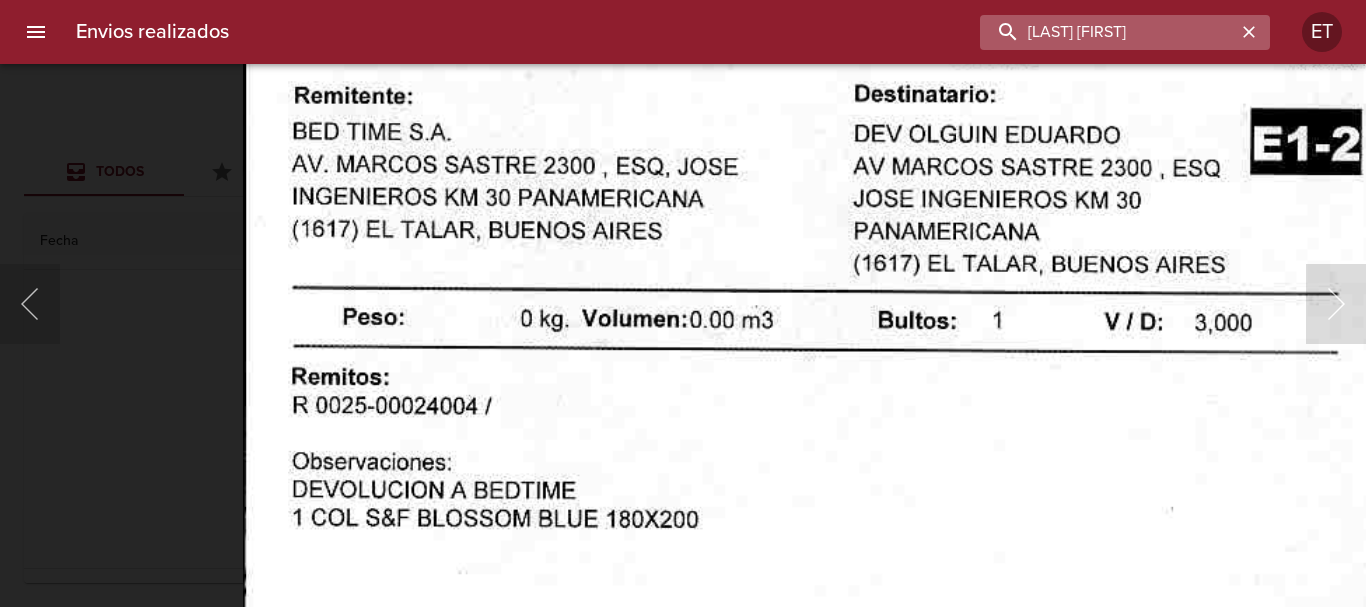 click on "olguin eduardo" at bounding box center (1108, 32) 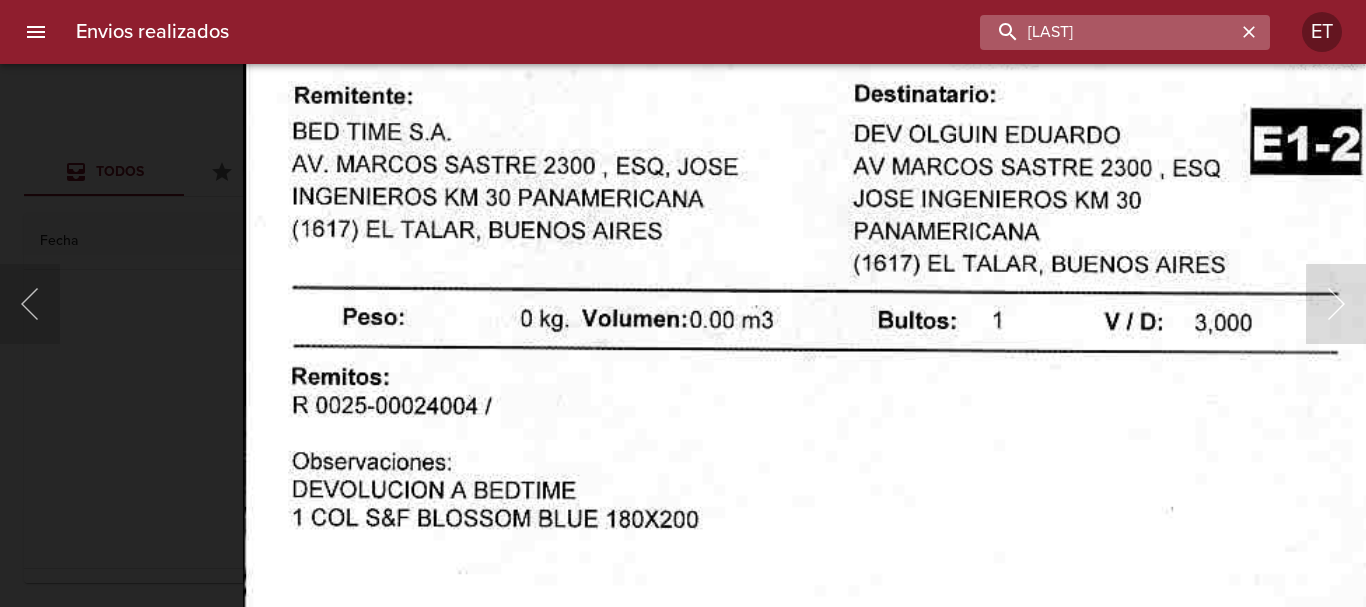 type on "braslas" 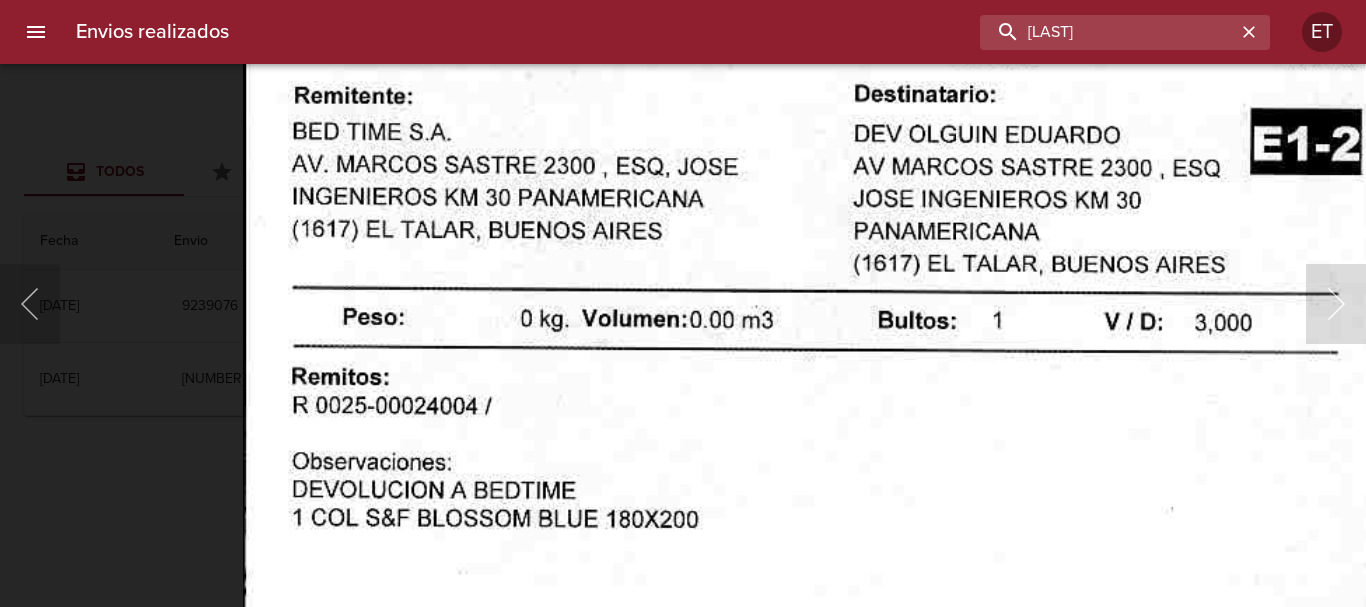 scroll, scrollTop: 0, scrollLeft: 0, axis: both 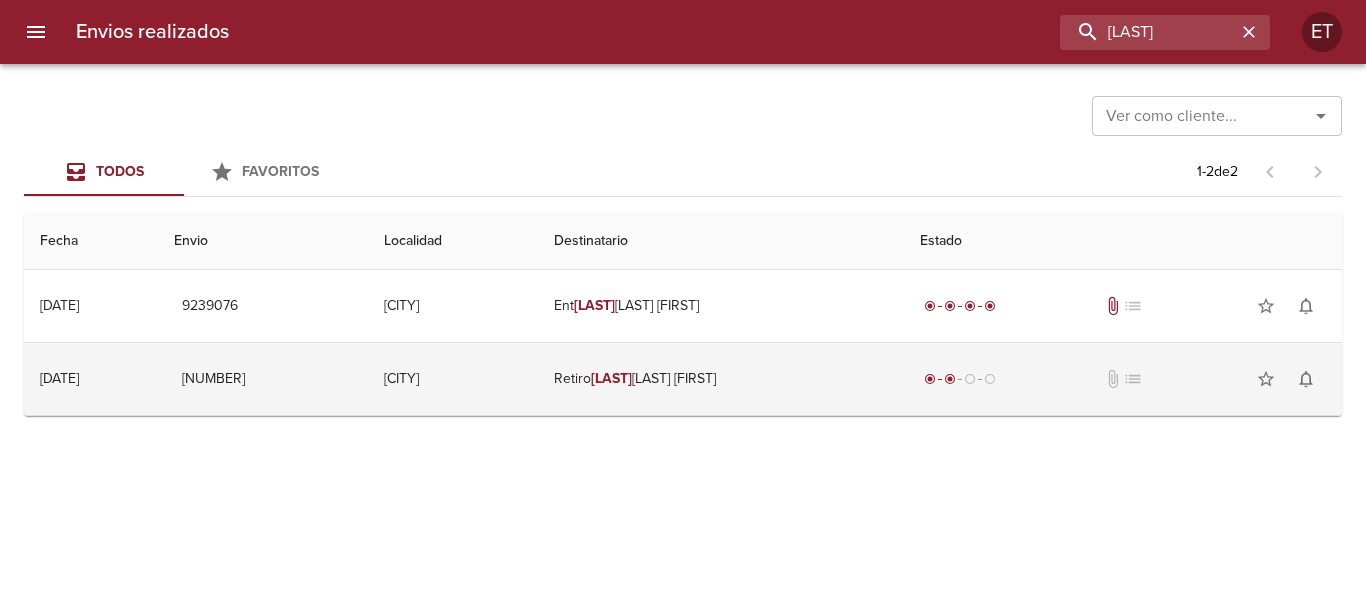 click on "Braslas" at bounding box center [611, 378] 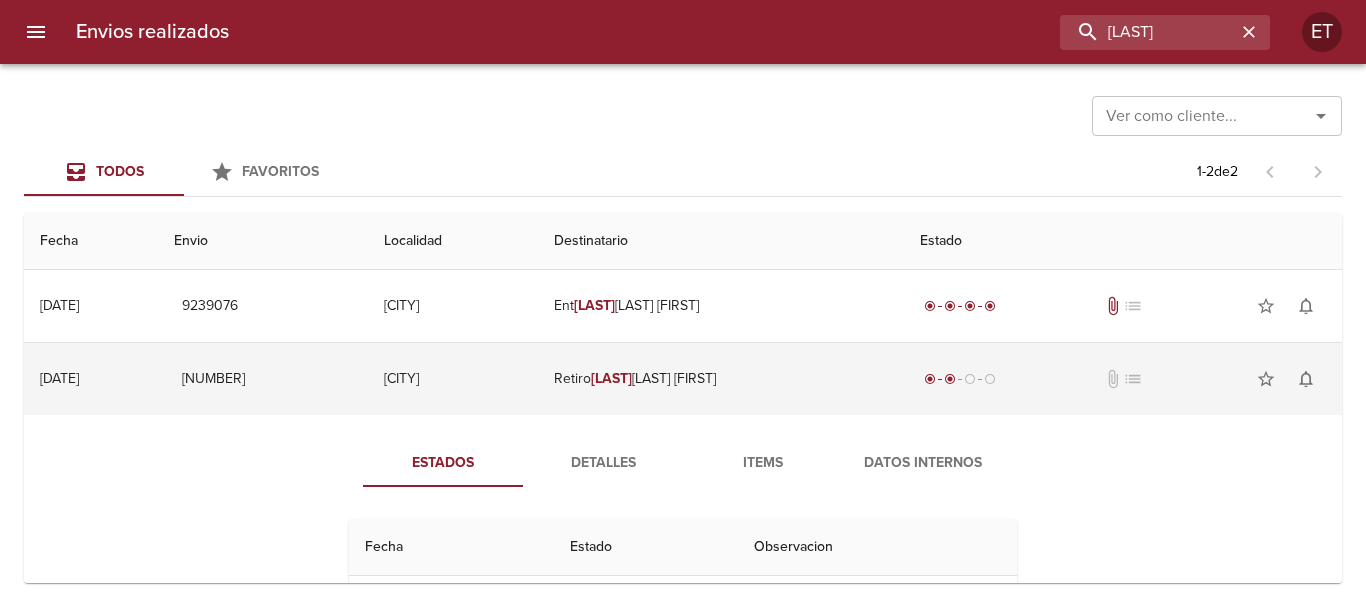 scroll, scrollTop: 17, scrollLeft: 0, axis: vertical 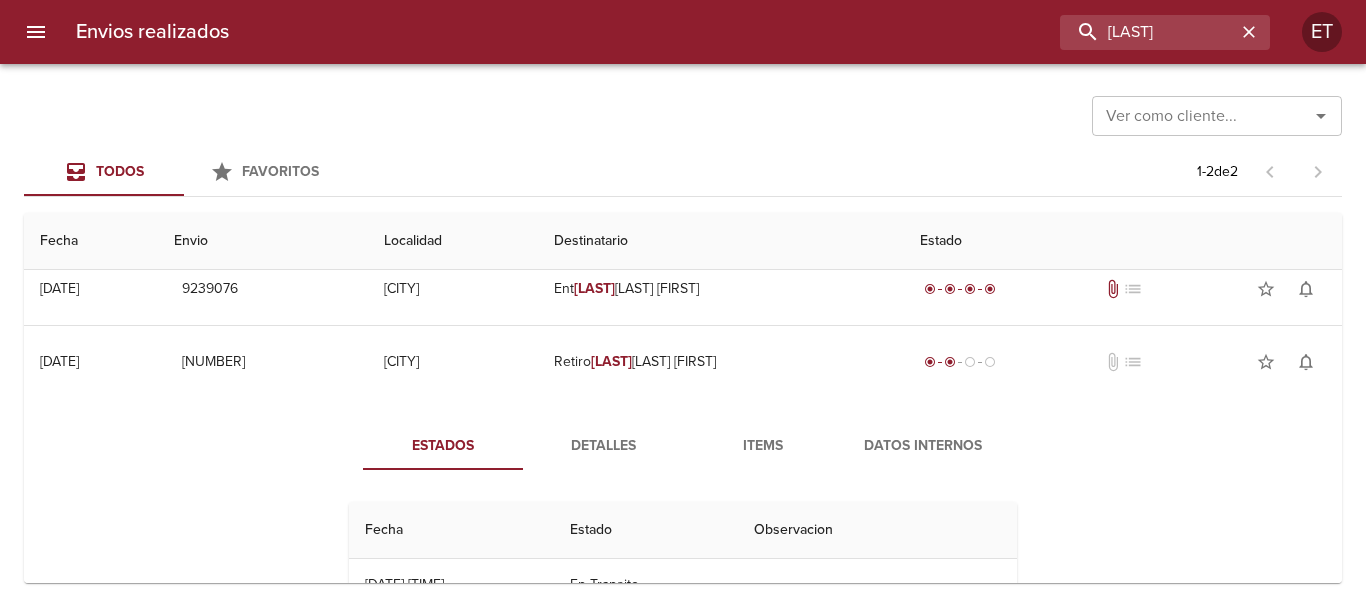 click on "Items" at bounding box center (763, 446) 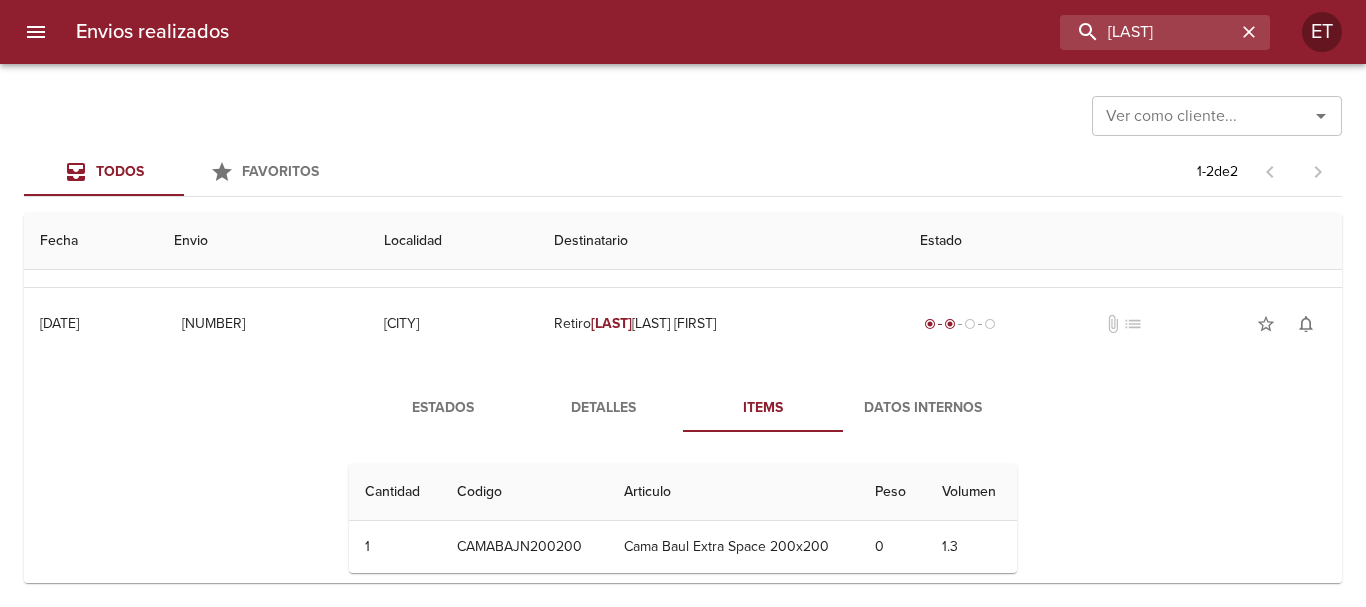scroll, scrollTop: 86, scrollLeft: 0, axis: vertical 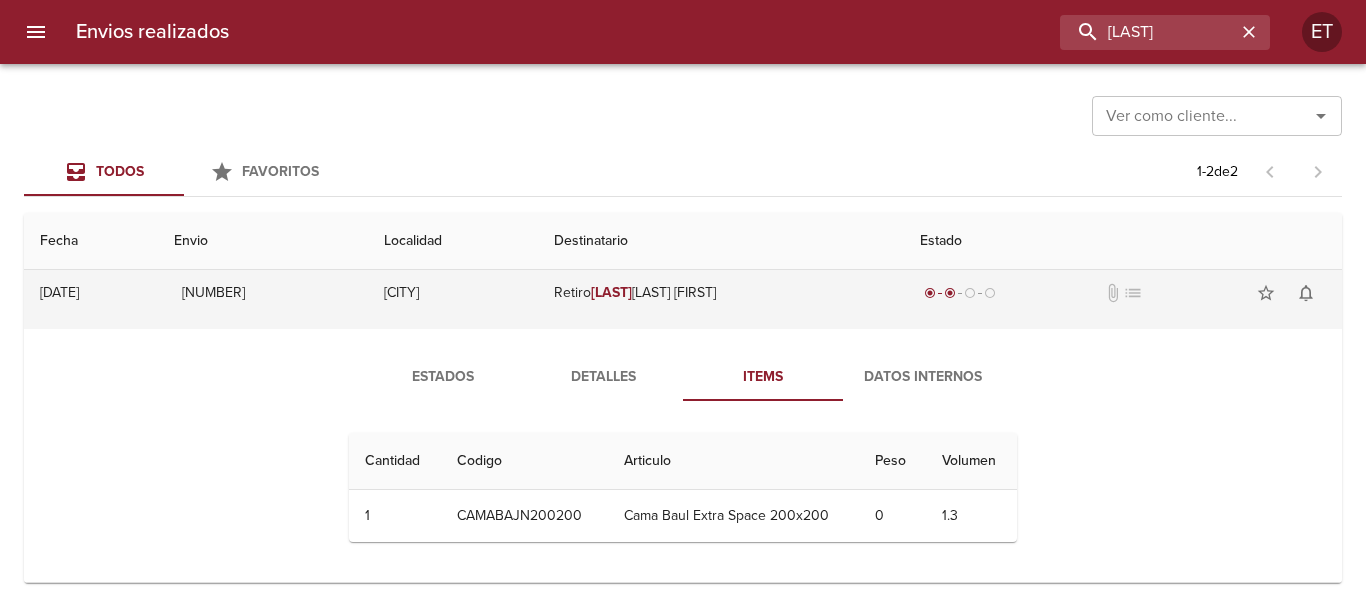 click on "Retiro  Braslas ky Diego" at bounding box center (721, 293) 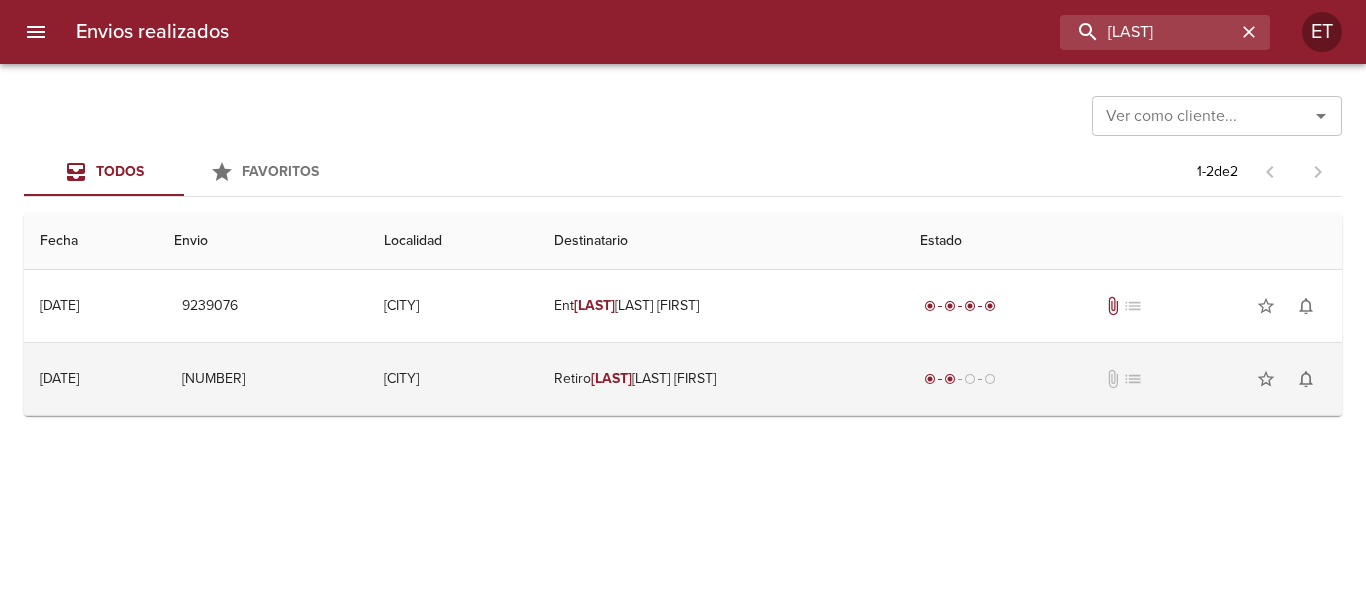 scroll, scrollTop: 0, scrollLeft: 0, axis: both 